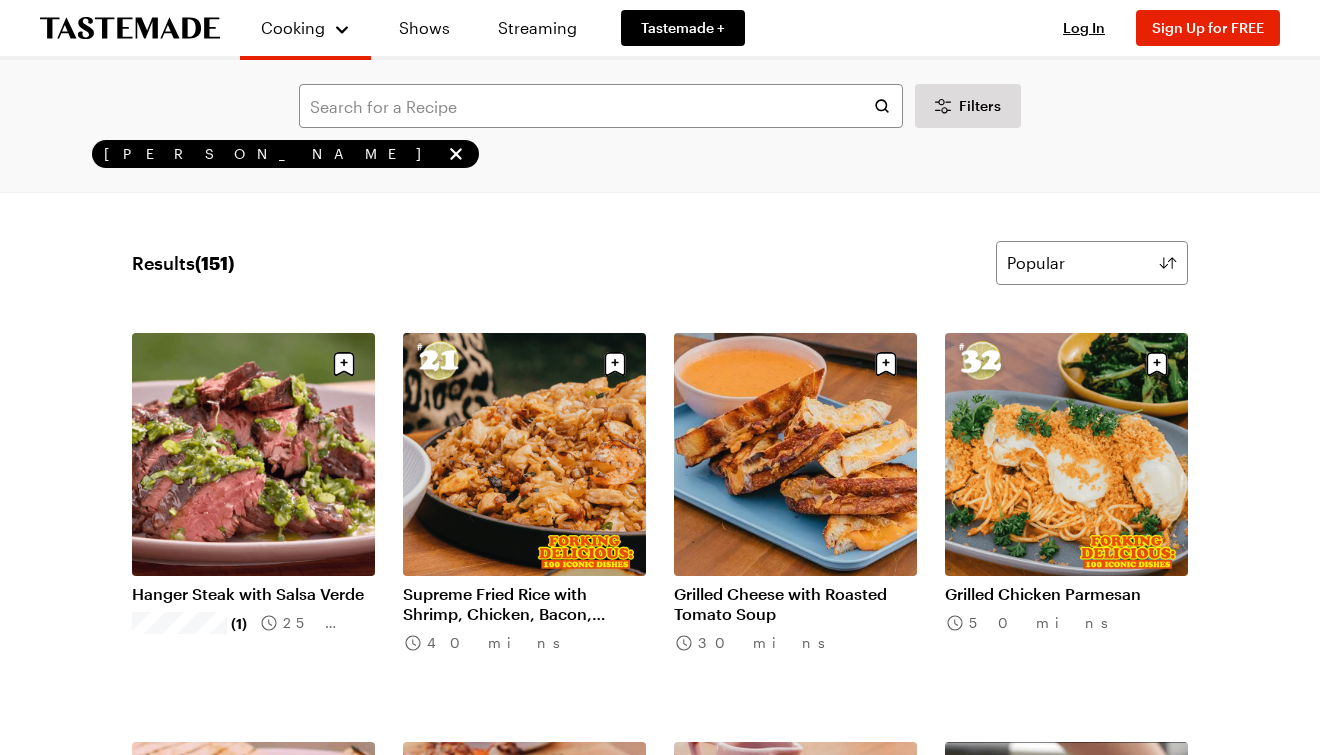scroll, scrollTop: 0, scrollLeft: 0, axis: both 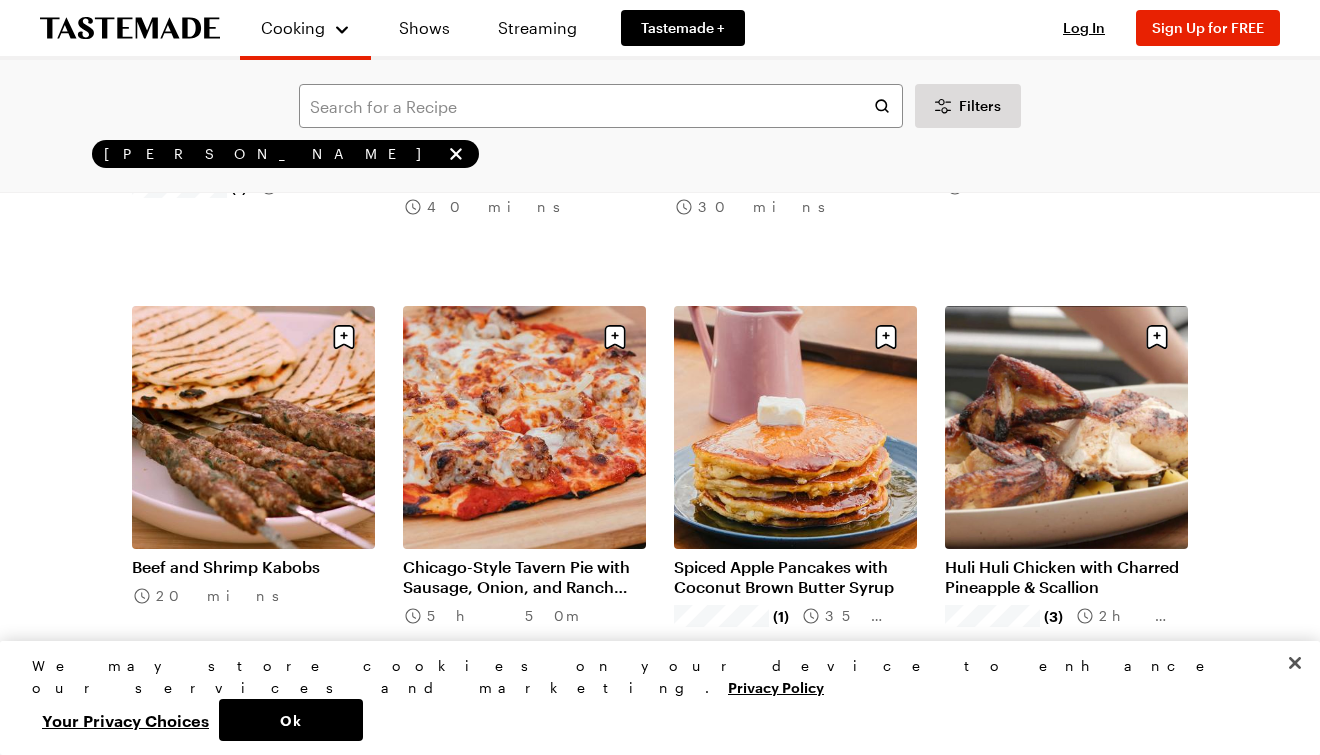 click on "Huli Huli Chicken with Charred Pineapple & Scallion" at bounding box center (1066, 577) 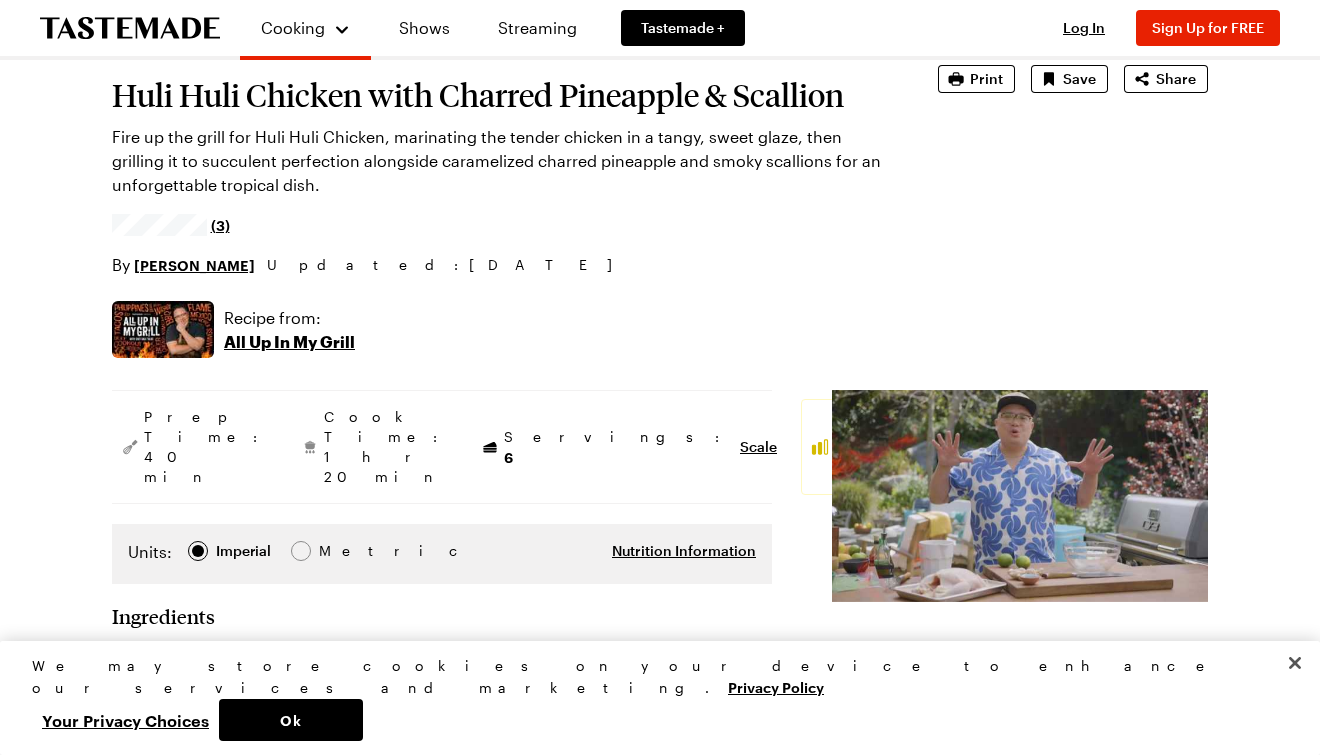 scroll, scrollTop: 339, scrollLeft: 0, axis: vertical 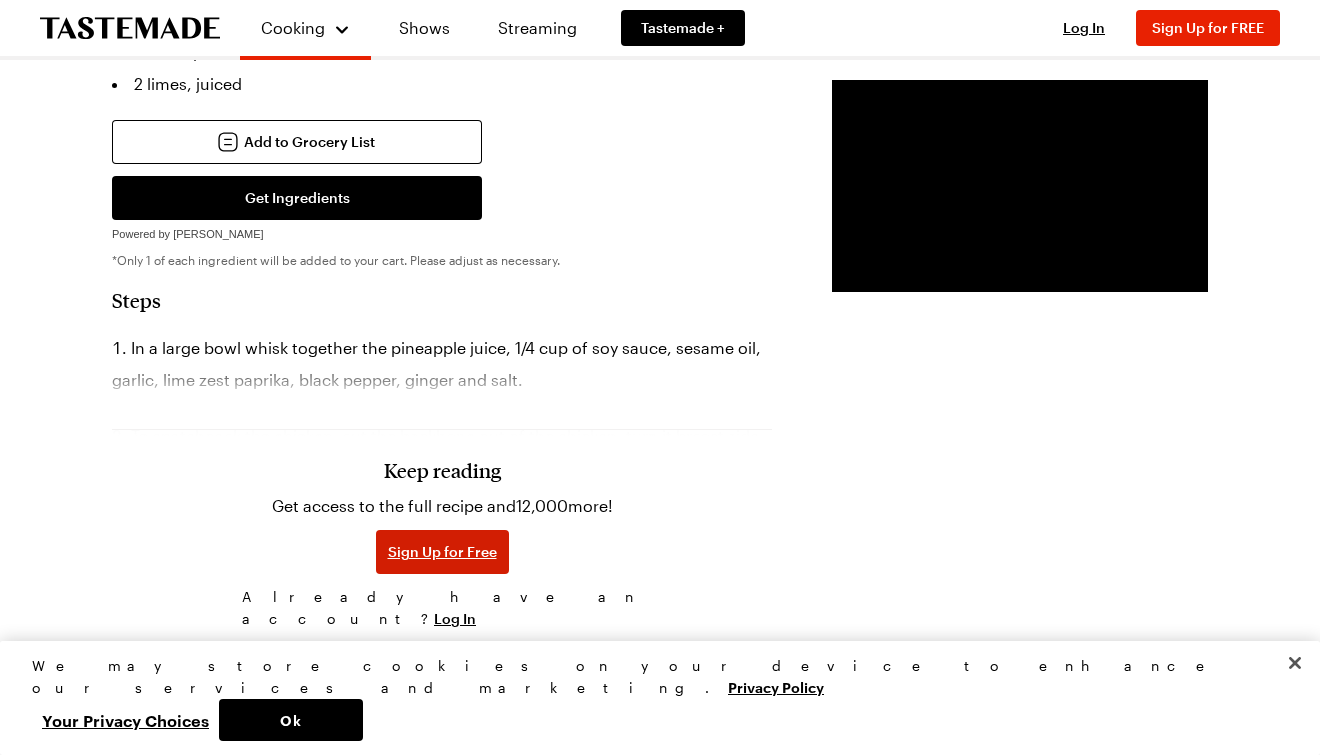 click on "Sign Up for Free" at bounding box center [442, 552] 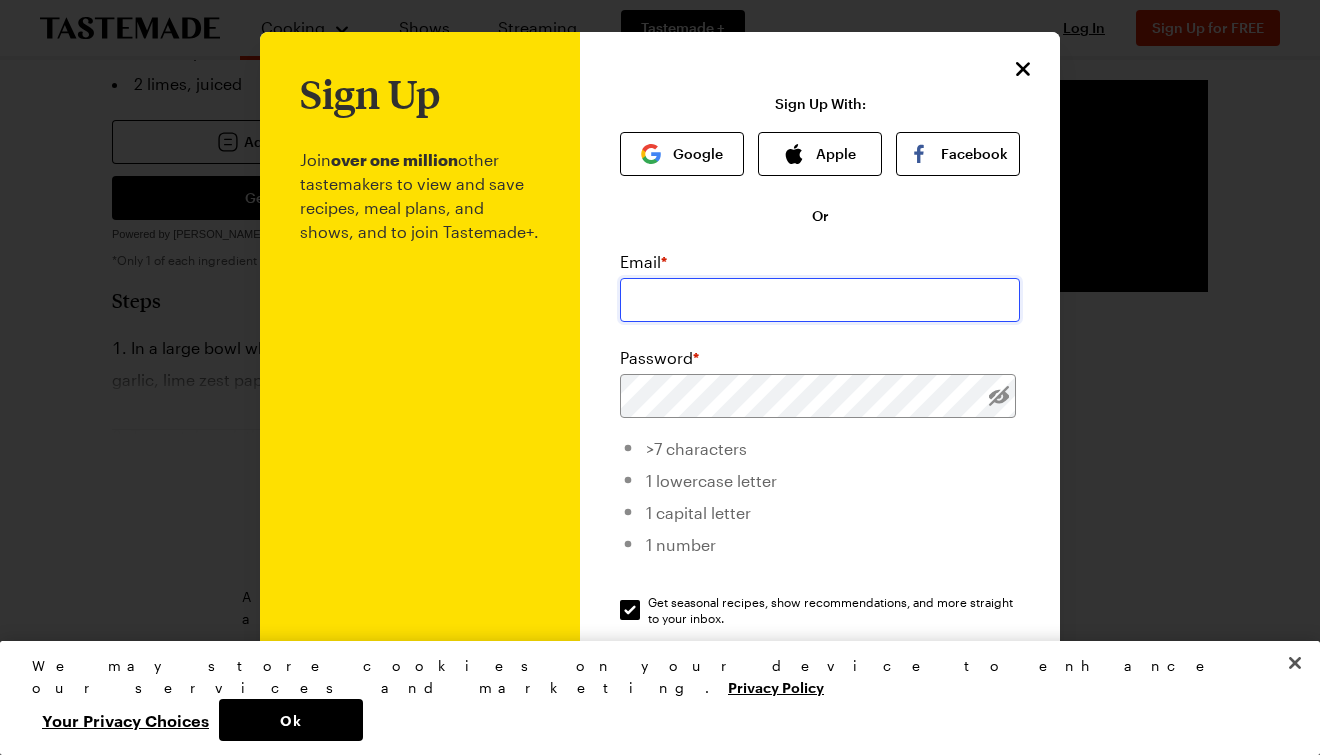 click at bounding box center (820, 300) 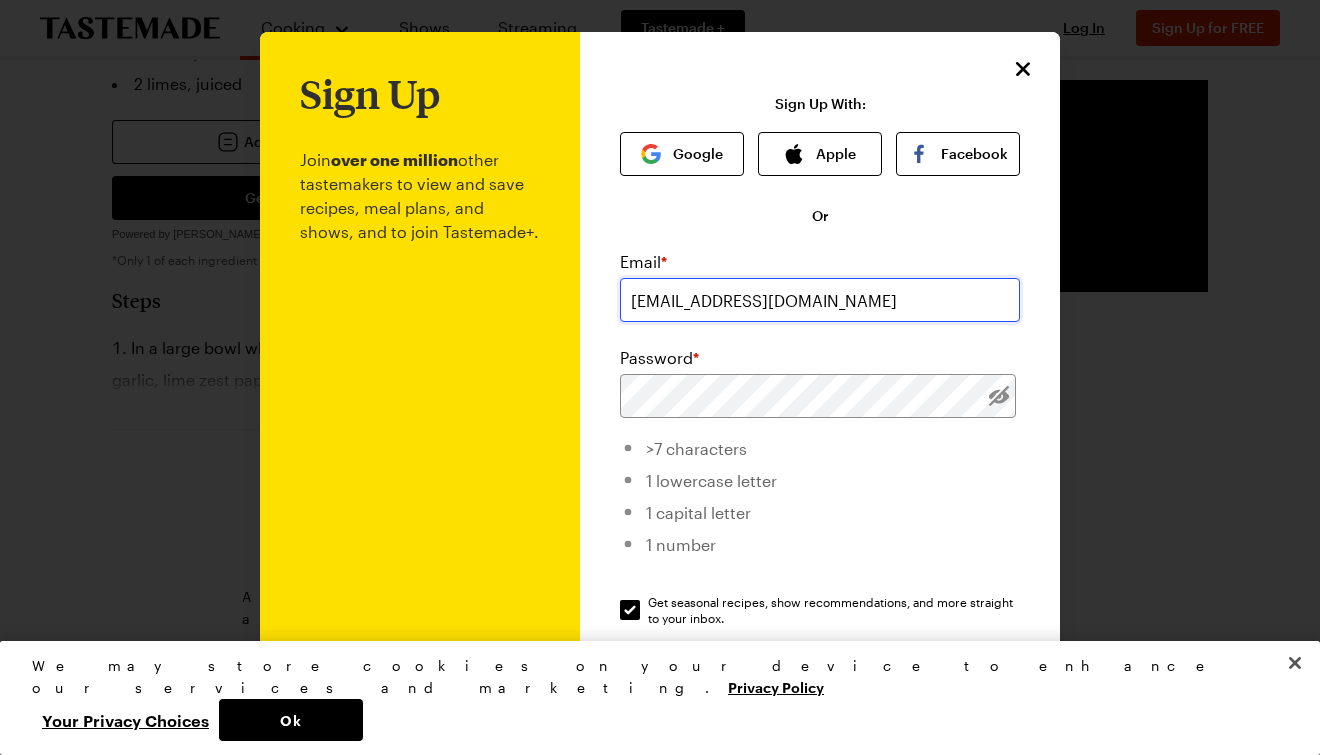 type on "suzette220@yahoo.com" 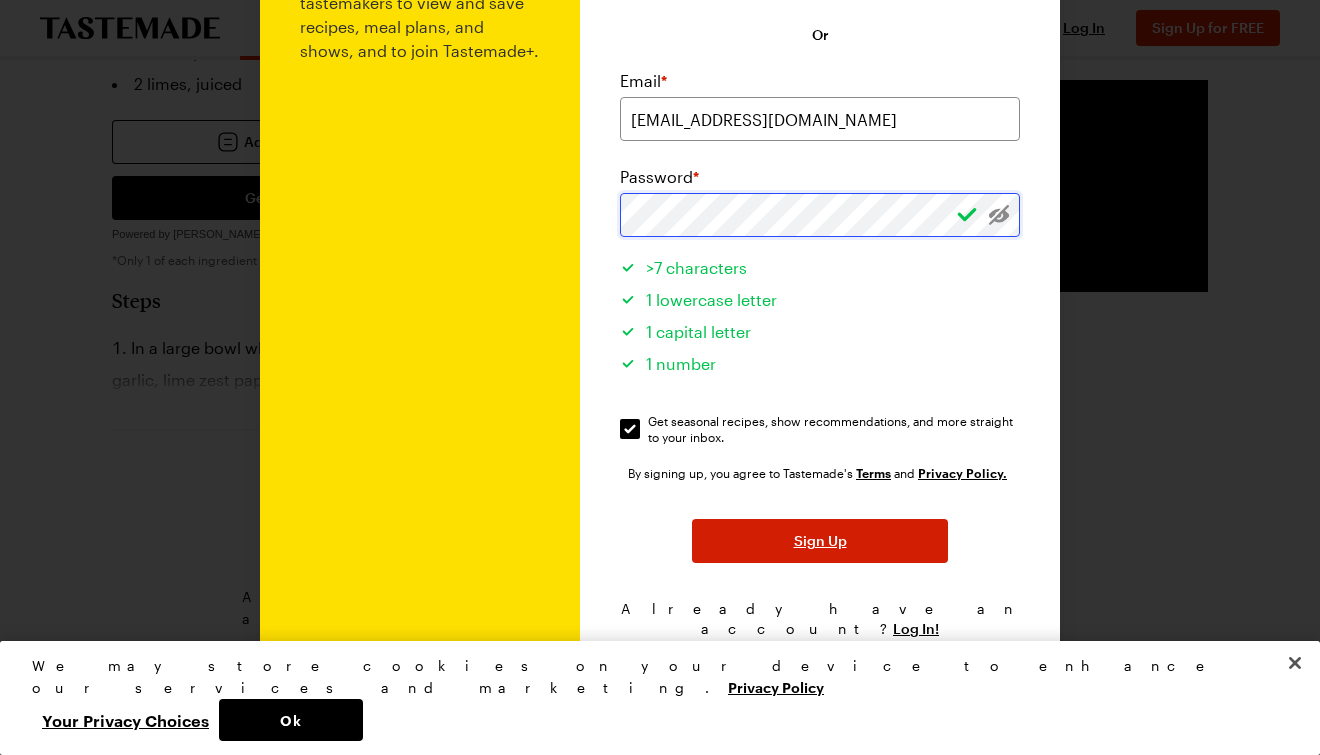 scroll, scrollTop: 180, scrollLeft: 0, axis: vertical 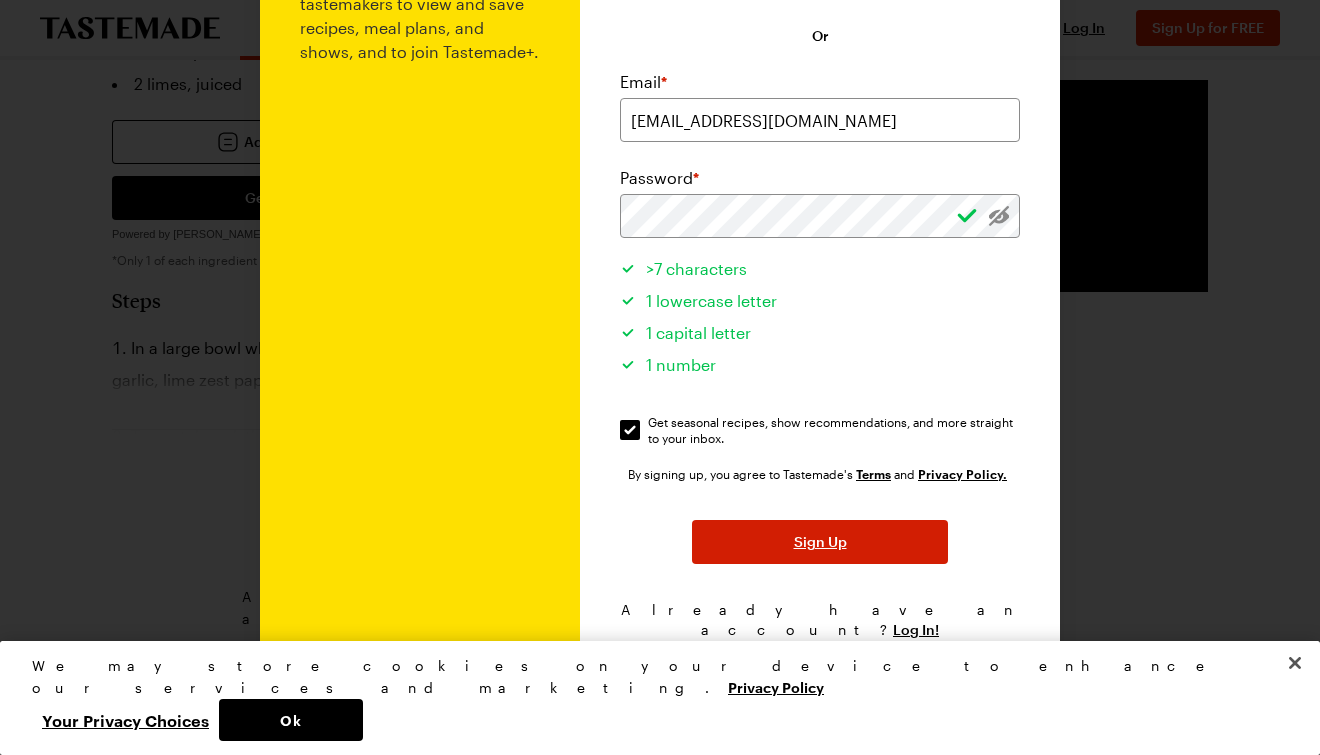 click on "Sign Up" at bounding box center [820, 542] 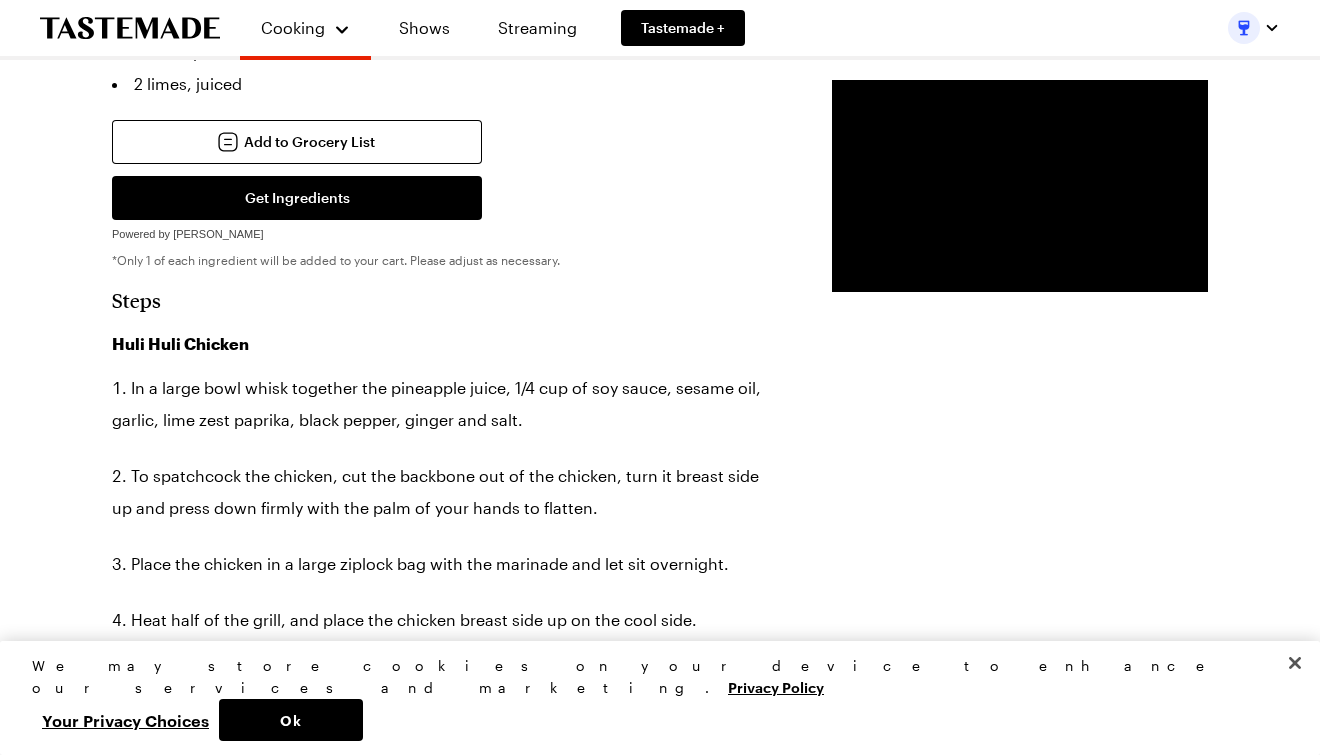 scroll, scrollTop: 0, scrollLeft: 0, axis: both 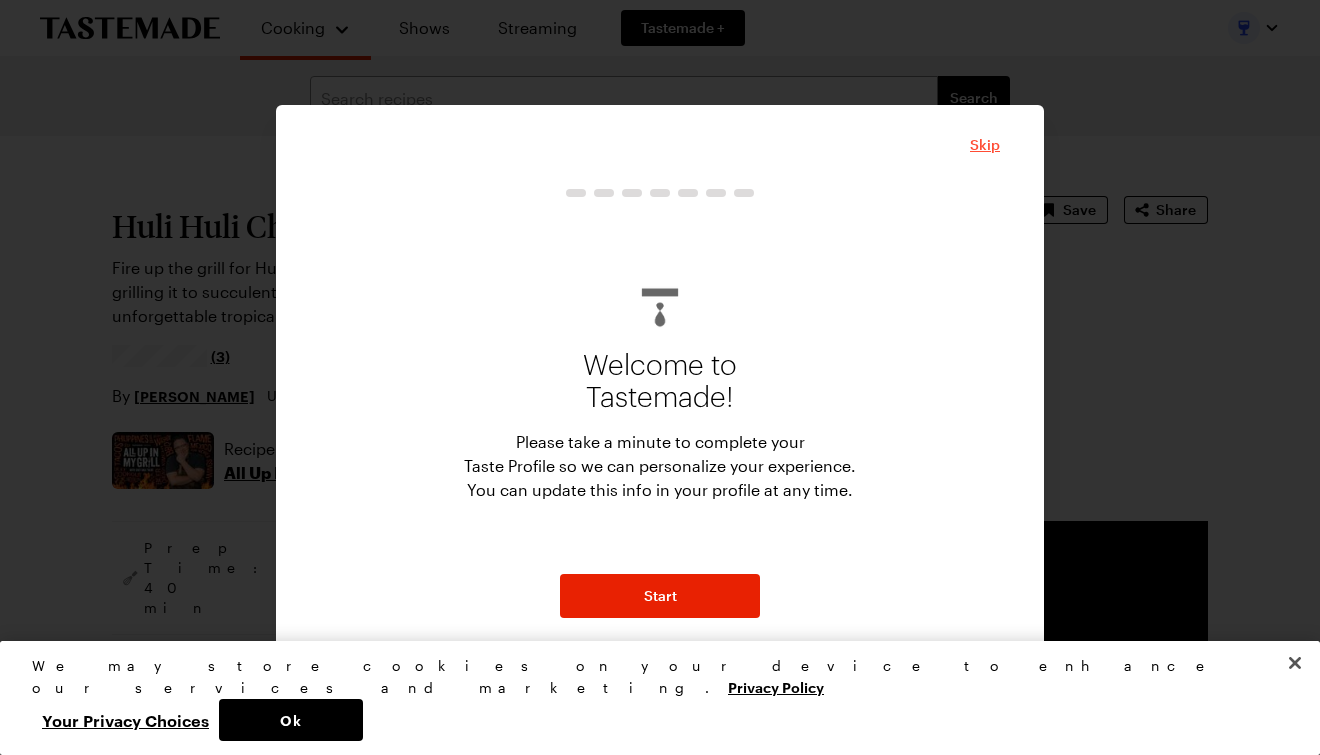 click on "Skip" at bounding box center [985, 145] 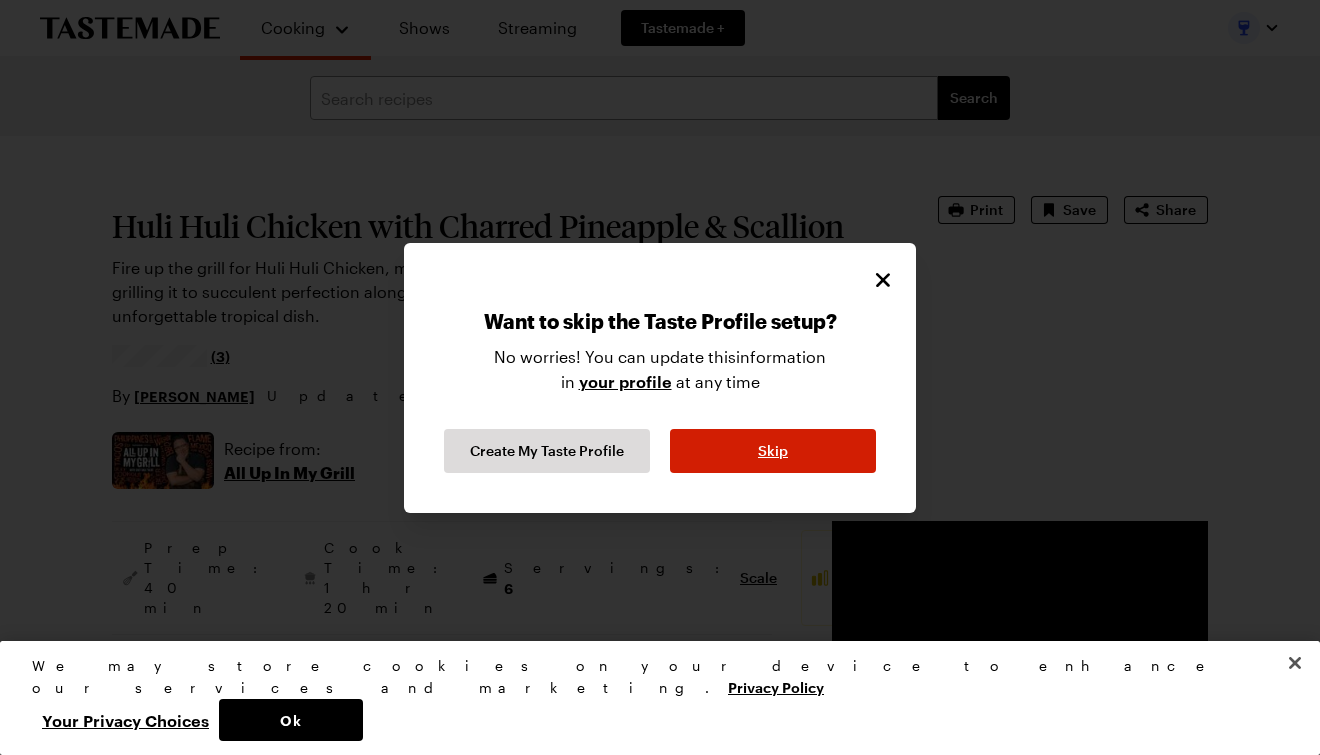 click on "Skip" at bounding box center (773, 451) 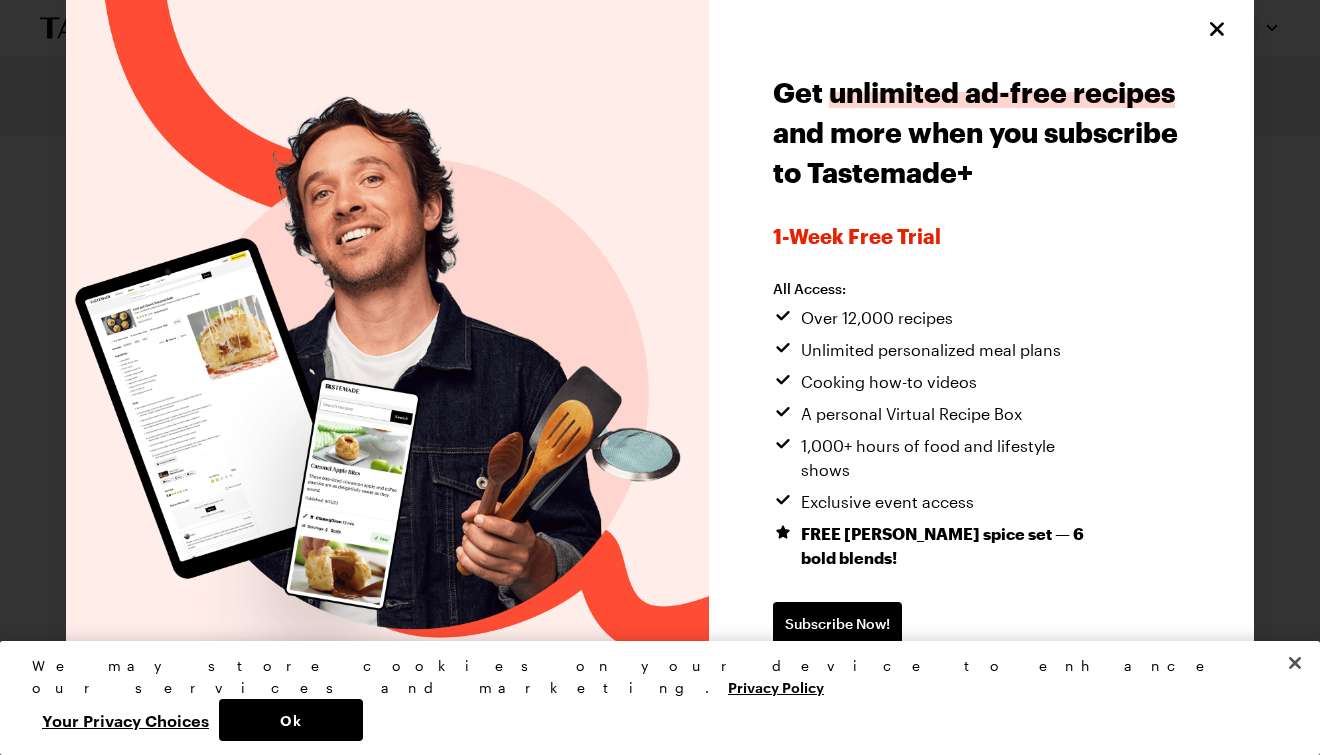 scroll, scrollTop: 7, scrollLeft: 0, axis: vertical 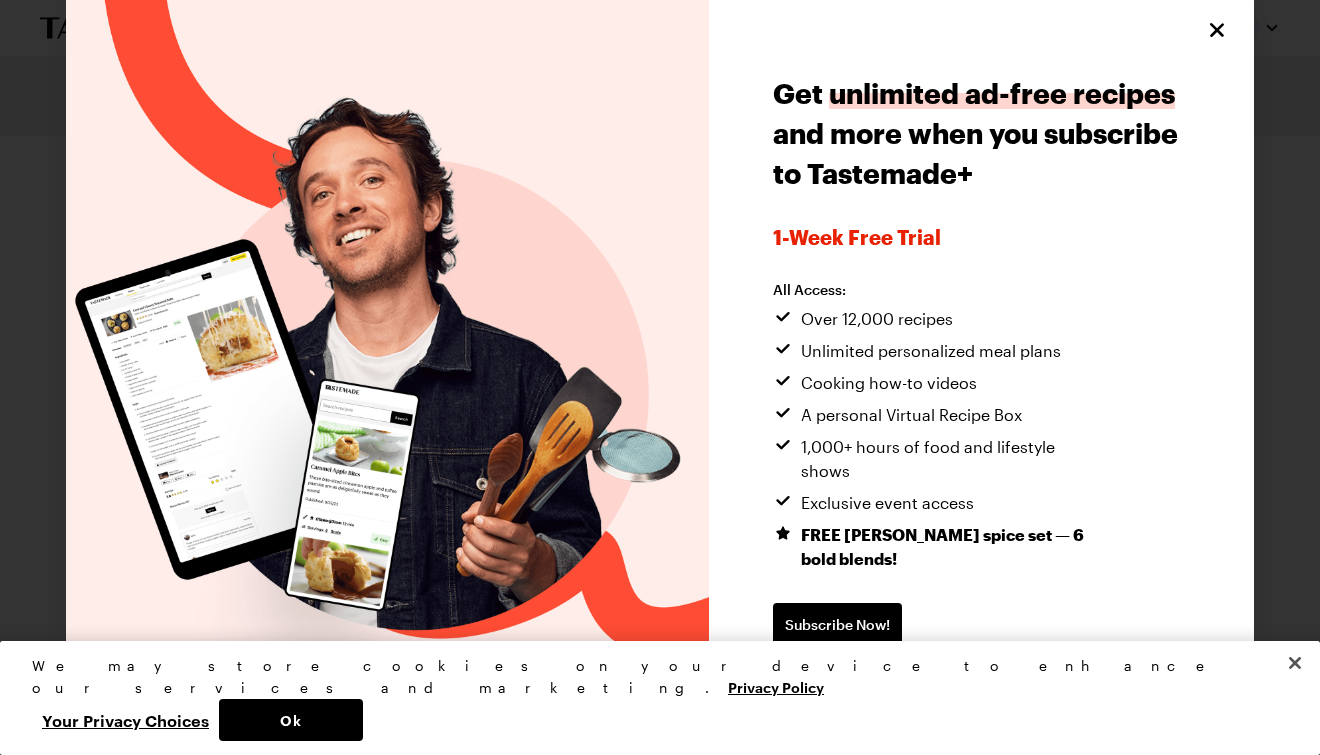 click on "Continue without subscribing" at bounding box center [875, 689] 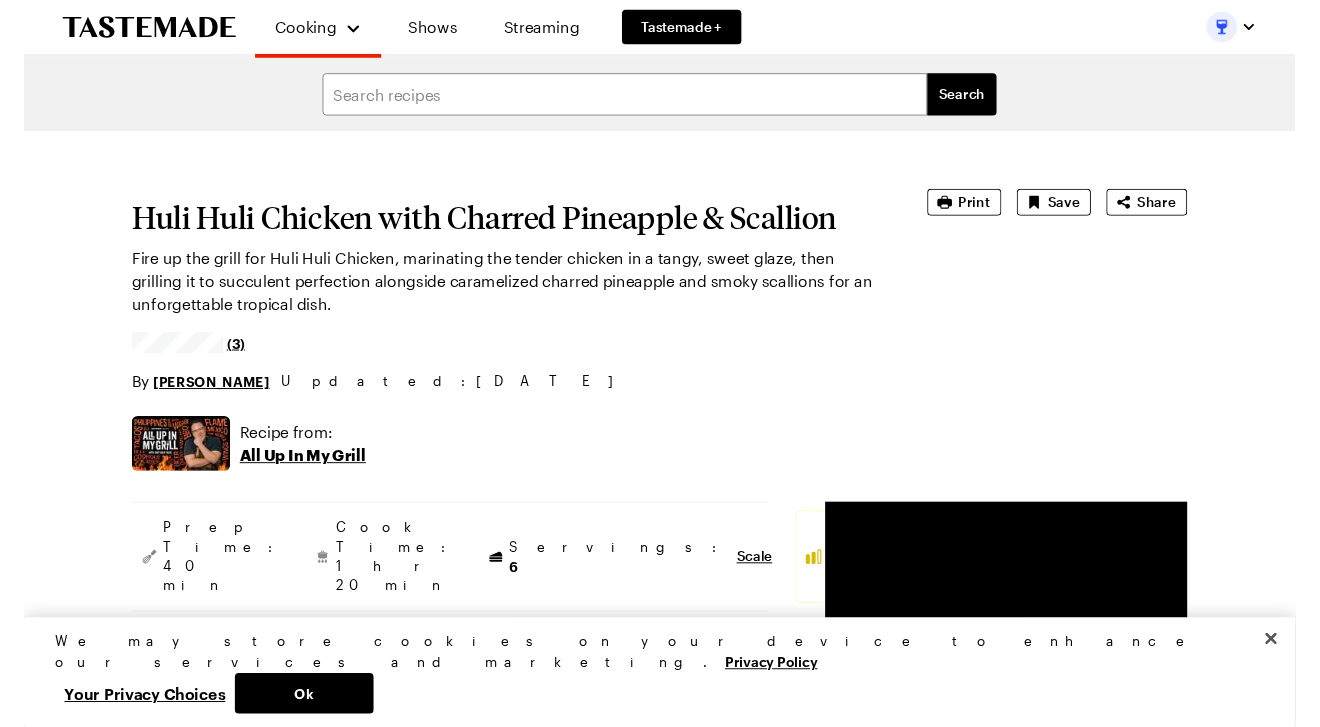 scroll, scrollTop: 0, scrollLeft: 0, axis: both 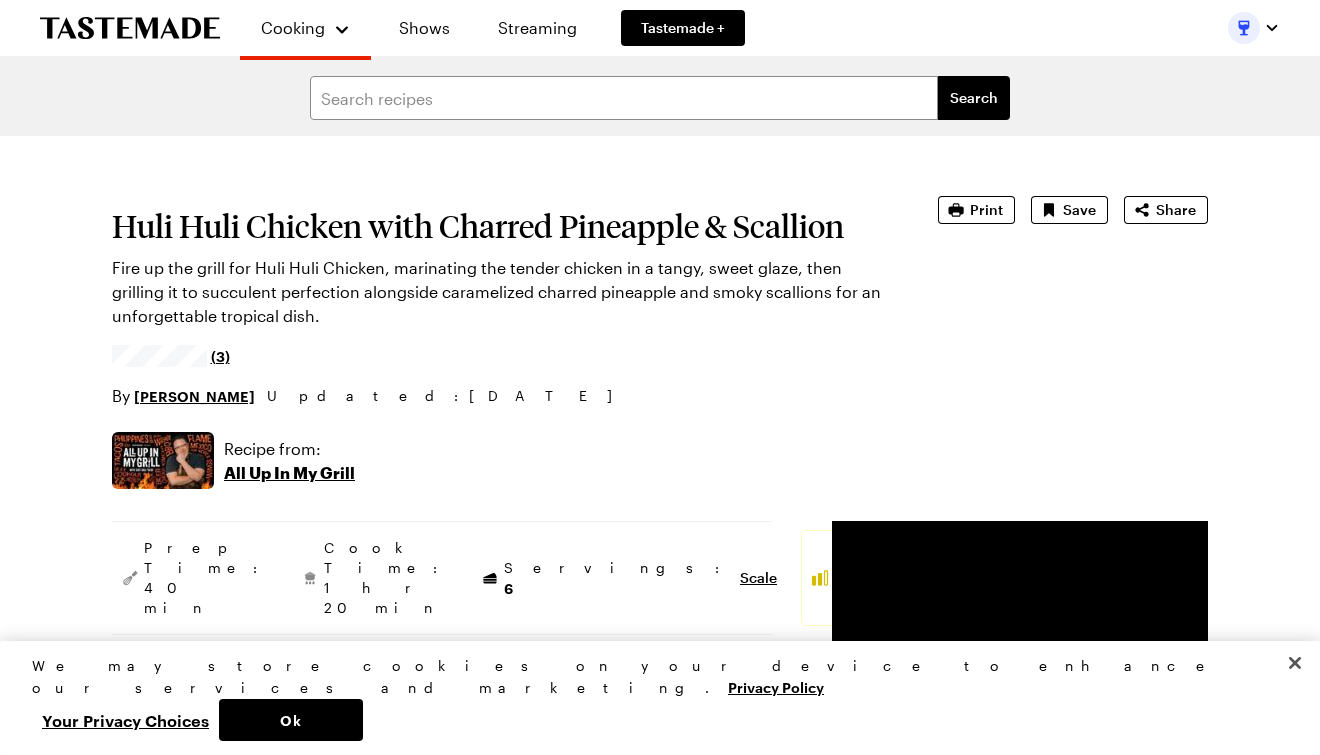click on "Huli Huli Chicken with Charred Pineapple & Scallion Fire up the grill for Huli Huli Chicken, marinating the tender chicken in a tangy, sweet glaze, then grilling it to succulent perfection alongside caramelized charred pineapple and smoky scallions for an unforgettable tropical dish. (3) By Dale Talde Updated :  5/20/2025 Print Save Share" at bounding box center [660, 302] 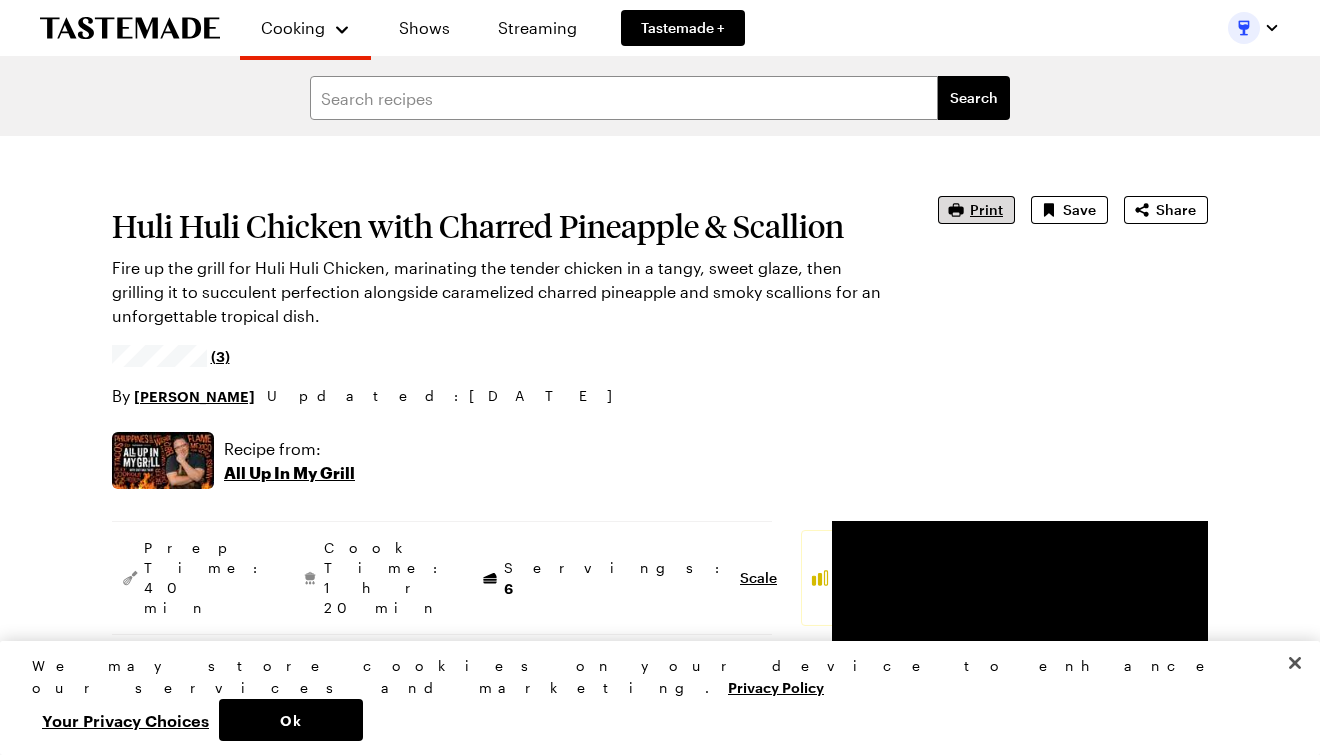 click on "Print" at bounding box center (976, 210) 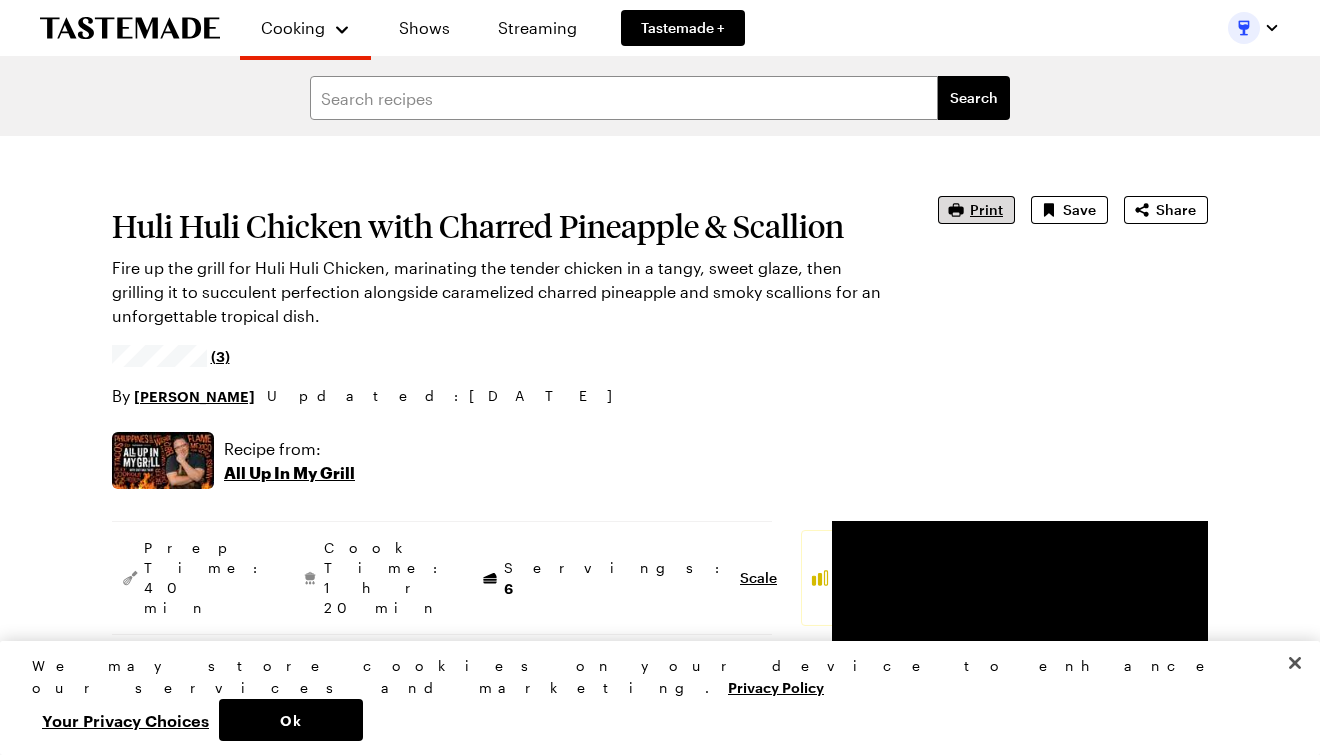 click on "Print" at bounding box center (986, 210) 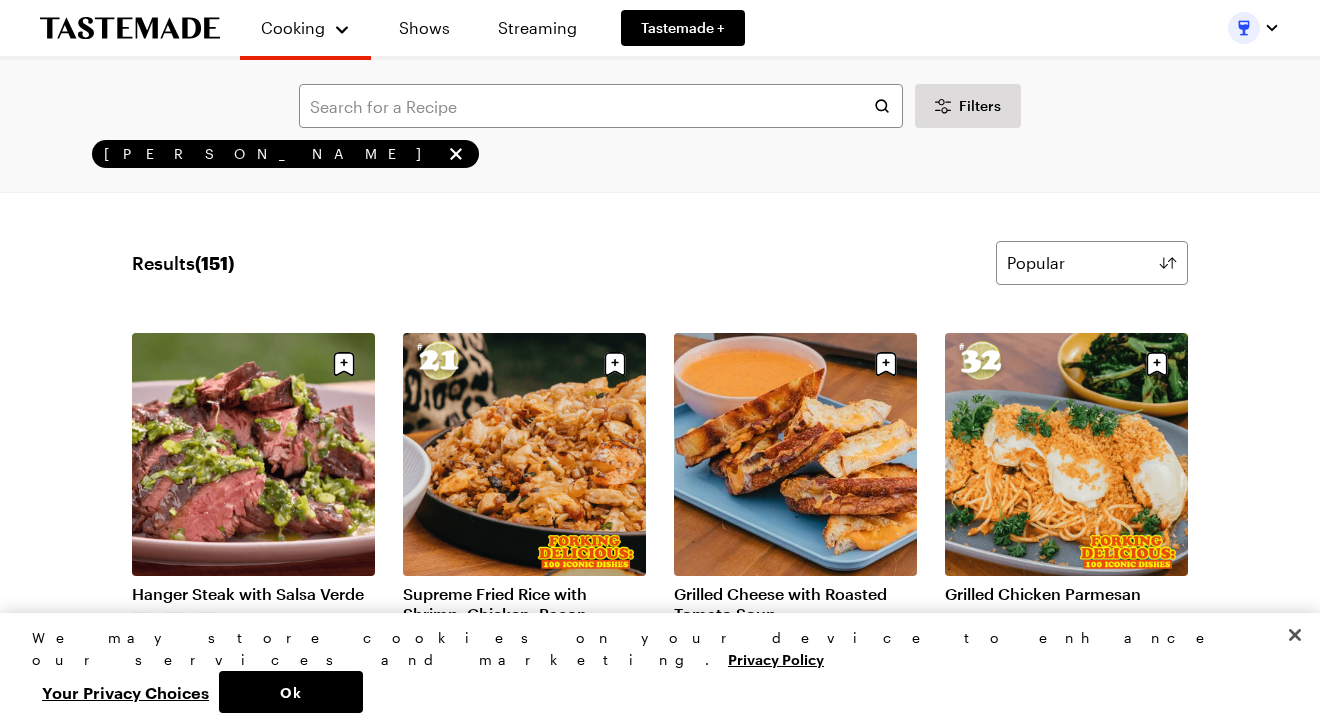 scroll, scrollTop: 436, scrollLeft: 0, axis: vertical 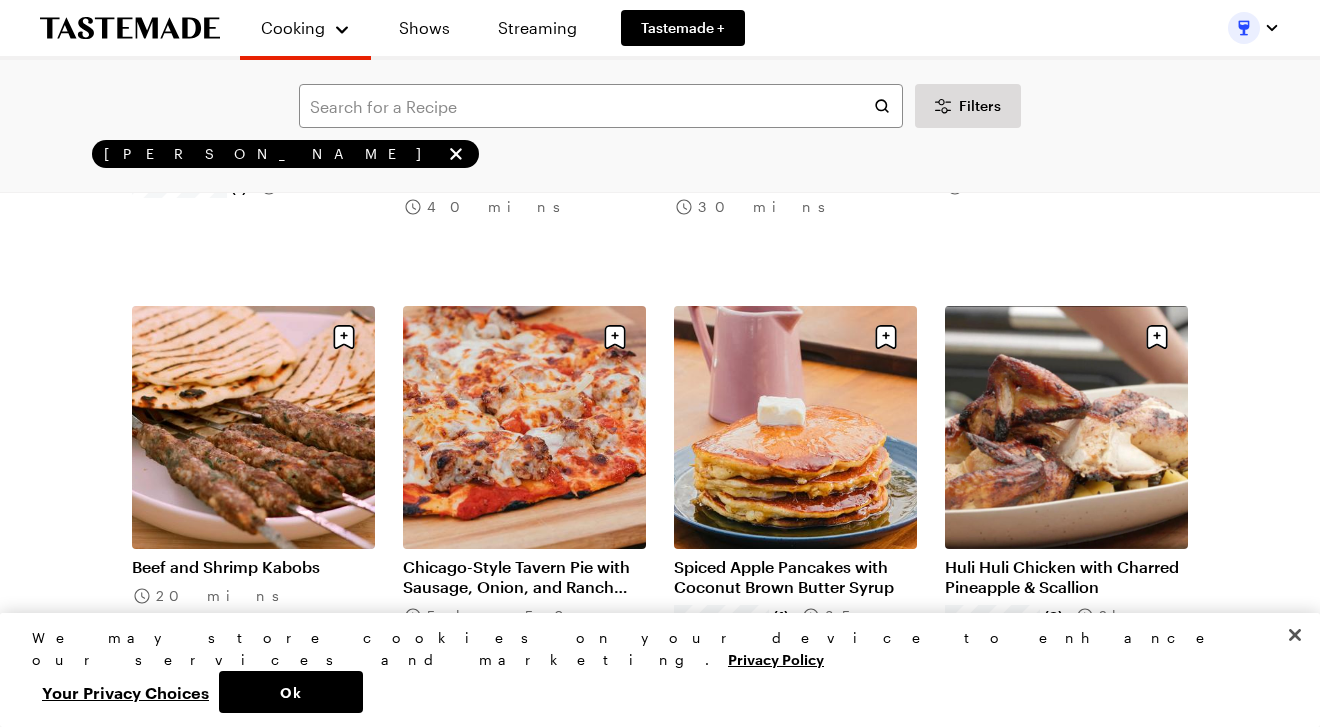 click on "Results  ( 151 ) Popular Load More Hanger Steak with Salsa Verde (1) 25 mins Supreme Fried Rice with Shrimp, Chicken, Bacon, Pickled Raisins & Jalapenos 40 mins Grilled Cheese with Roasted Tomato Soup 30 mins Grilled Chicken Parmesan 50 mins Beef and Shrimp Kabobs 20 mins Chicago-Style Tavern Pie with Sausage, Onion, and Ranch Dressing 5h 50m Spiced Apple Pancakes with Coconut Brown Butter Syrup (1) 35 mins Huli Huli Chicken with Charred Pineapple & Scallion (3) 2h 0m Bananas Foster with Vanilla Ice Cream 30 mins Brisket Burger with Grilled Onions and Blue Cheese Sauce (1) 40 mins NY Strip Steak with Roasted Onions & Poblanos 1h 40m Italian Beef Combo, Chili Crisp Cheese Sauce, Giardiniera (1) 8h 20m Maple Sausage, Egg, and Cheese Fried Rice (2) 25 mins Black Pepper BBQ Shrimp Po’boy (2) 25 mins Angry Chicken (1) 1h 45m Detroit Style Pizza with Cheddar, Sausage, and Onion (1) 38 mins Grilled Pizza Pocket with Pepperoni & Pickled Chili Peppers 1h 5m Hawaiian Mac Salad (1) 25 mins (1) 4h 25m 15 mins (1) (2)" at bounding box center (660, 1352) 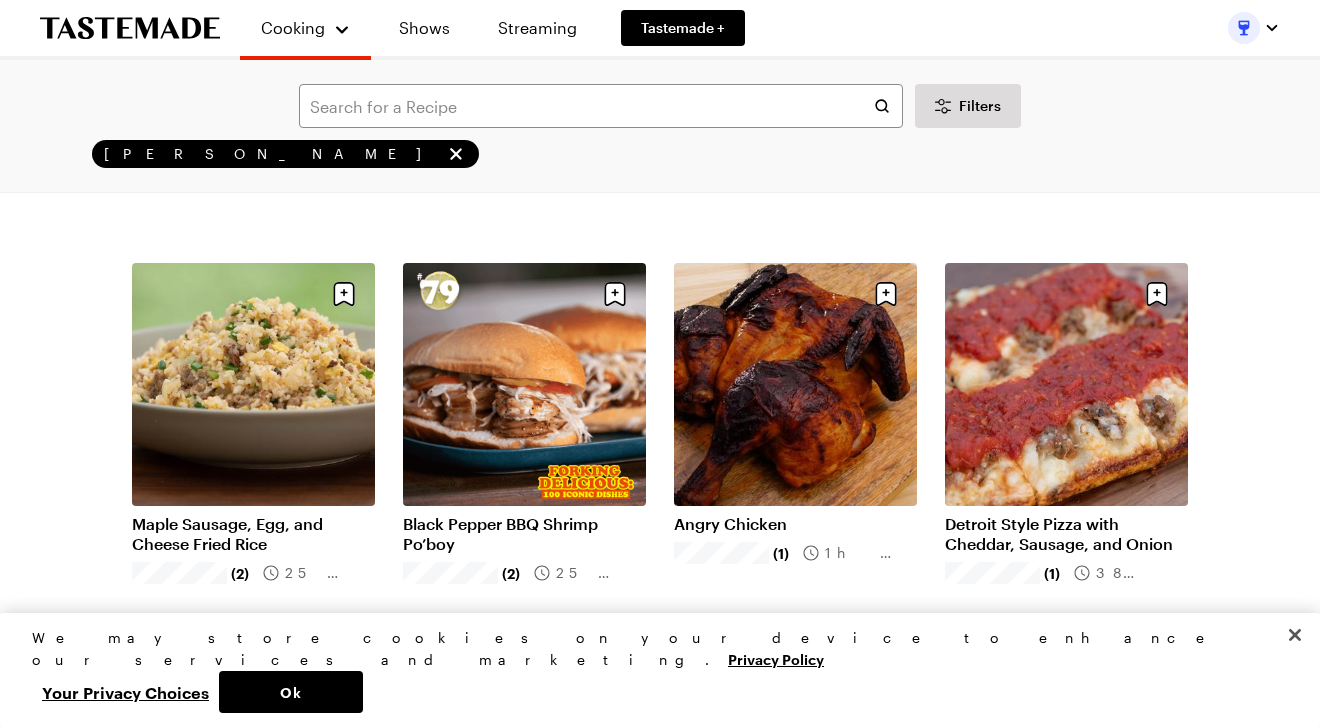 scroll, scrollTop: 1299, scrollLeft: 0, axis: vertical 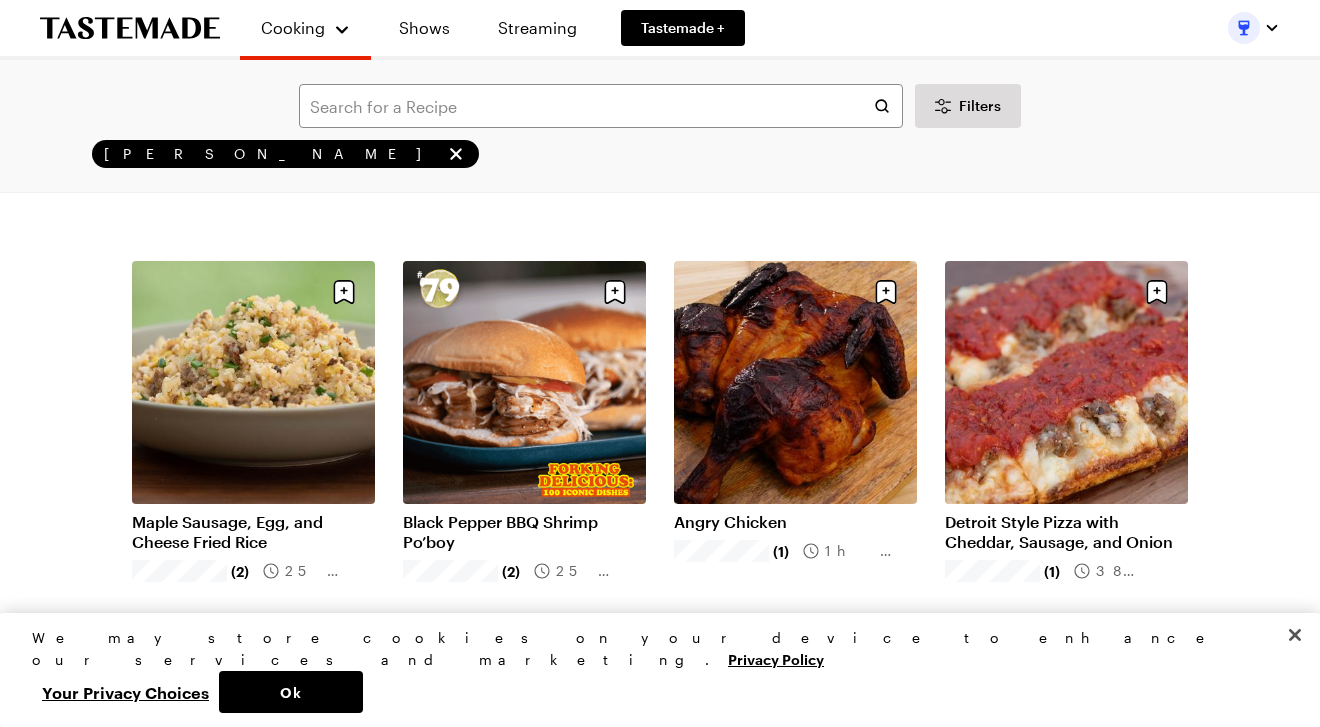 click on "Angry Chicken" at bounding box center (795, 522) 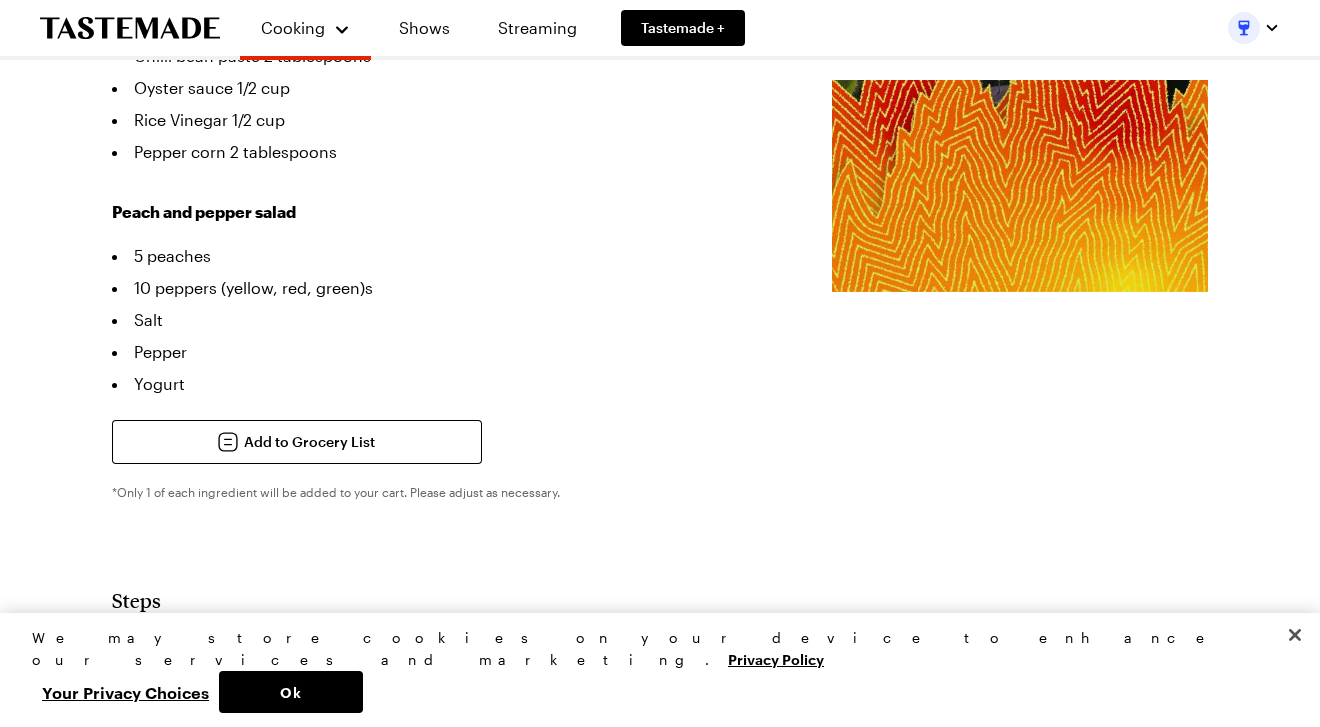 scroll, scrollTop: 0, scrollLeft: 0, axis: both 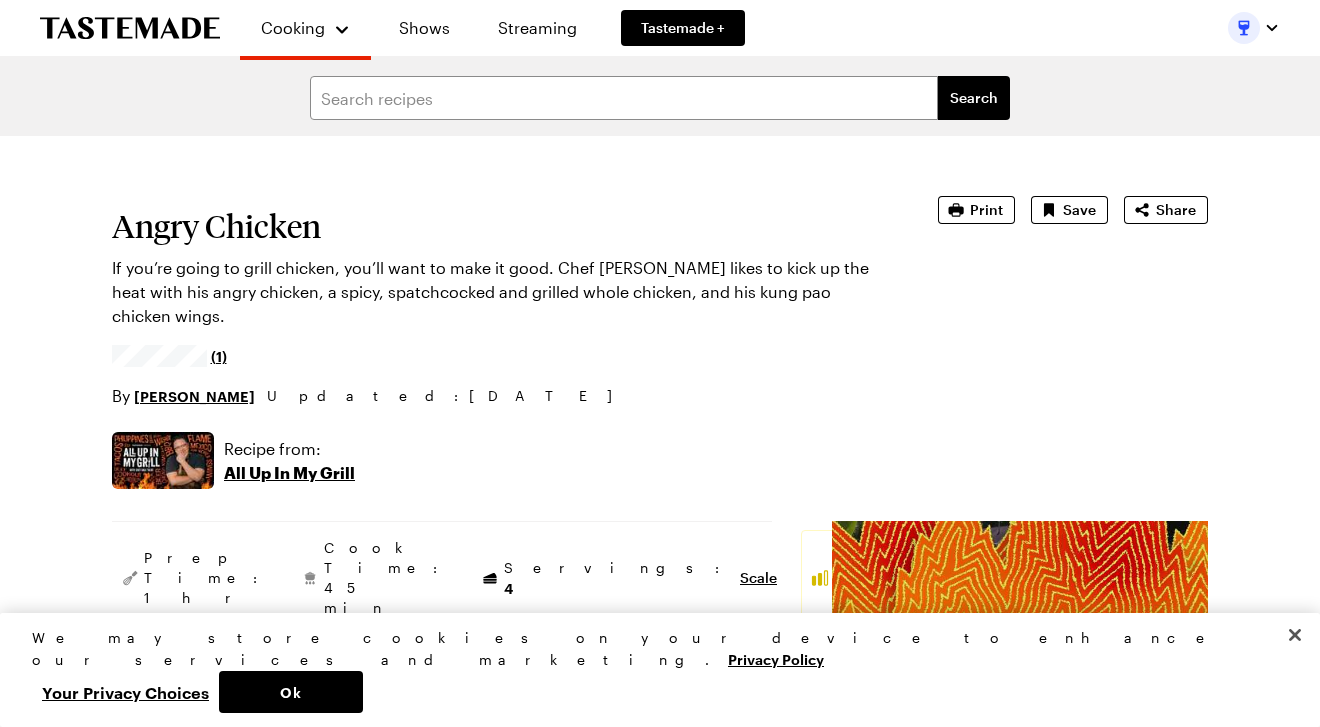 click on "(1)" at bounding box center (169, 356) 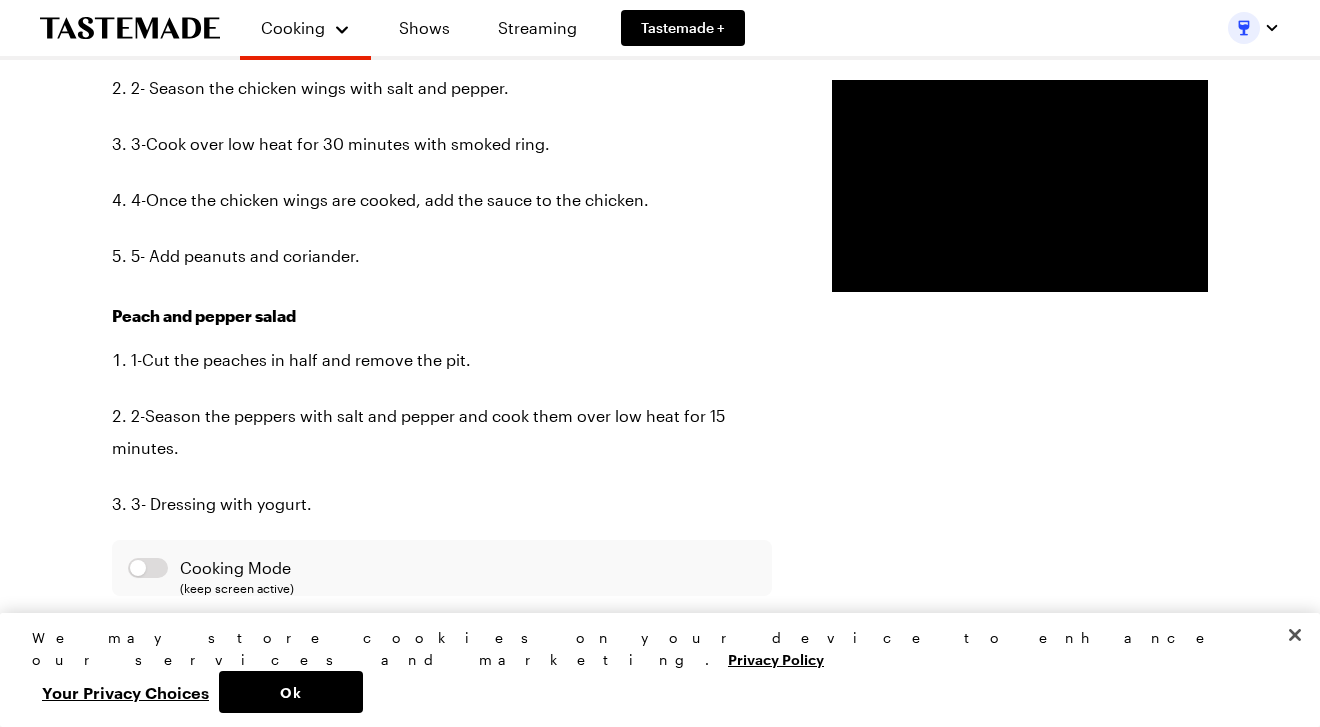 scroll, scrollTop: 1961, scrollLeft: 0, axis: vertical 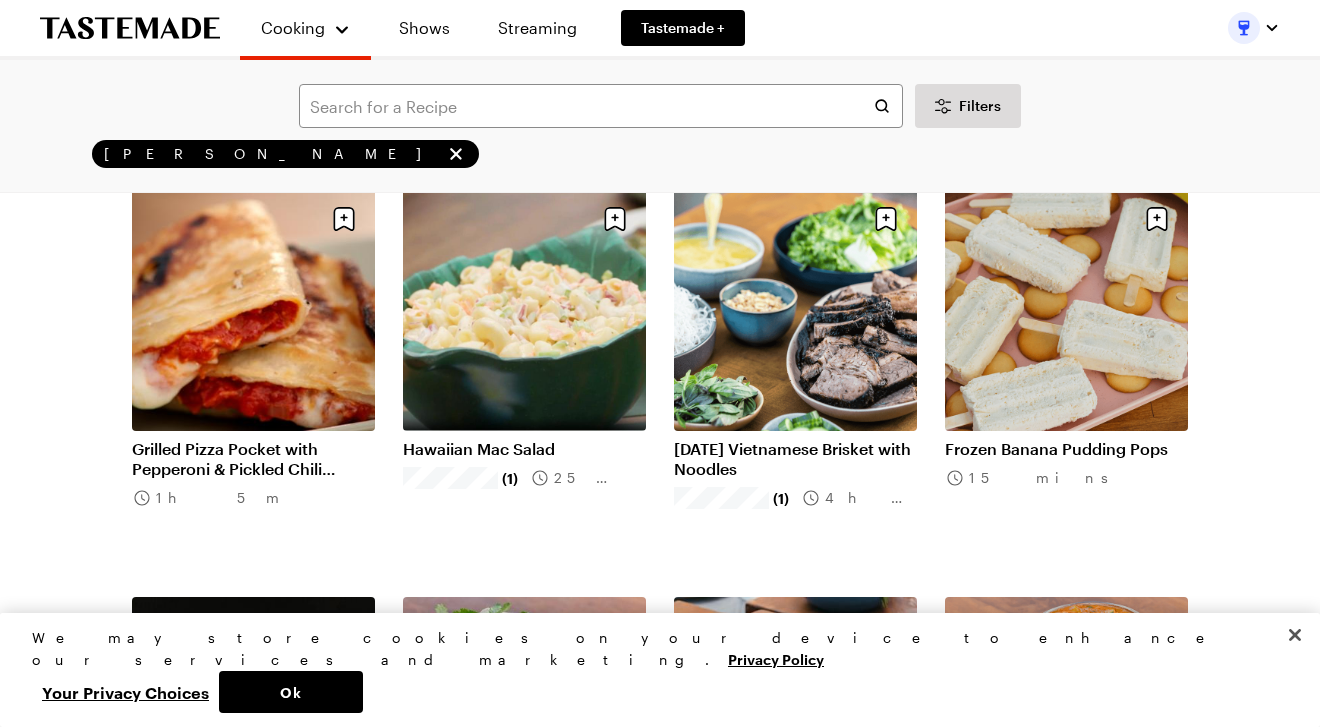 click on "Hawaiian Mac Salad" at bounding box center [524, 449] 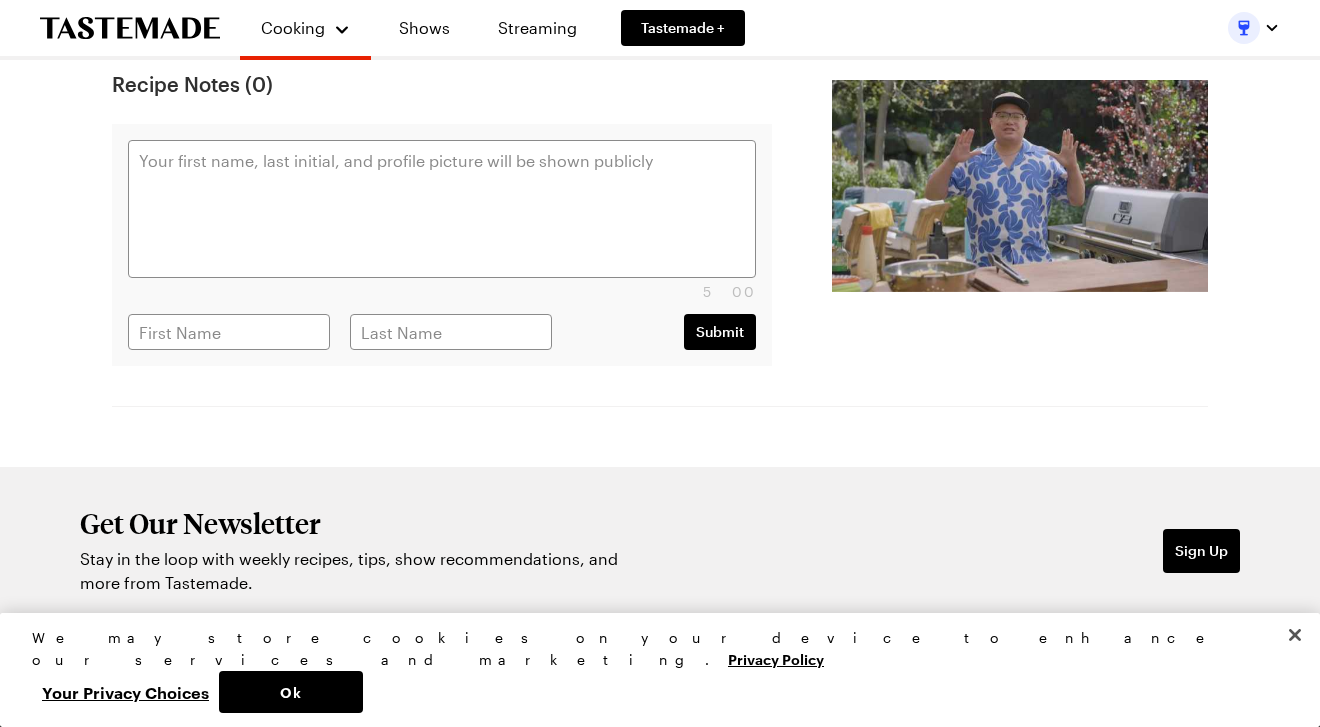 scroll, scrollTop: 0, scrollLeft: 0, axis: both 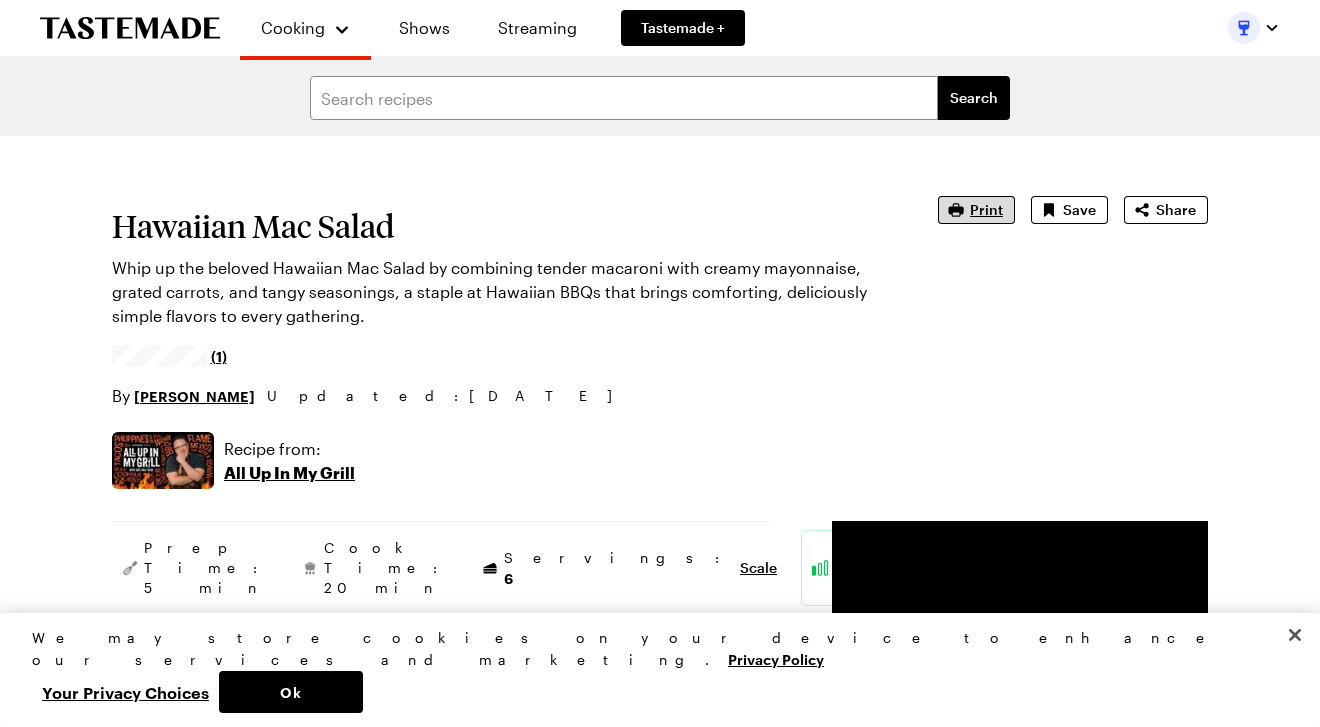 click on "Print" at bounding box center (986, 210) 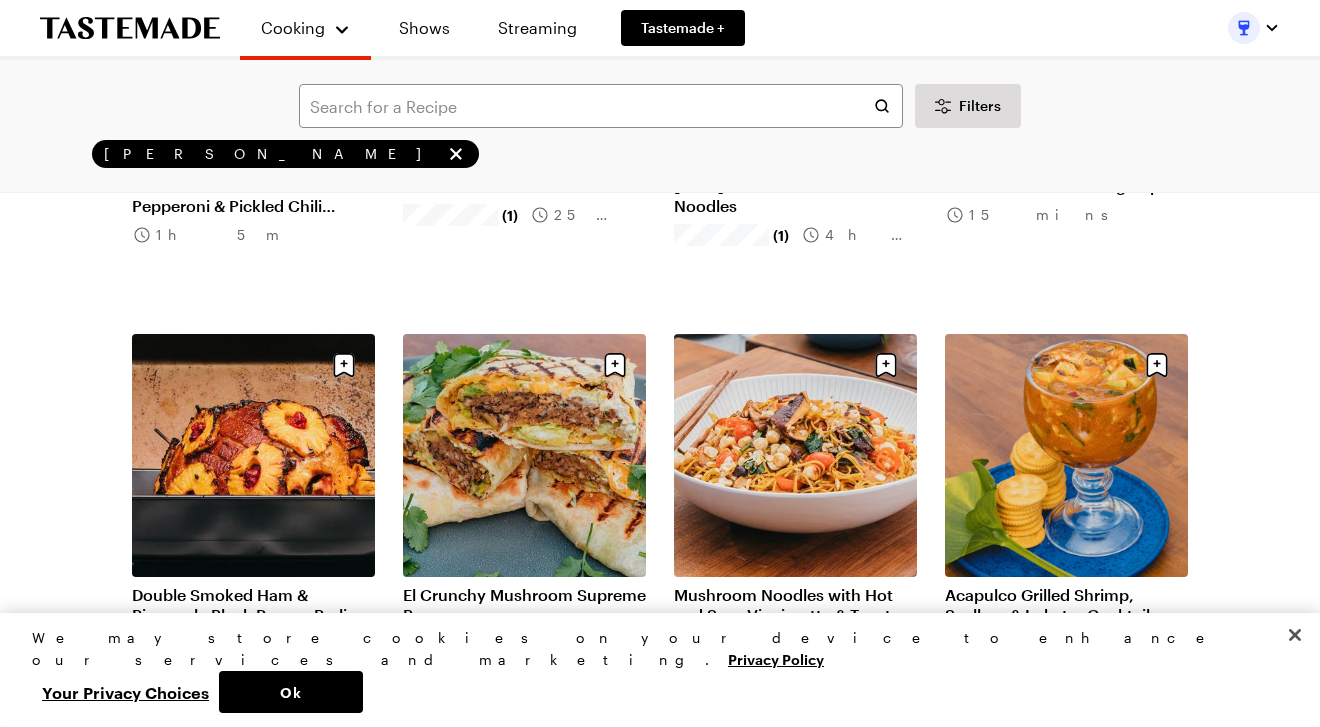 scroll, scrollTop: 2053, scrollLeft: 0, axis: vertical 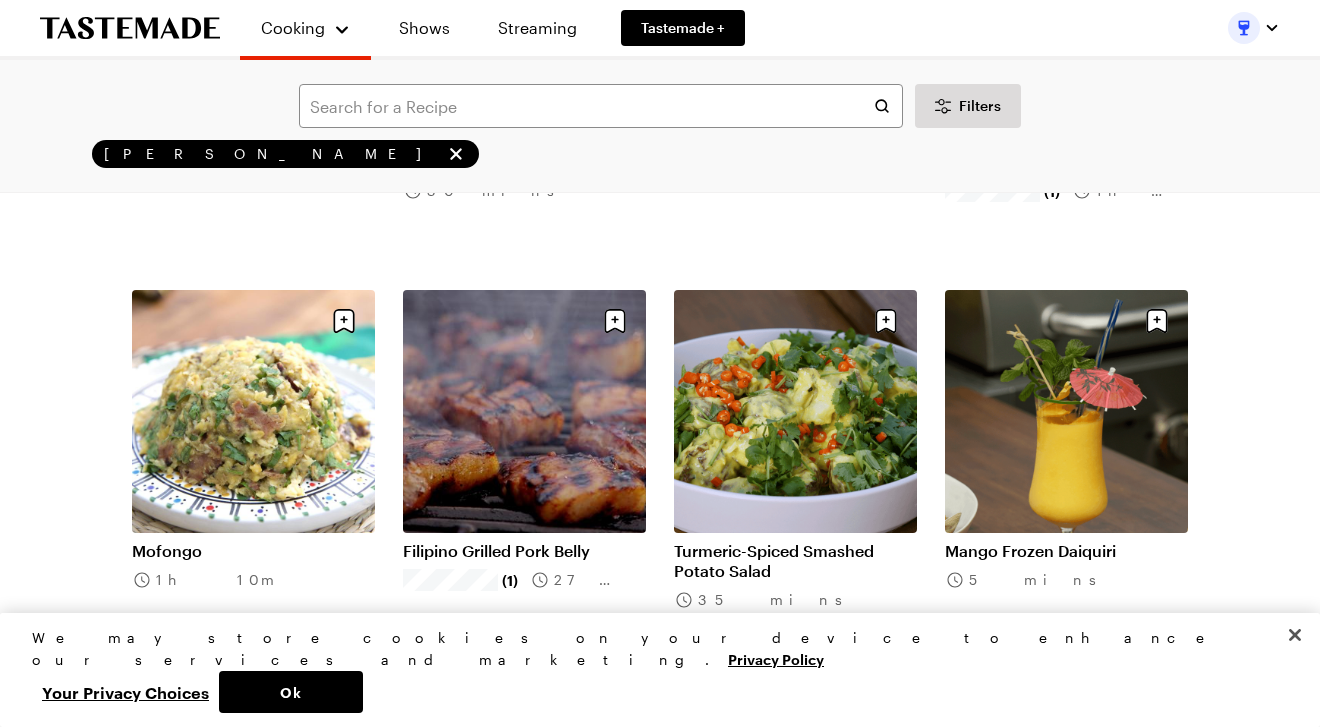 click on "Filipino Grilled Pork Belly" at bounding box center [524, 551] 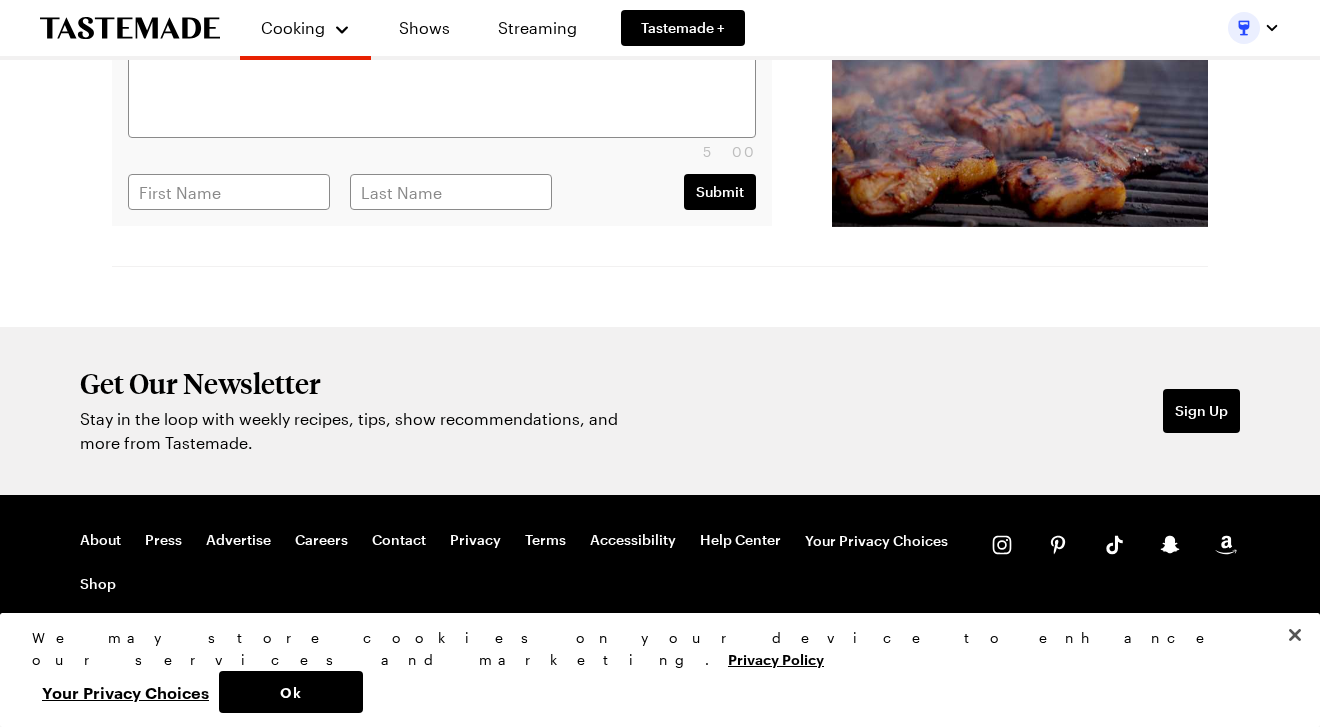 scroll, scrollTop: 0, scrollLeft: 0, axis: both 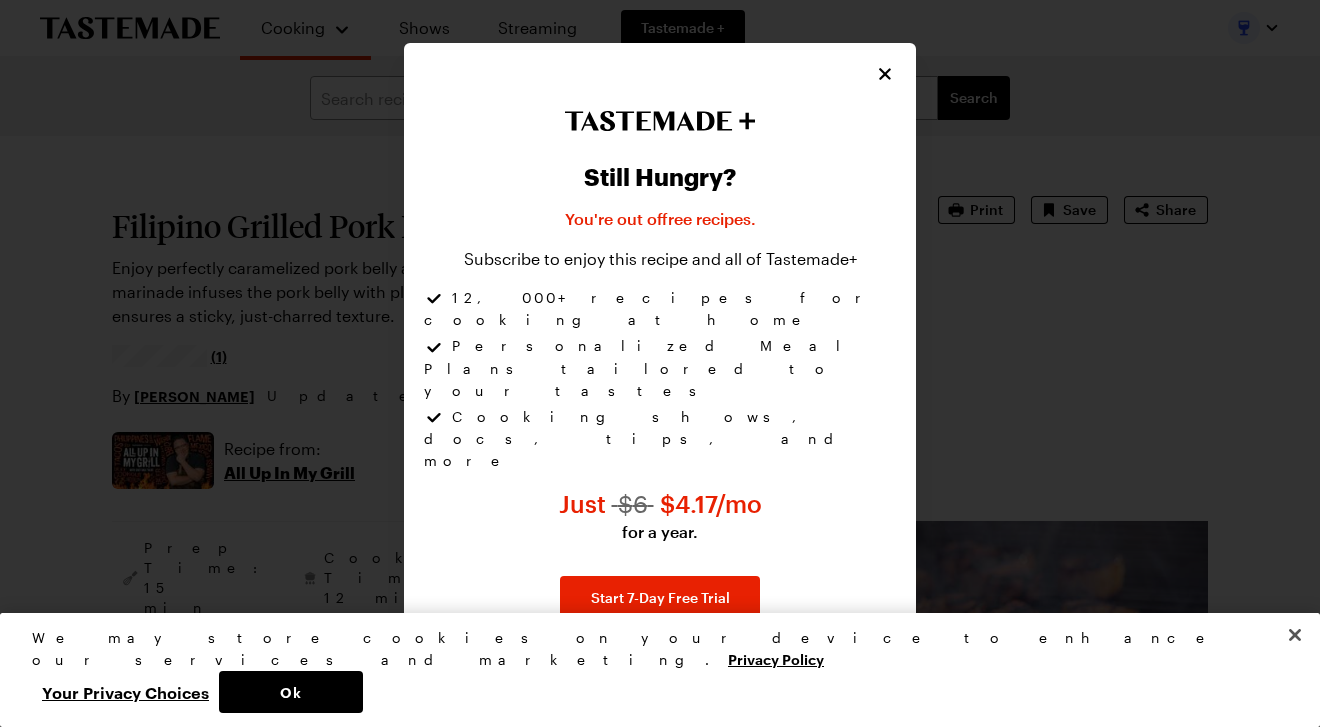 click 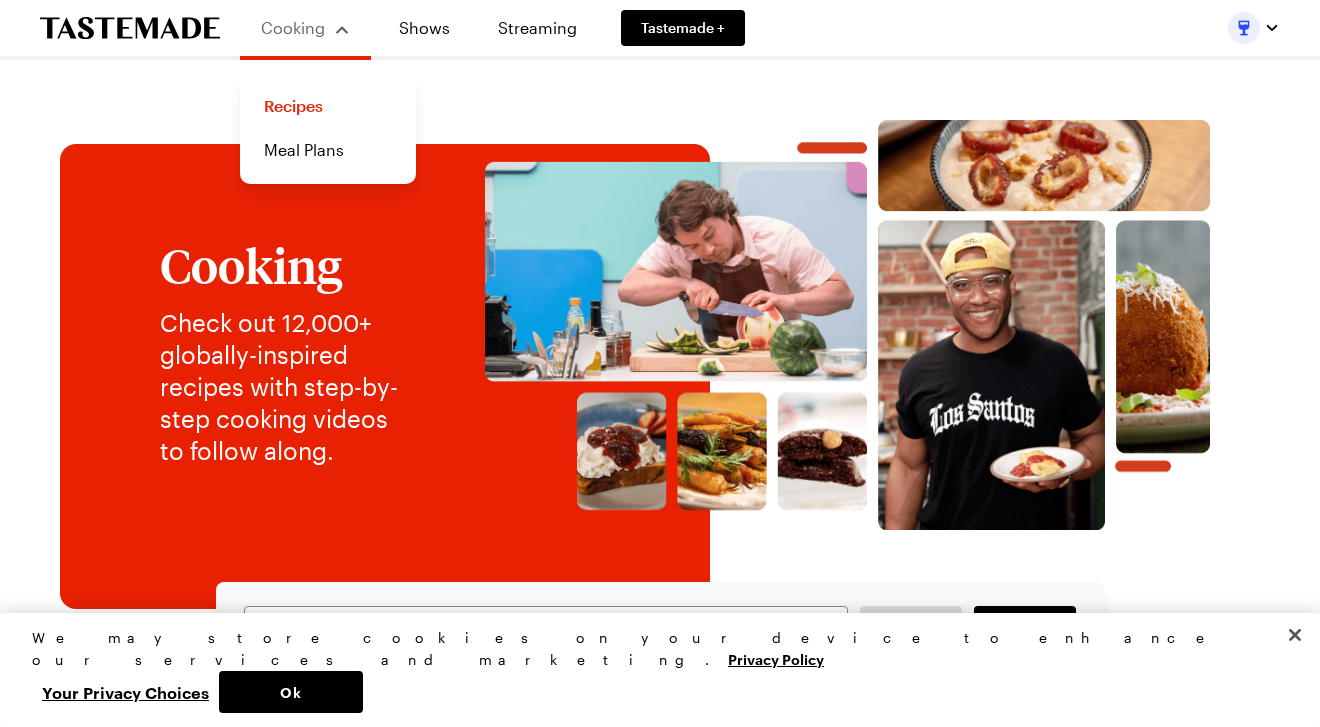 scroll, scrollTop: 0, scrollLeft: 0, axis: both 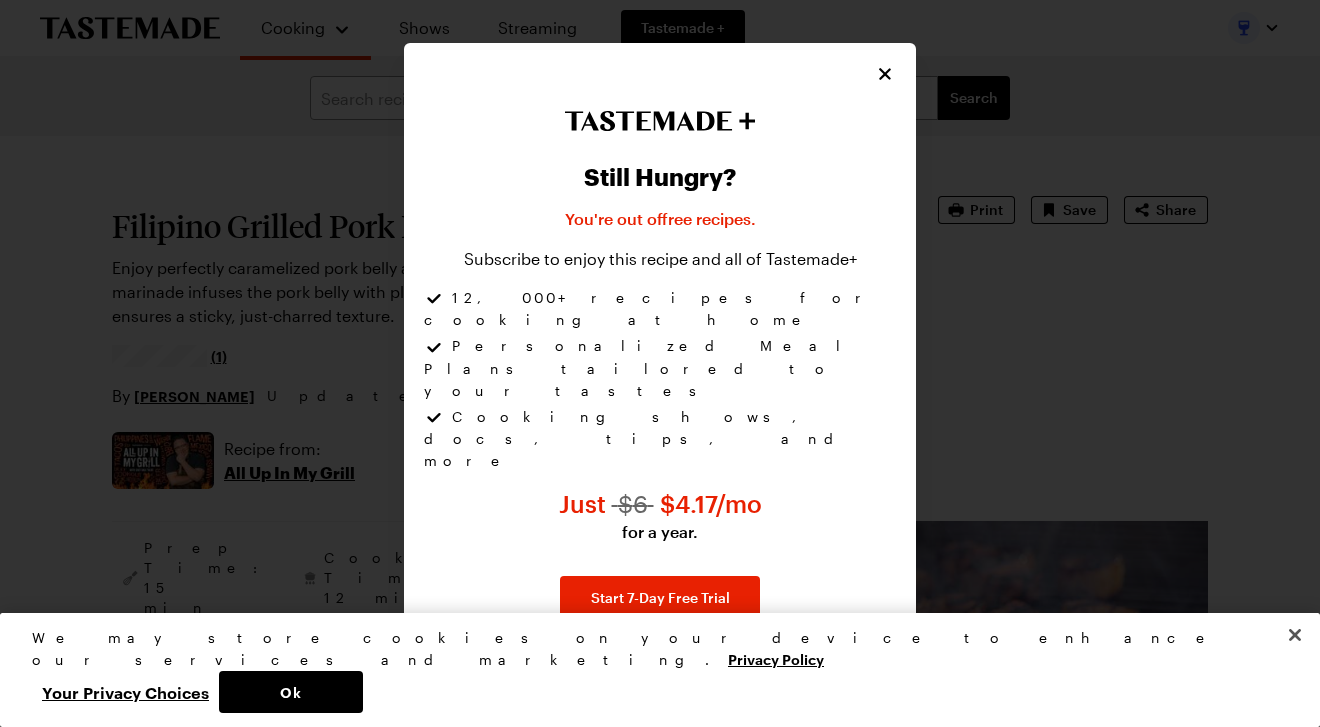 click 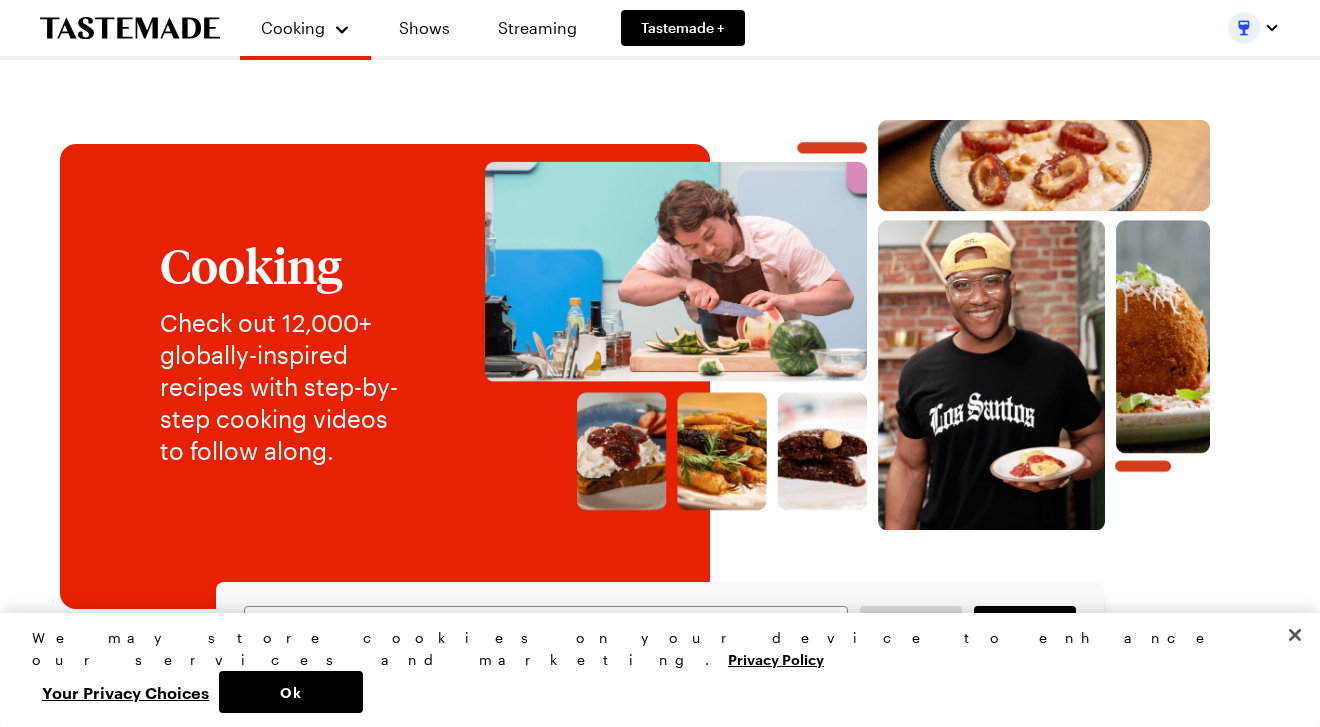 scroll, scrollTop: 0, scrollLeft: 0, axis: both 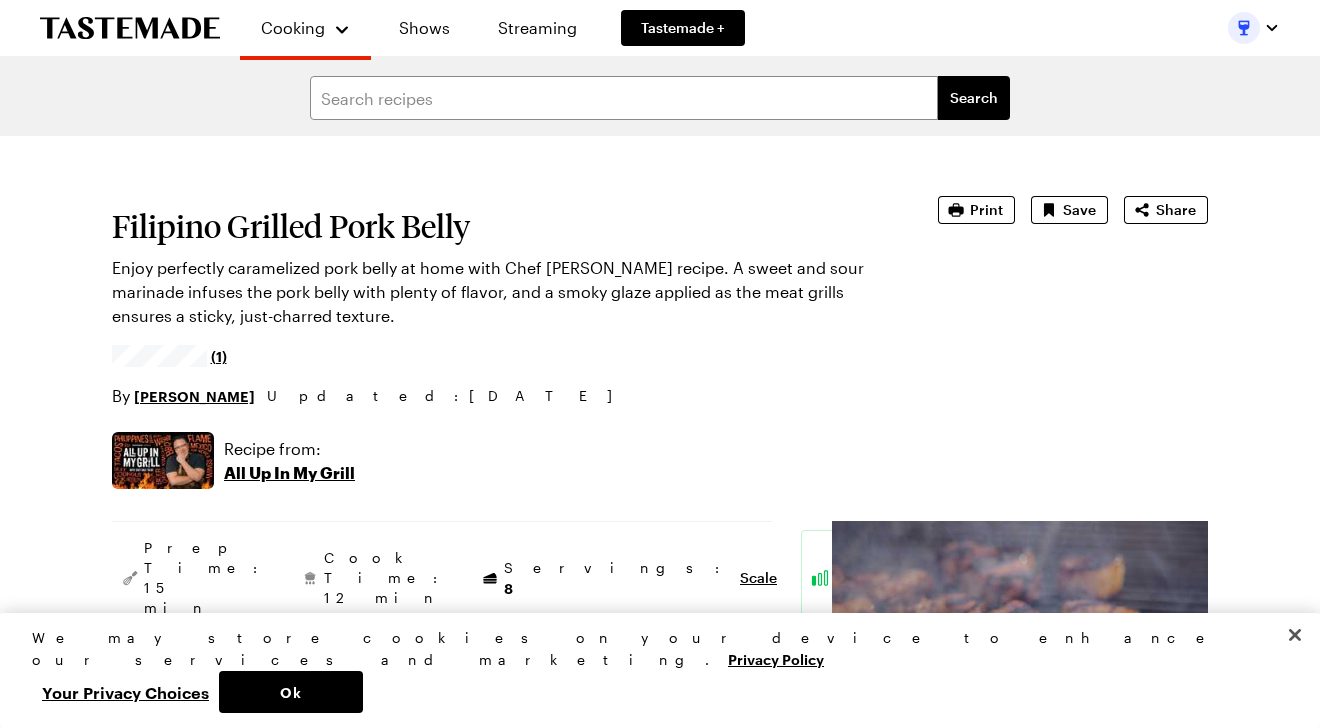 type on "x" 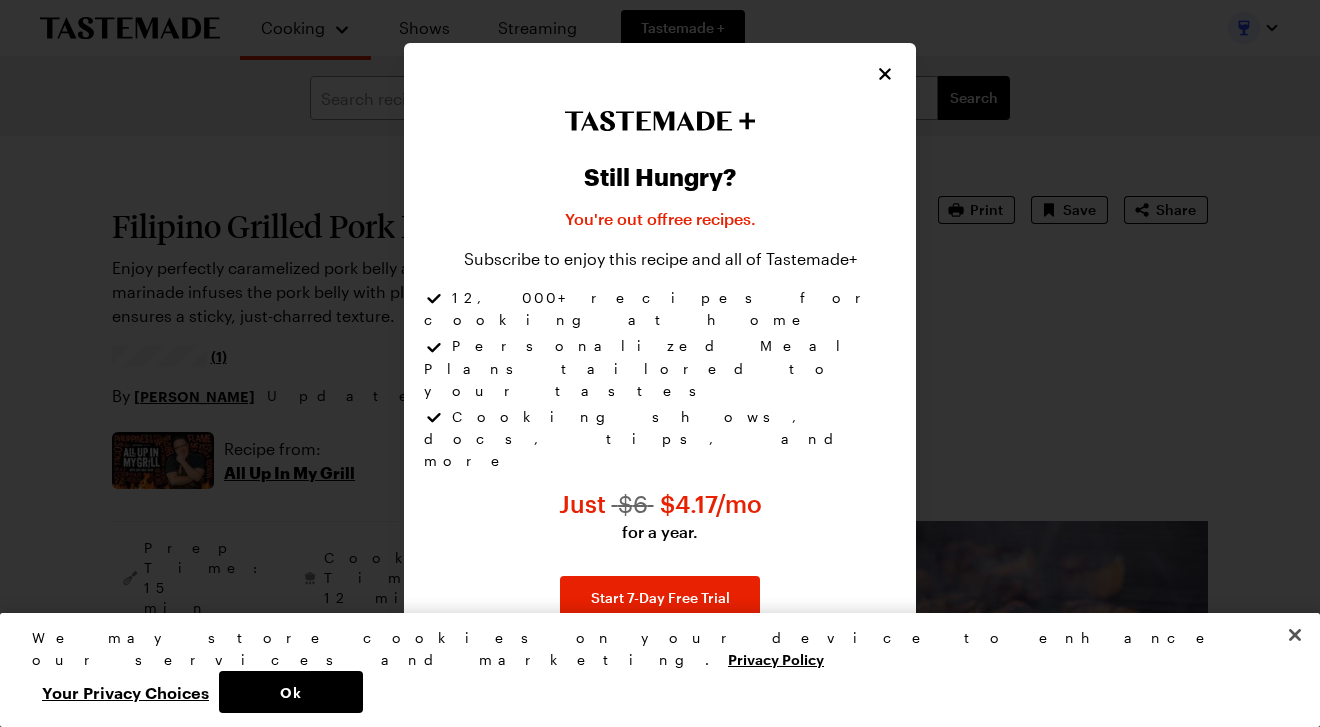 click 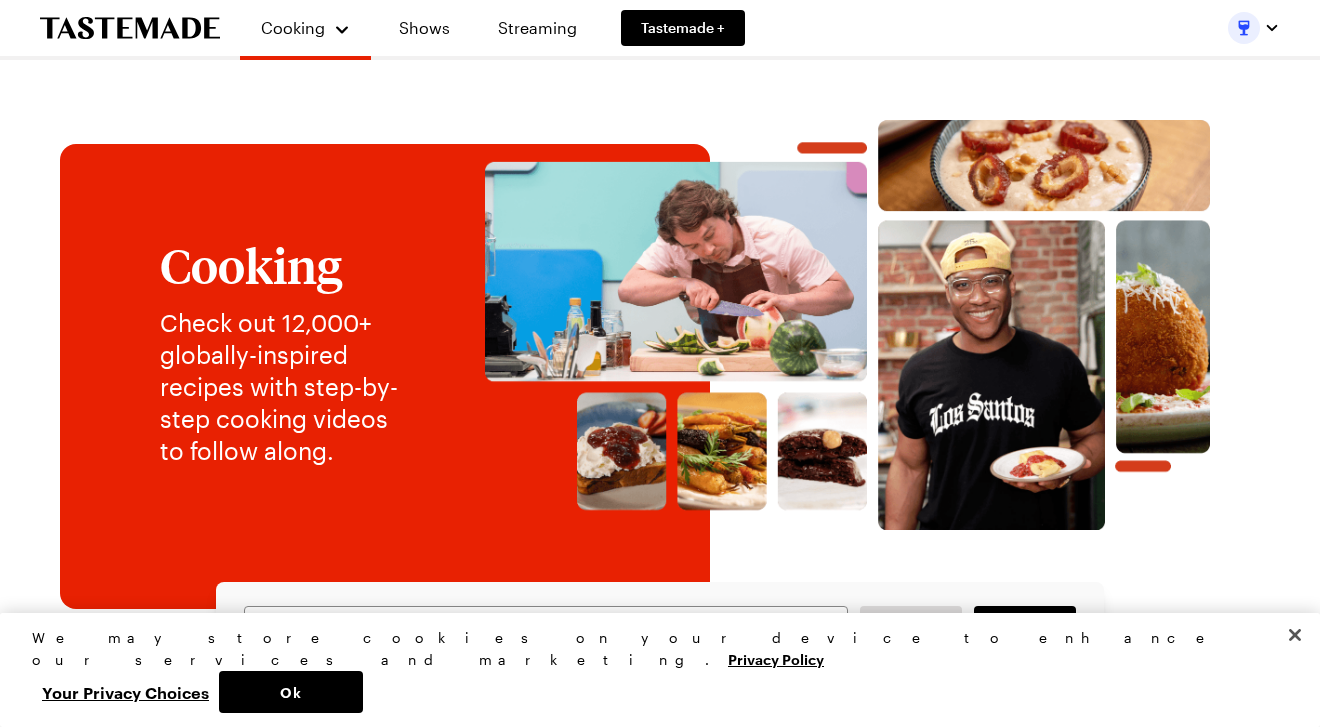 scroll, scrollTop: 0, scrollLeft: 0, axis: both 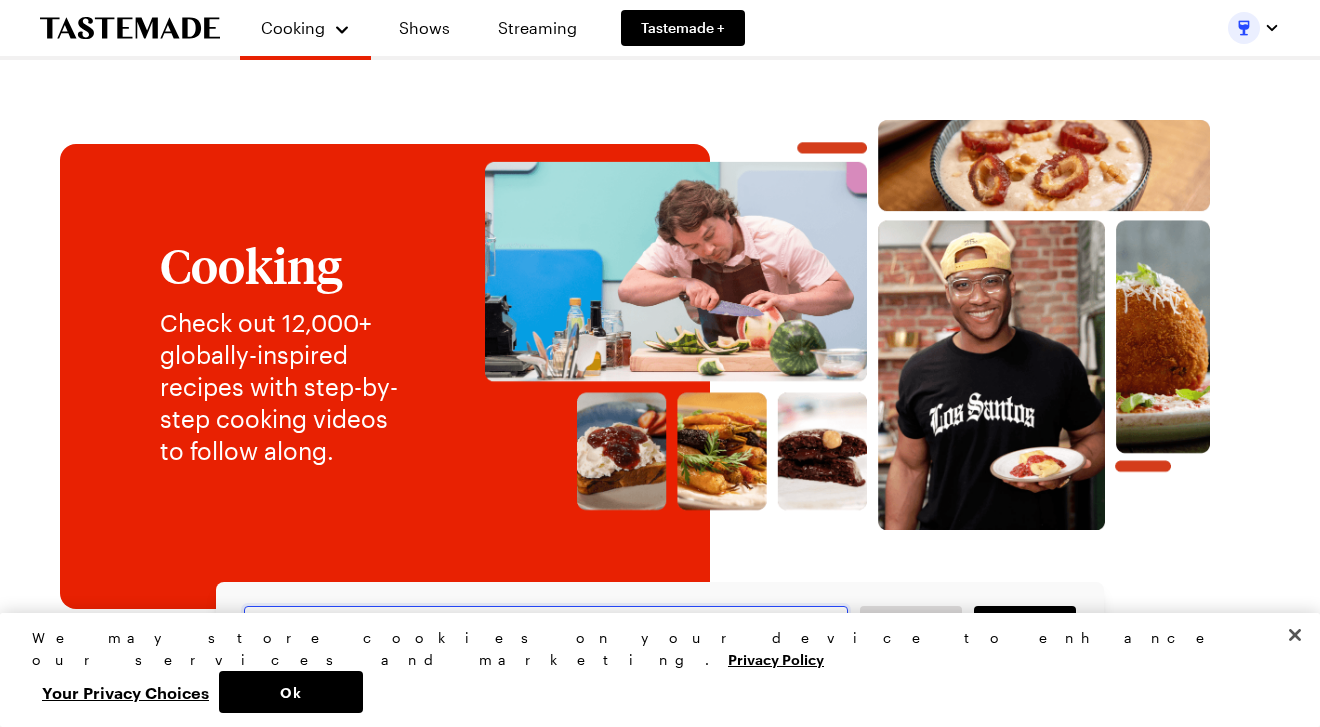 click at bounding box center (546, 628) 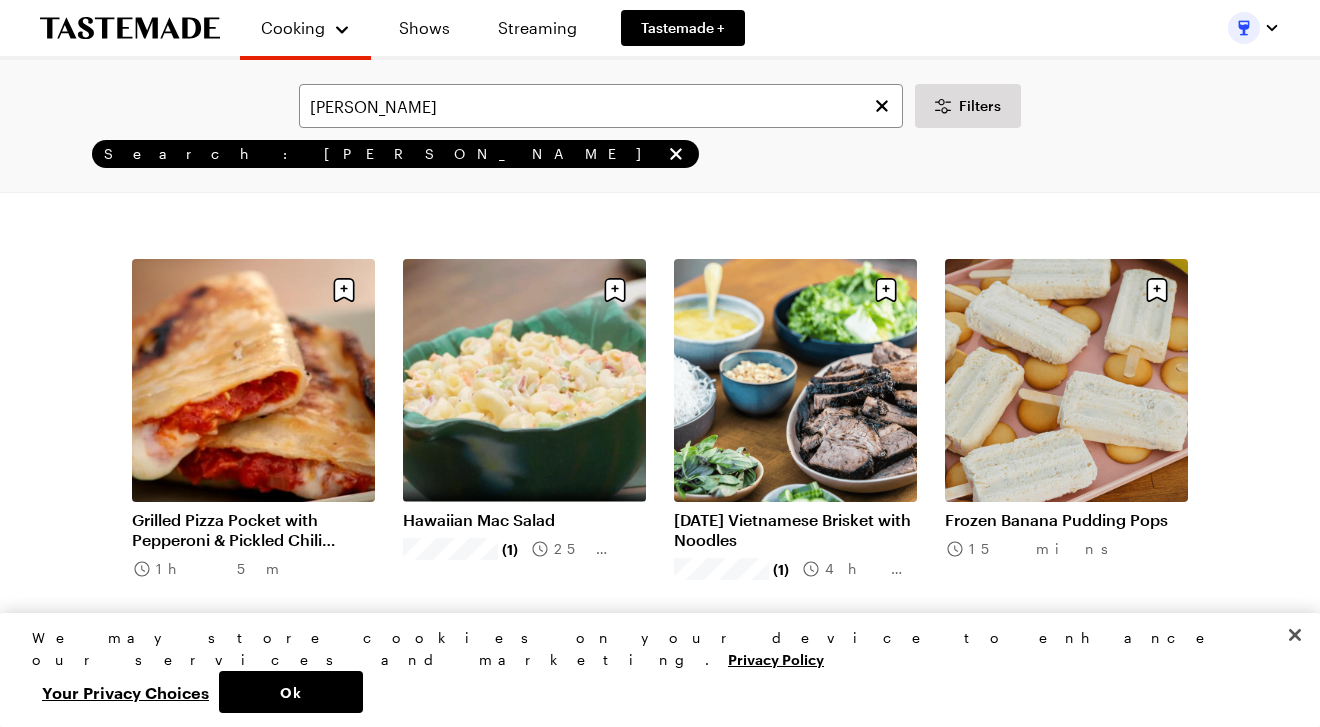 scroll, scrollTop: 1715, scrollLeft: 0, axis: vertical 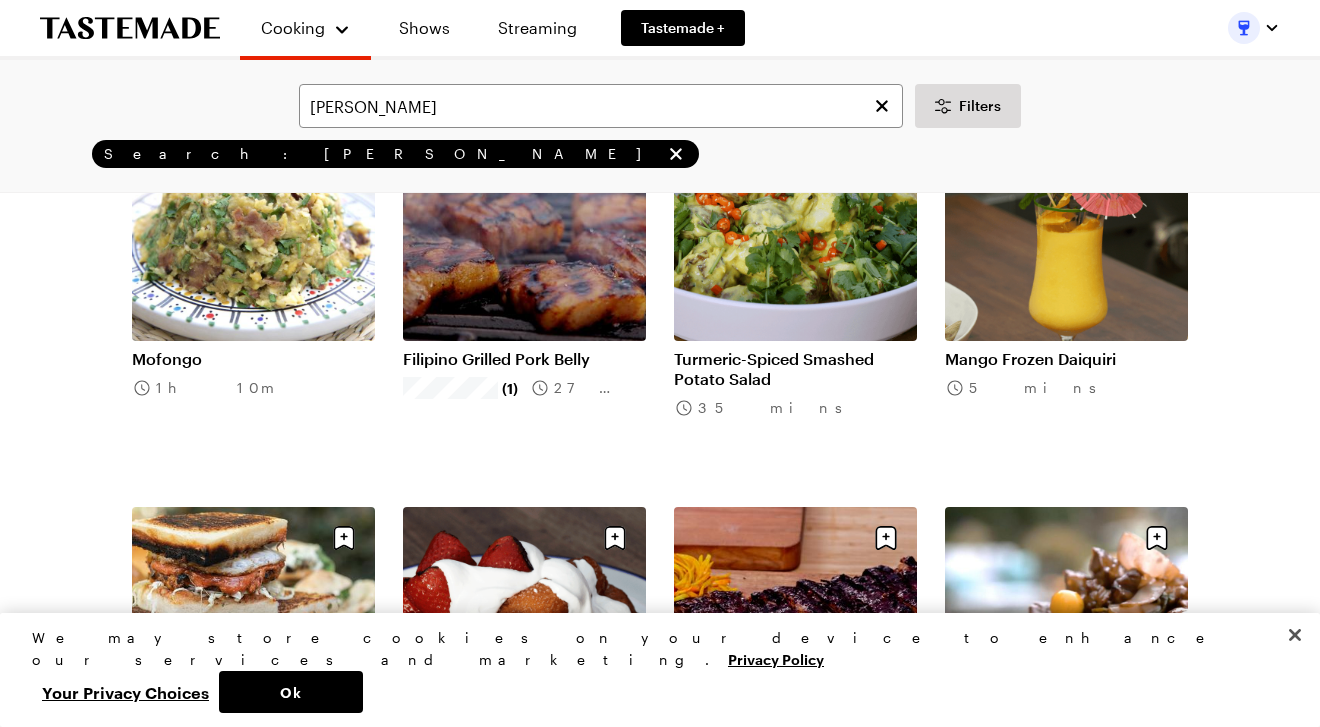 click on "Filipino Grilled Pork Belly" at bounding box center (524, 359) 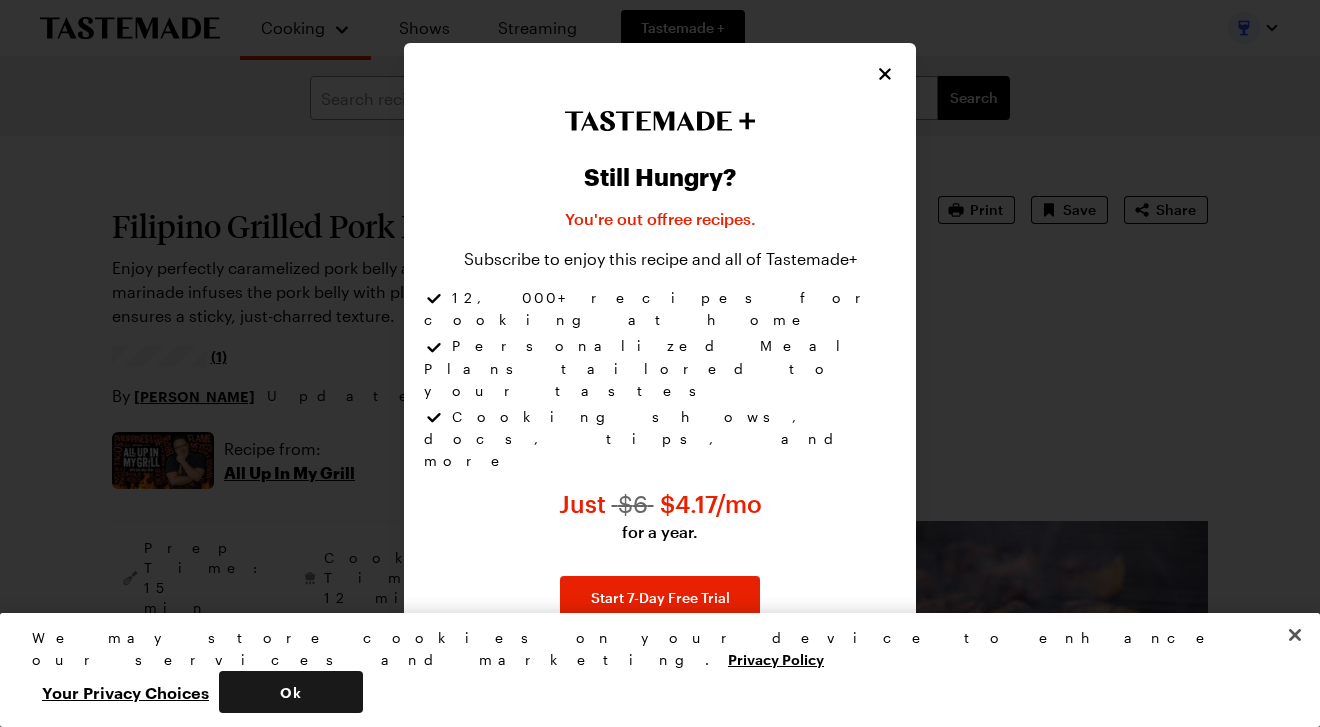click on "Ok" at bounding box center (291, 692) 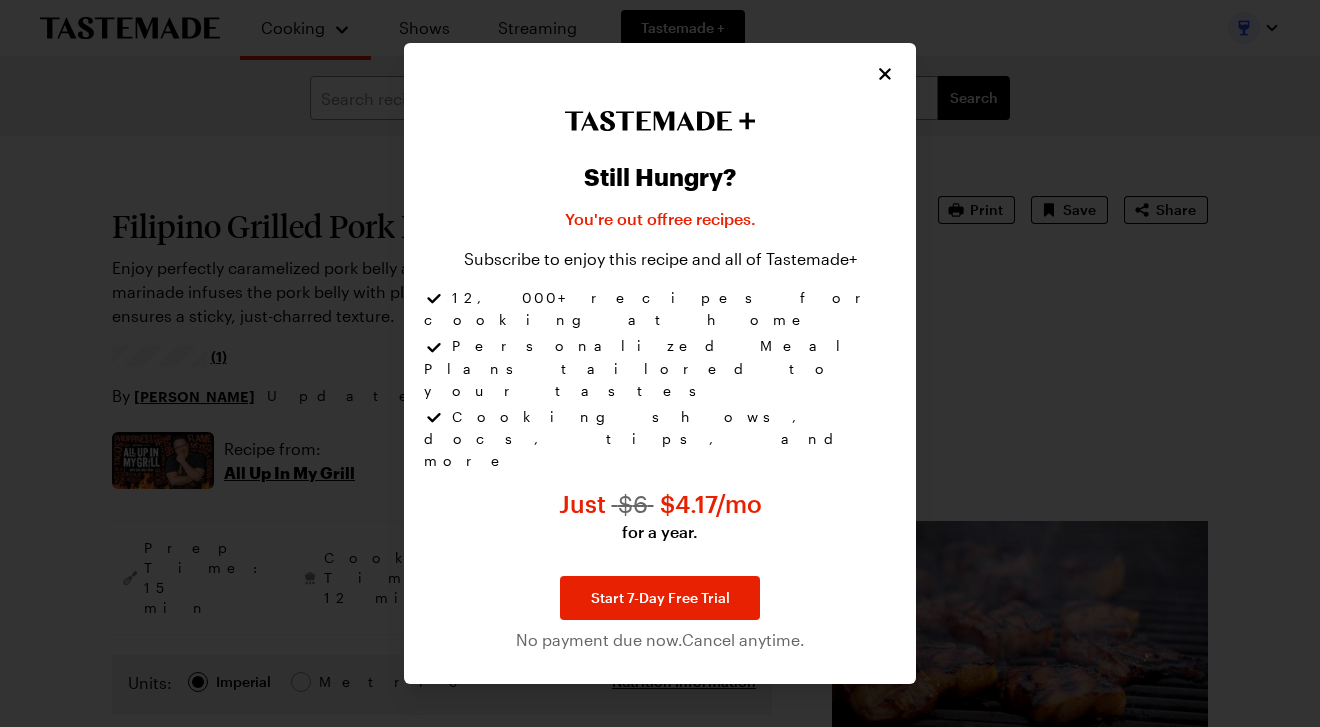 click 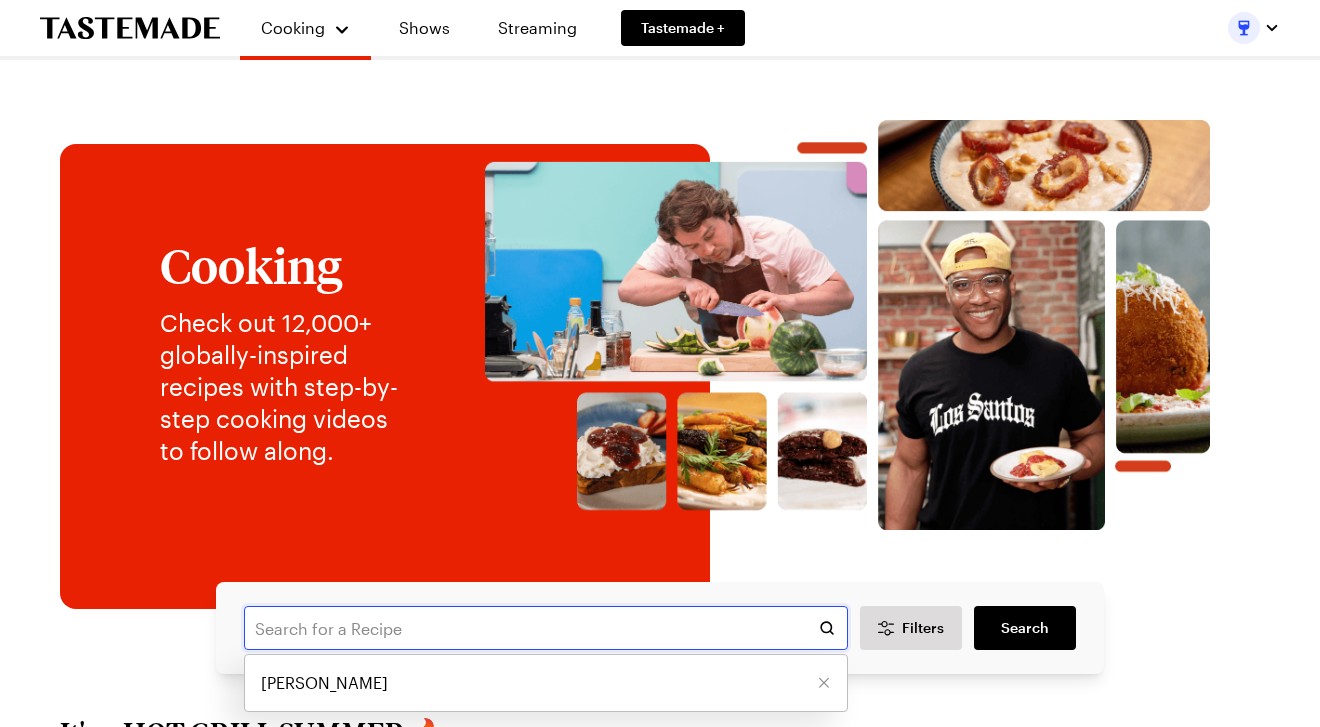 click at bounding box center (546, 628) 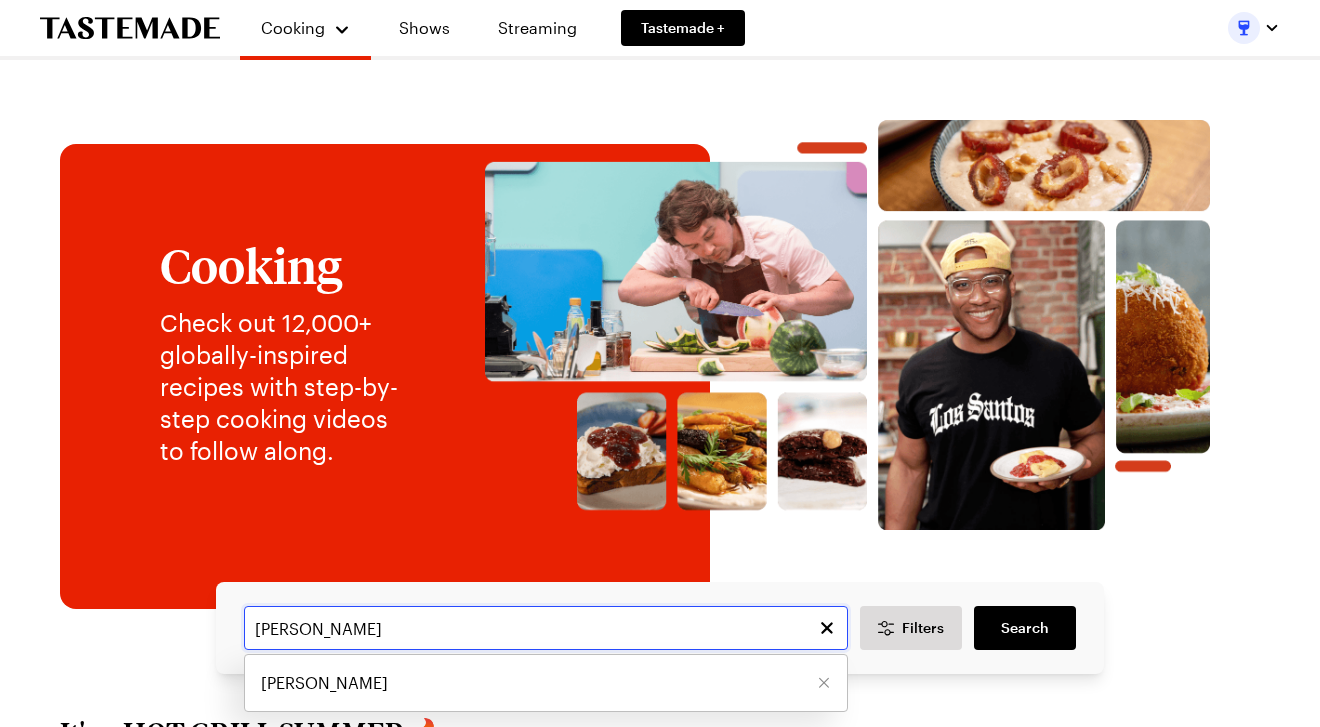 type on "dale" 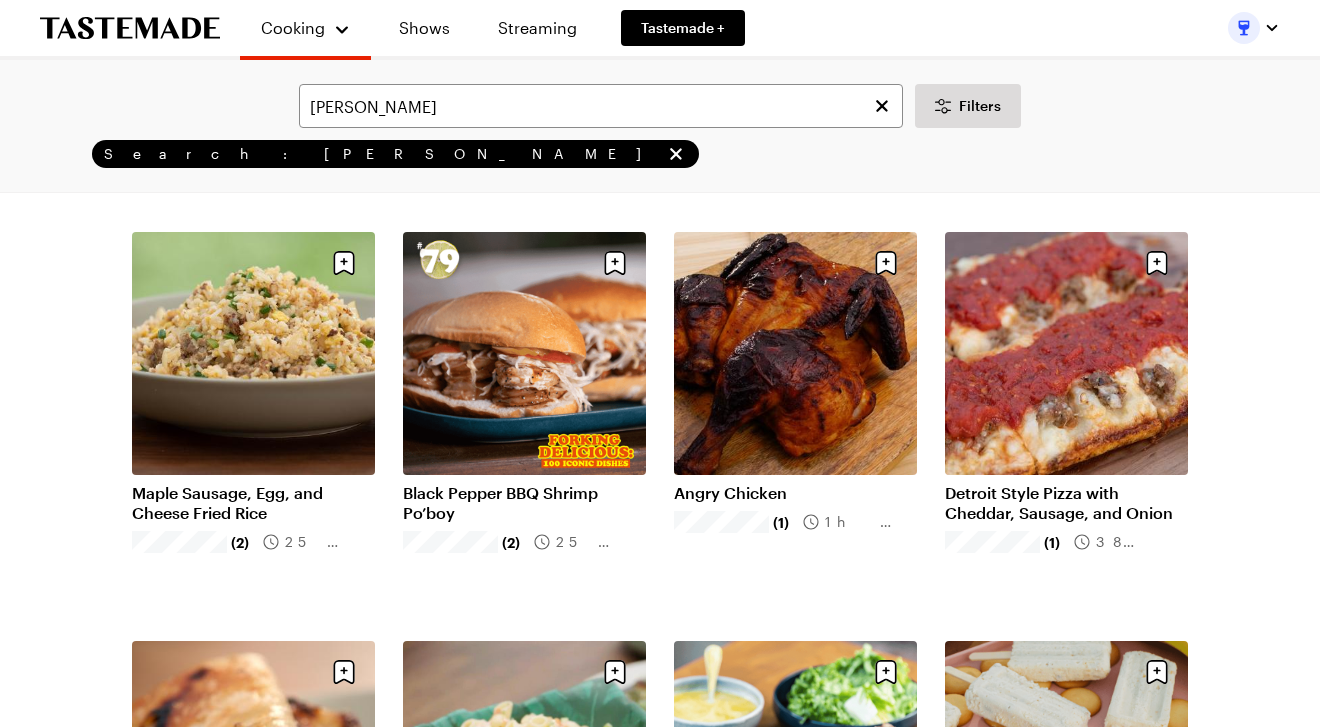 scroll, scrollTop: 1741, scrollLeft: 0, axis: vertical 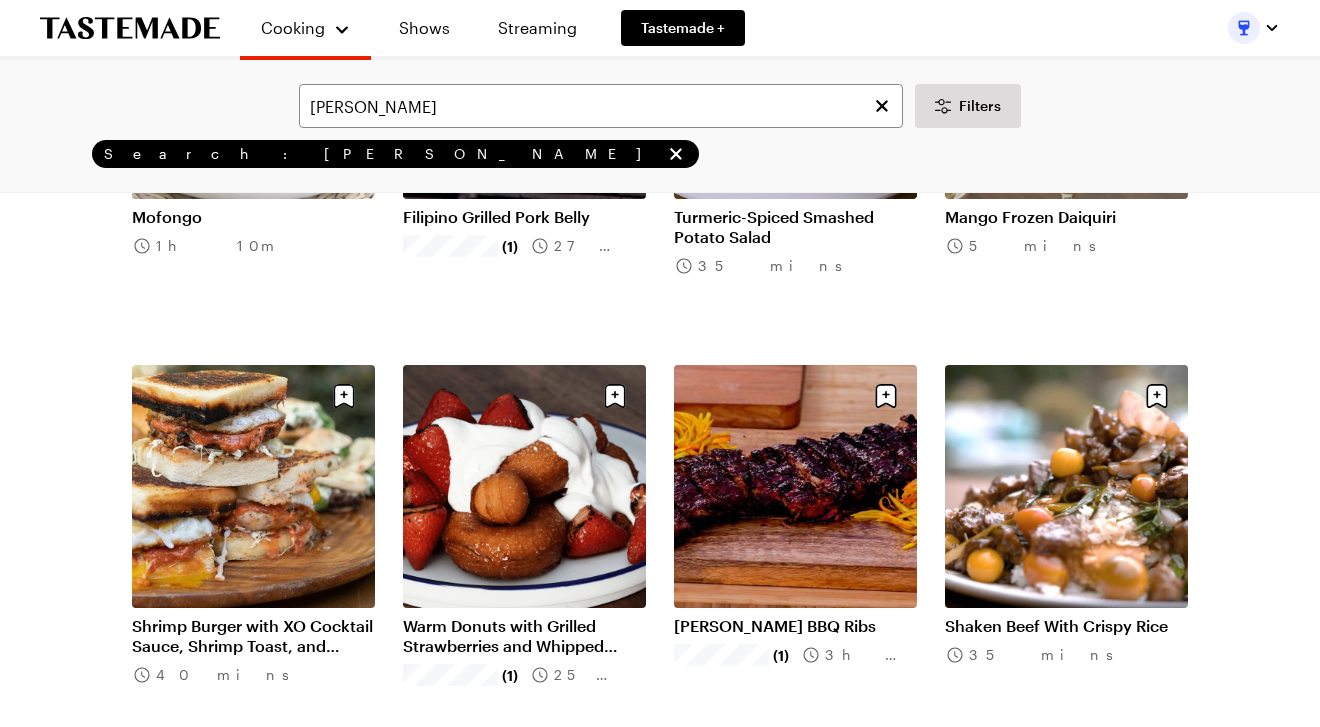 click on "Char Siu BBQ Ribs" at bounding box center [795, 626] 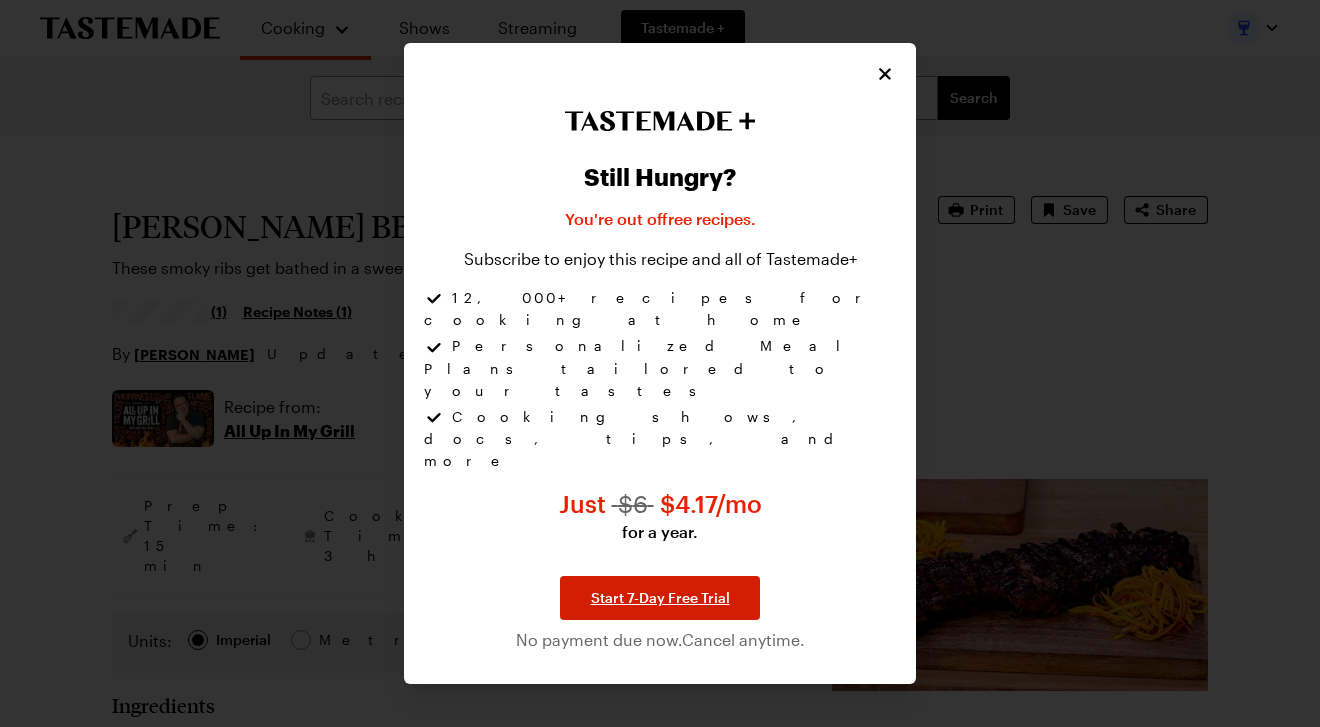 click on "Start 7-Day Free Trial" at bounding box center (660, 598) 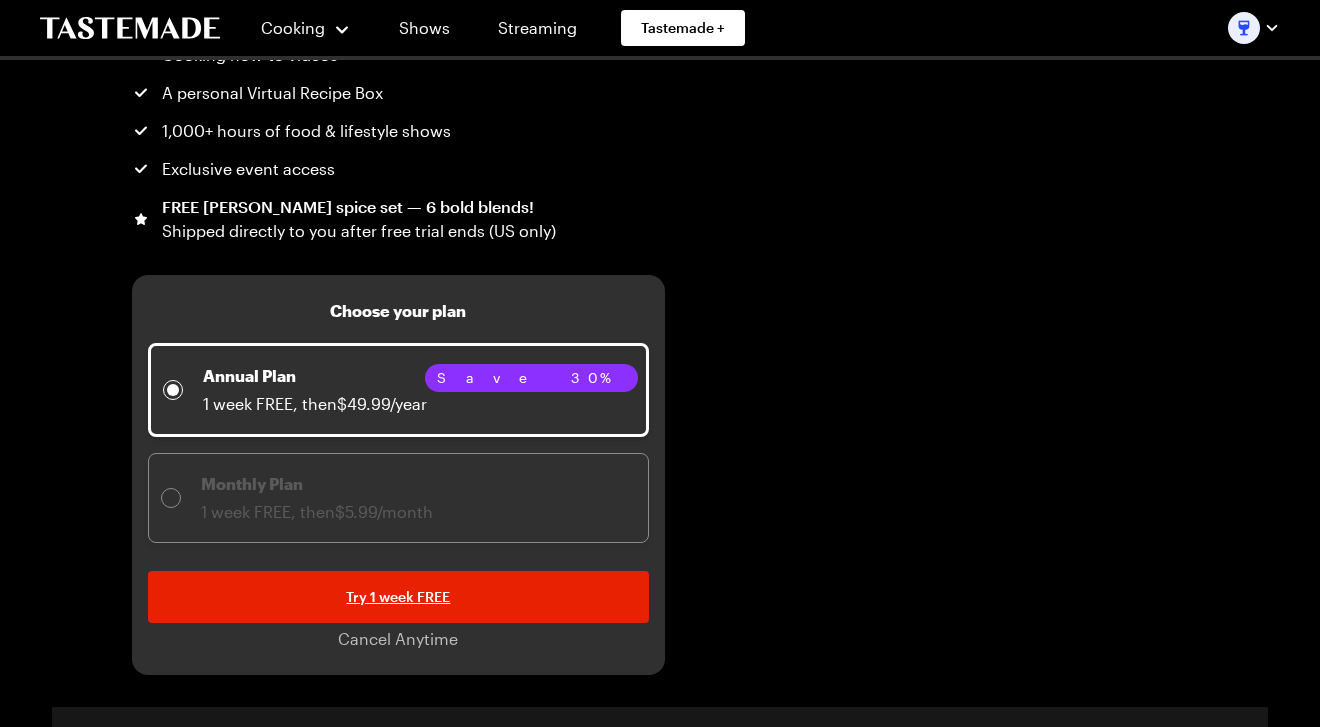 scroll, scrollTop: 383, scrollLeft: 0, axis: vertical 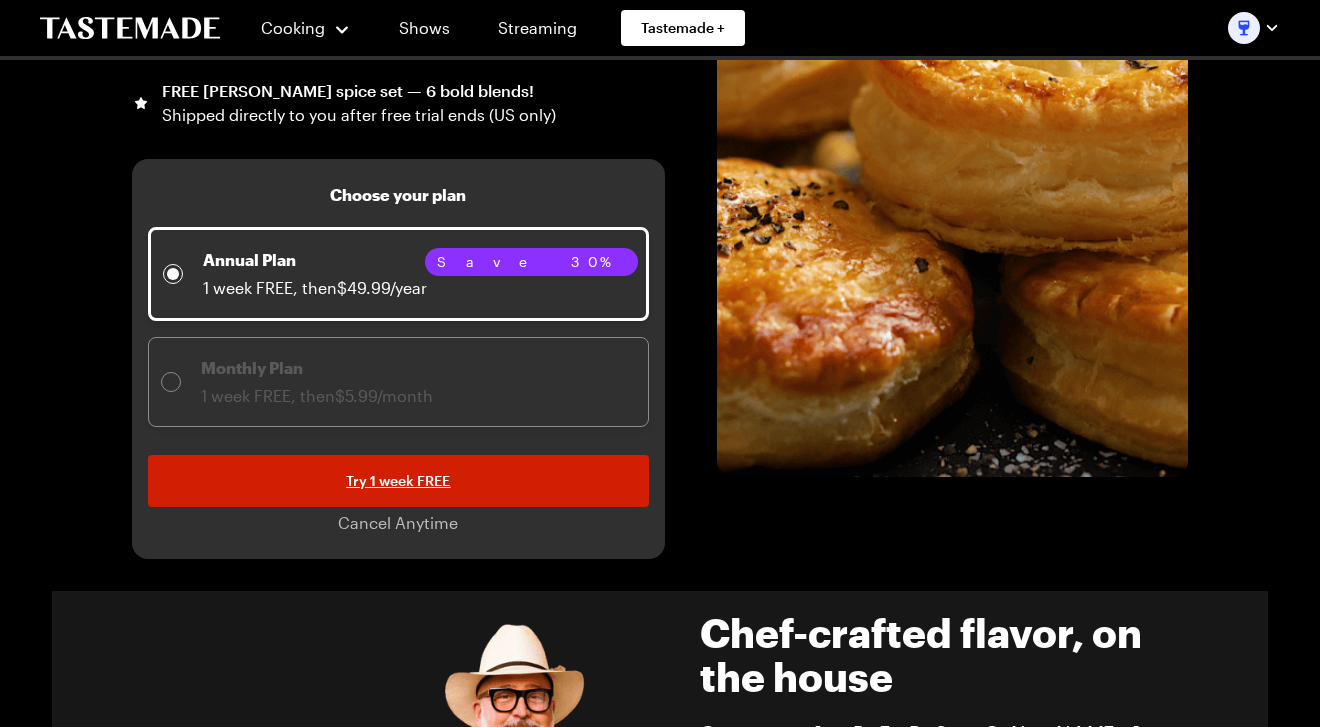 click on "Try 1 week FREE" at bounding box center [398, 481] 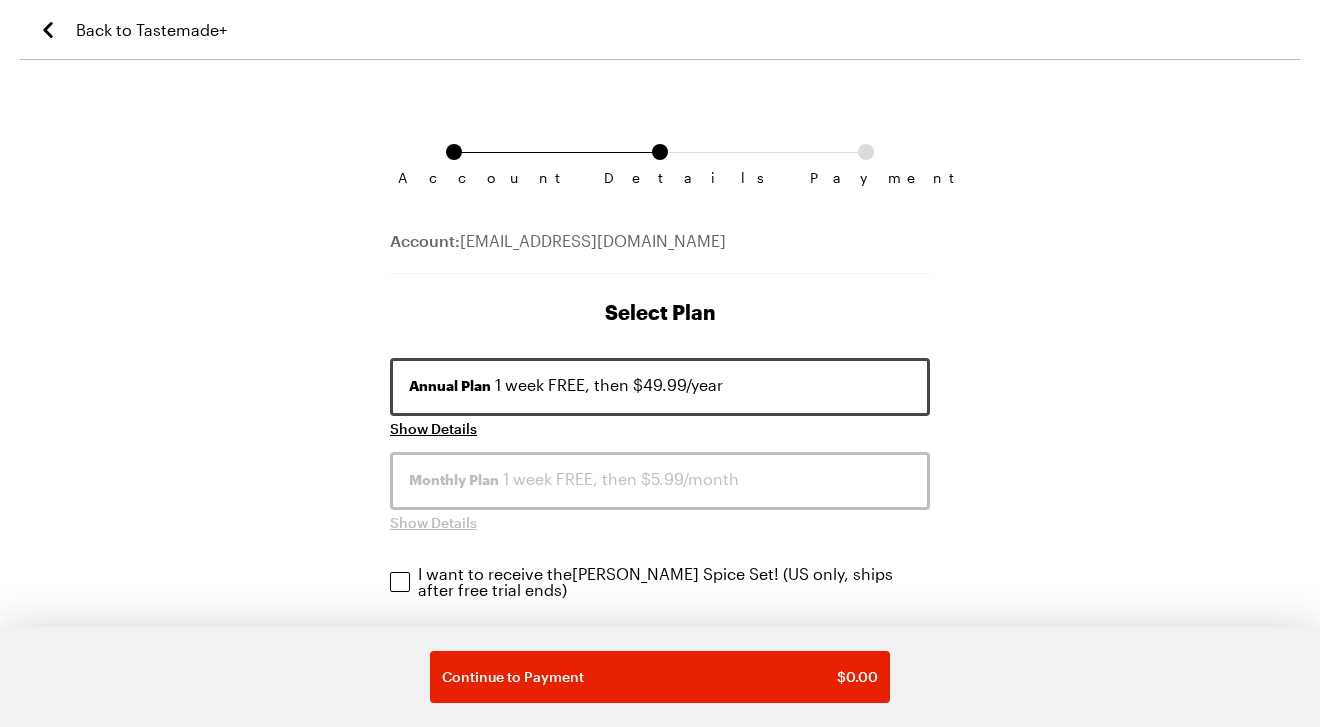 click on "Annual Plan   1 week FREE, then $49.99/year" at bounding box center [660, 385] 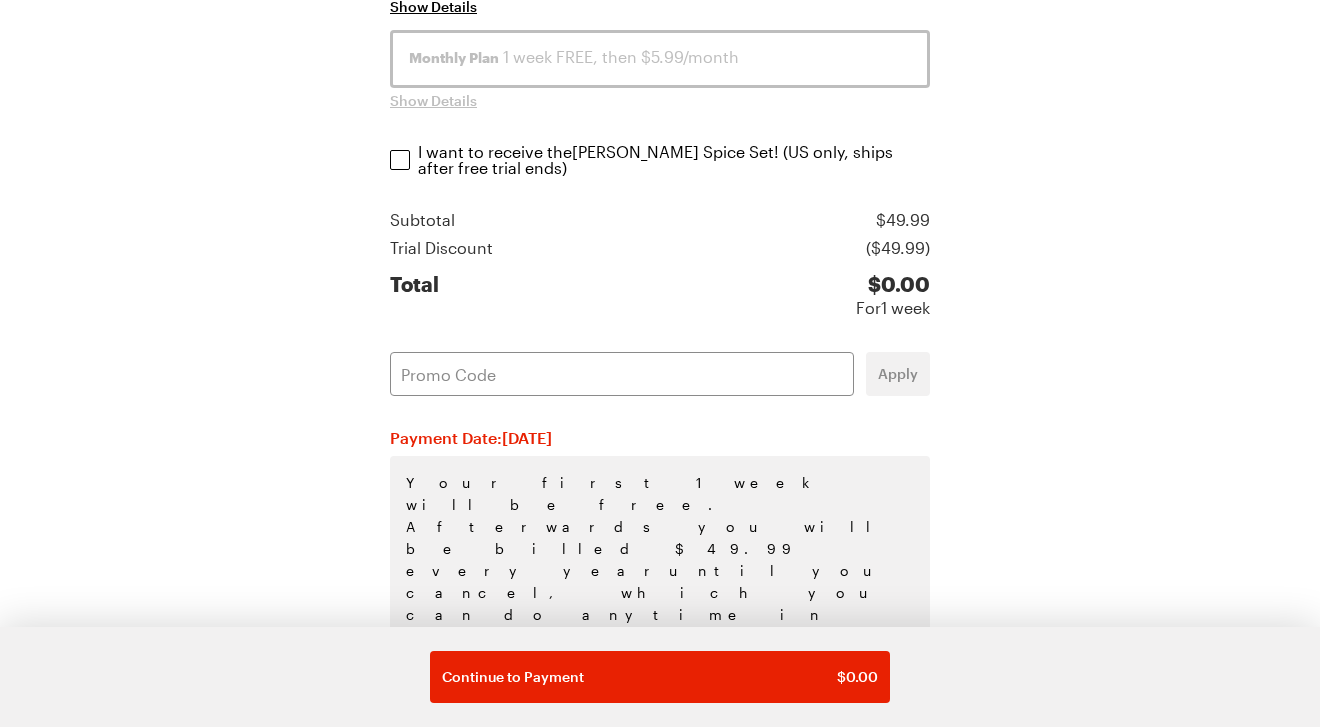 scroll, scrollTop: 421, scrollLeft: 0, axis: vertical 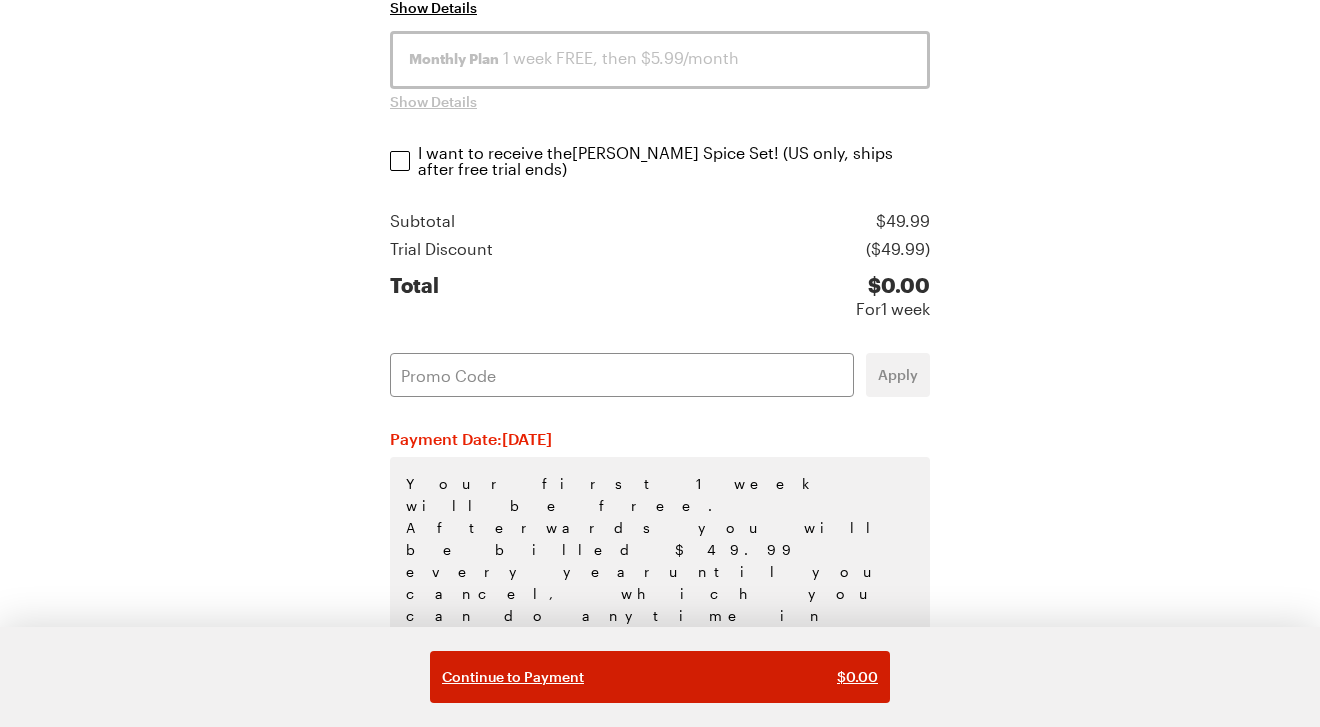 click on "Continue to Payment" at bounding box center (513, 677) 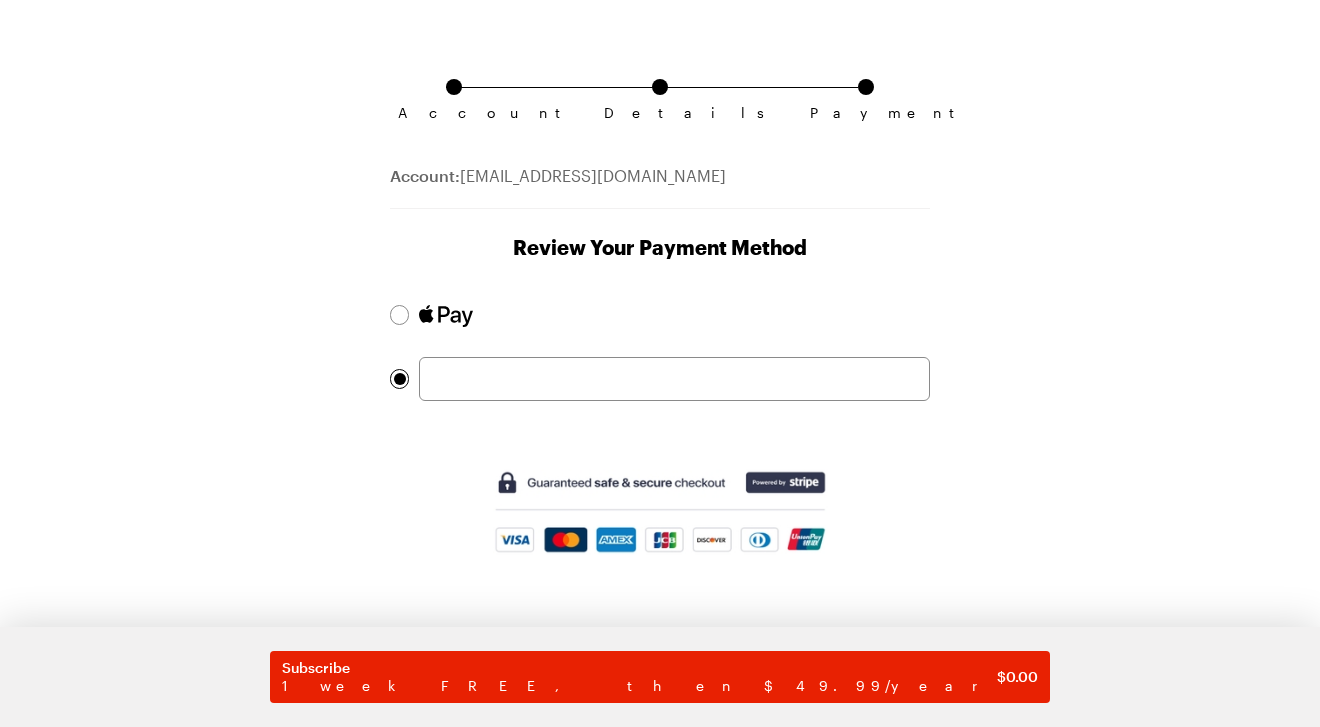scroll, scrollTop: 65, scrollLeft: 0, axis: vertical 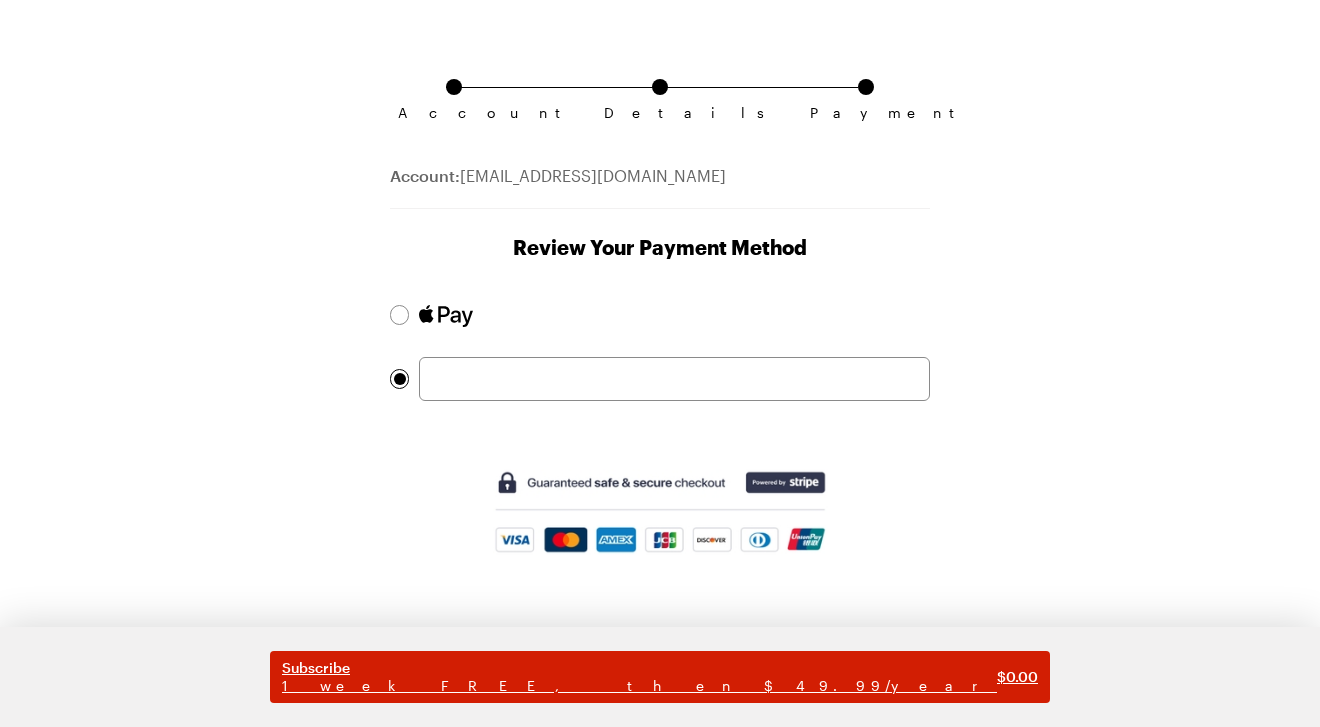 click on "Subscribe" at bounding box center [639, 668] 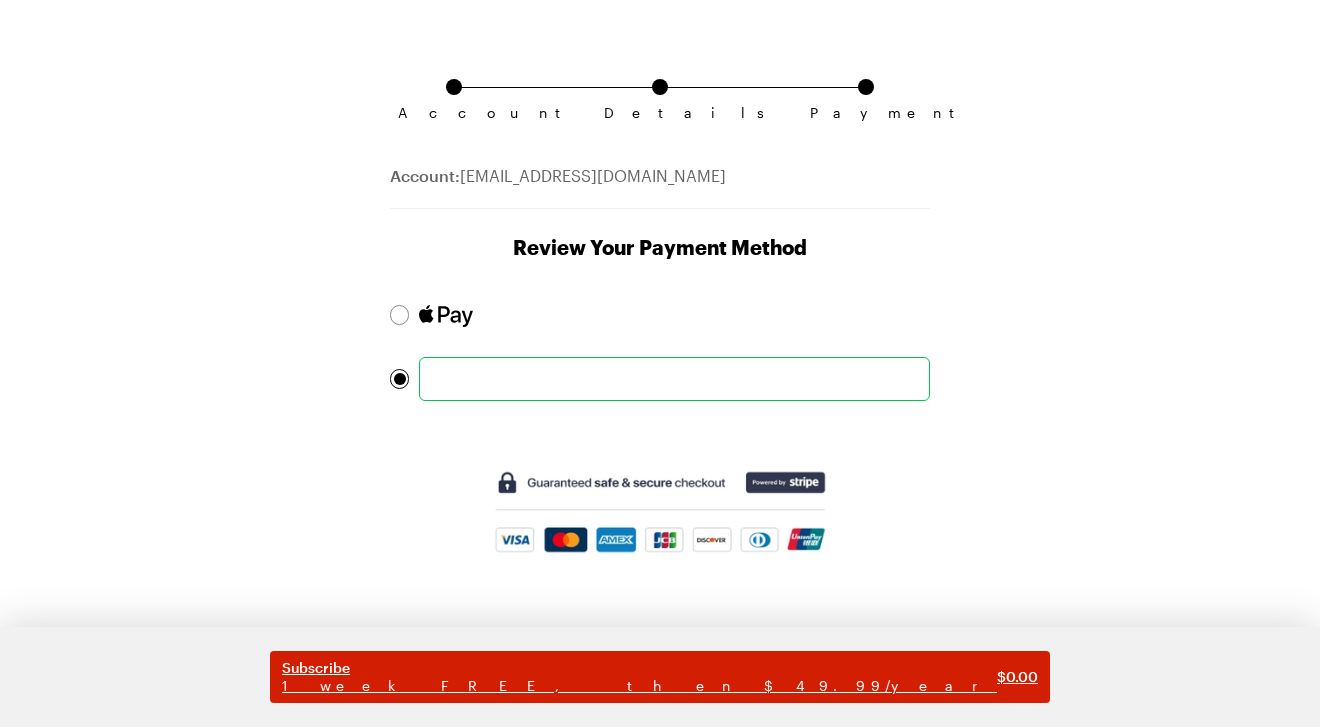 click on "Subscribe" at bounding box center (639, 668) 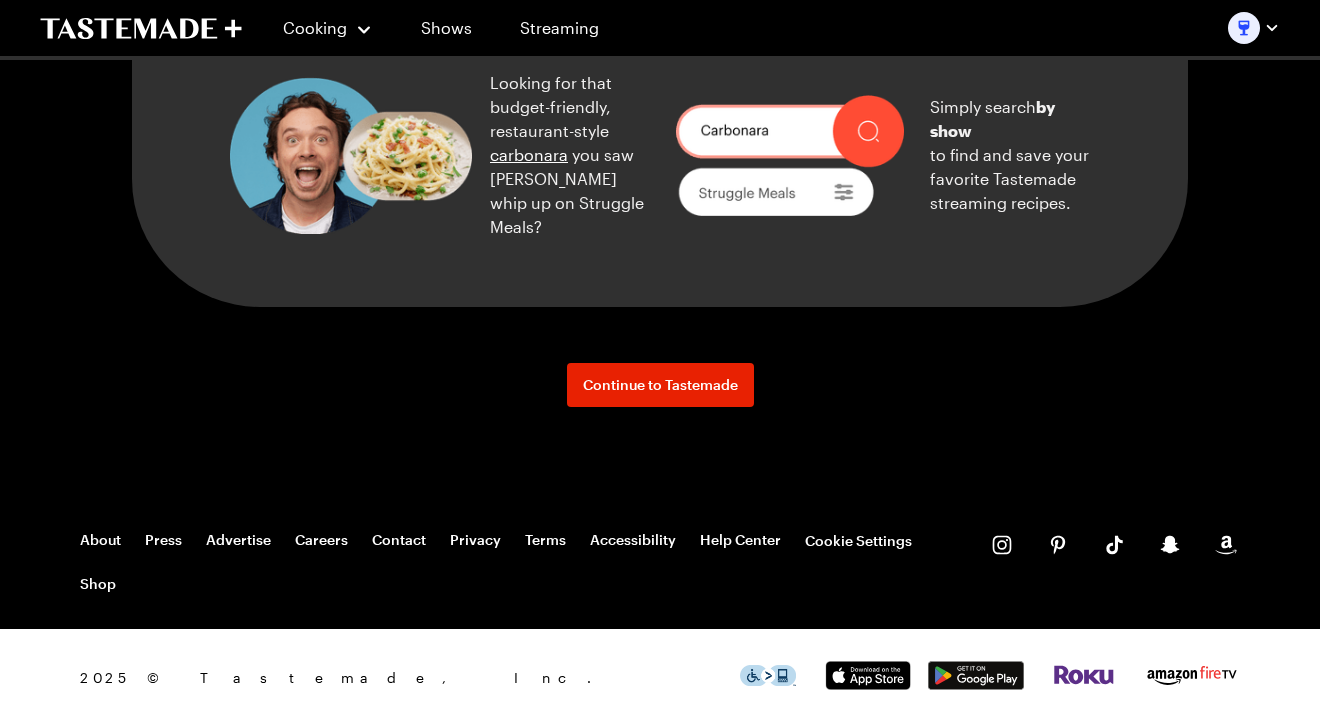 scroll, scrollTop: 2778, scrollLeft: 0, axis: vertical 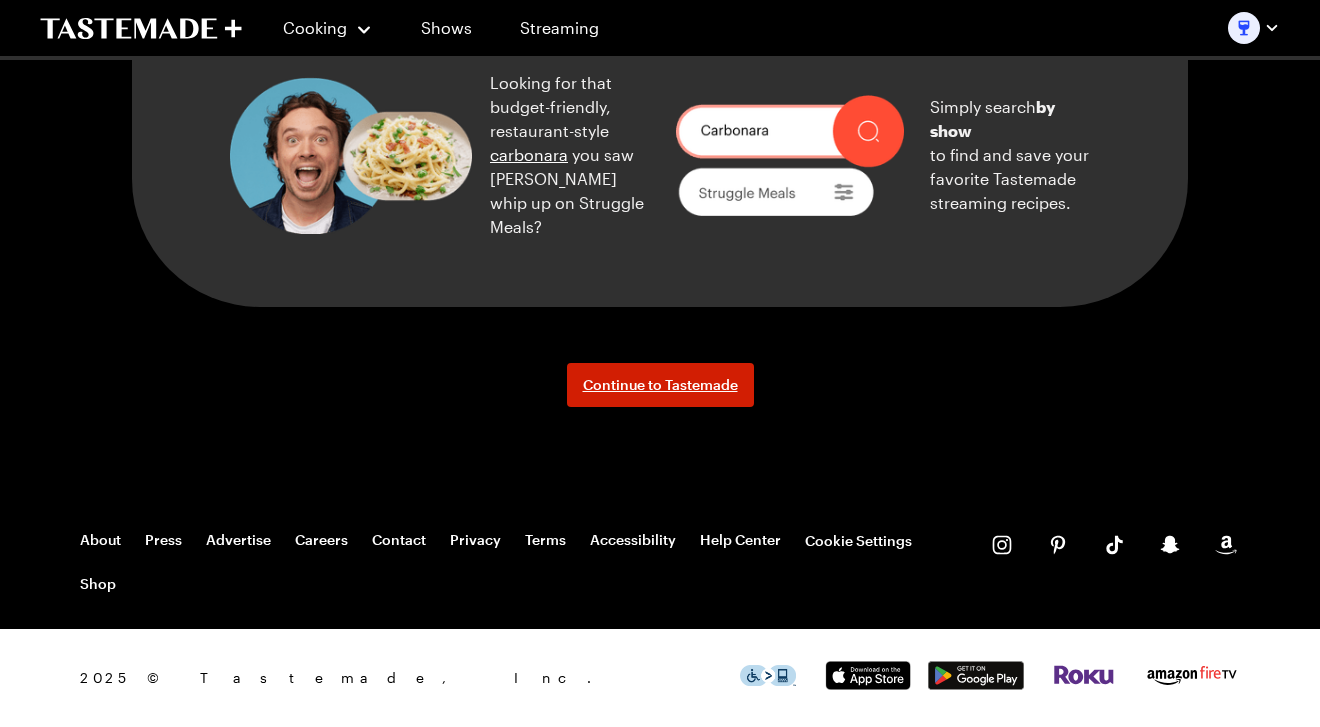 click on "Continue to Tastemade" at bounding box center (660, 385) 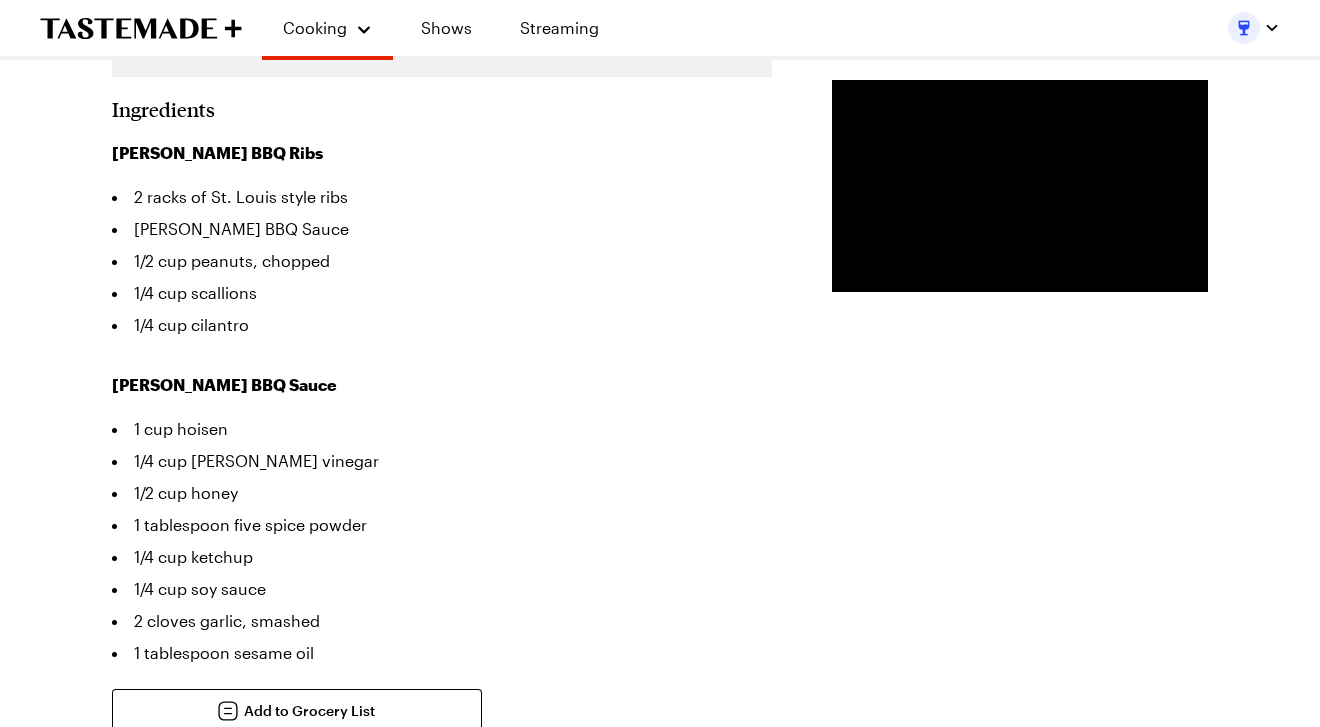 scroll, scrollTop: 620, scrollLeft: 0, axis: vertical 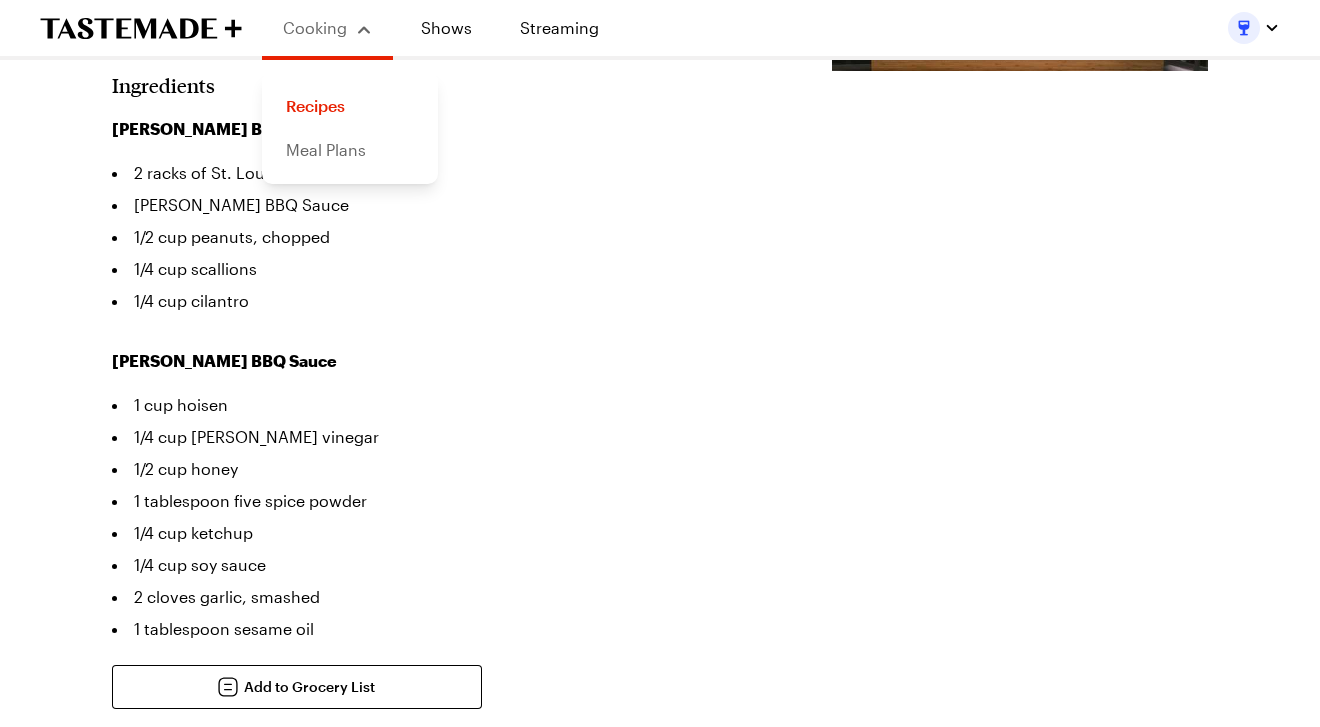 type on "x" 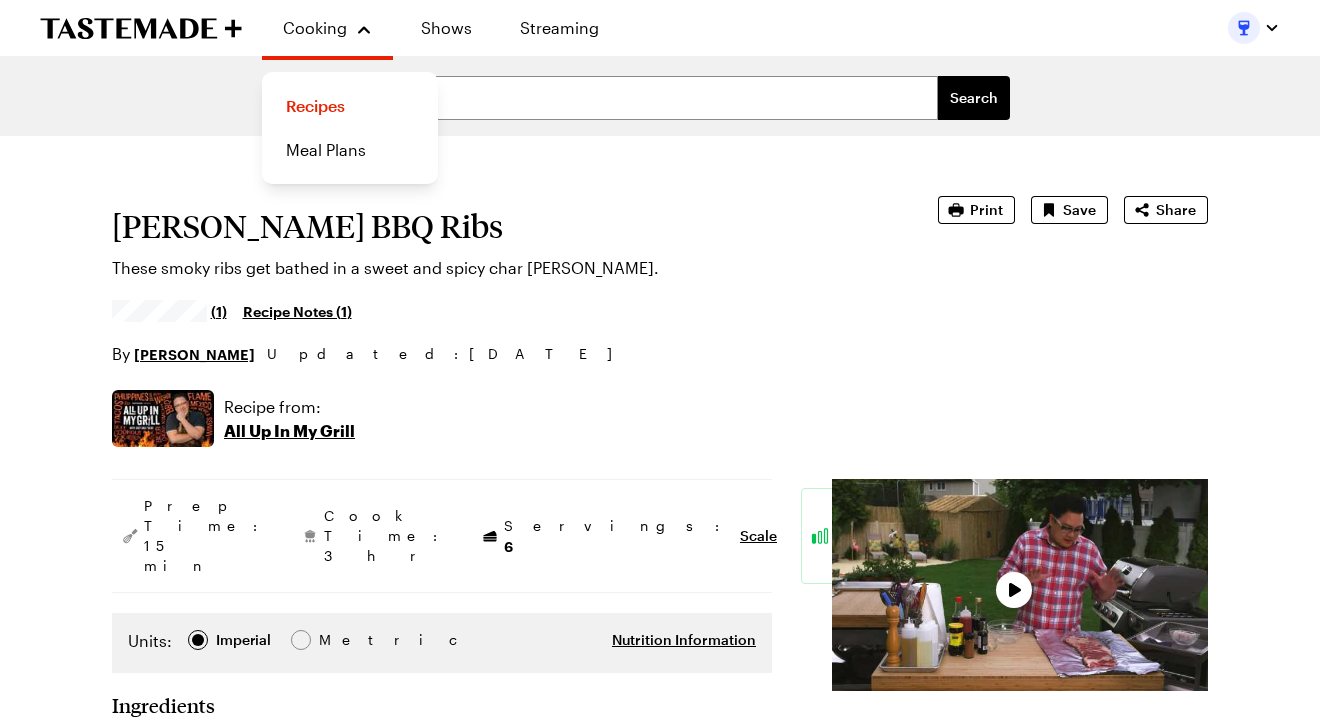 scroll, scrollTop: 0, scrollLeft: 0, axis: both 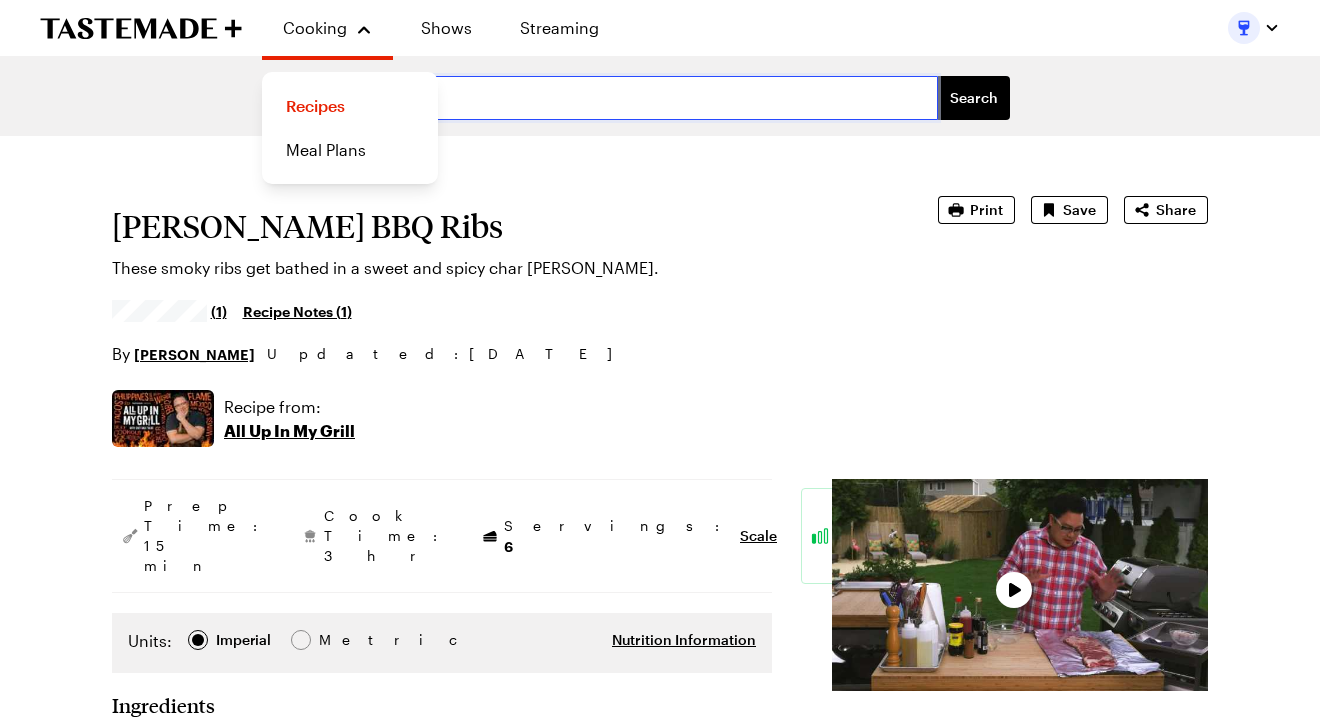 click at bounding box center [624, 98] 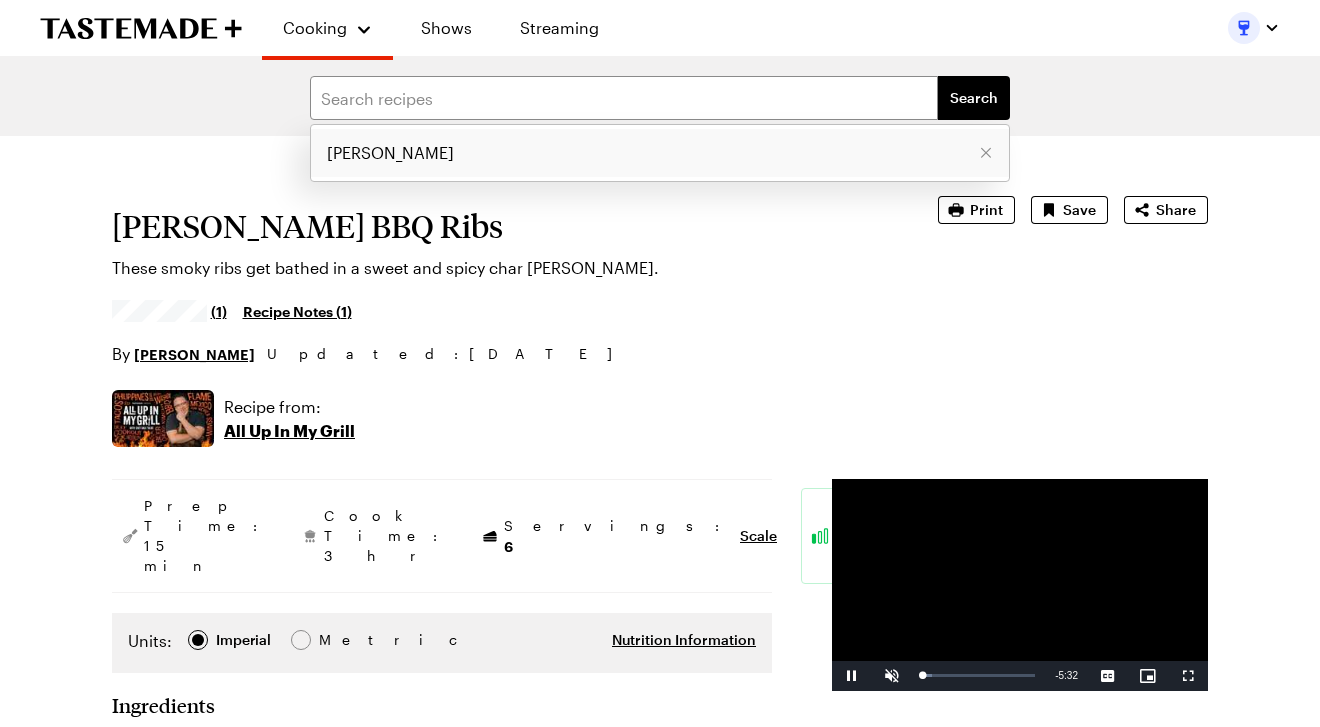 click on "dale" at bounding box center [660, 153] 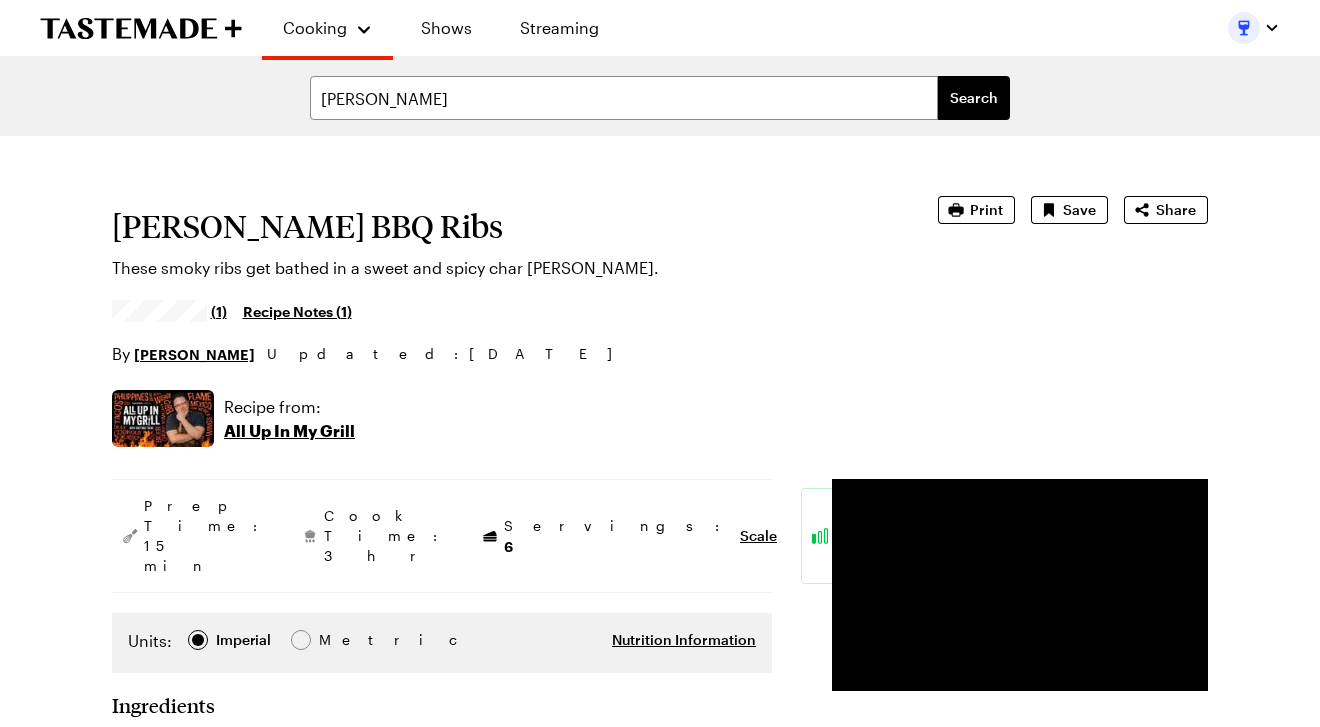 scroll, scrollTop: 0, scrollLeft: 0, axis: both 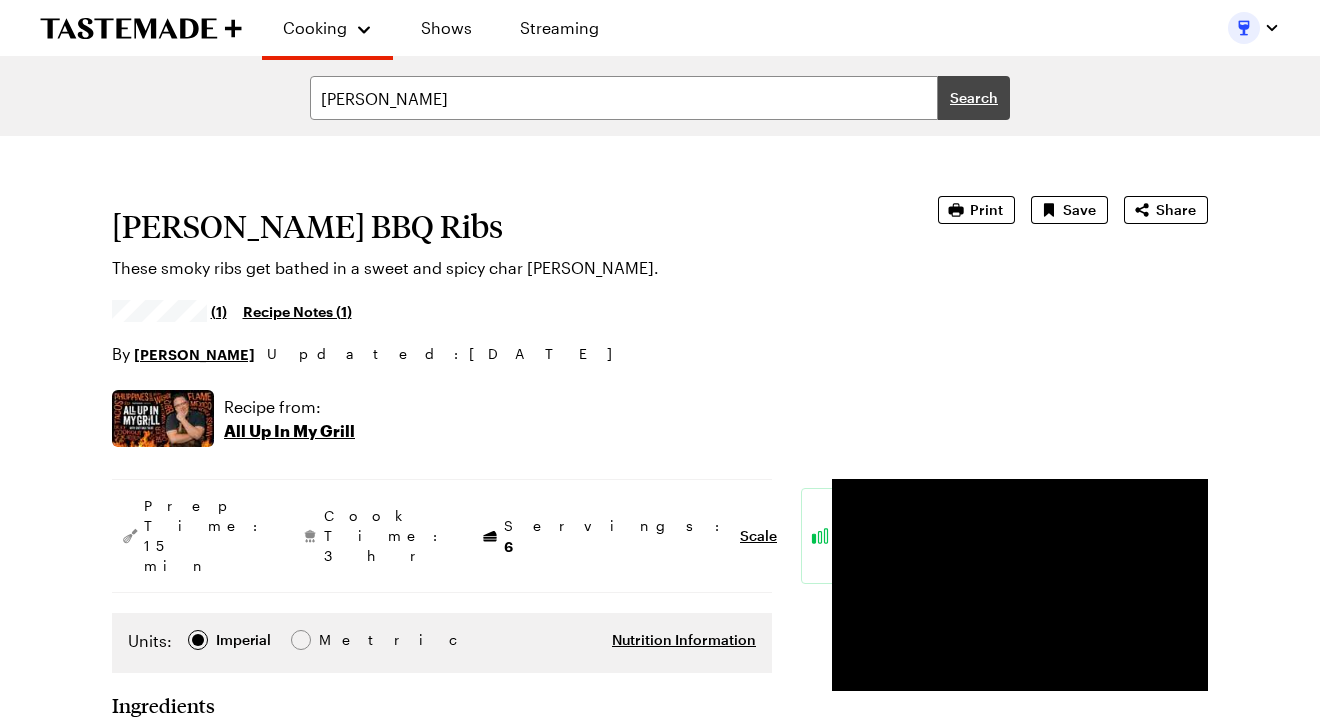 click on "Search" at bounding box center [974, 98] 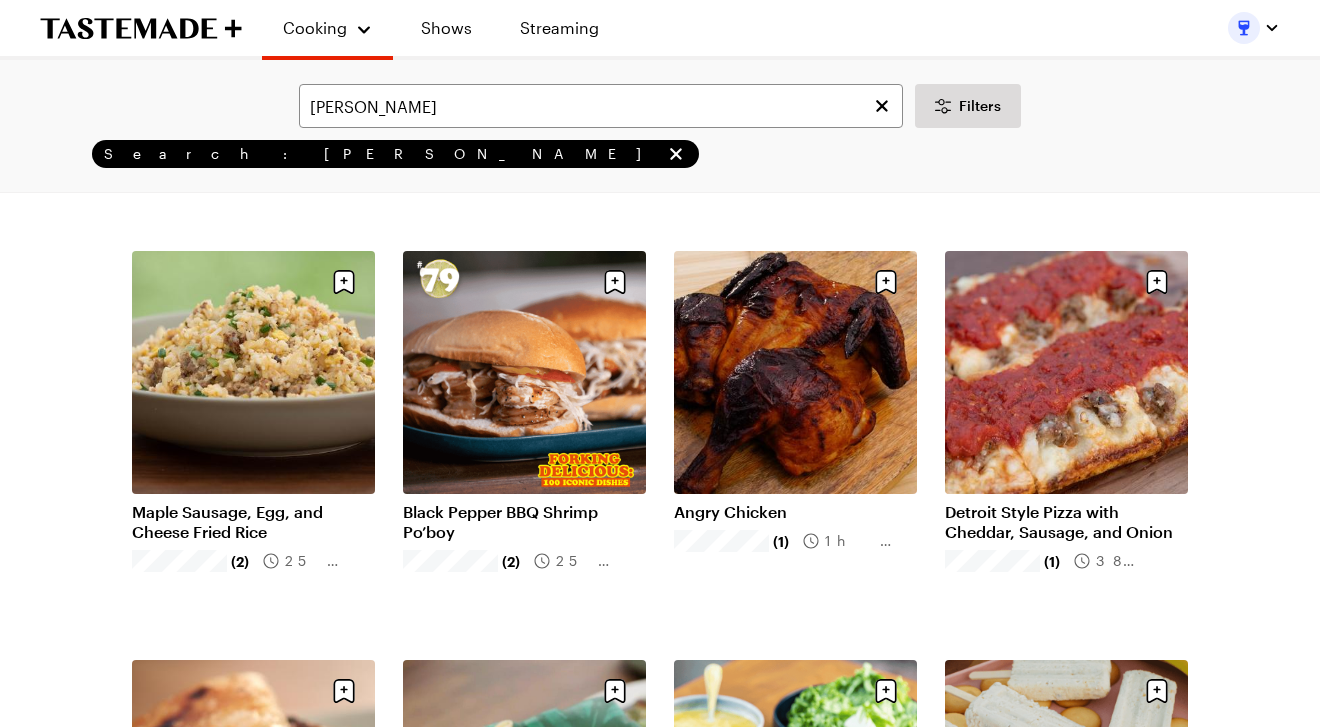scroll, scrollTop: 1567, scrollLeft: 0, axis: vertical 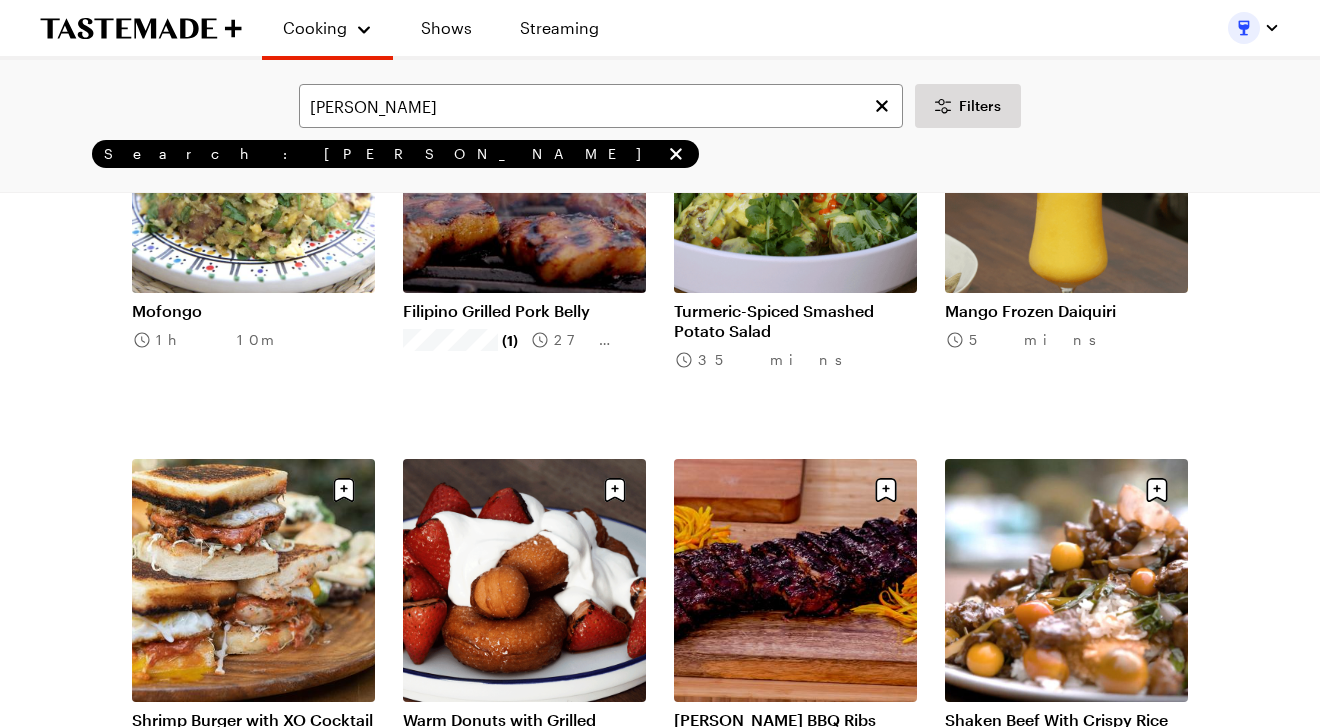 click on "Filipino Grilled Pork Belly" at bounding box center (524, 311) 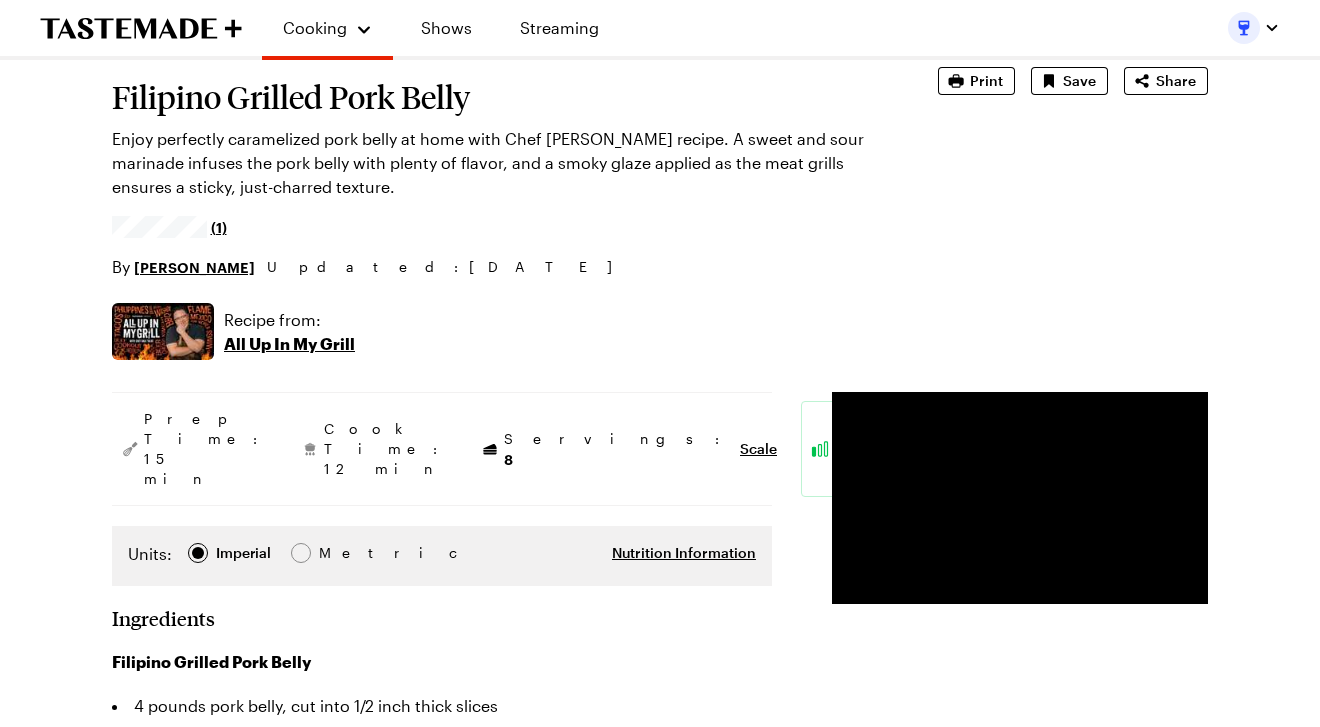 scroll, scrollTop: 123, scrollLeft: 0, axis: vertical 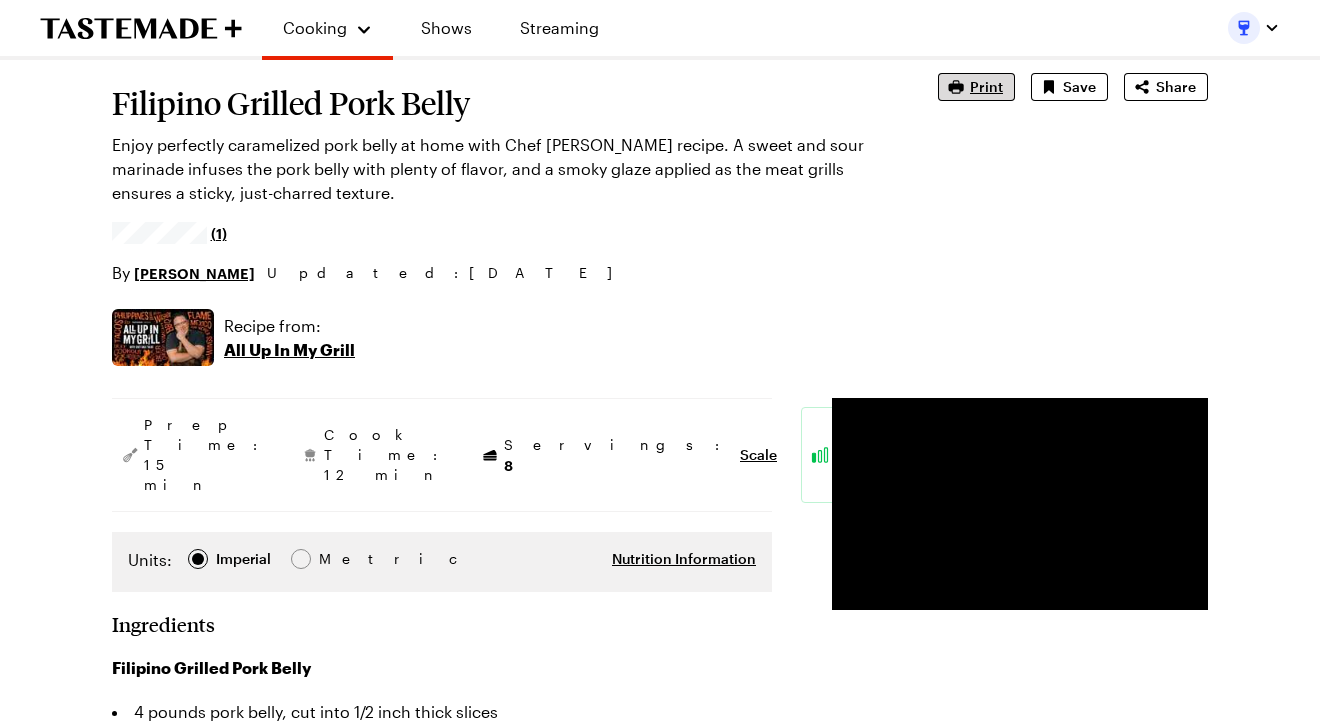 click on "Print" at bounding box center [976, 87] 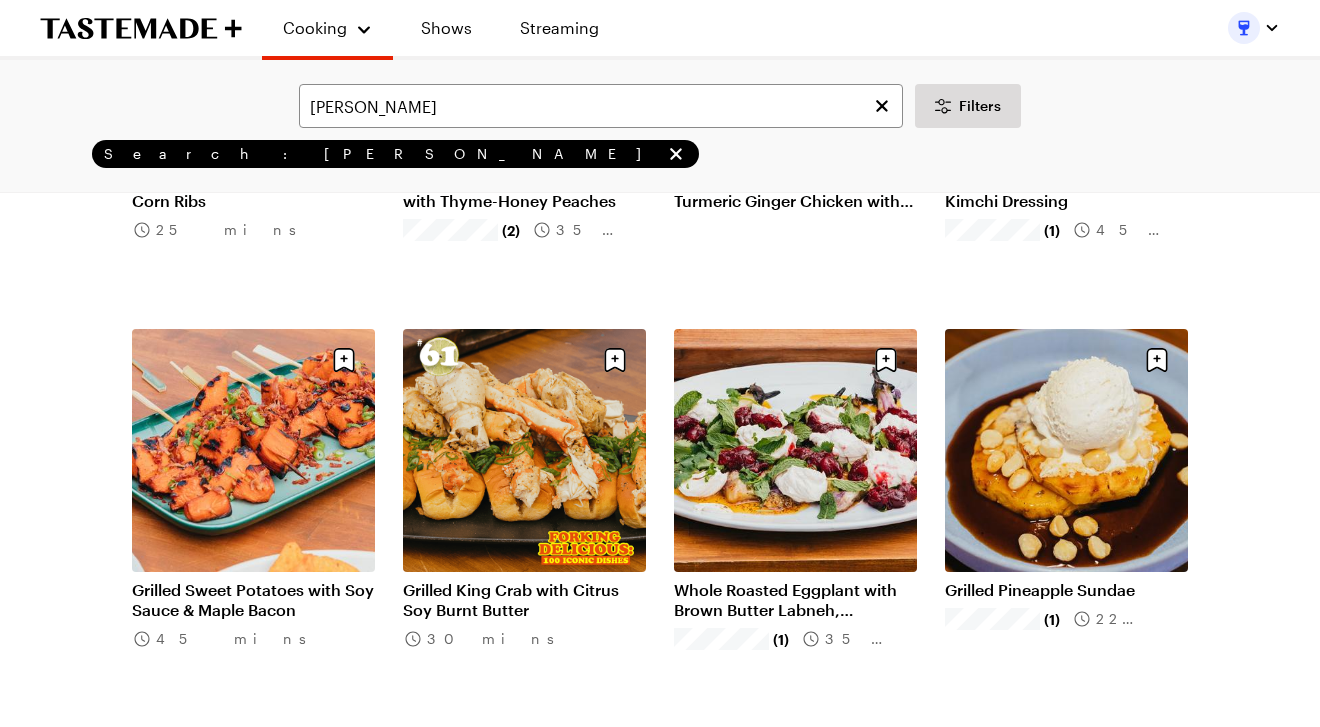 scroll, scrollTop: 4504, scrollLeft: 0, axis: vertical 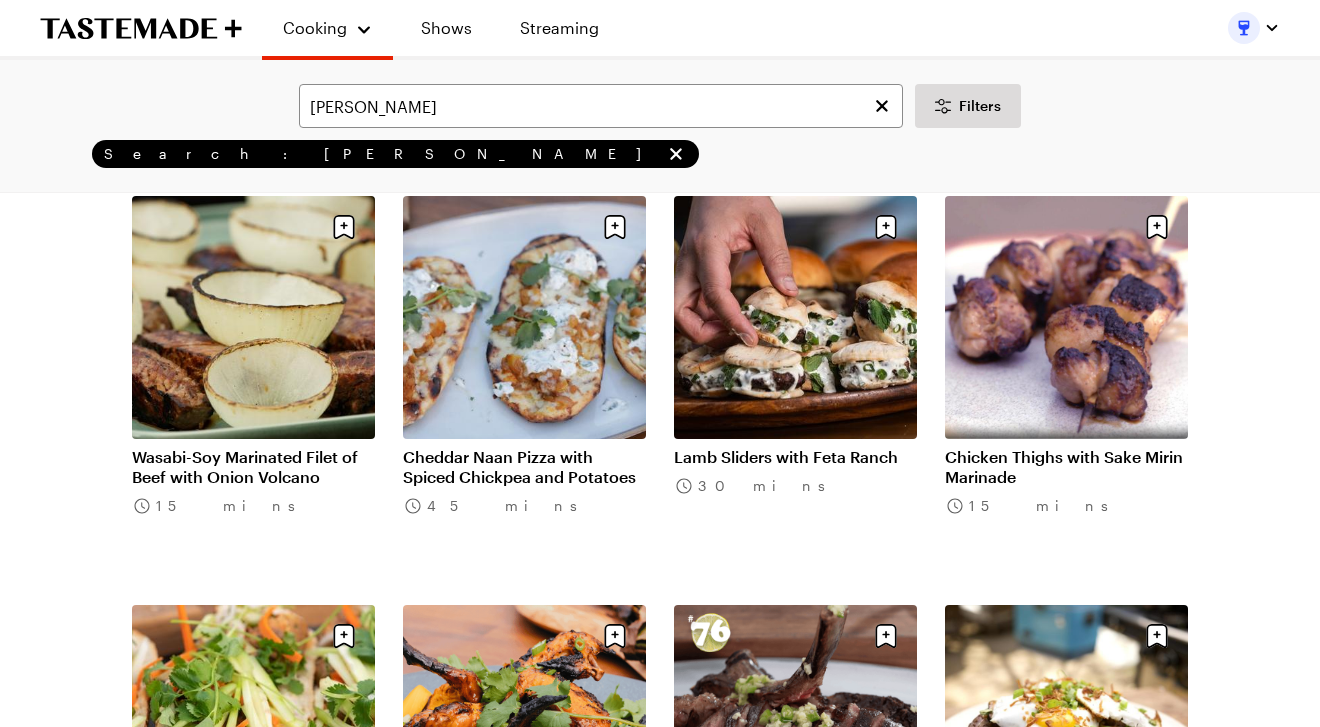 click on "Wasabi-Soy Marinated Filet of Beef with Onion Volcano" at bounding box center [253, 467] 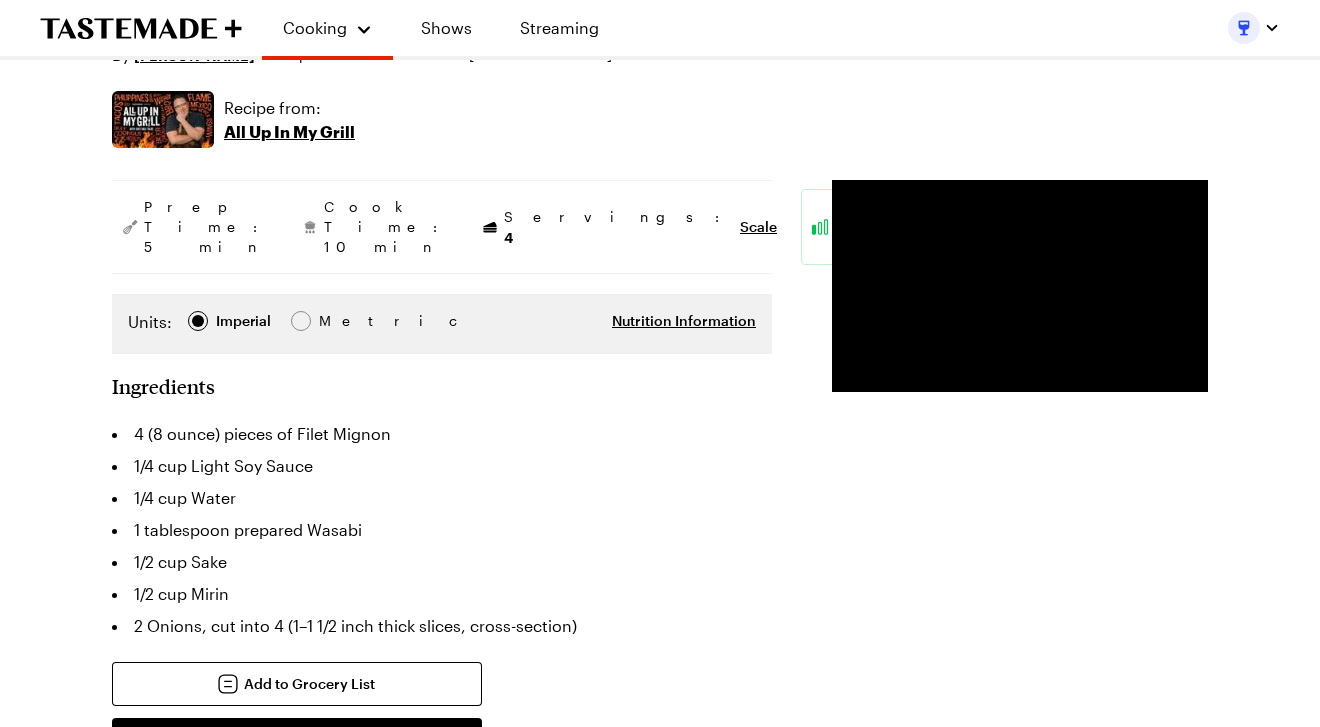 scroll, scrollTop: 249, scrollLeft: 0, axis: vertical 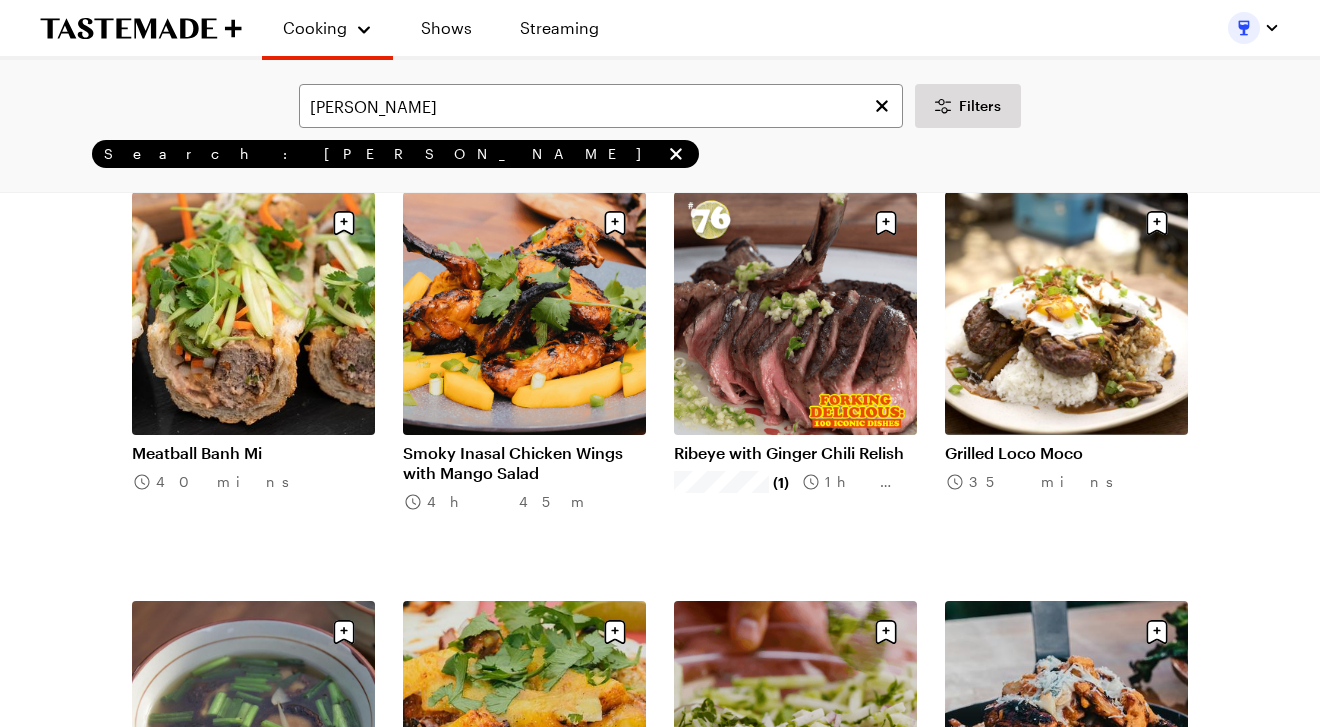 click on "Smoky Inasal Chicken Wings with Mango Salad" at bounding box center [524, 463] 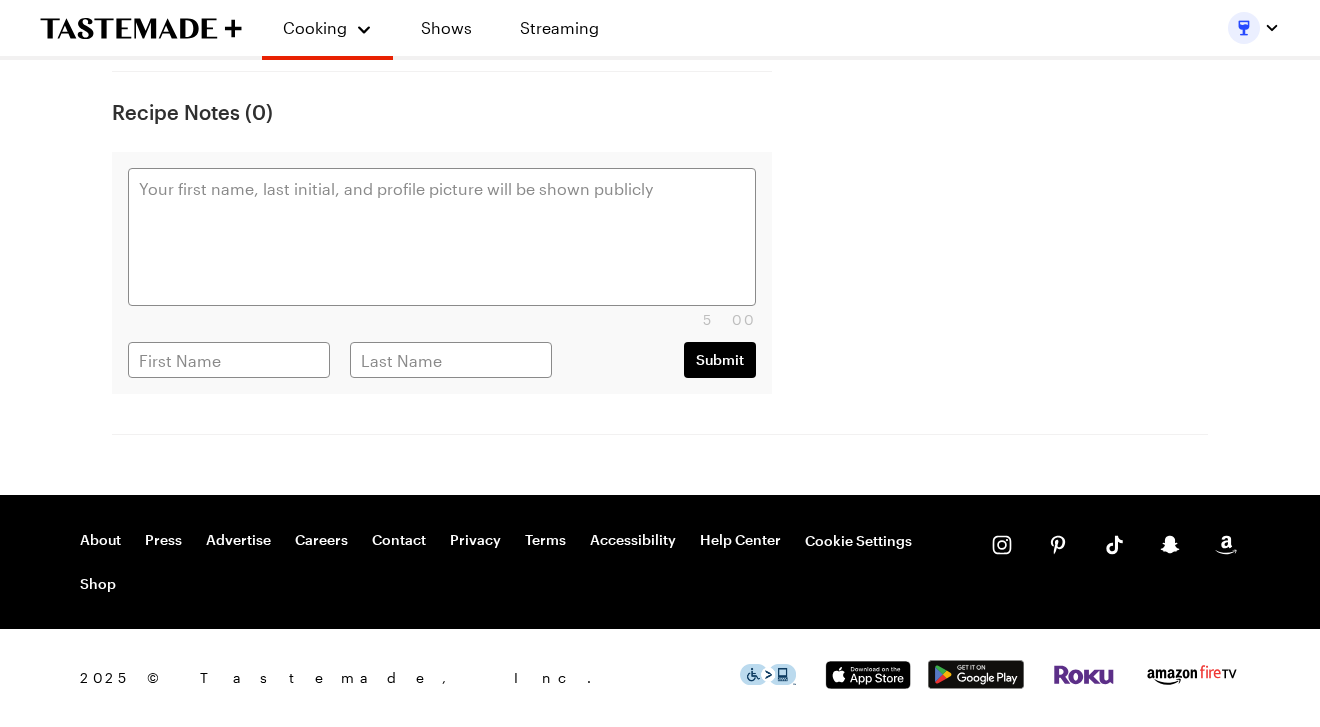 scroll, scrollTop: 0, scrollLeft: 0, axis: both 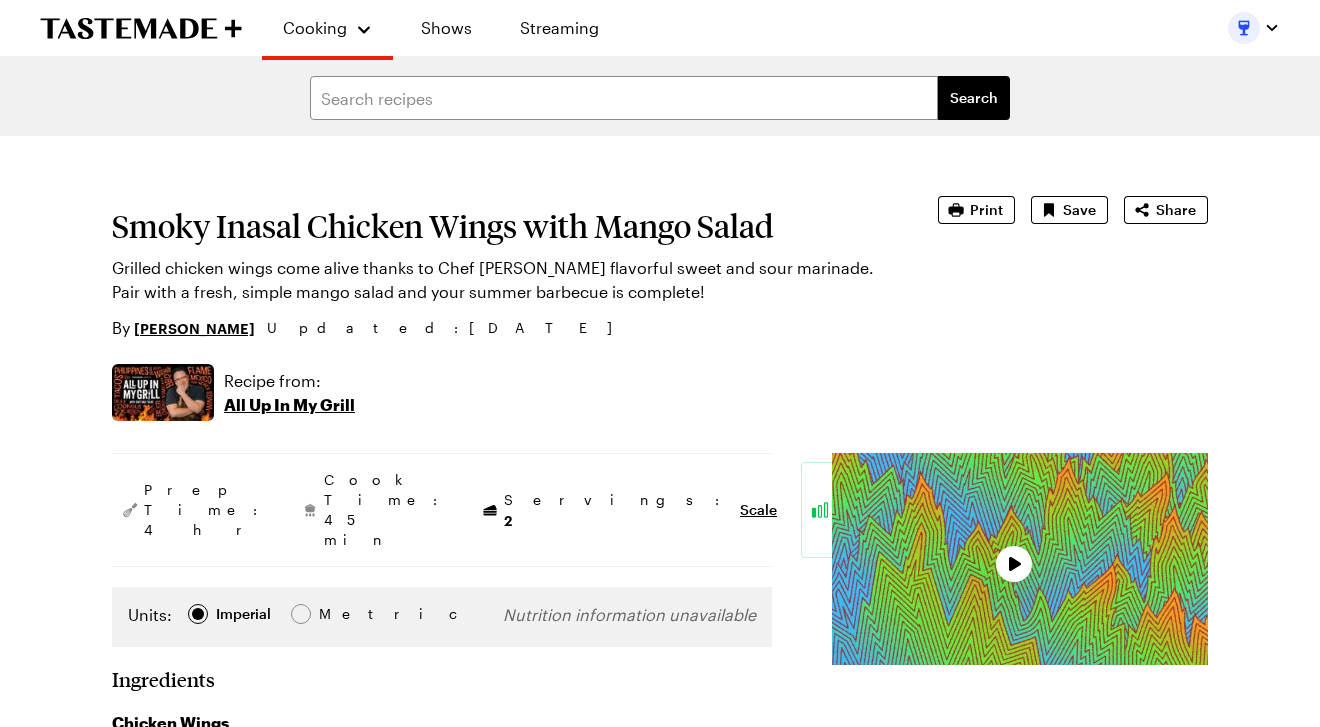 type on "x" 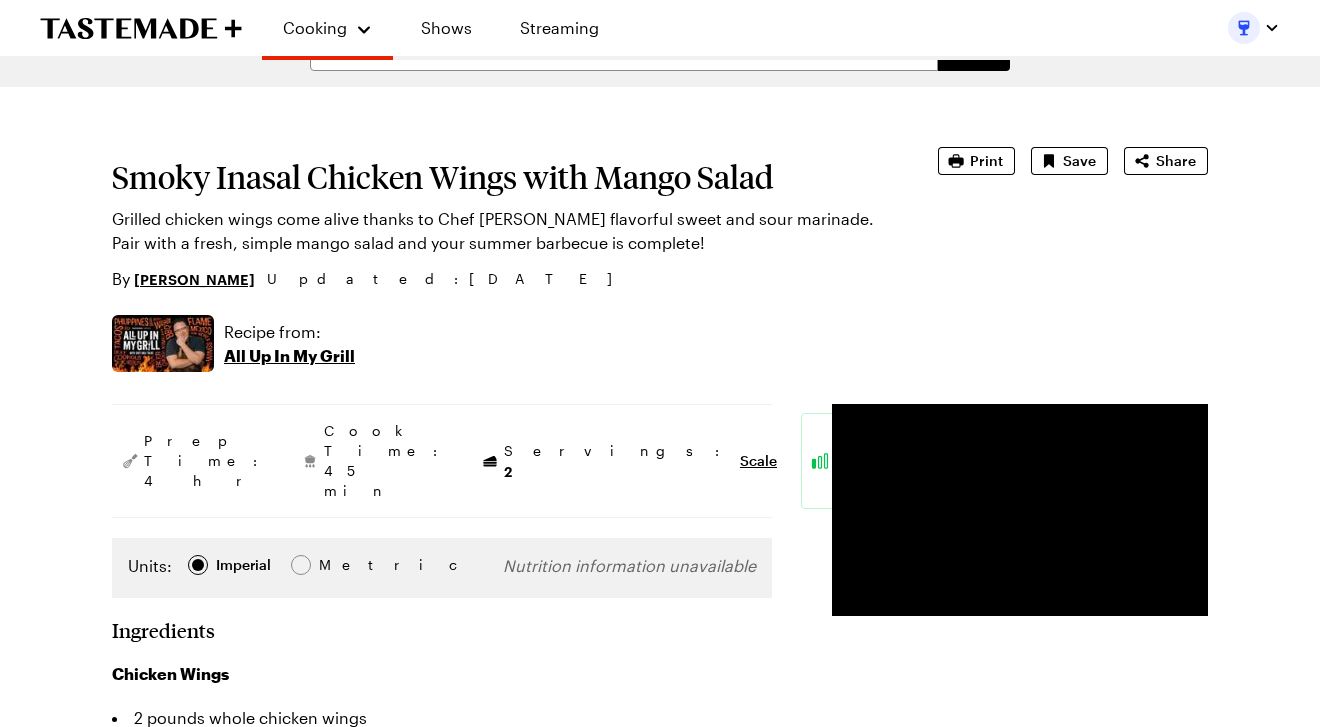 scroll, scrollTop: 17, scrollLeft: 0, axis: vertical 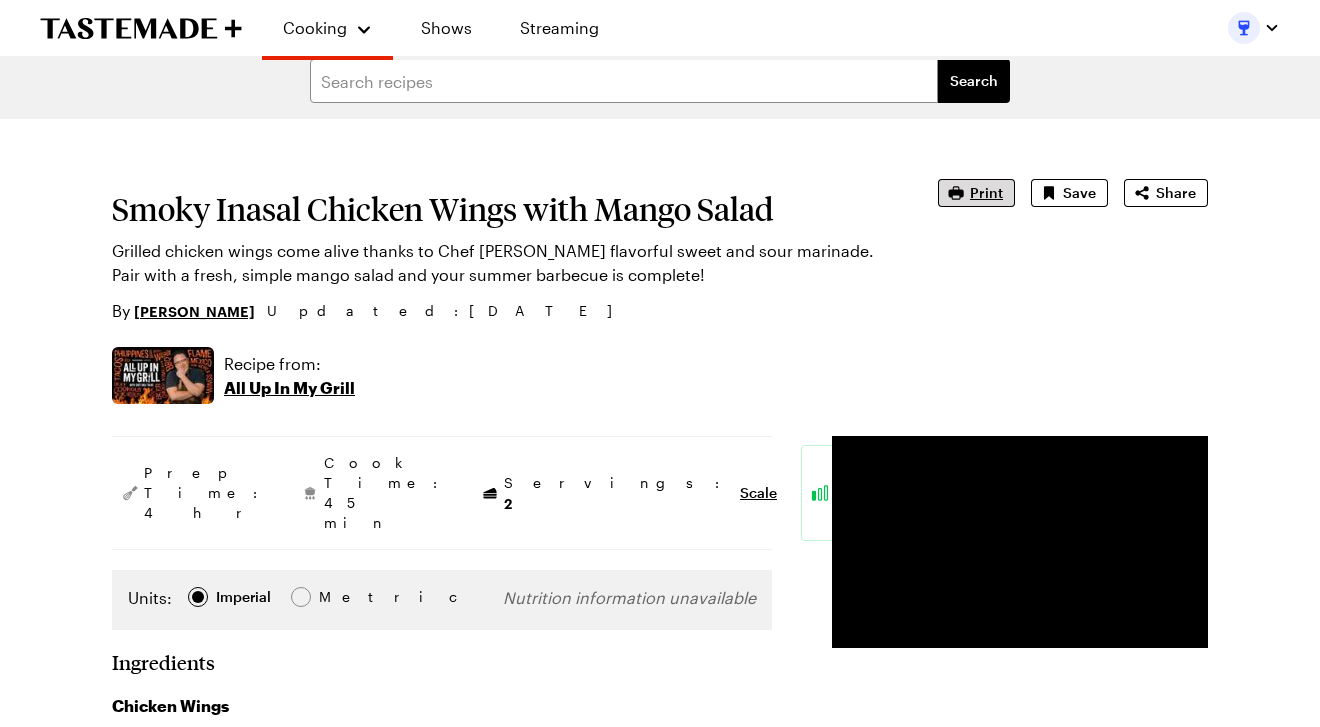 click 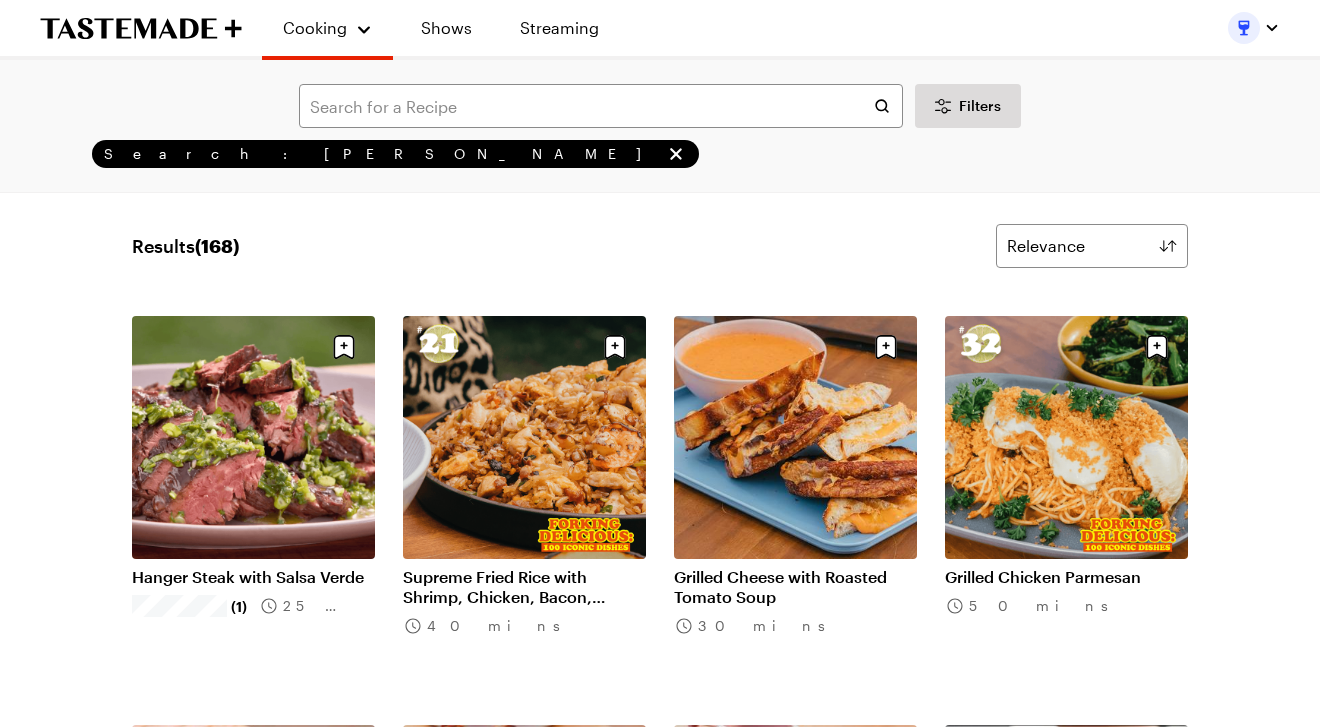 type on "dale" 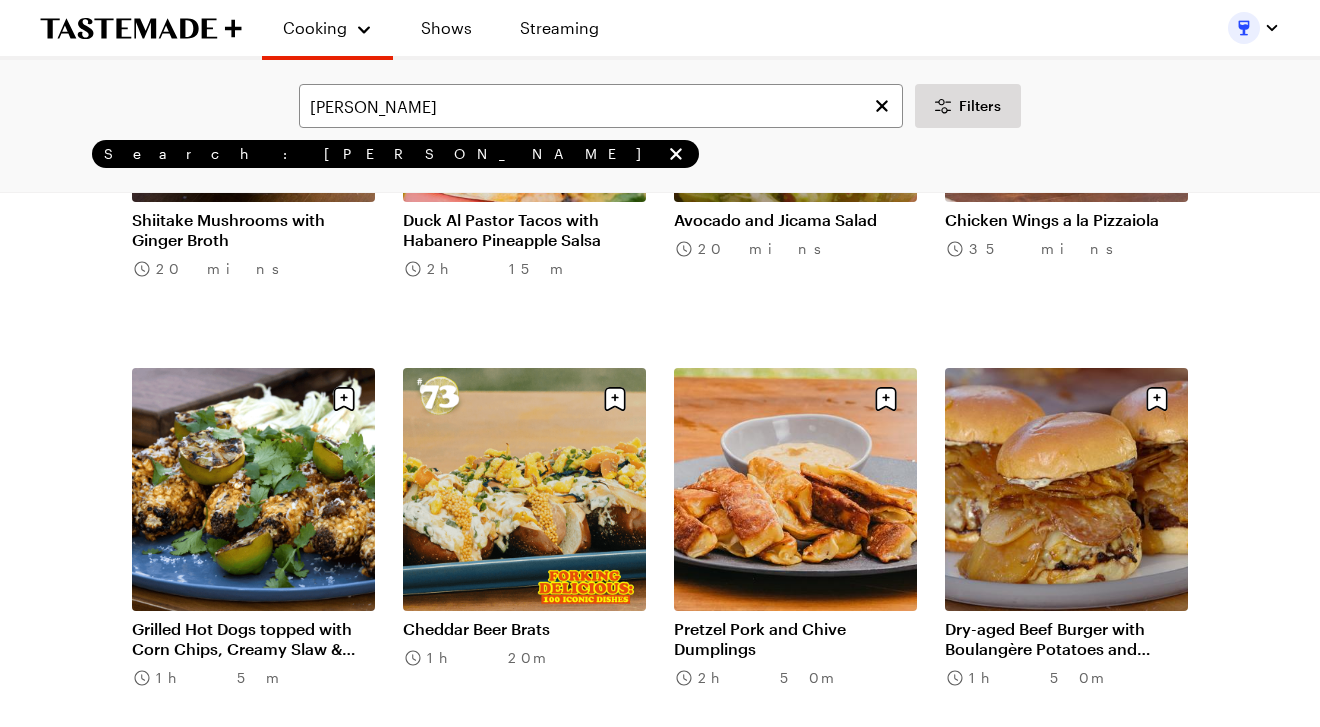 scroll, scrollTop: 6512, scrollLeft: 0, axis: vertical 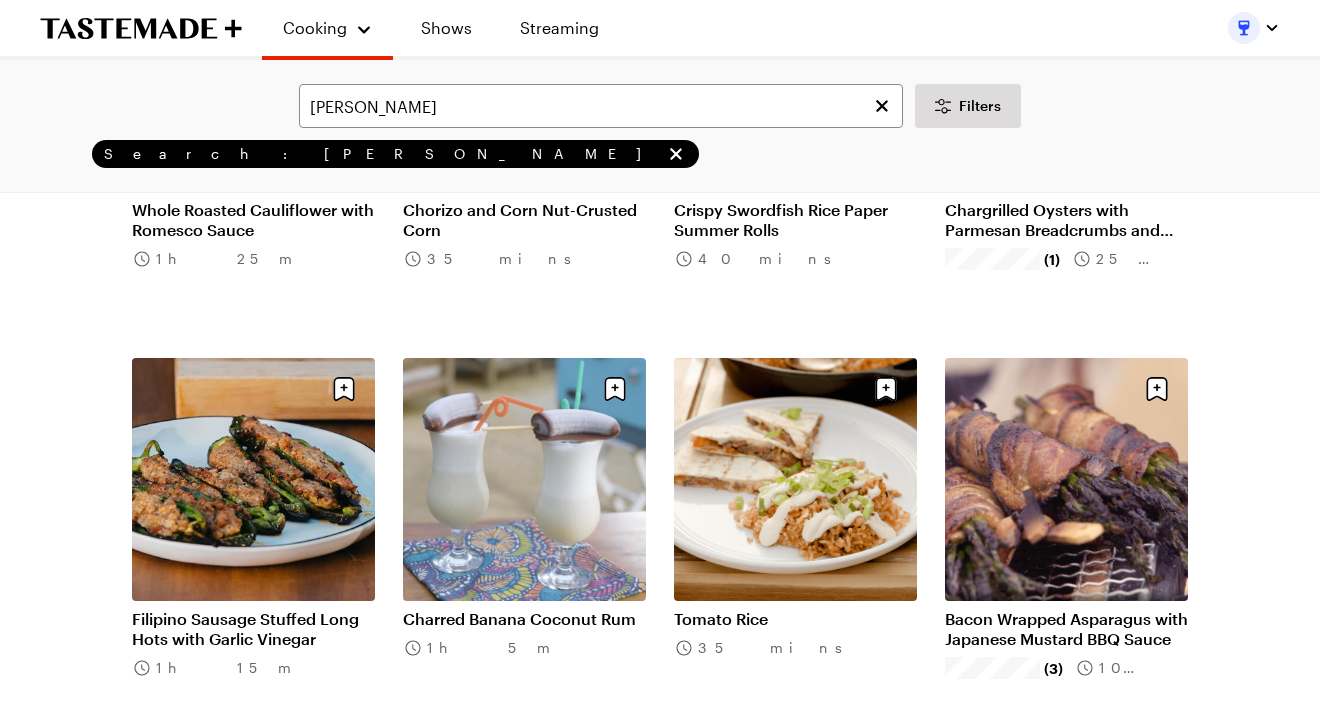 click on "Filipino Sausage Stuffed Long Hots with Garlic Vinegar" at bounding box center [253, 629] 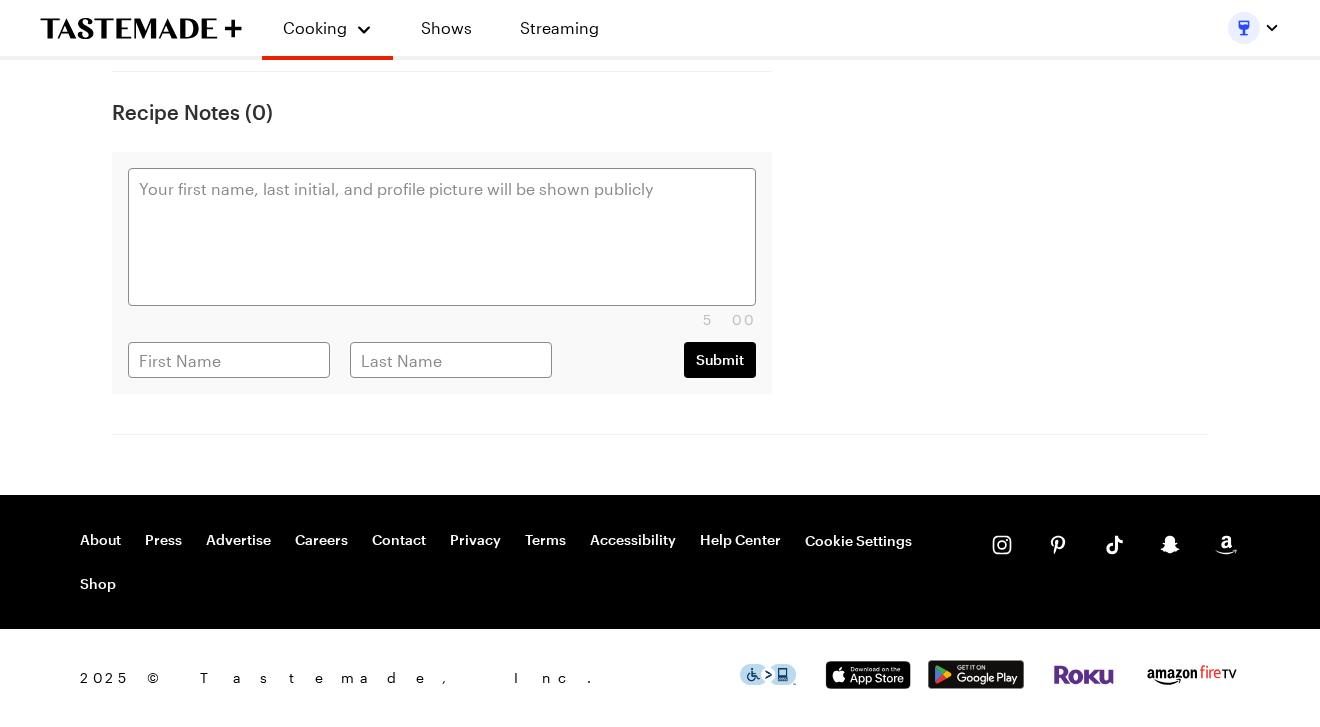scroll, scrollTop: 0, scrollLeft: 0, axis: both 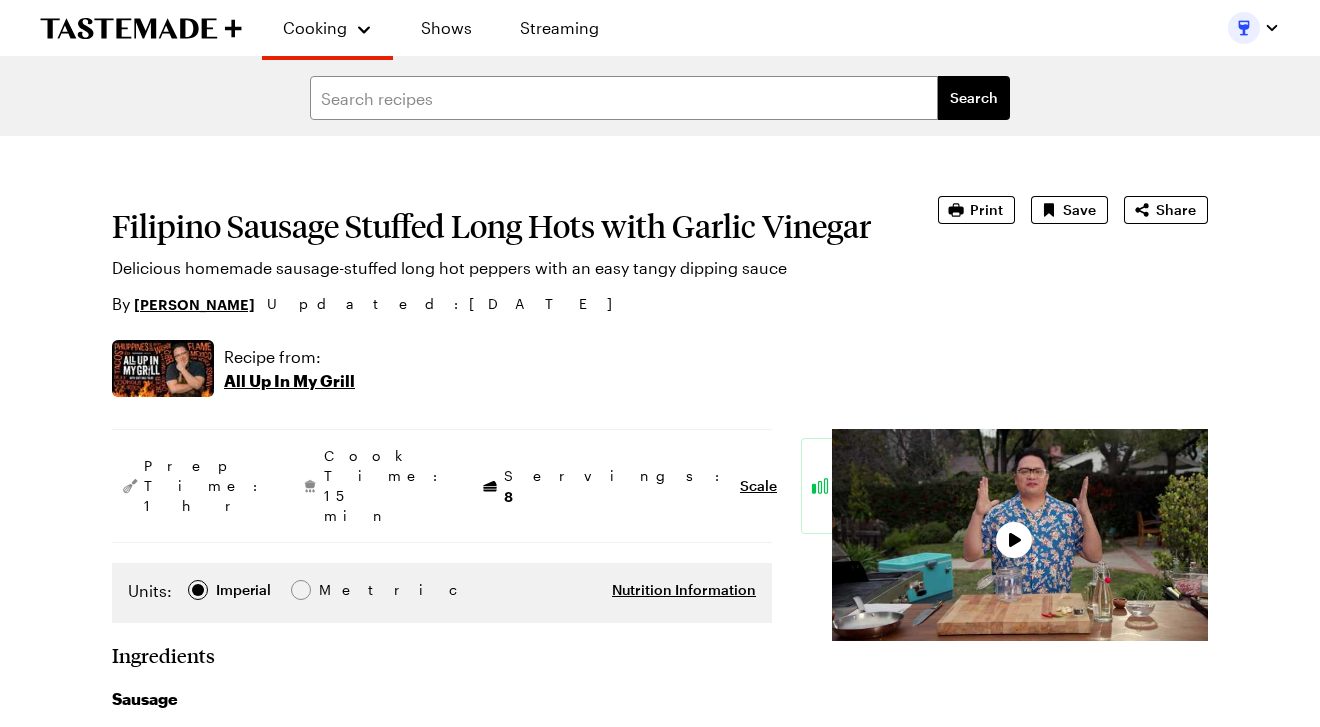 type on "x" 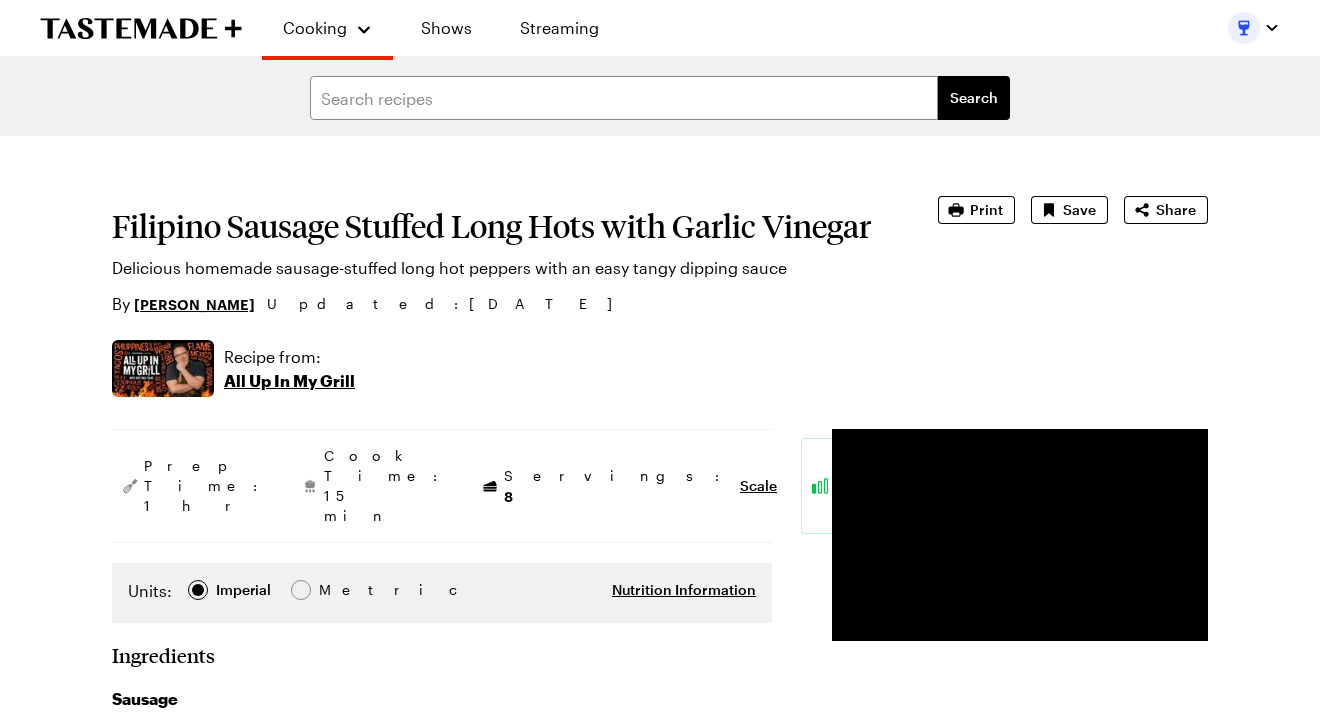 scroll, scrollTop: 0, scrollLeft: 0, axis: both 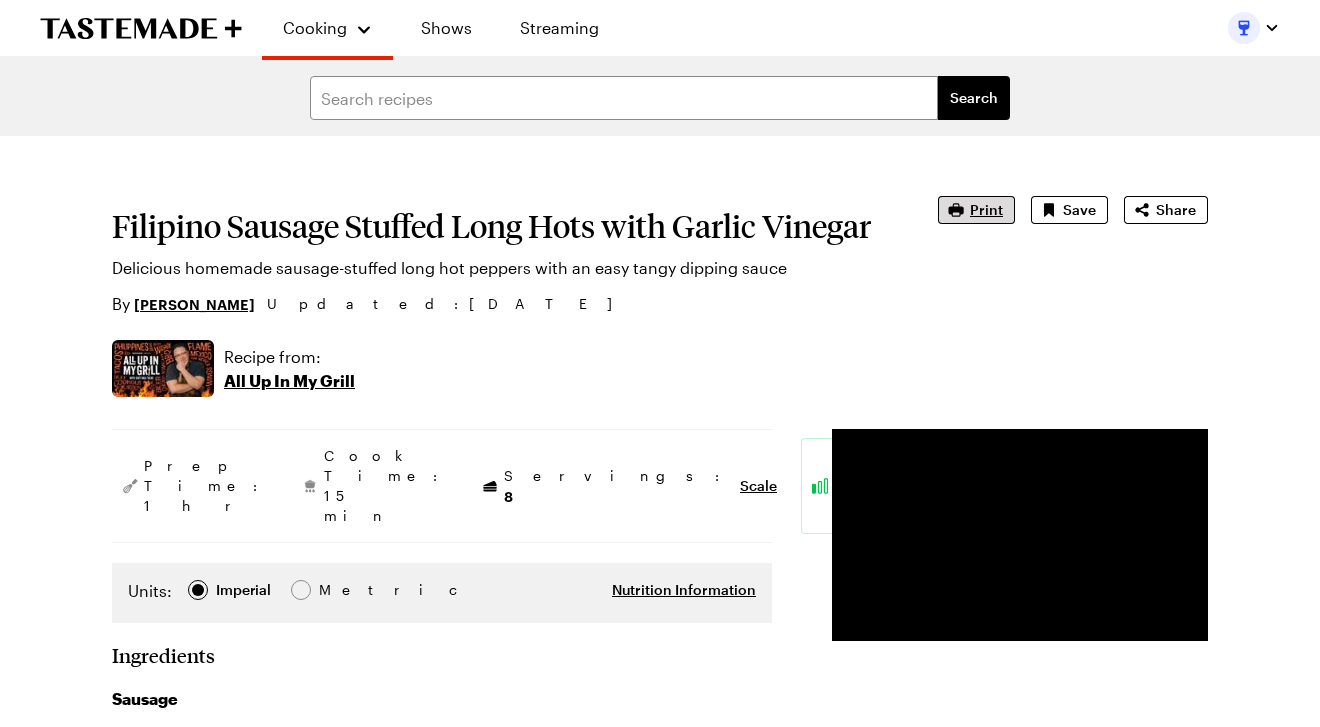 click on "Print" at bounding box center [976, 210] 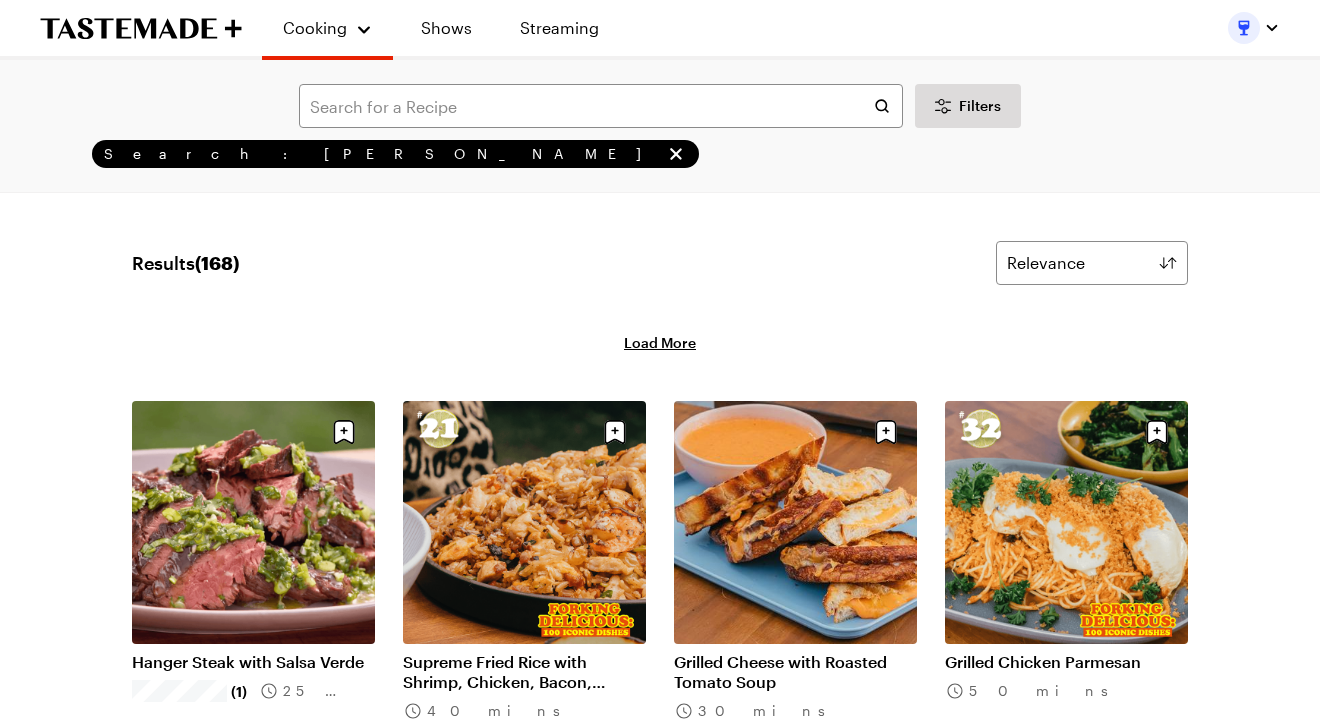 type on "dale" 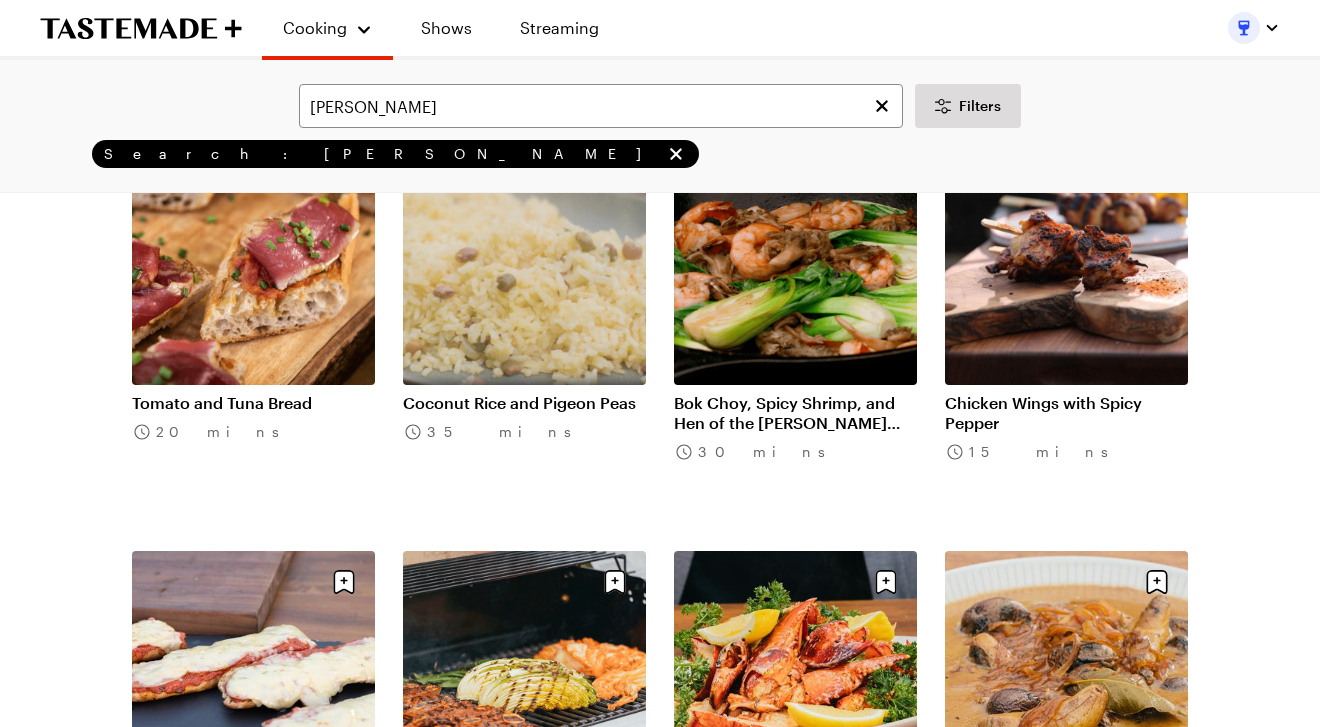scroll, scrollTop: 9460, scrollLeft: 0, axis: vertical 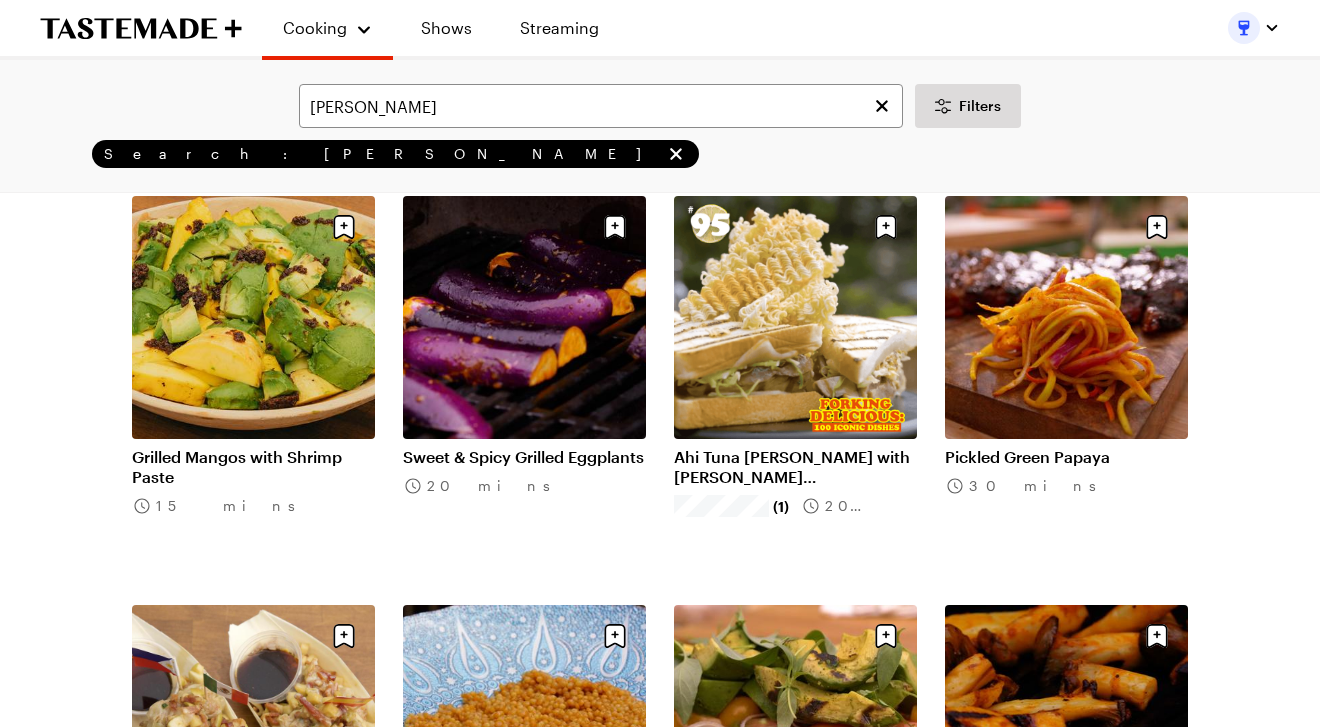 click on "Ahi Tuna Patty Melt with Busha Busha Ramen Snacks" at bounding box center [795, 467] 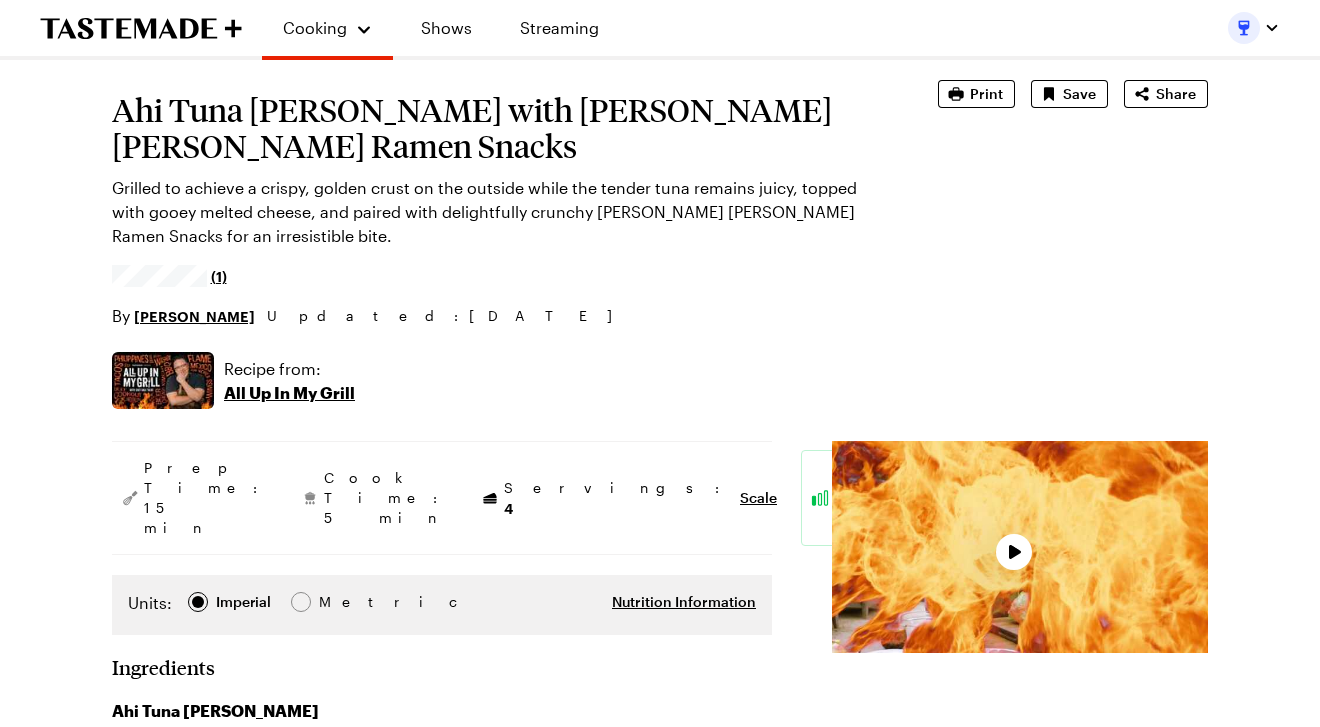 type on "x" 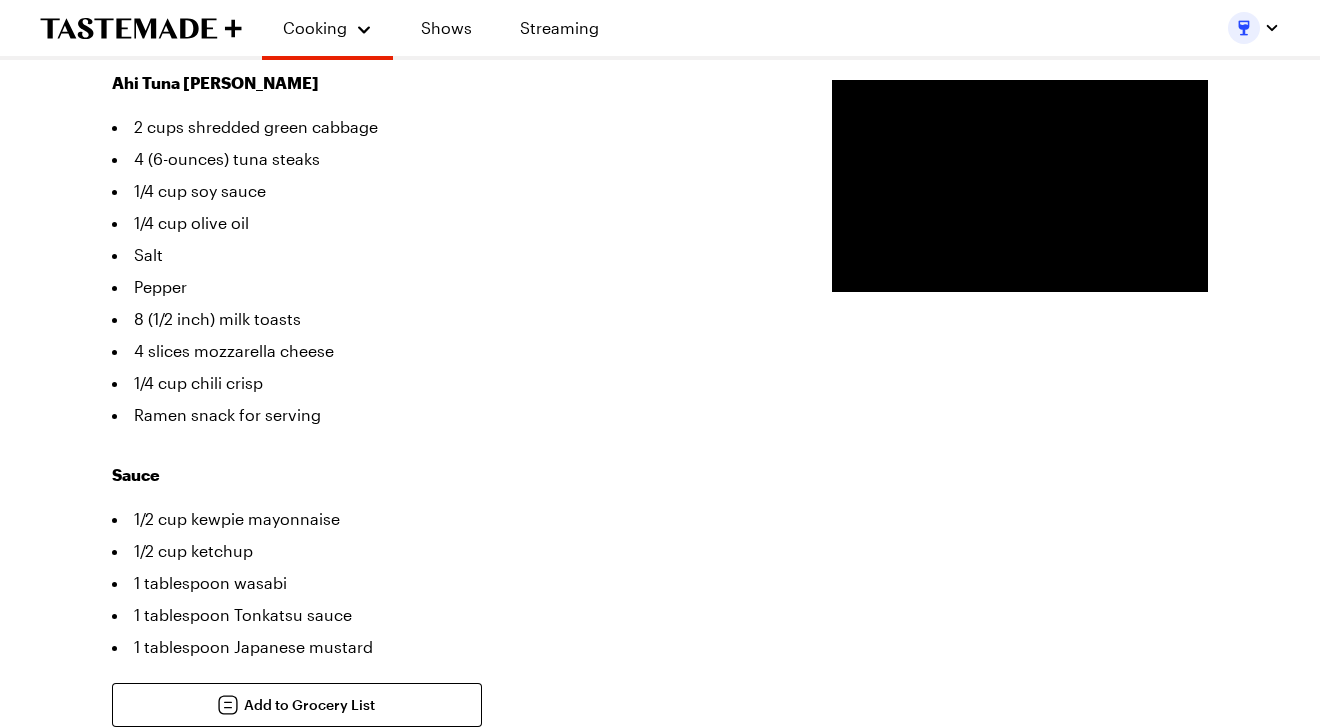 scroll, scrollTop: 749, scrollLeft: 0, axis: vertical 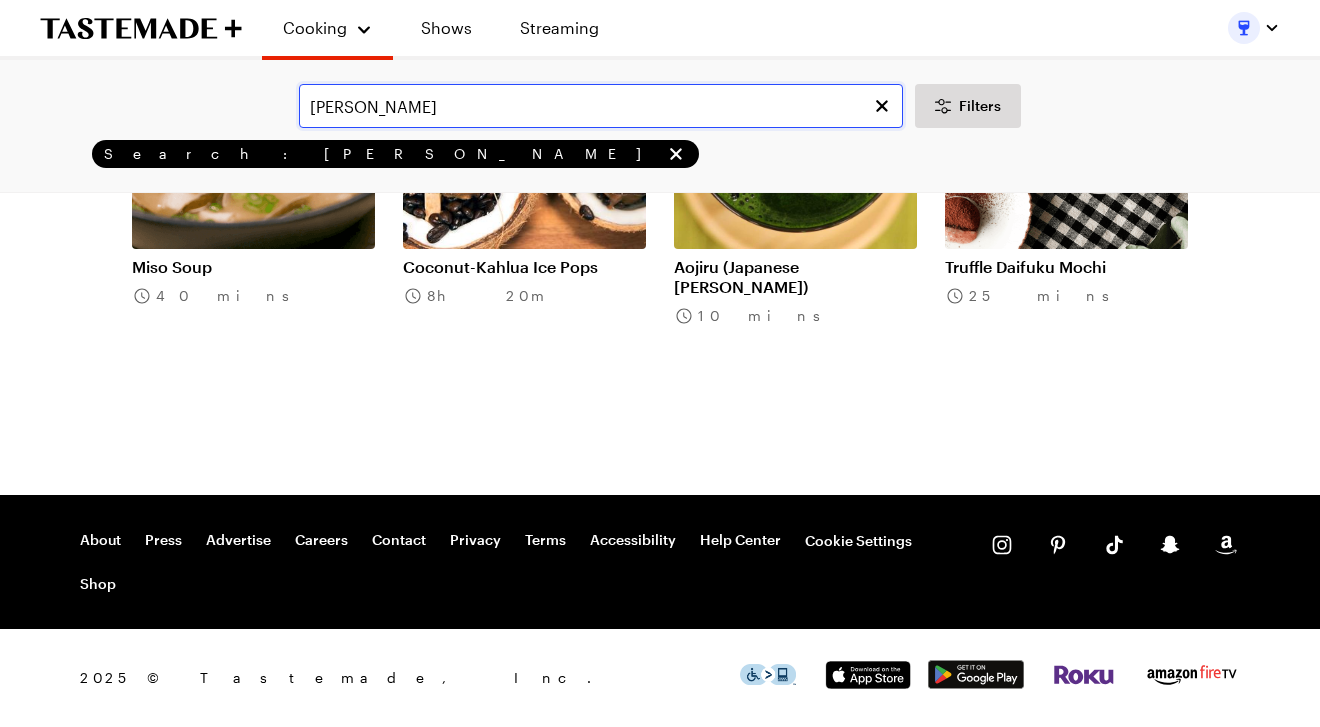 click on "dale" at bounding box center (601, 106) 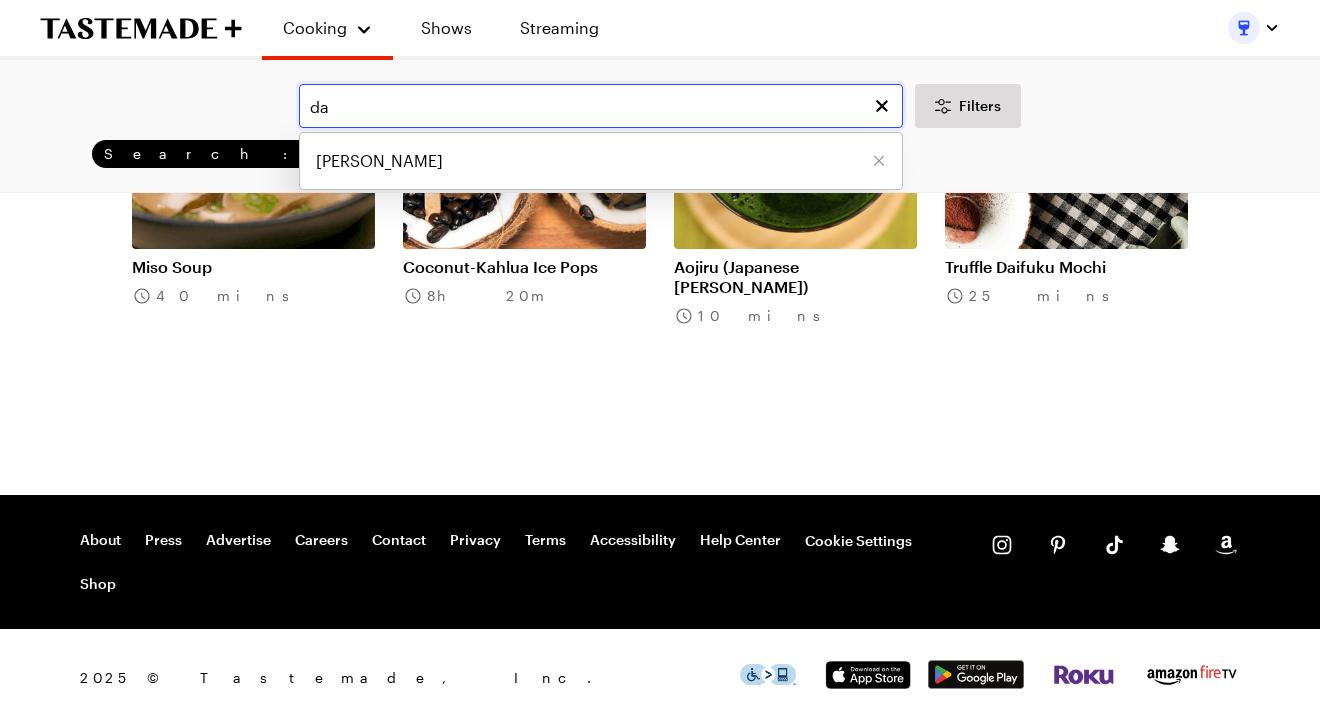 type on "d" 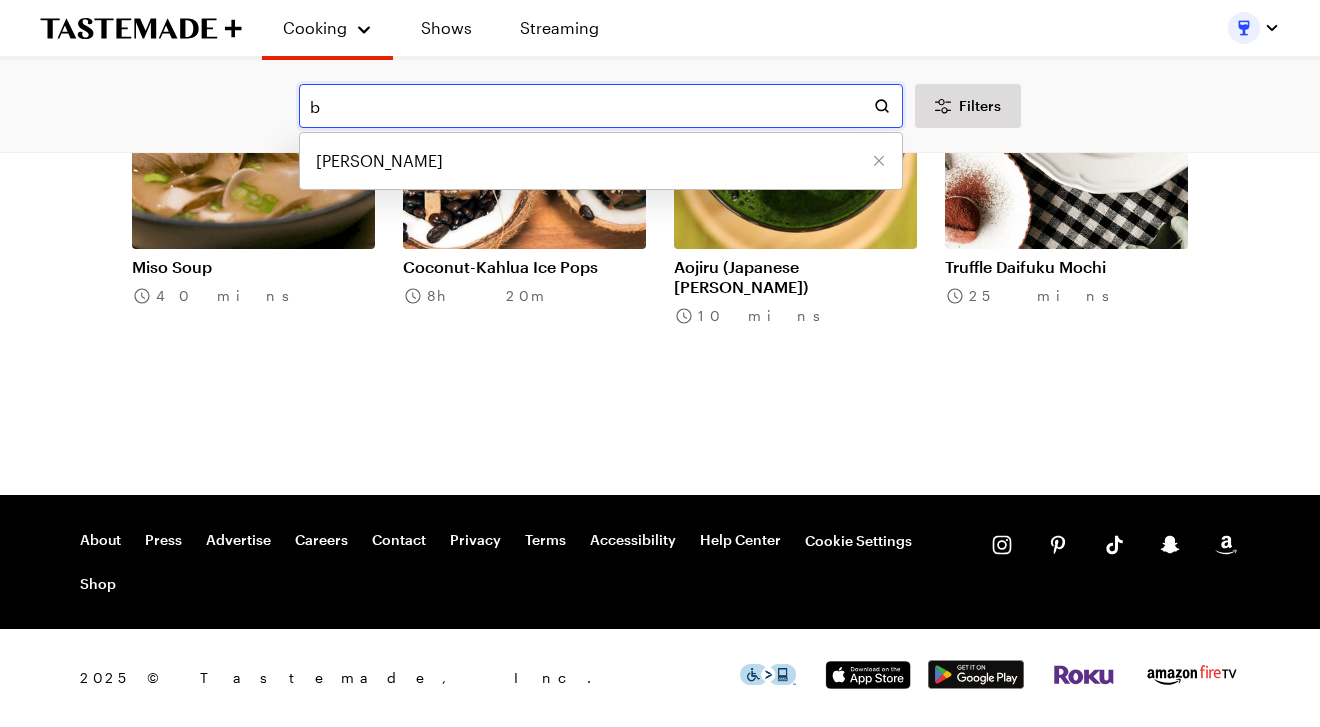 scroll, scrollTop: 0, scrollLeft: 0, axis: both 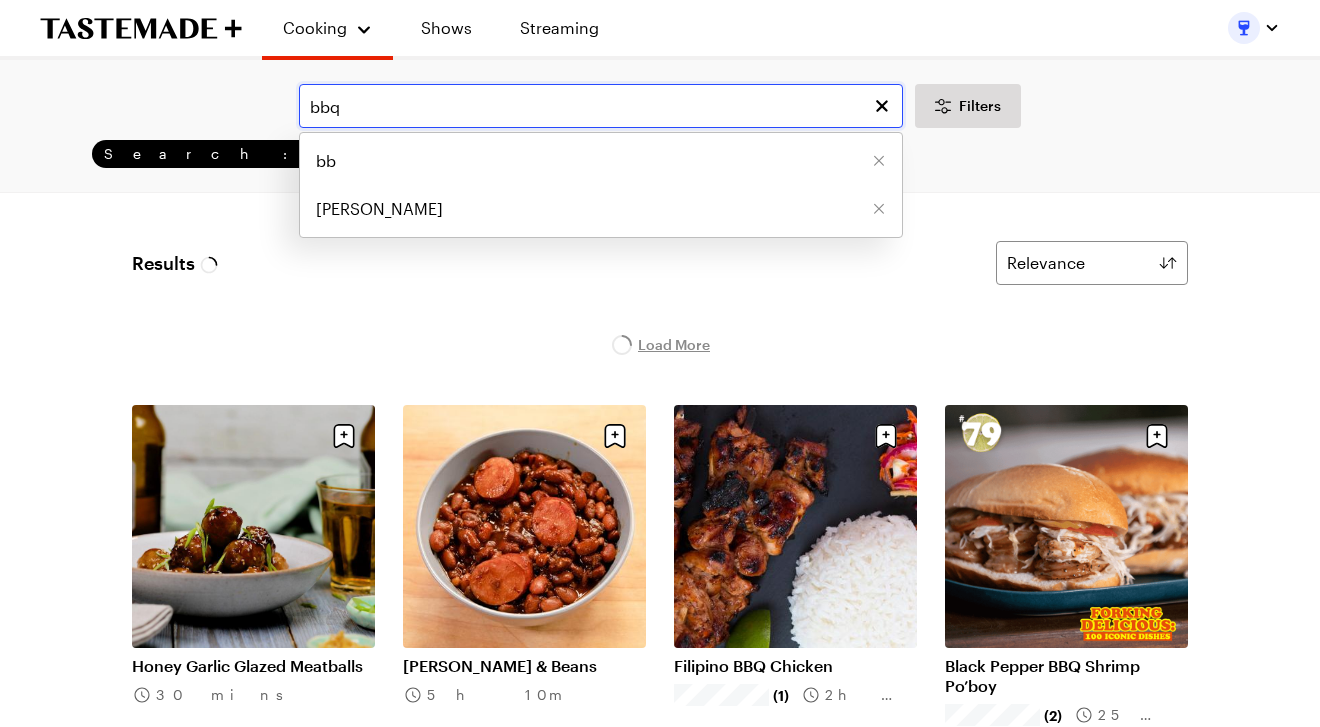 type on "bbq" 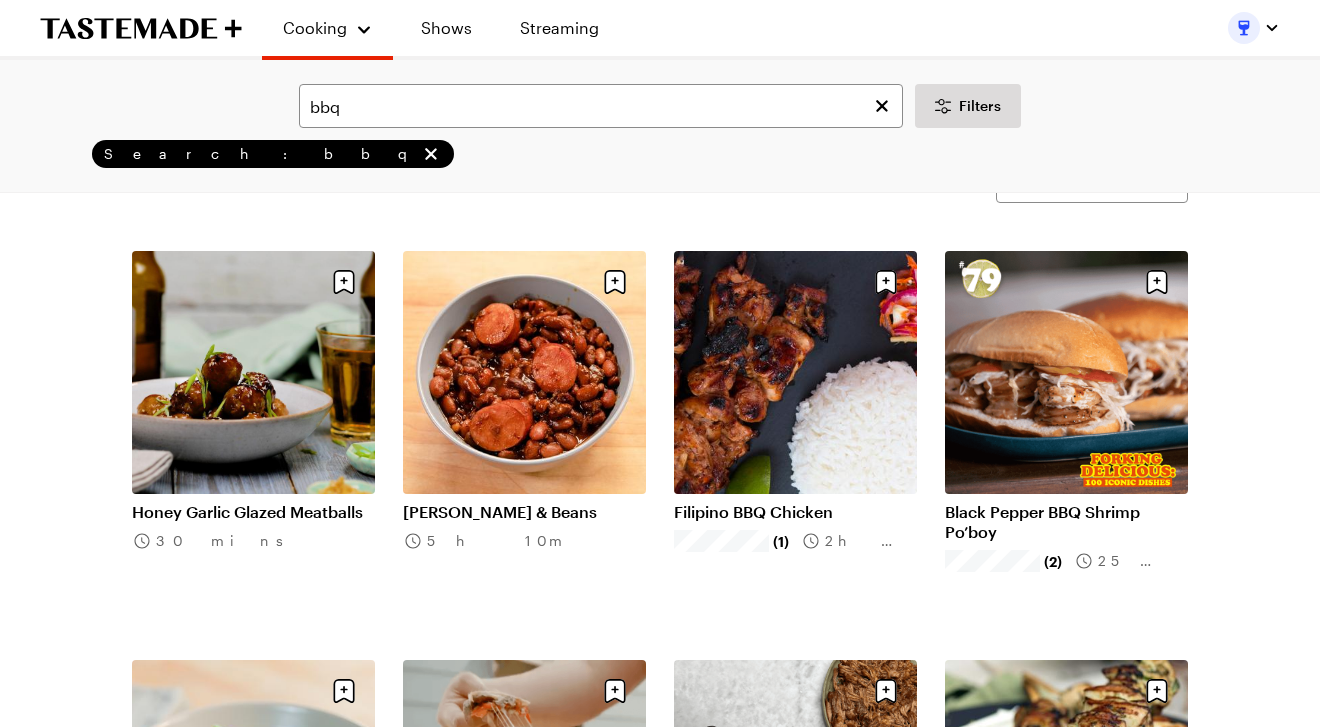 scroll, scrollTop: 86, scrollLeft: 0, axis: vertical 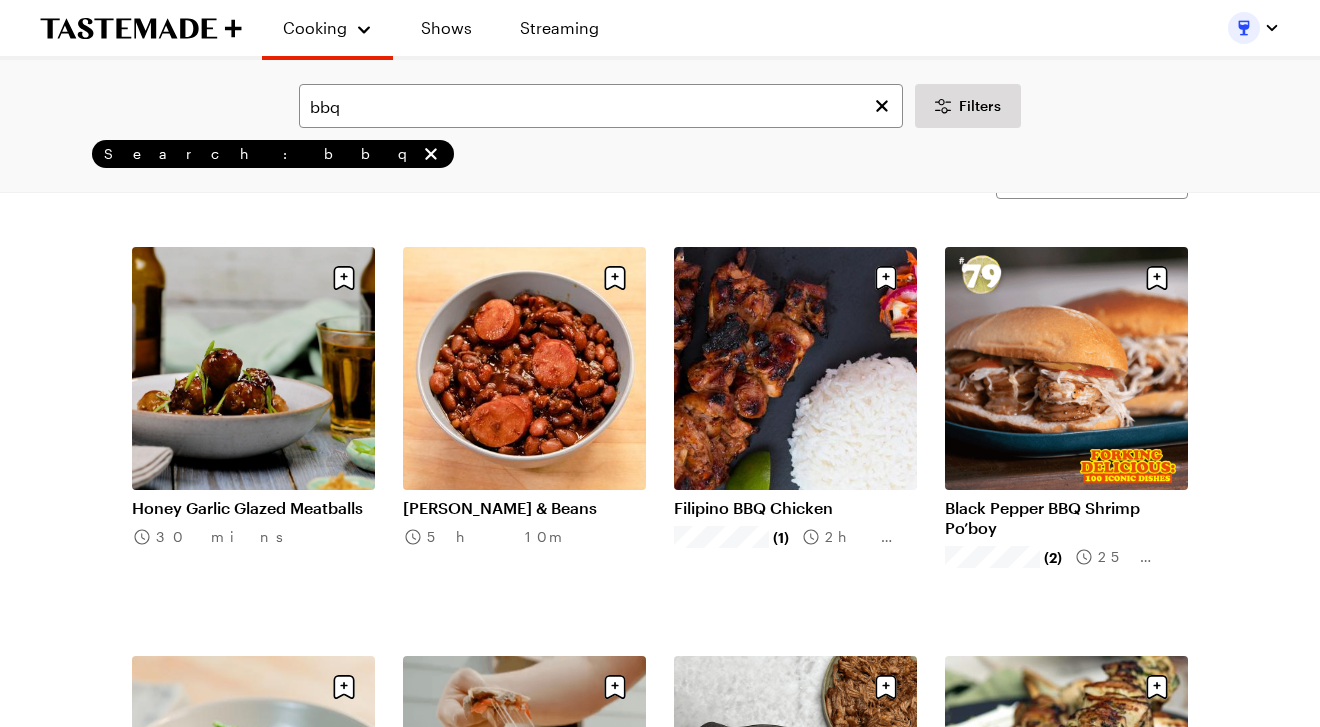 click on "Filipino BBQ Chicken" at bounding box center [795, 508] 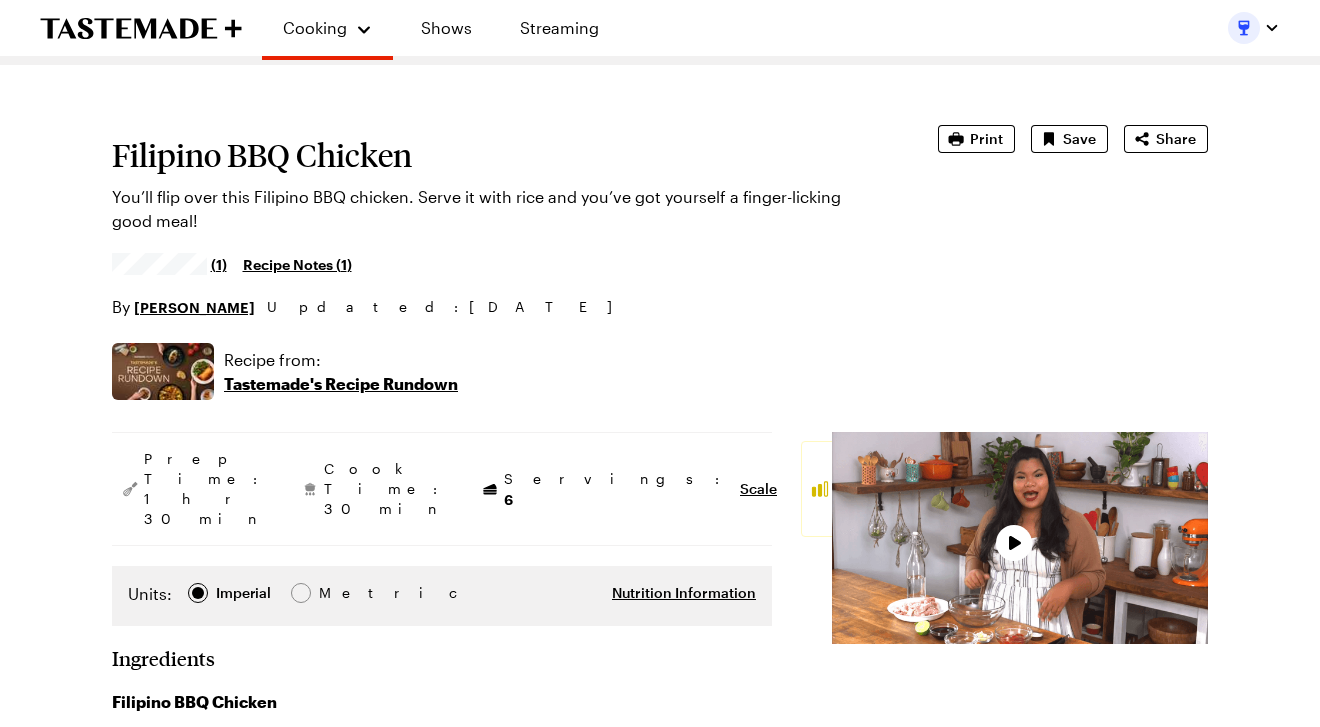 type on "x" 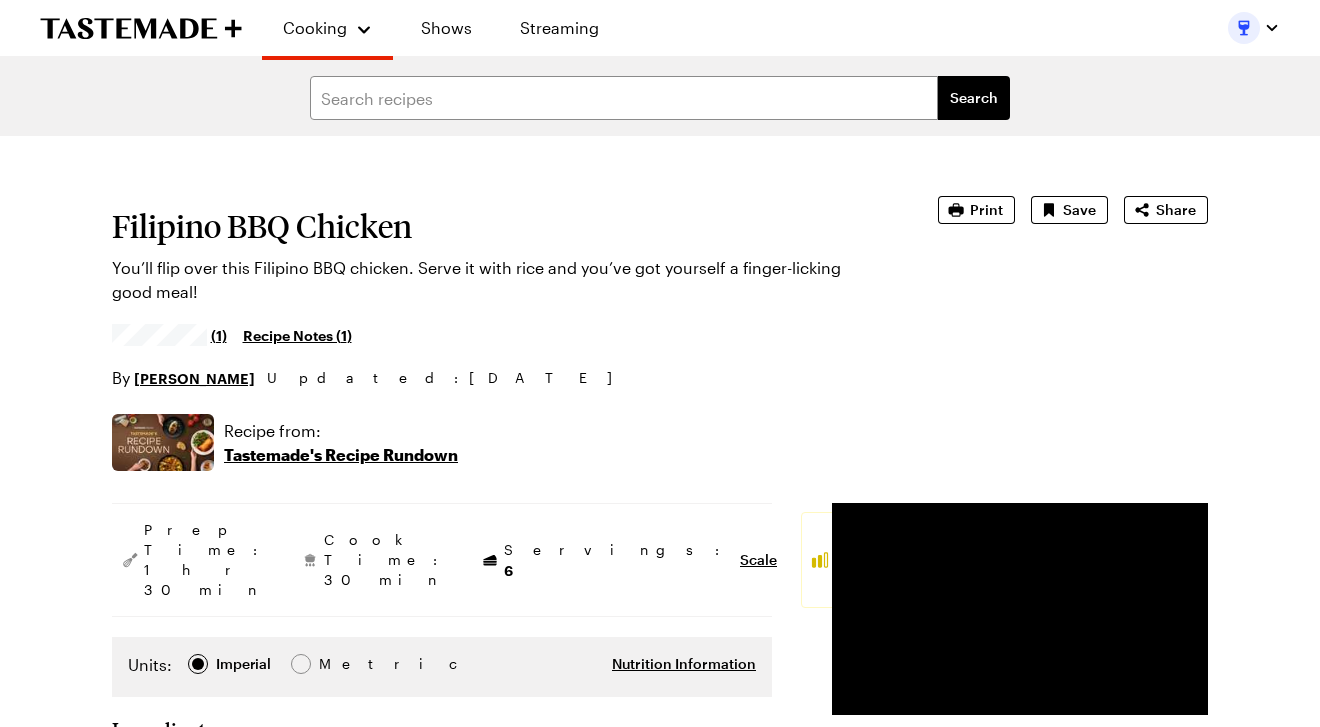 scroll, scrollTop: 0, scrollLeft: 0, axis: both 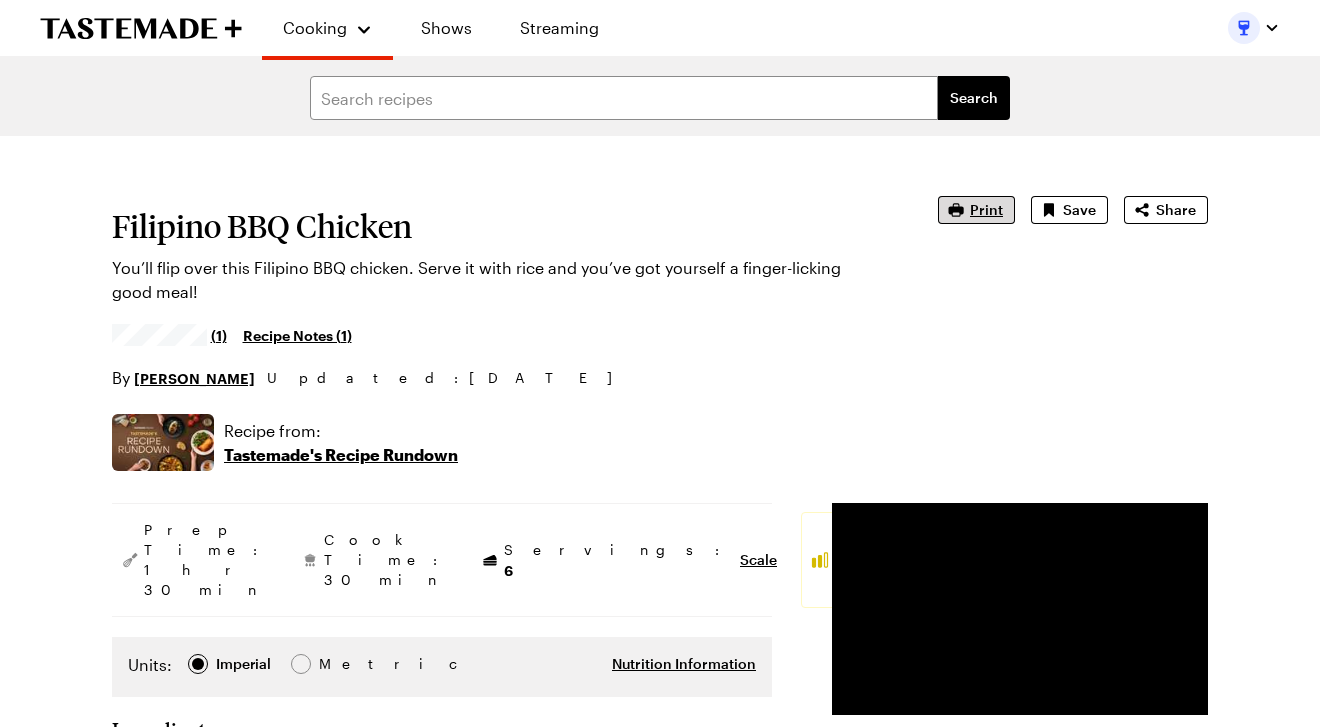 click on "Print" at bounding box center (986, 210) 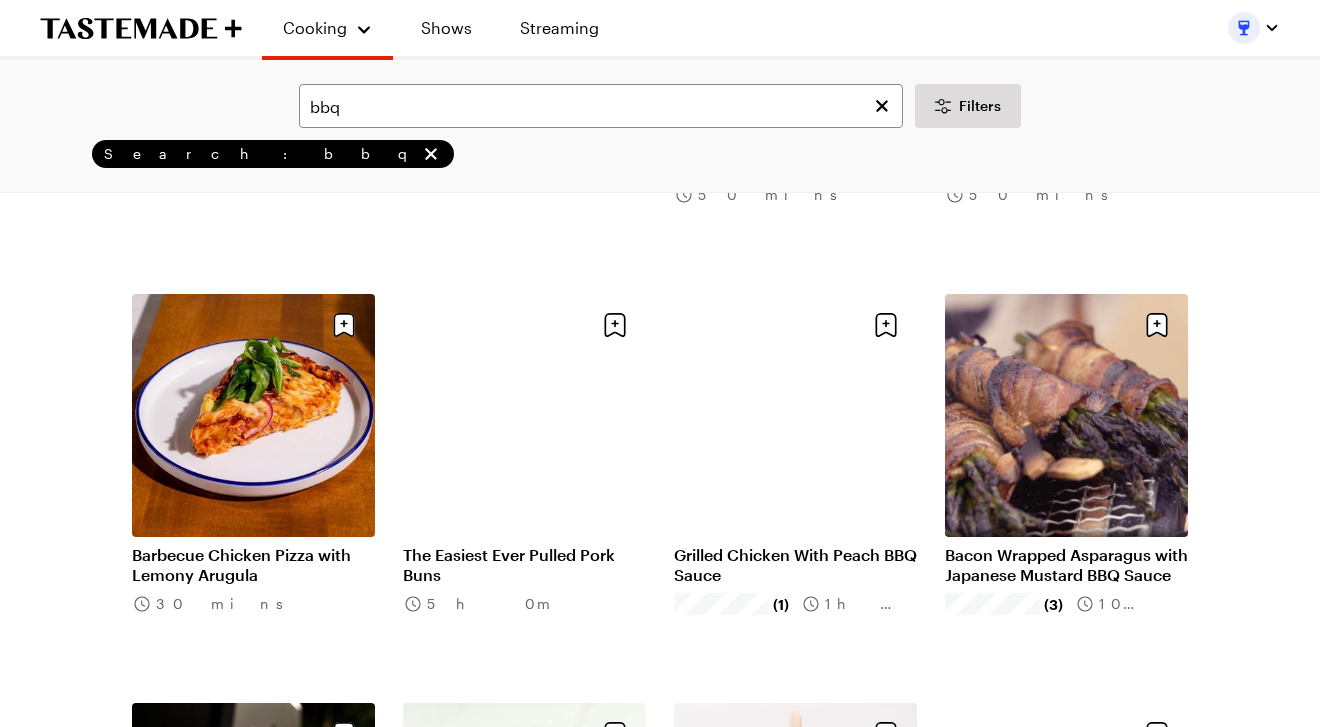 scroll, scrollTop: 1634, scrollLeft: 0, axis: vertical 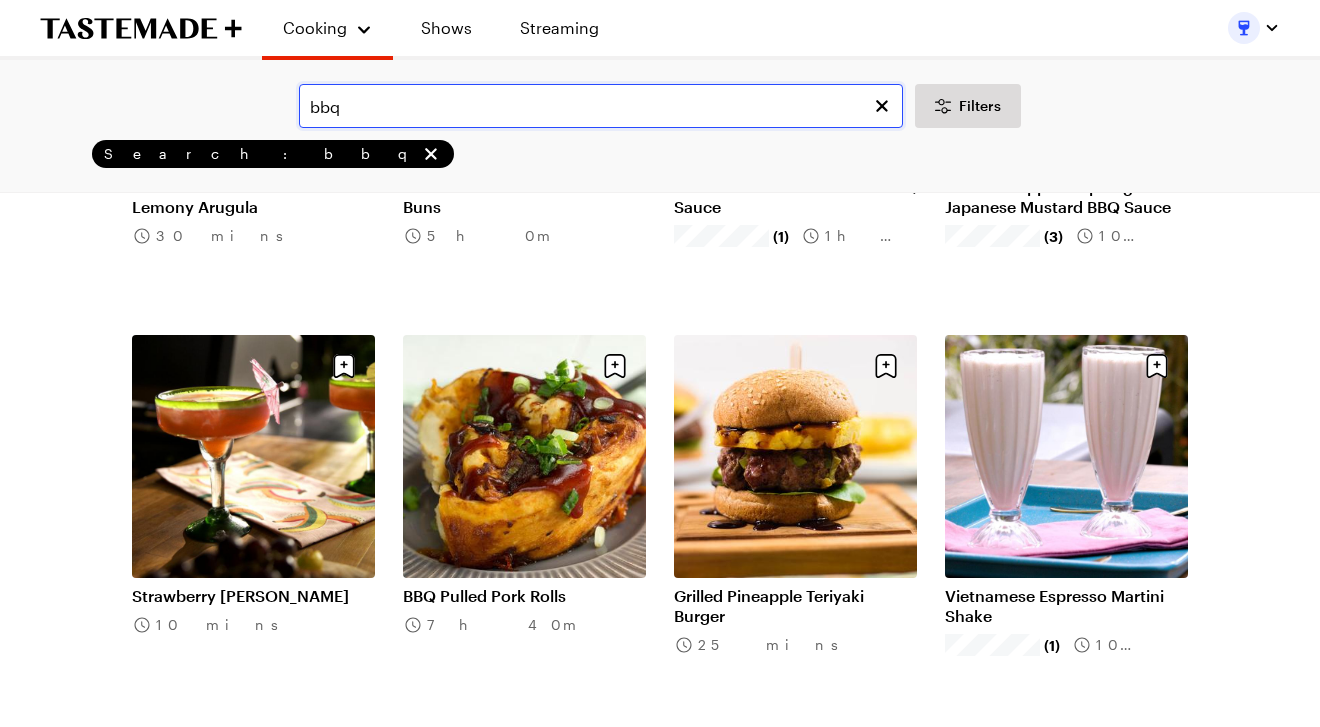click on "bbq" at bounding box center [601, 106] 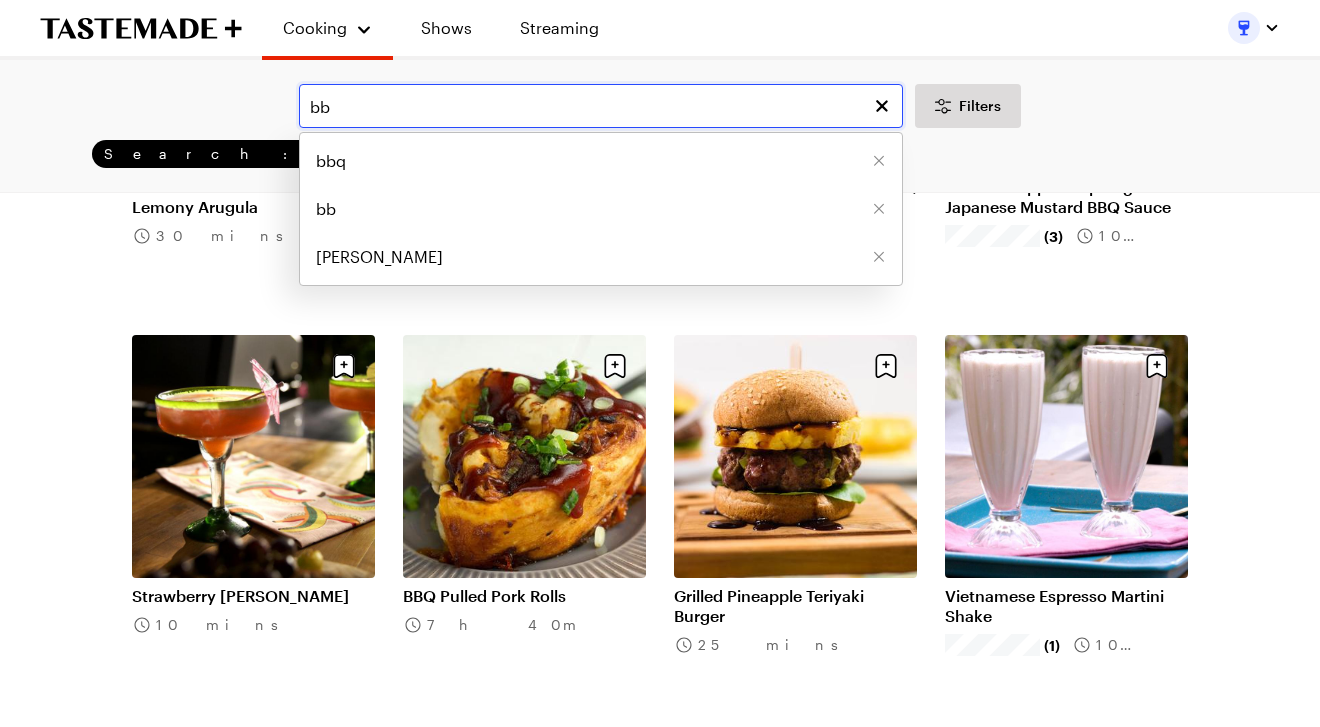 type on "b" 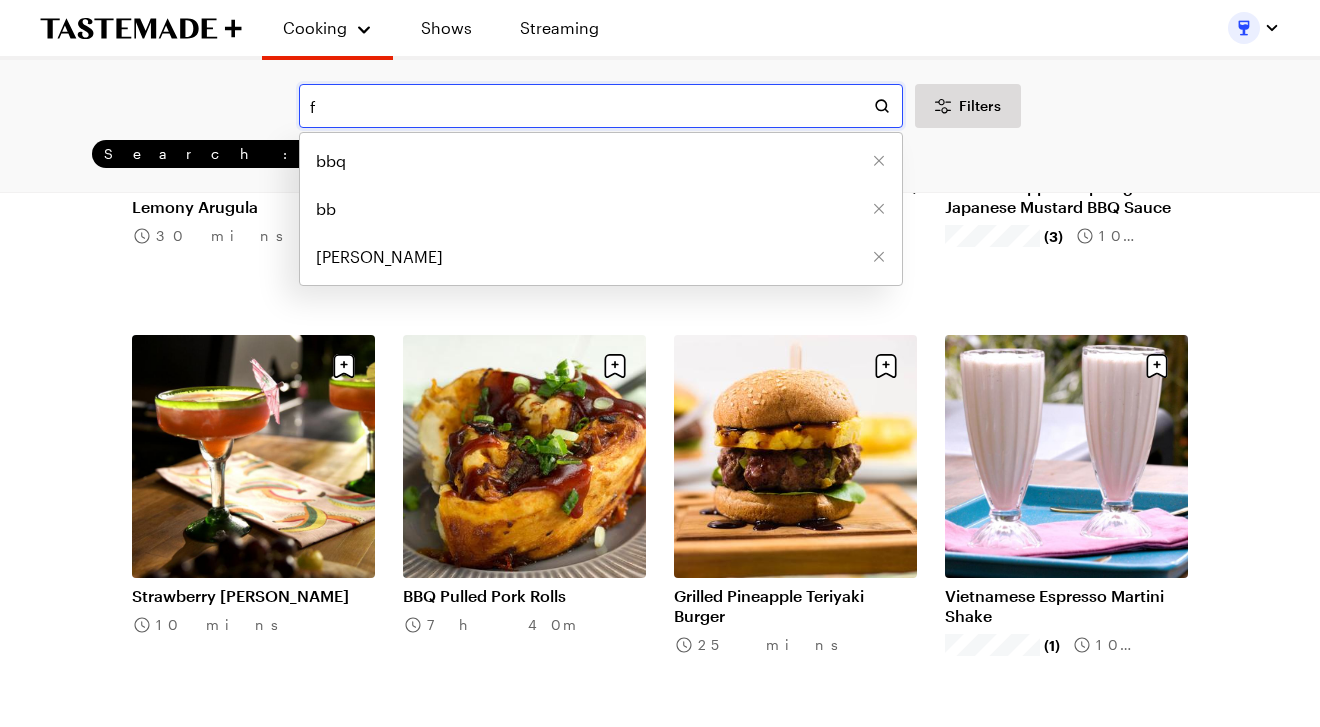 scroll, scrollTop: 0, scrollLeft: 0, axis: both 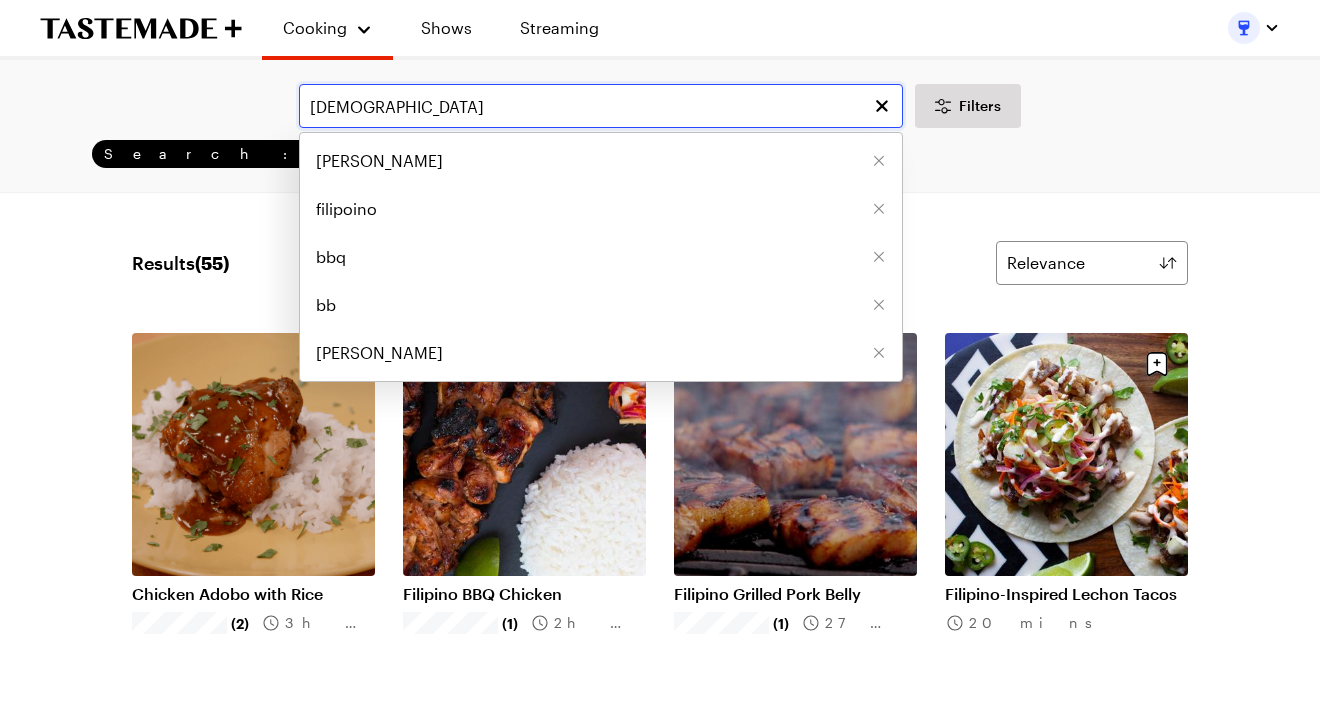 type on "filipino" 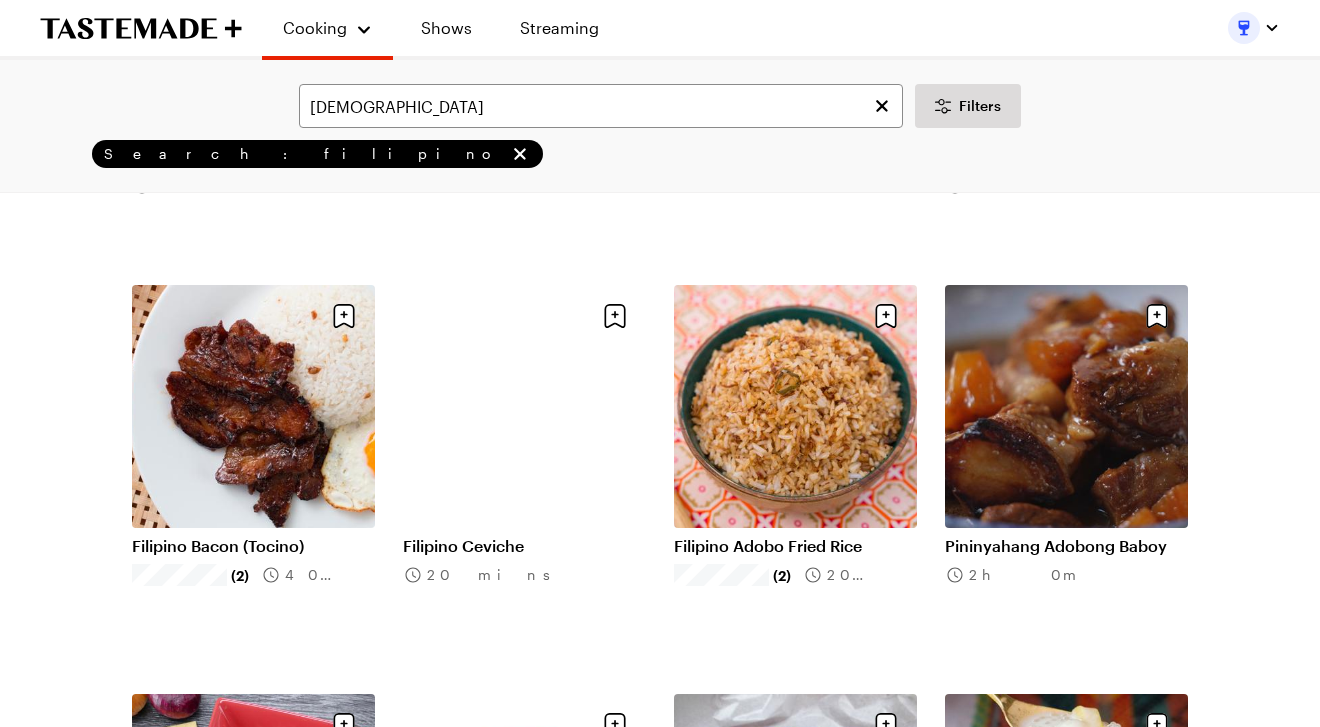 scroll, scrollTop: 884, scrollLeft: 0, axis: vertical 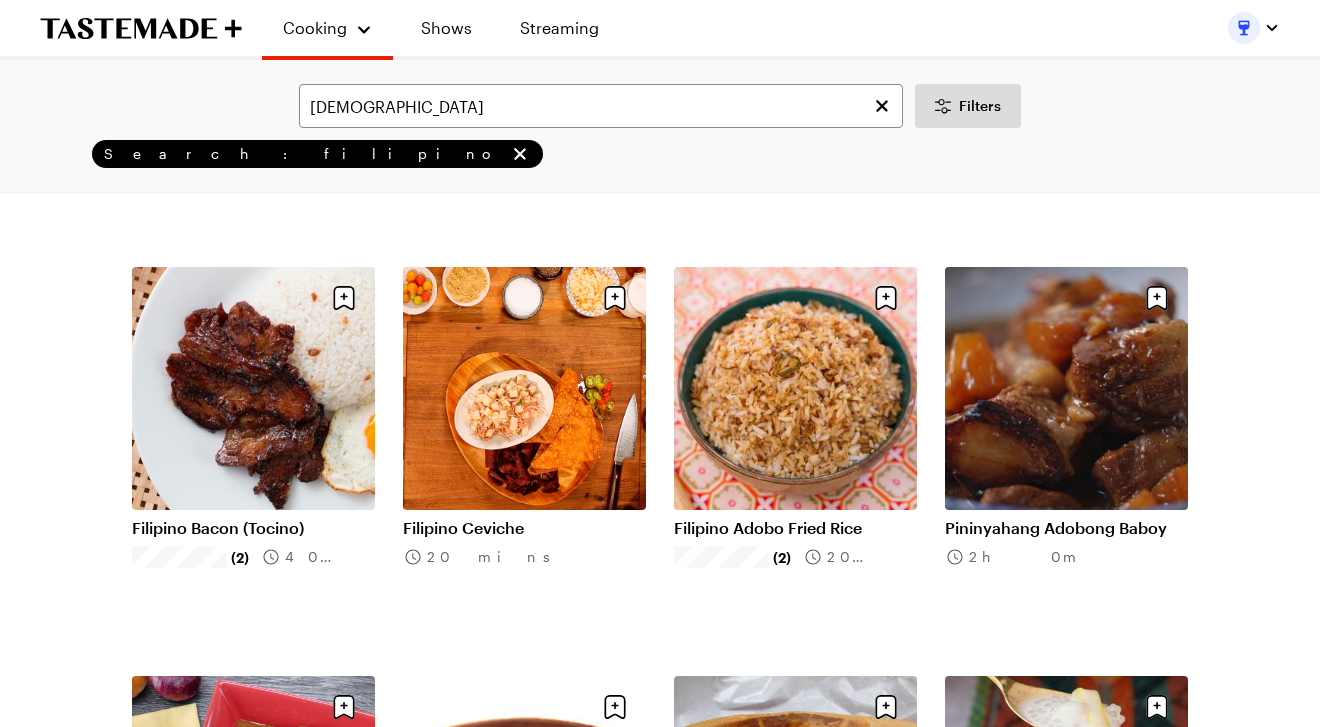 click on "Filipino Adobo Fried Rice" at bounding box center [795, 528] 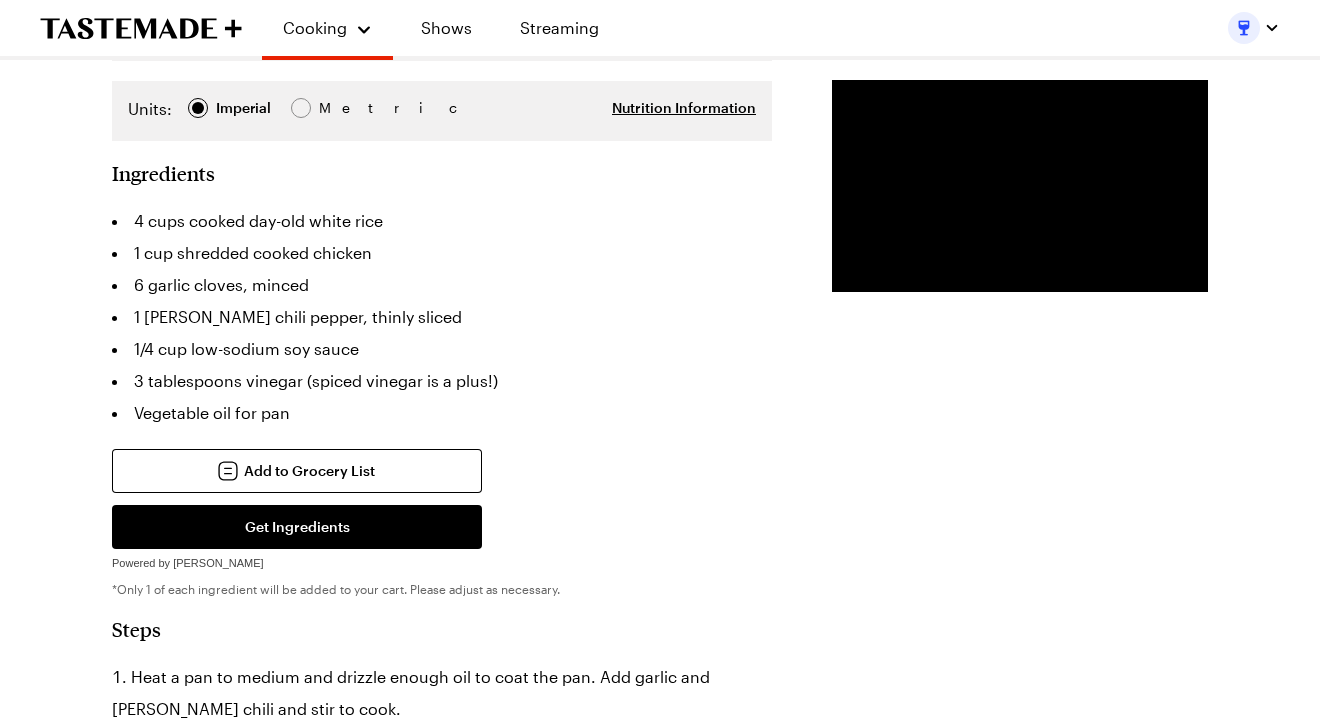 scroll, scrollTop: 438, scrollLeft: 0, axis: vertical 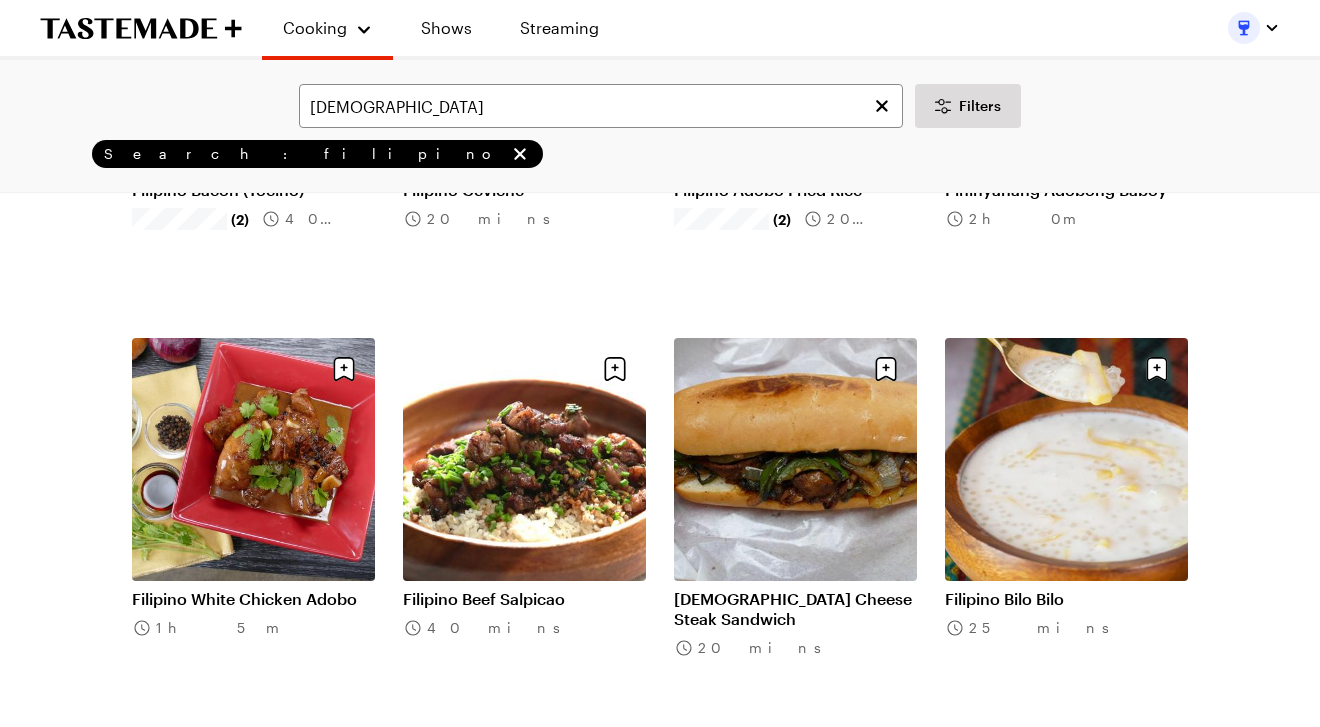 click on "Filipino White Chicken Adobo" at bounding box center (253, 599) 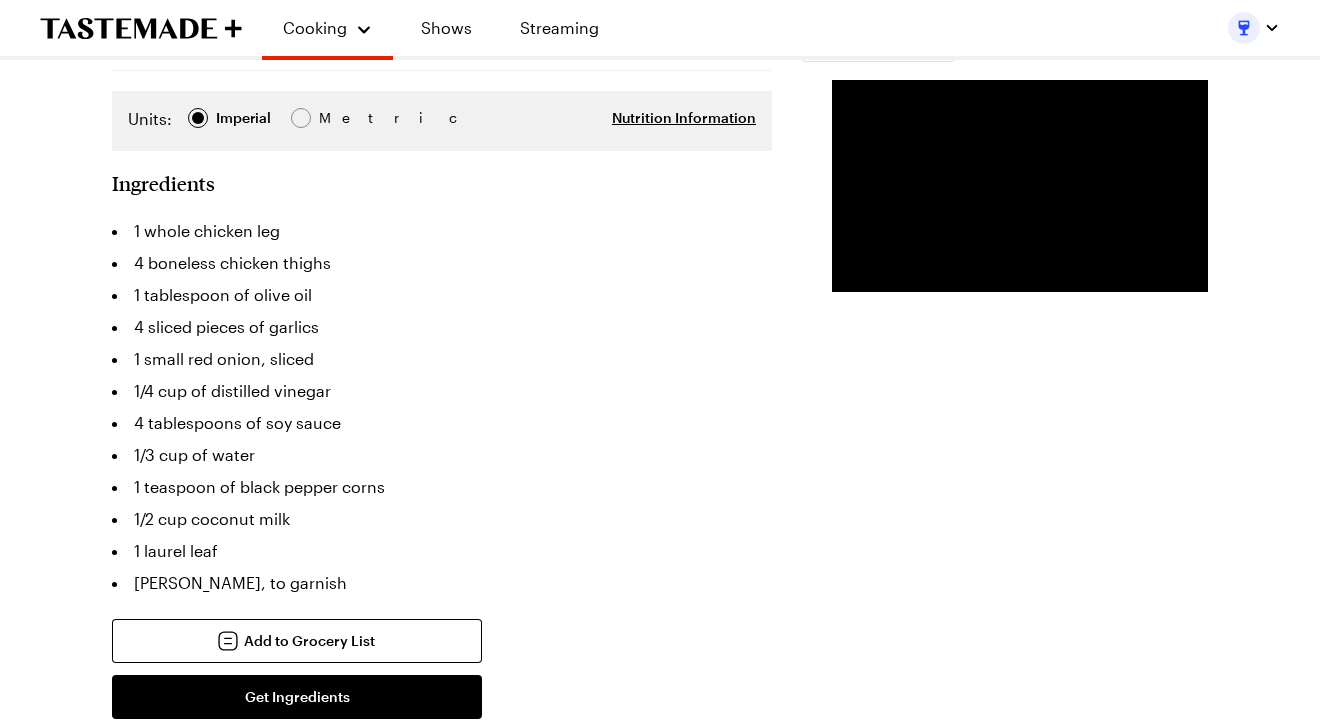 scroll, scrollTop: 367, scrollLeft: 0, axis: vertical 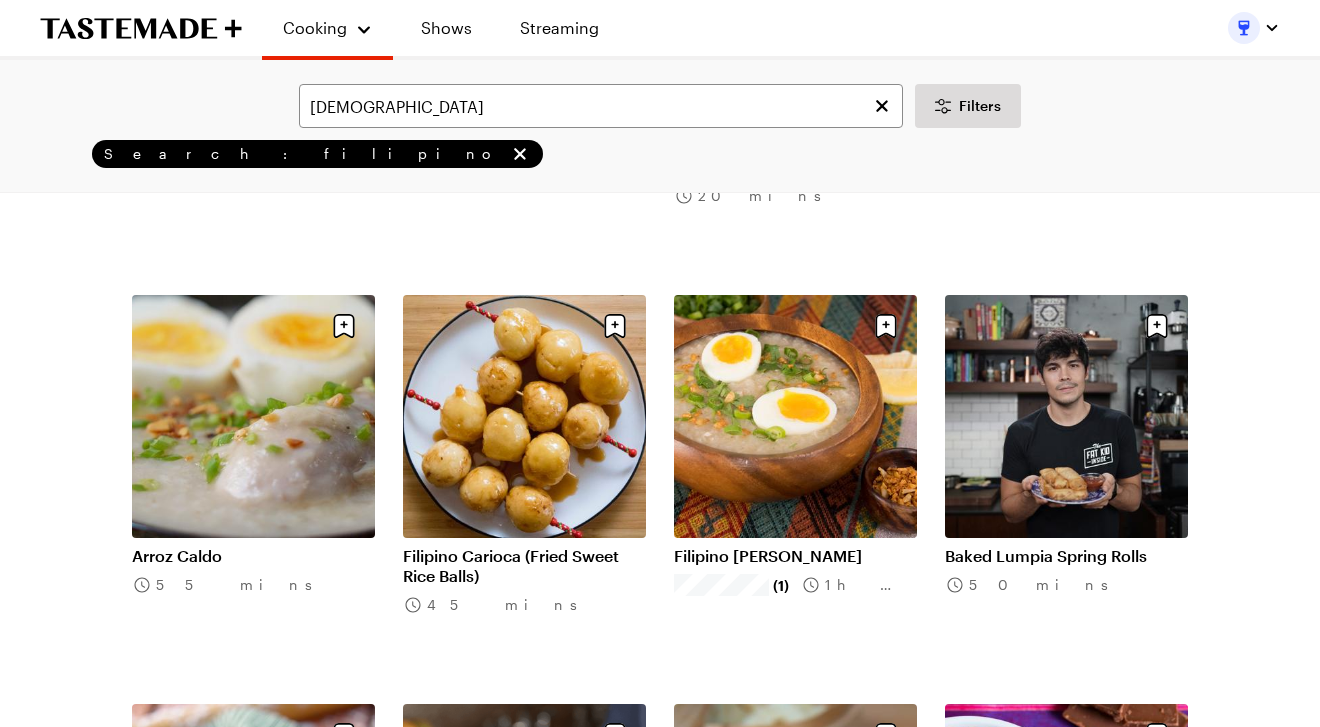 click on "Filipino Arroz Caldo" at bounding box center [795, 556] 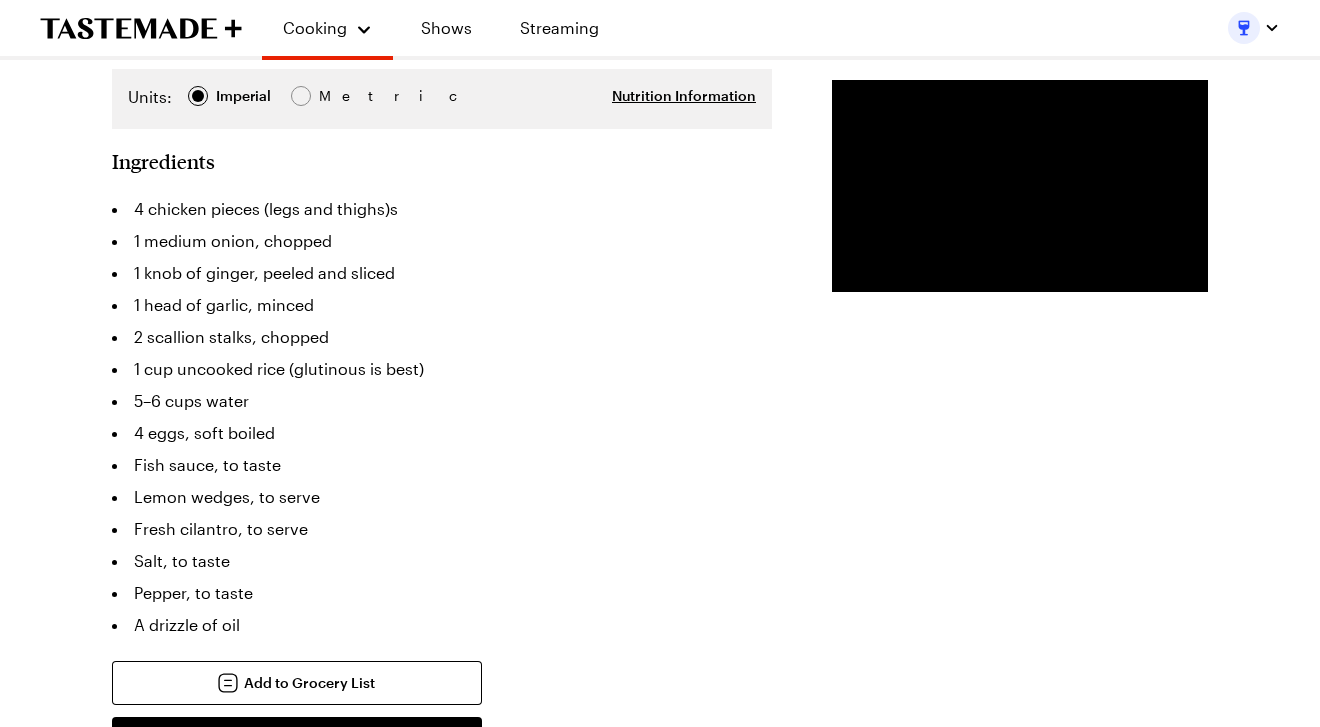scroll, scrollTop: 474, scrollLeft: 0, axis: vertical 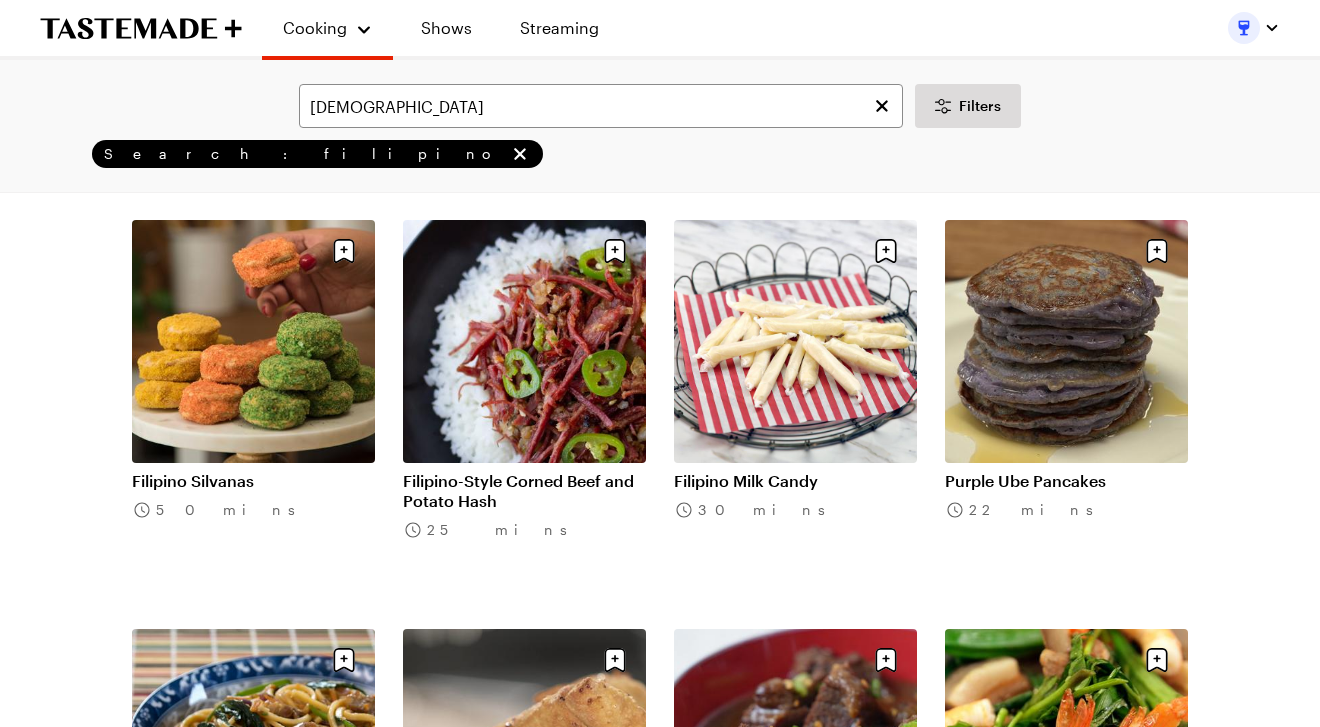 click on "Filipino-Style Corned Beef and Potato Hash" at bounding box center (524, 491) 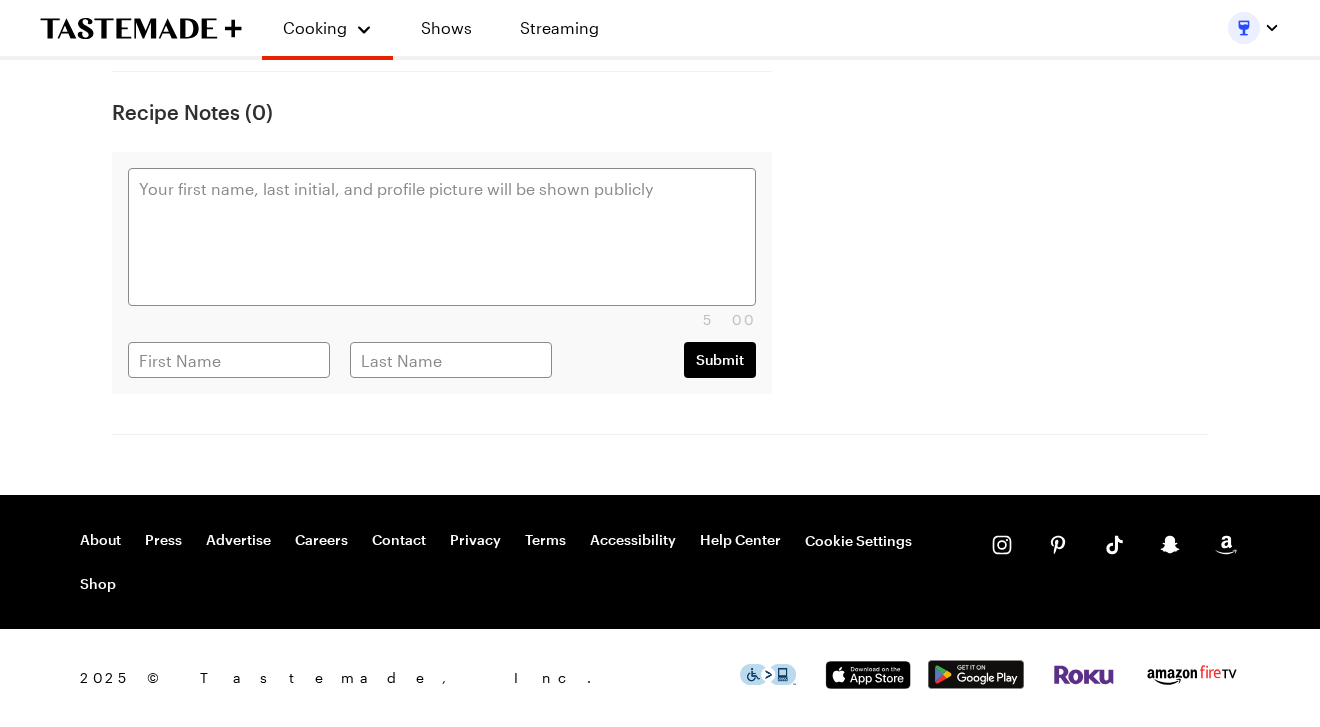 scroll, scrollTop: 0, scrollLeft: 0, axis: both 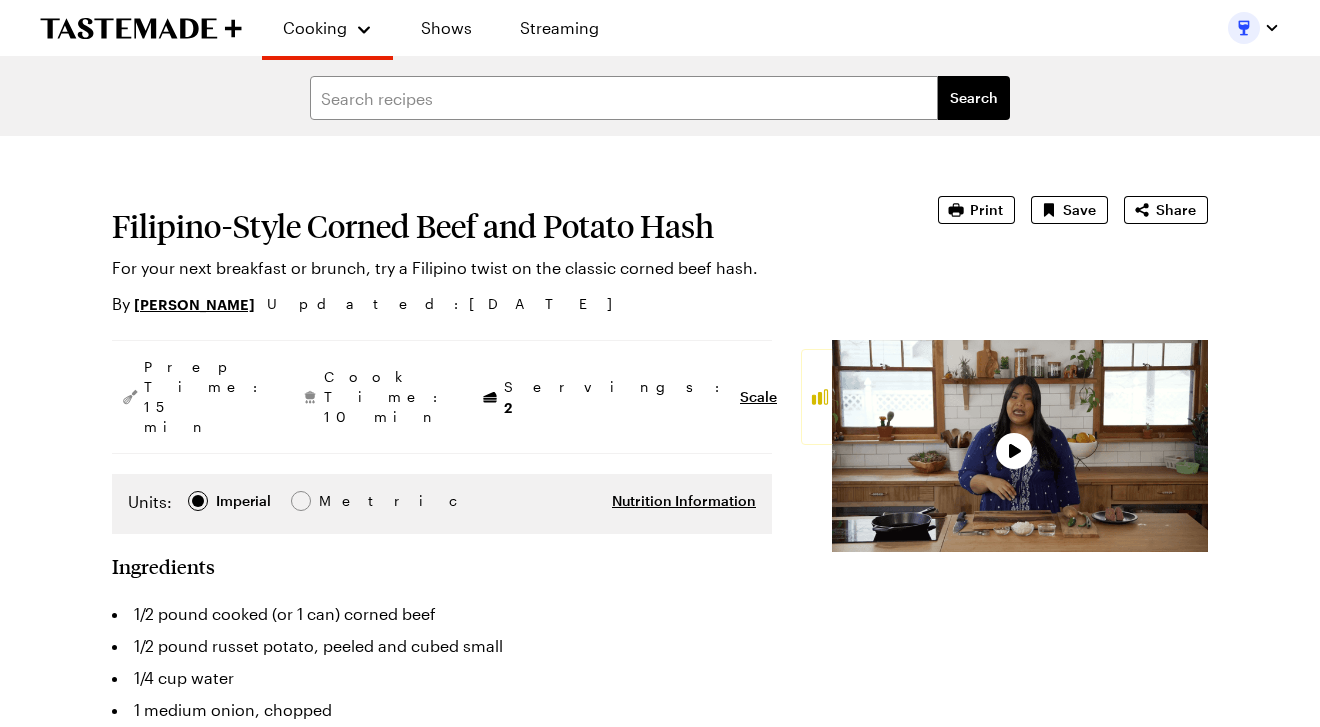 type on "x" 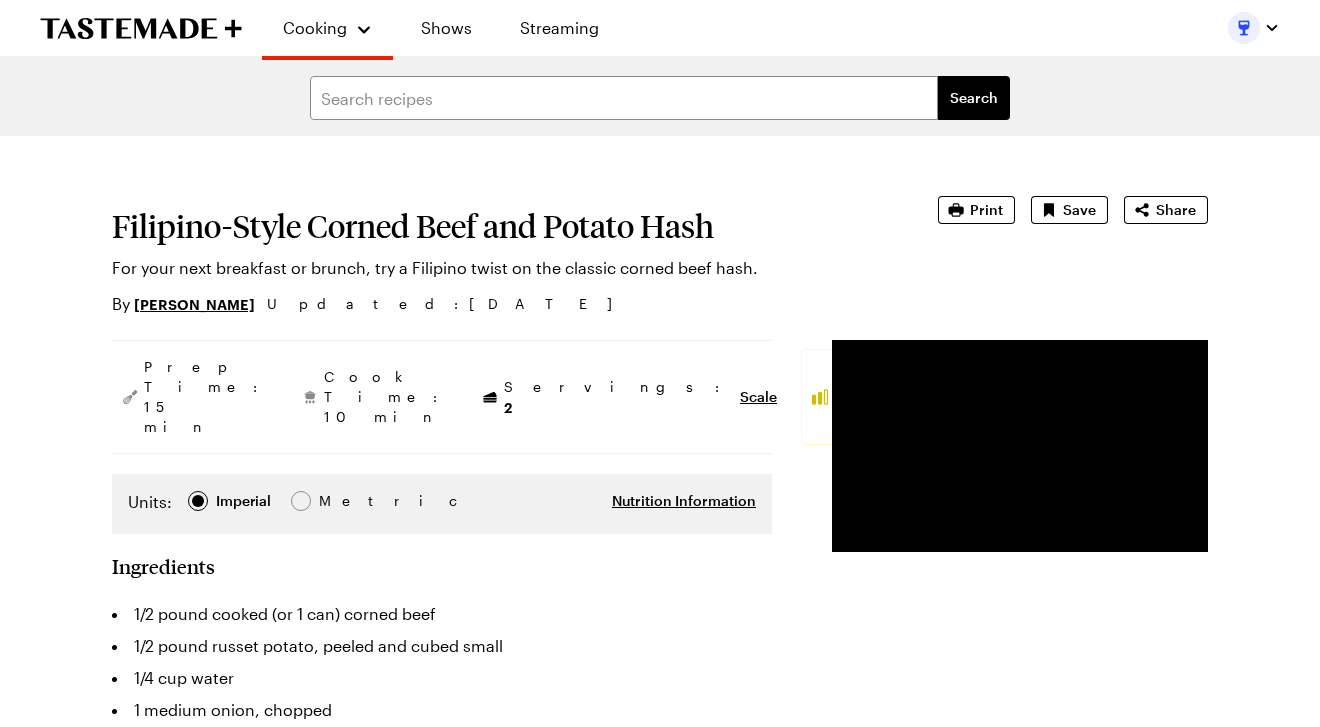 scroll, scrollTop: 0, scrollLeft: 0, axis: both 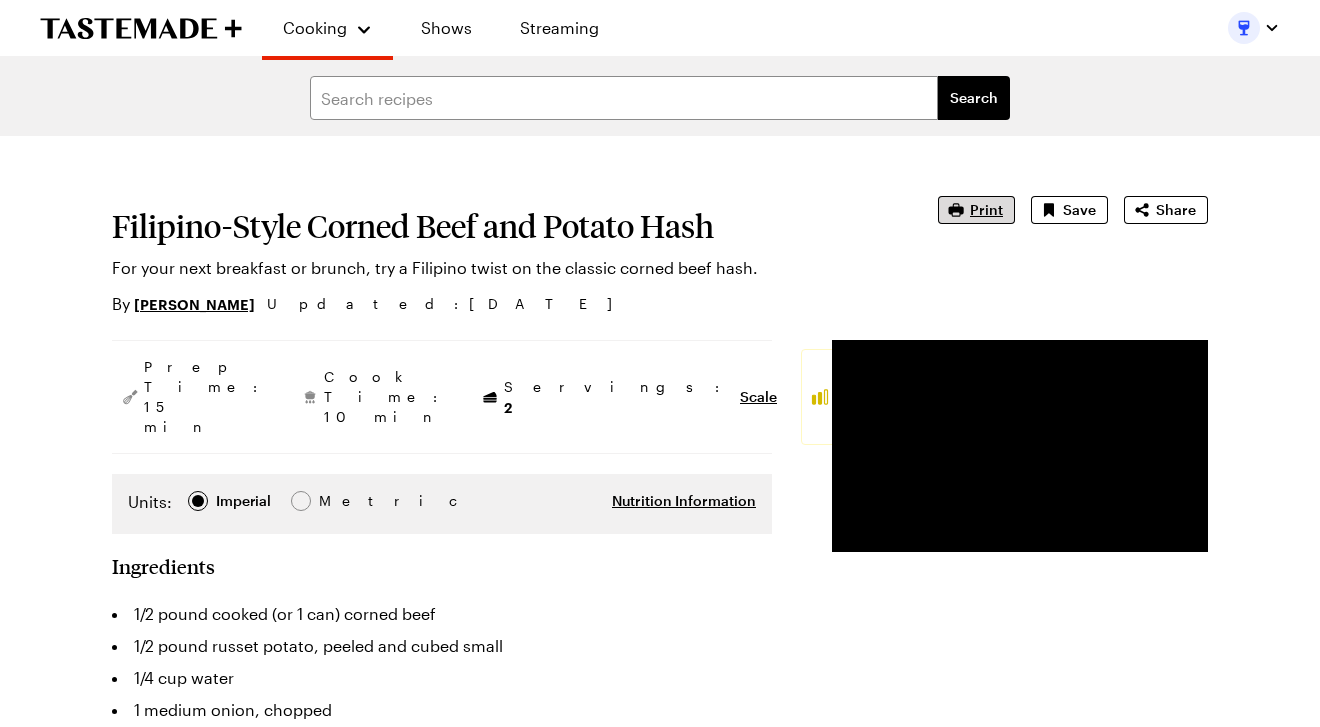 click on "Print" at bounding box center [986, 210] 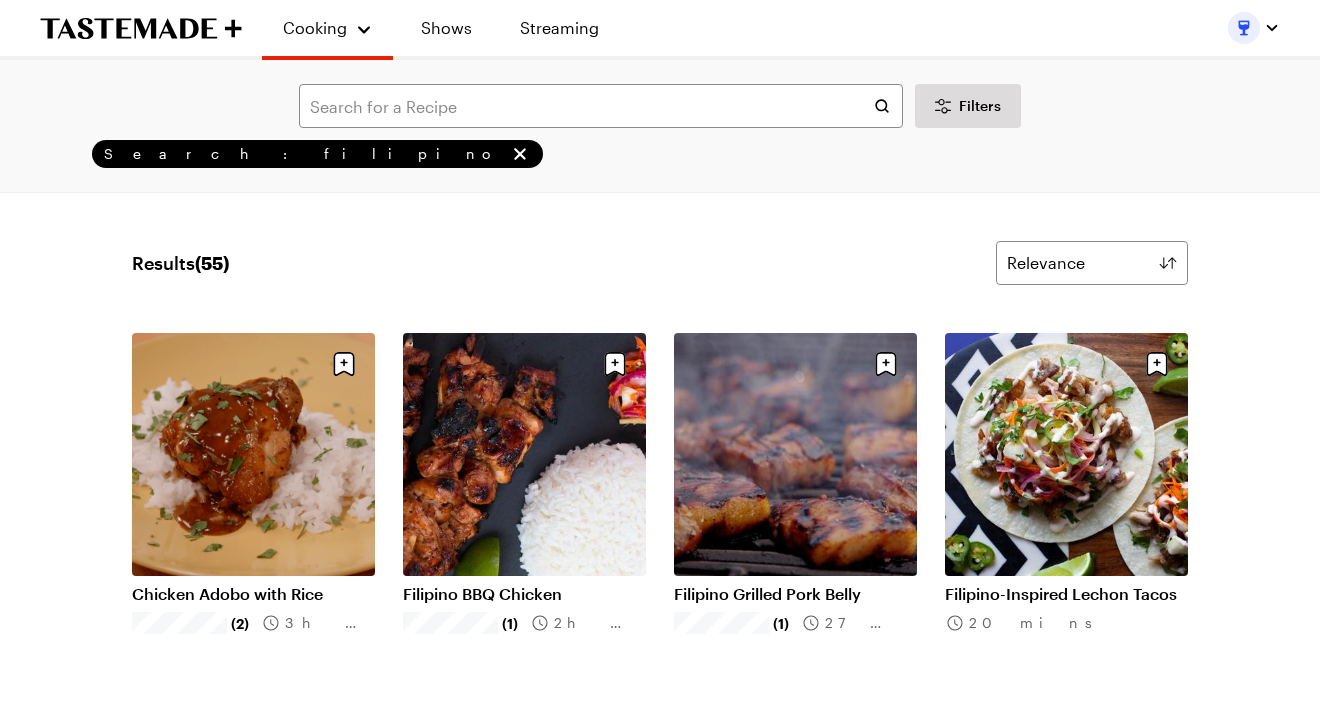 type on "filipino" 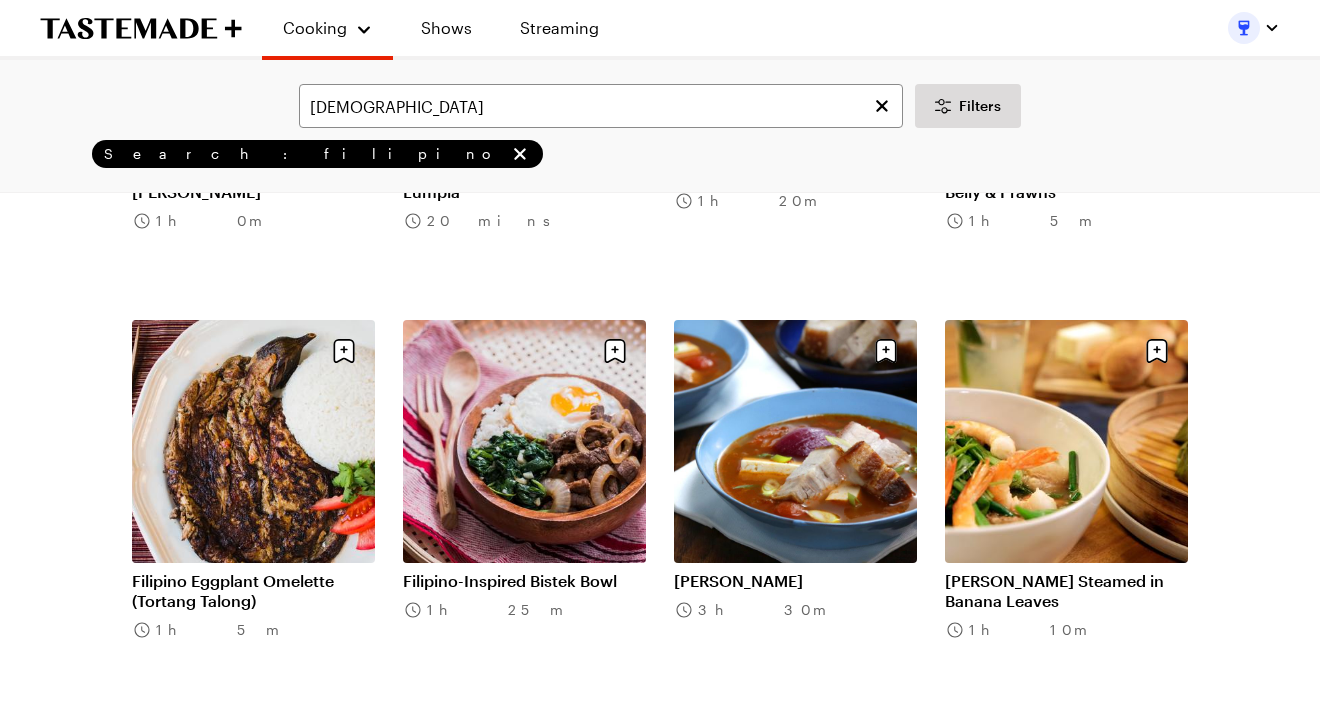 scroll, scrollTop: 3288, scrollLeft: 0, axis: vertical 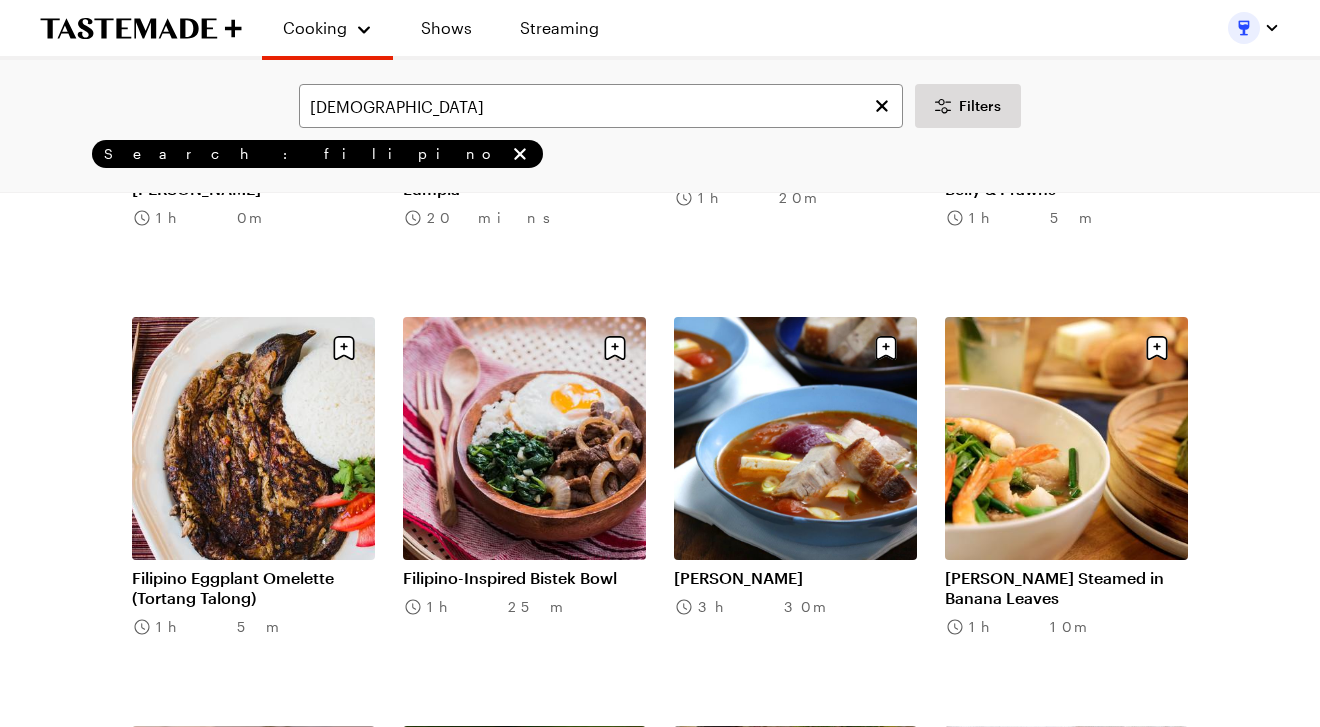 click on "Filipino-Inspired Bistek Bowl" at bounding box center (524, 578) 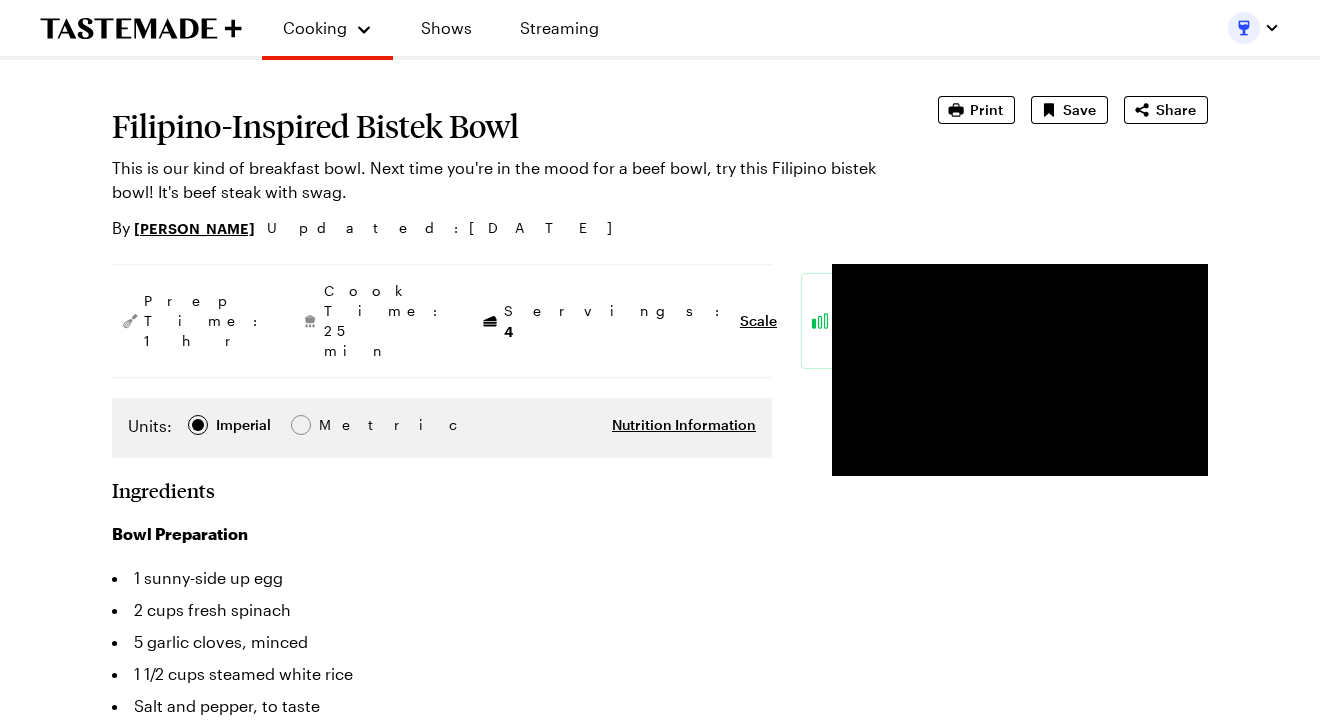 scroll, scrollTop: 100, scrollLeft: 0, axis: vertical 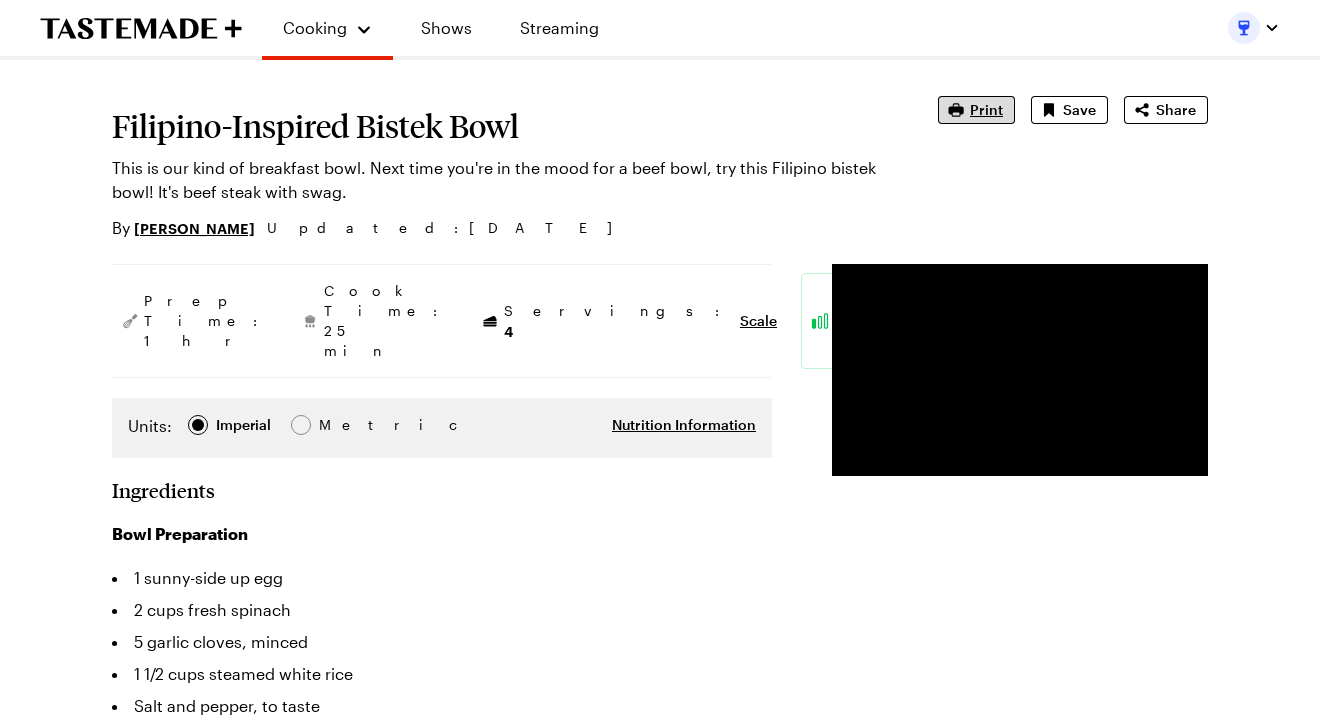 click on "Print" at bounding box center (976, 110) 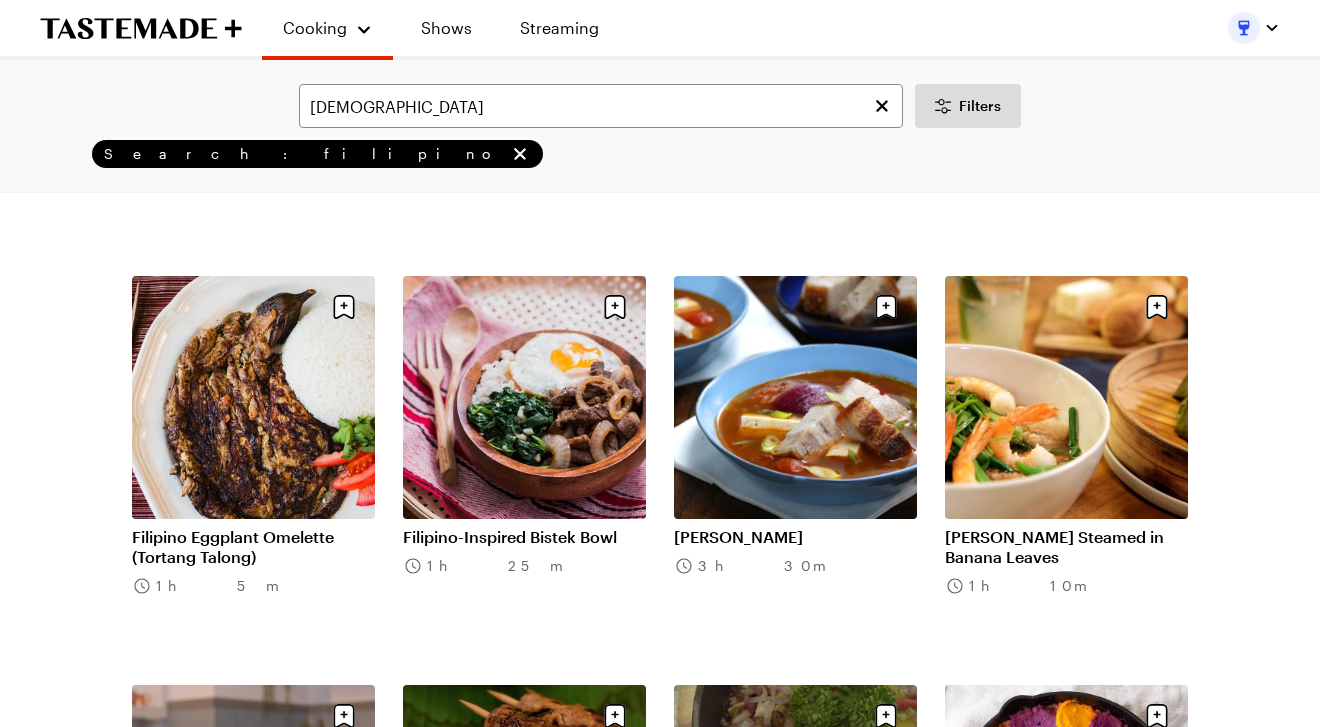 scroll, scrollTop: 3330, scrollLeft: 0, axis: vertical 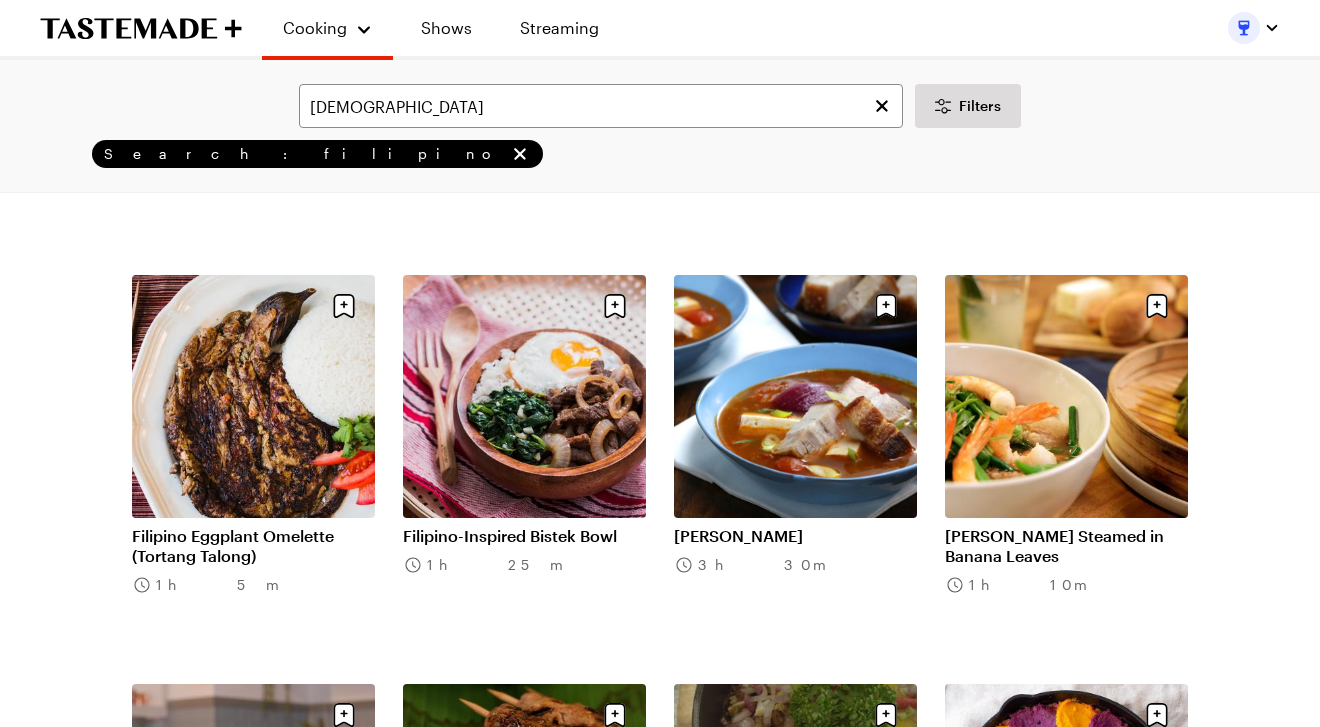 click on "Kimchi Sinigang" at bounding box center (795, 536) 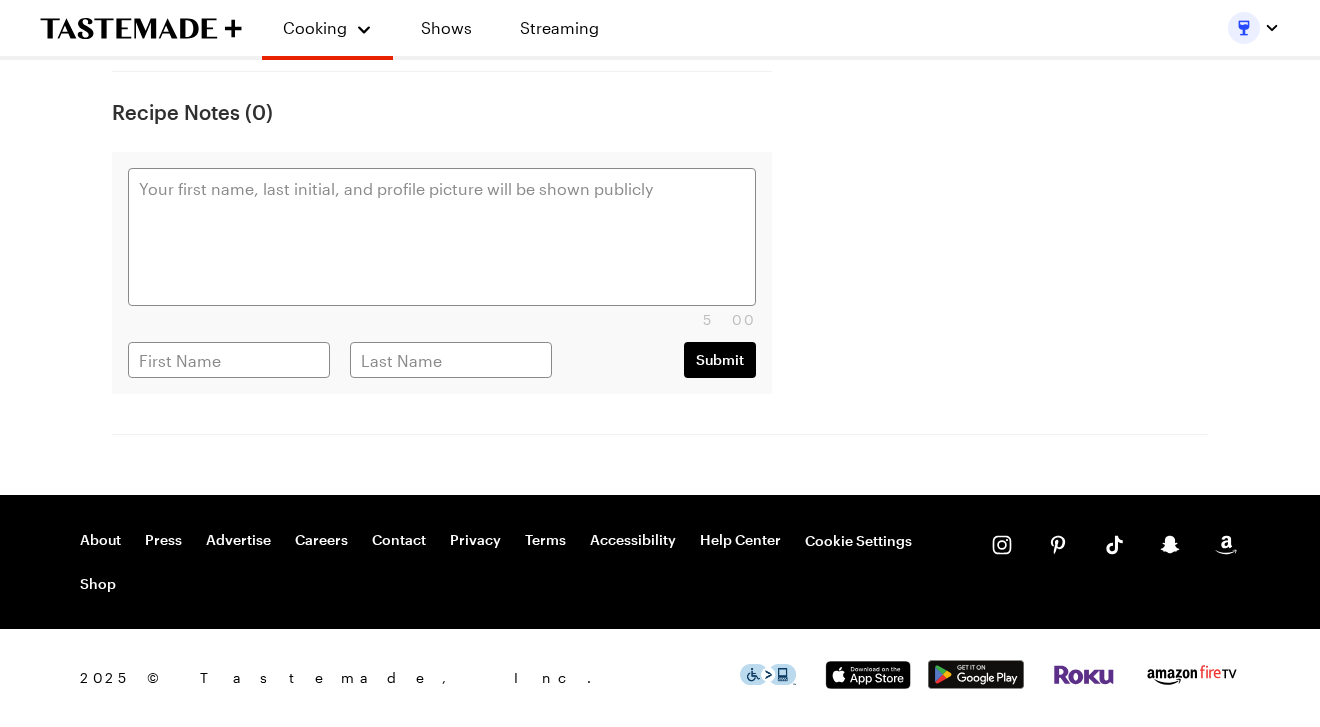 scroll, scrollTop: 0, scrollLeft: 0, axis: both 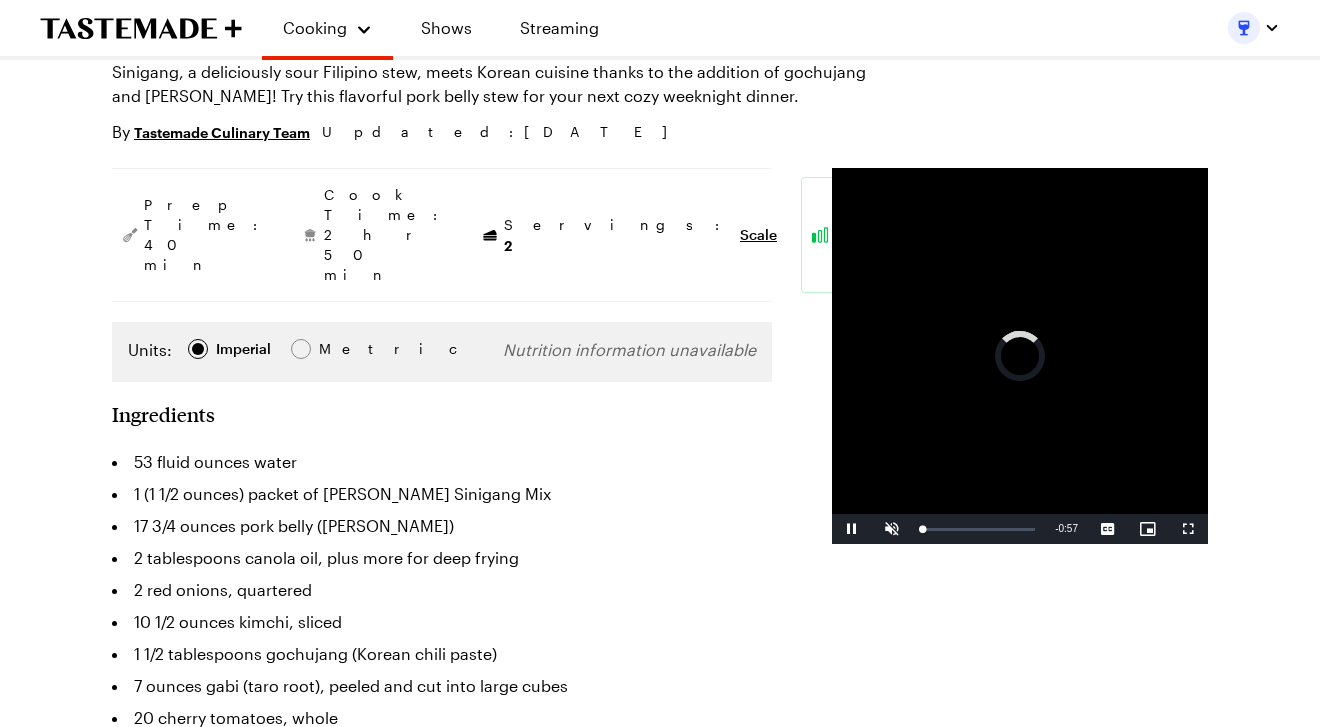 type on "x" 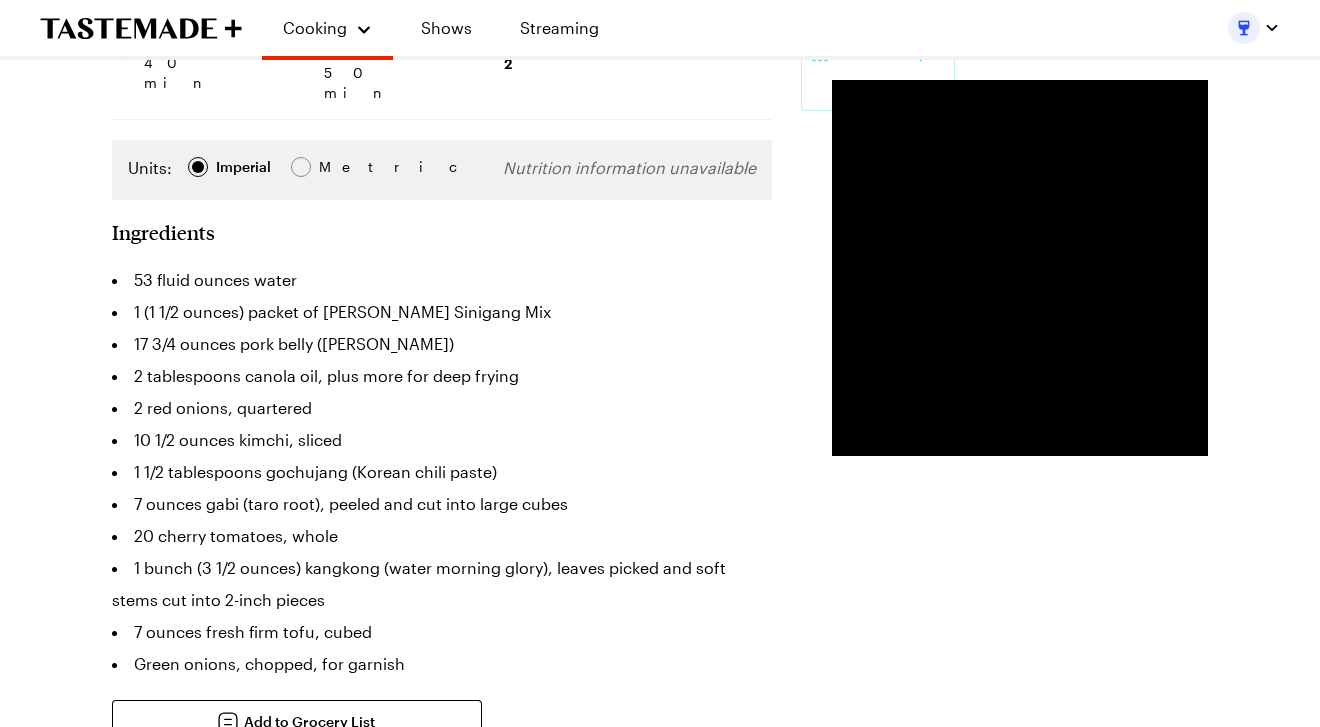 scroll, scrollTop: 380, scrollLeft: 0, axis: vertical 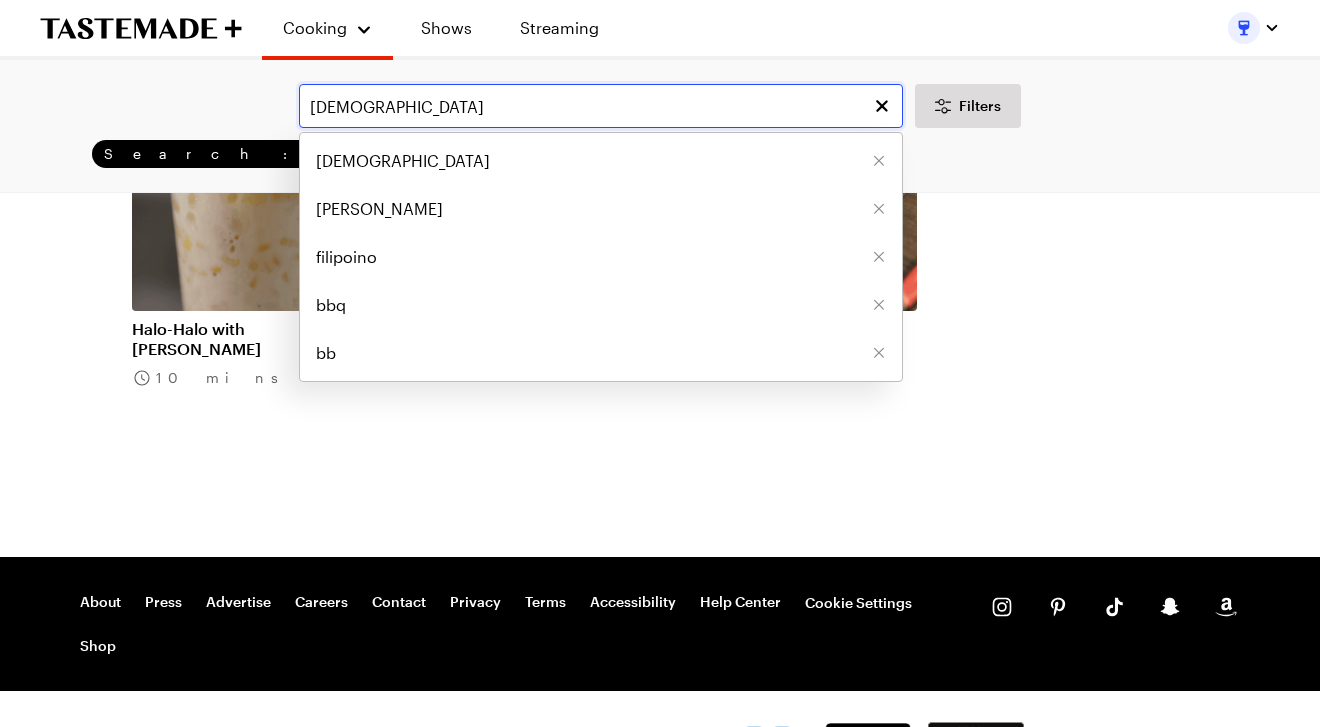 click on "filipino" at bounding box center (601, 106) 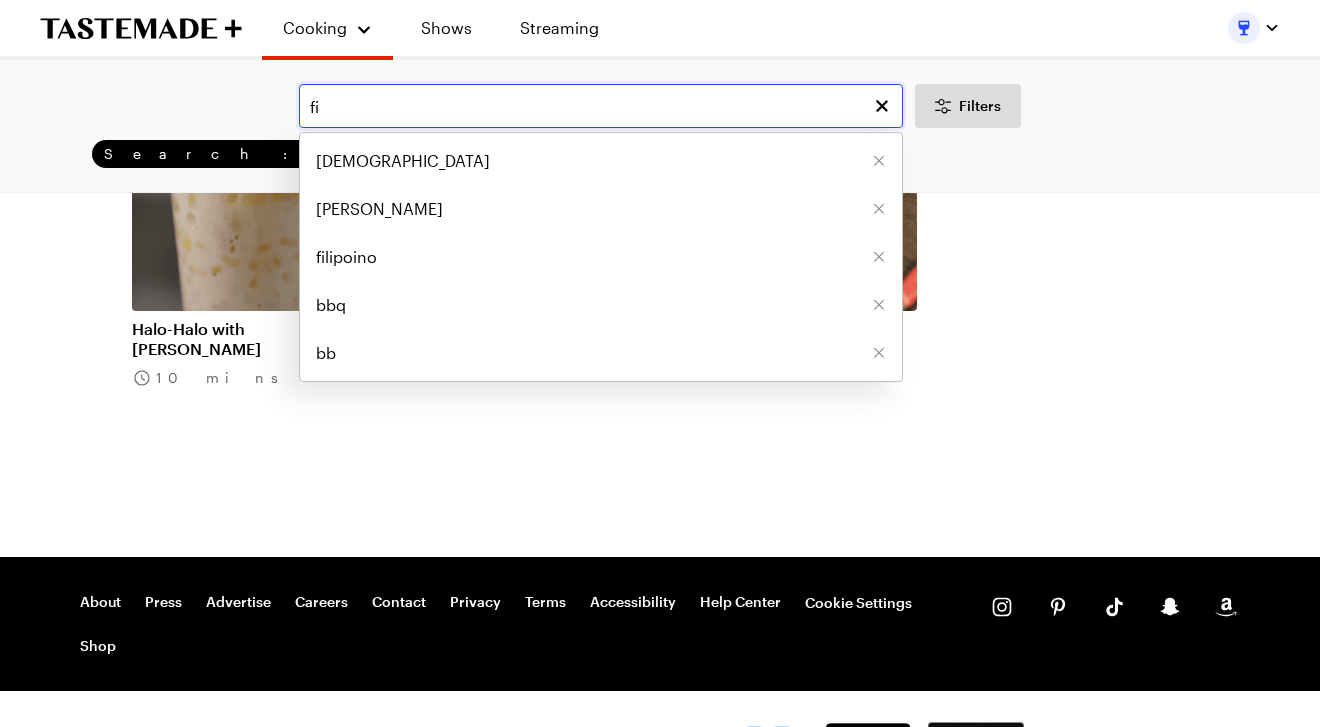 type on "f" 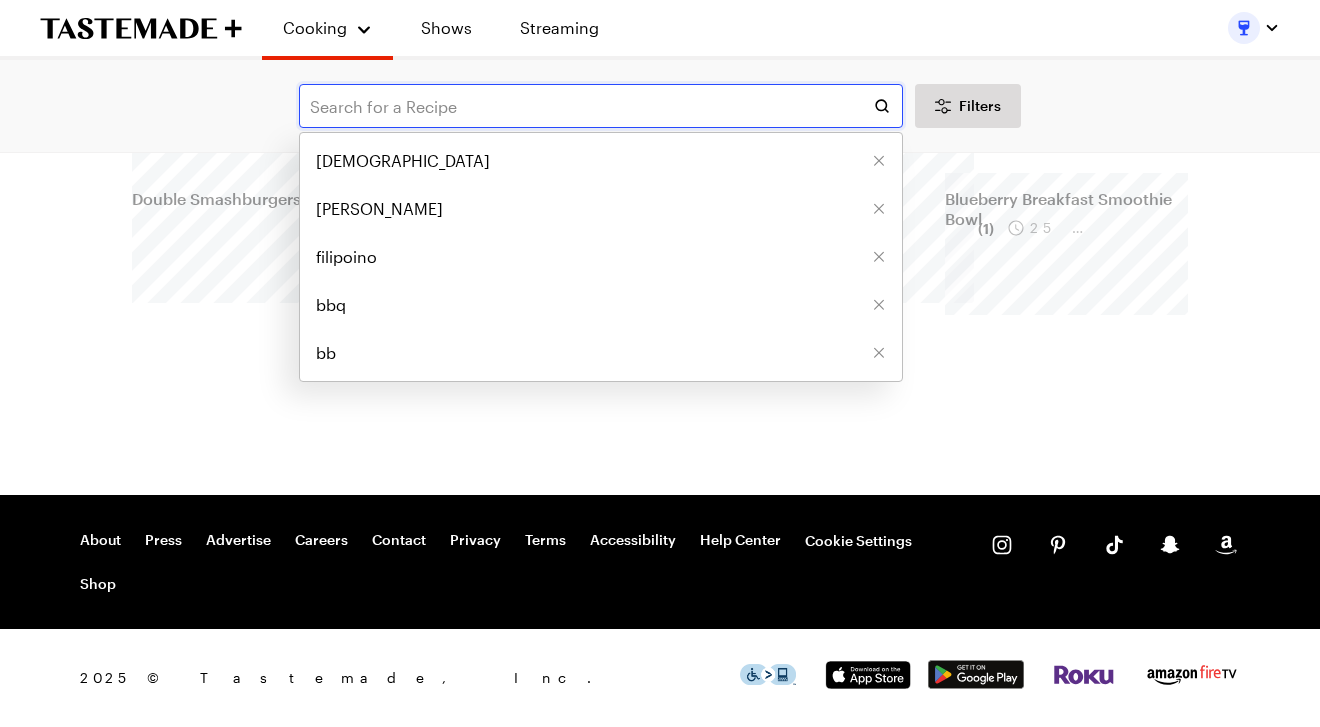 scroll, scrollTop: 0, scrollLeft: 0, axis: both 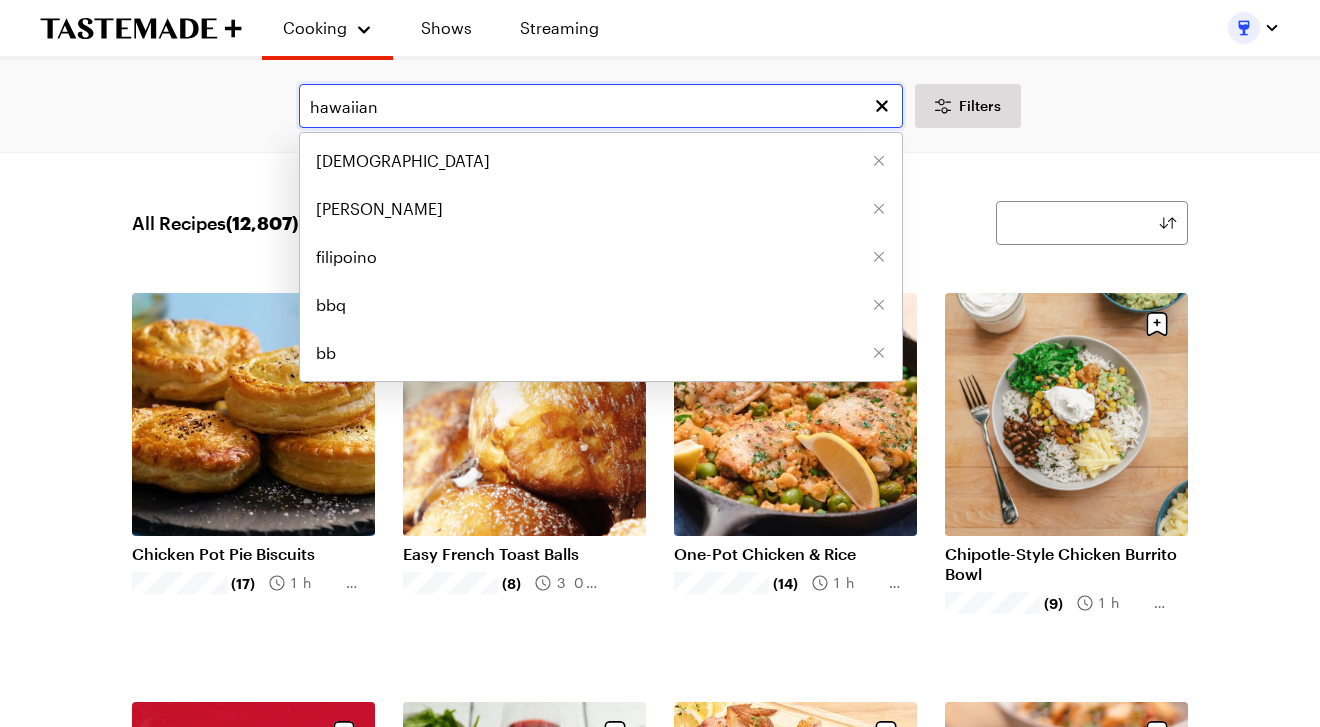 type on "hawaiian" 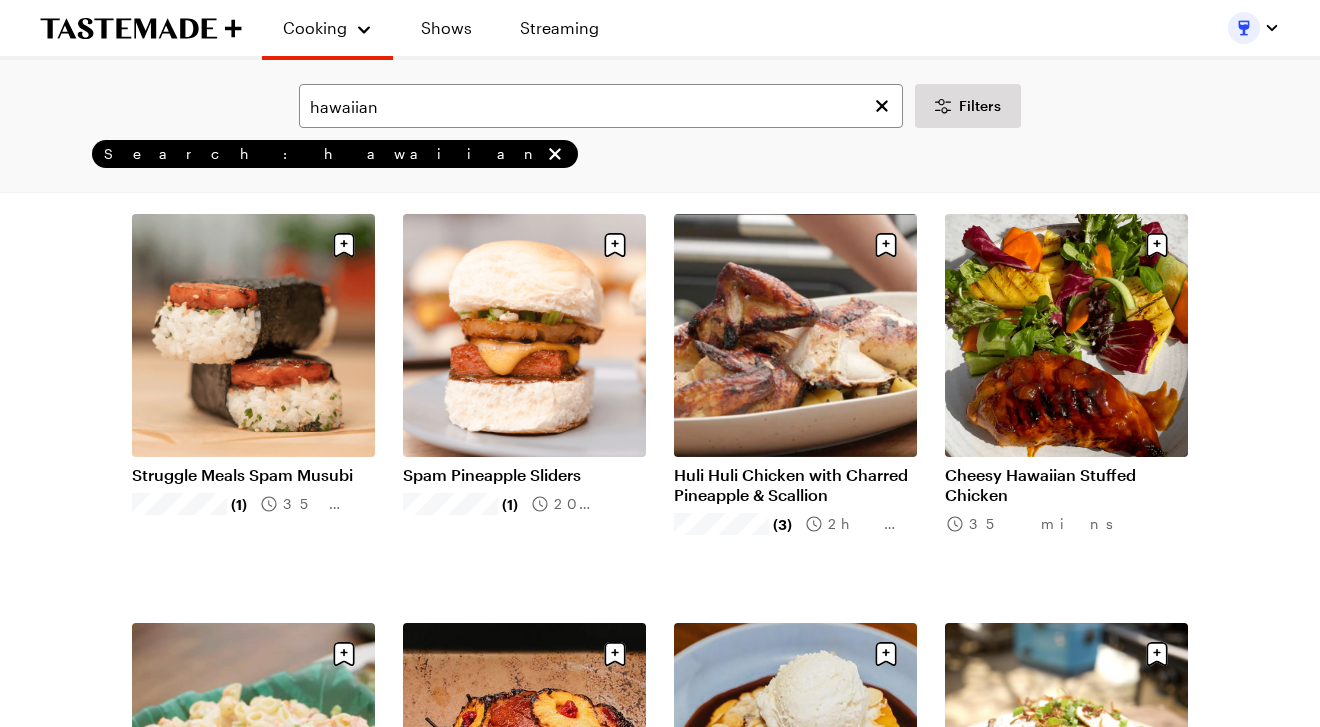 scroll, scrollTop: 121, scrollLeft: 0, axis: vertical 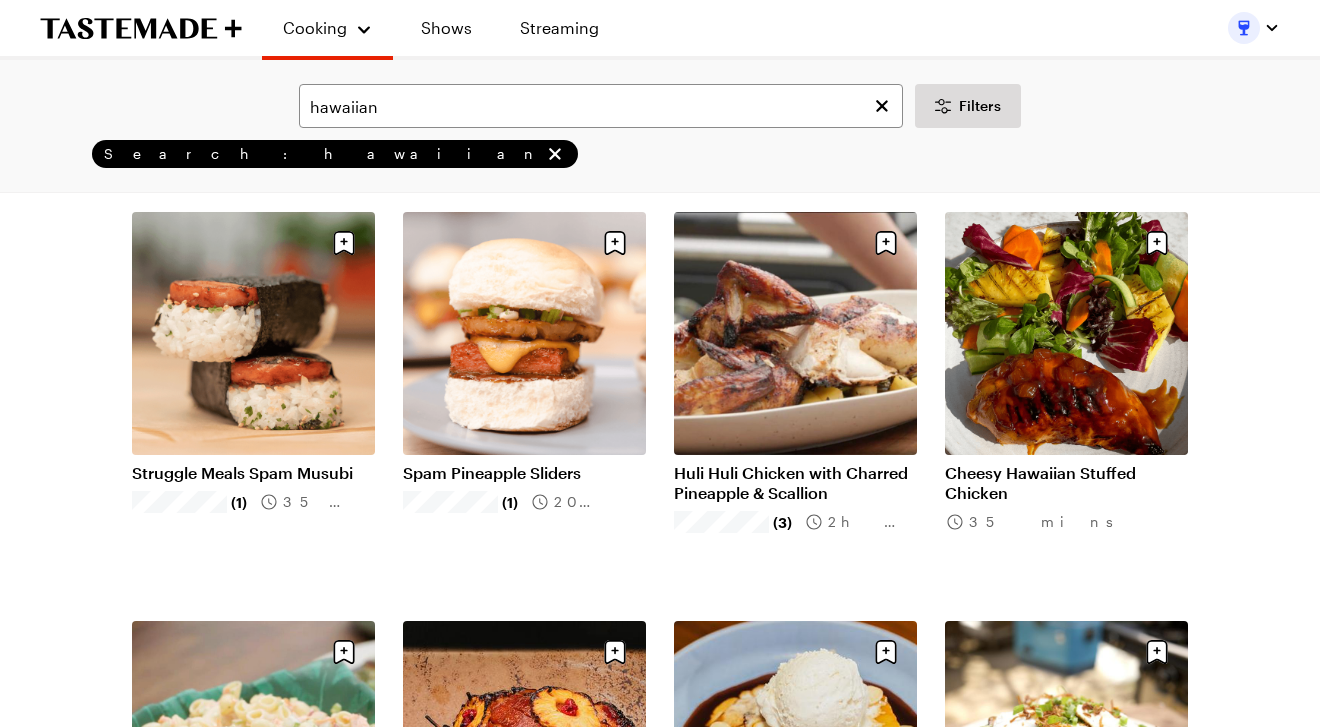 click on "Spam Pineapple Sliders" at bounding box center (524, 473) 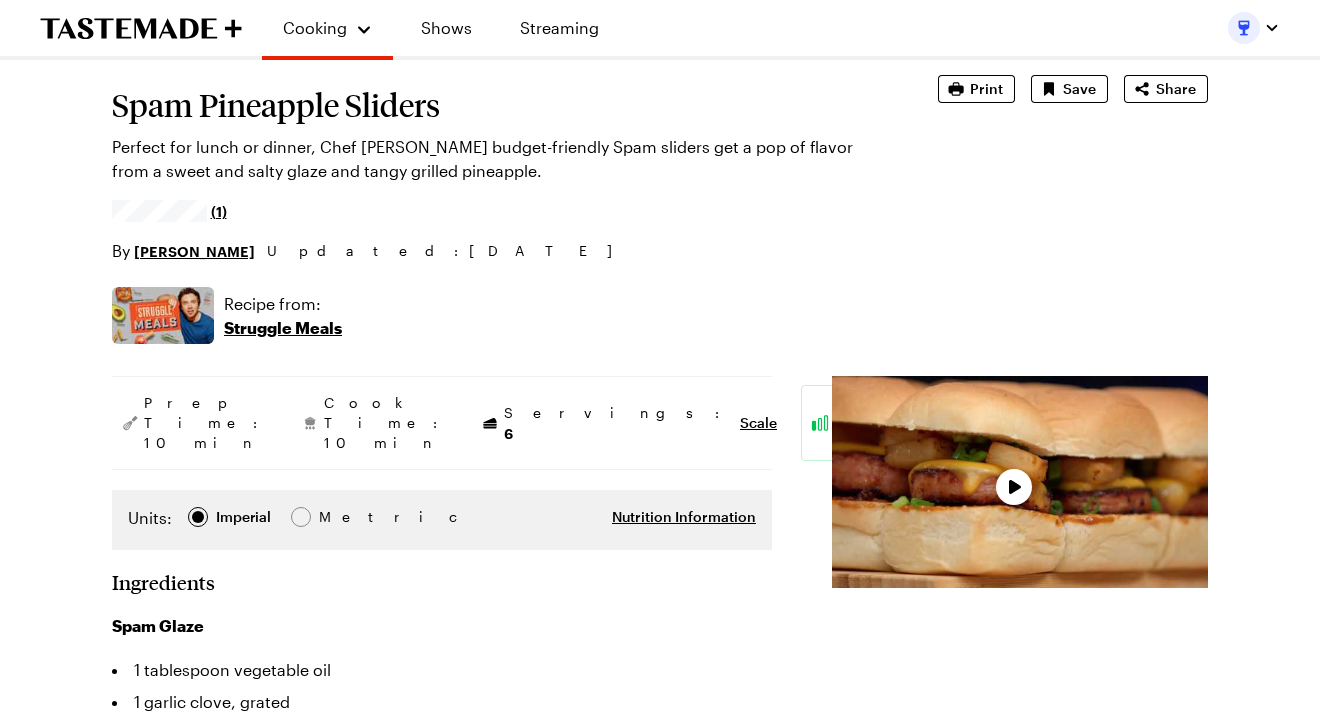 scroll, scrollTop: 0, scrollLeft: 0, axis: both 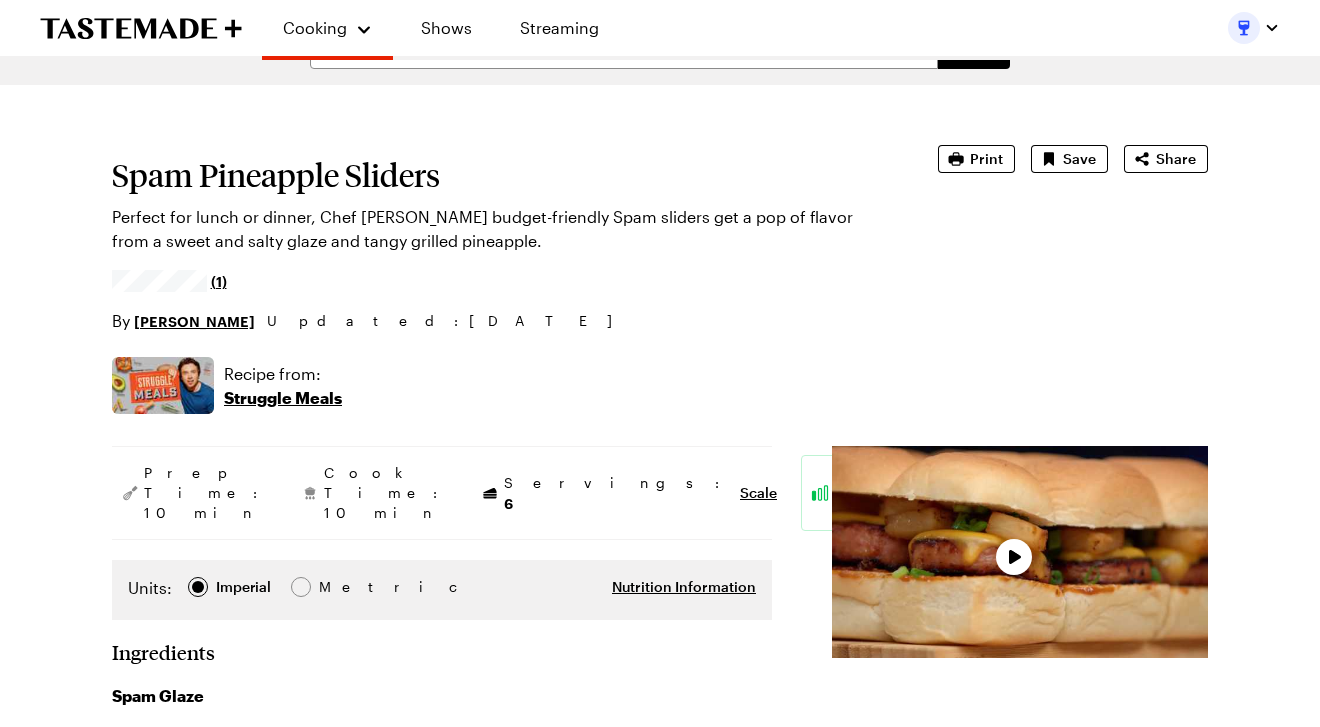 type on "x" 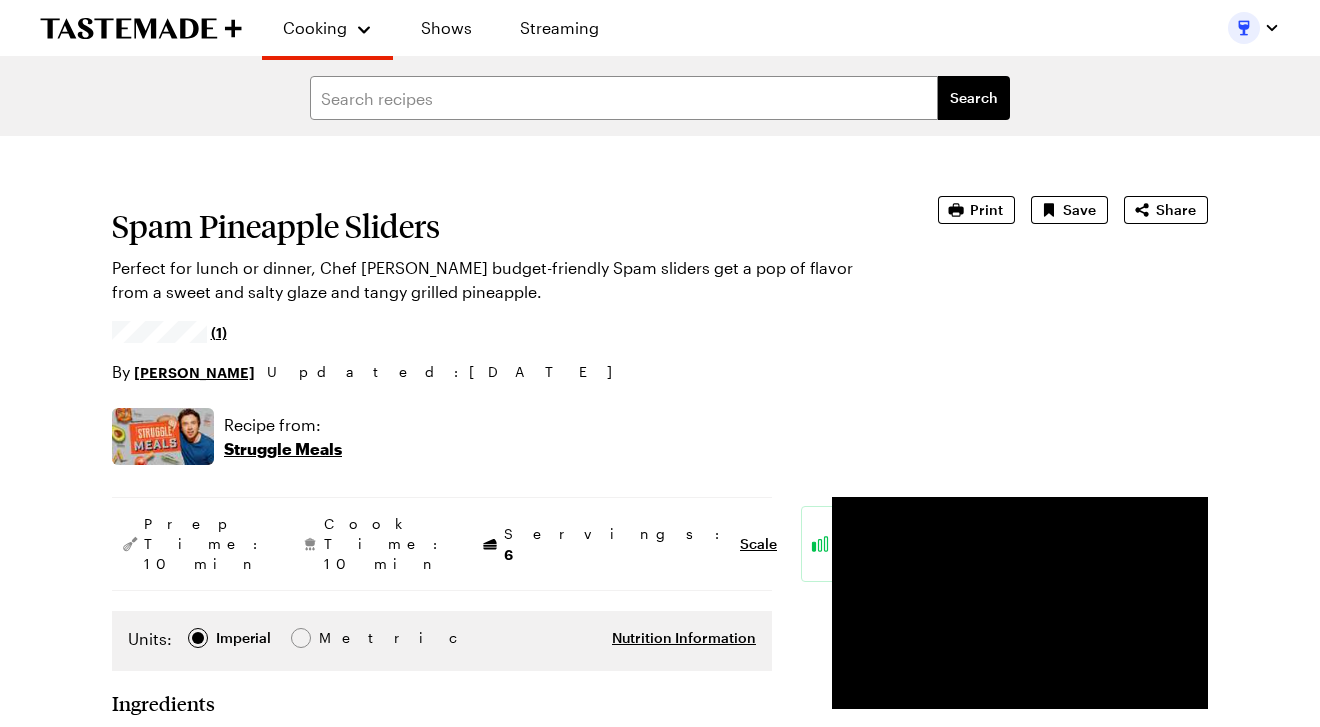 scroll, scrollTop: 0, scrollLeft: 0, axis: both 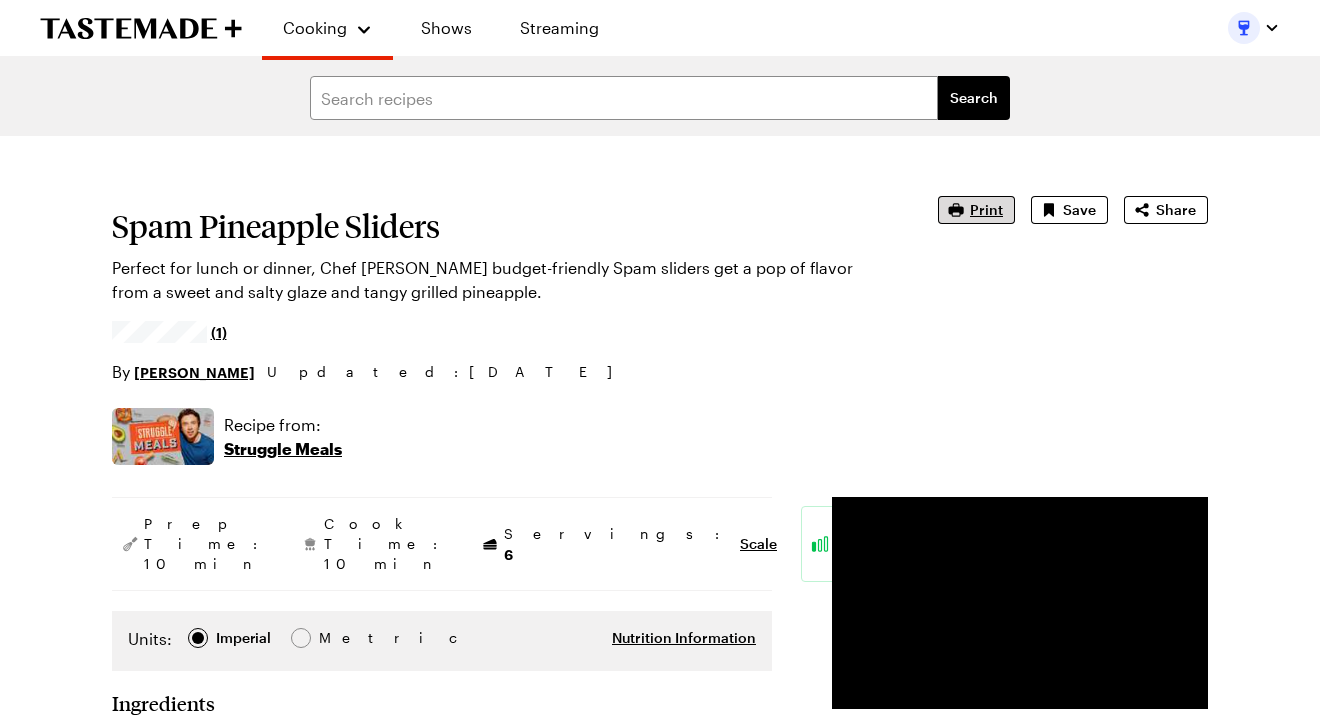click on "Print" at bounding box center (986, 210) 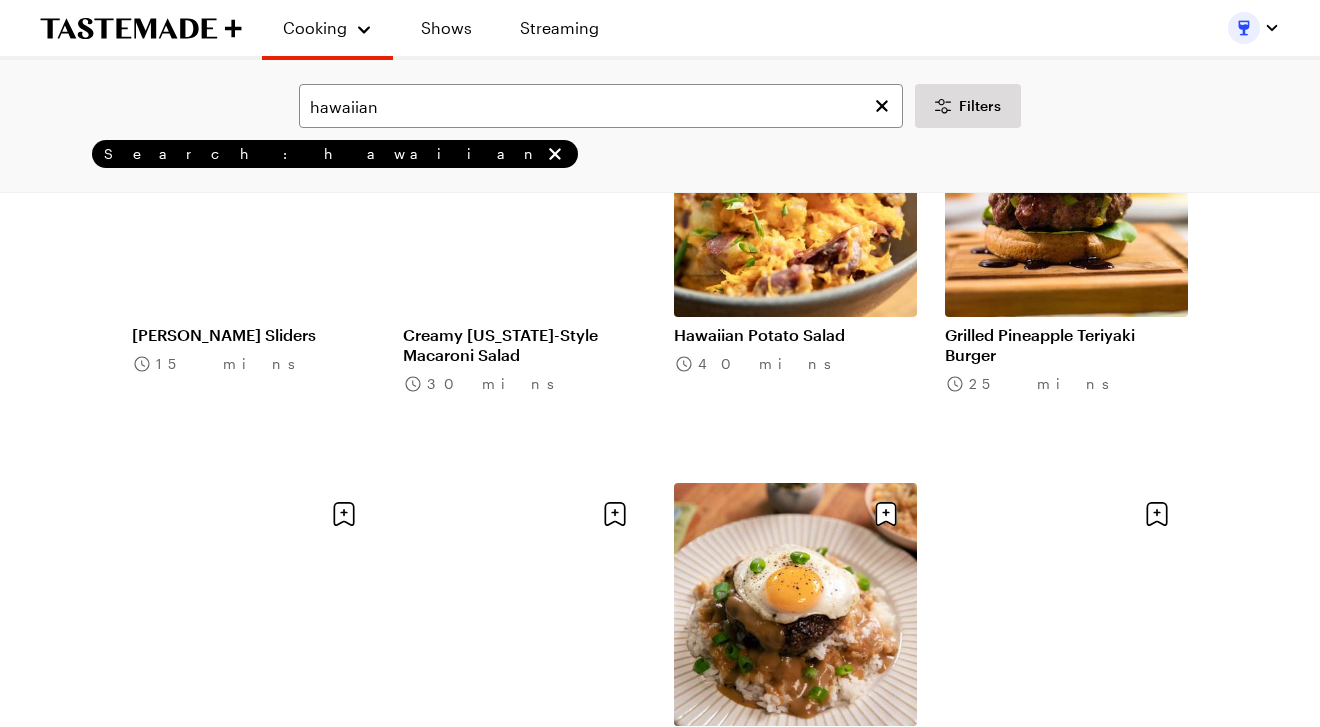 scroll, scrollTop: 1352, scrollLeft: 0, axis: vertical 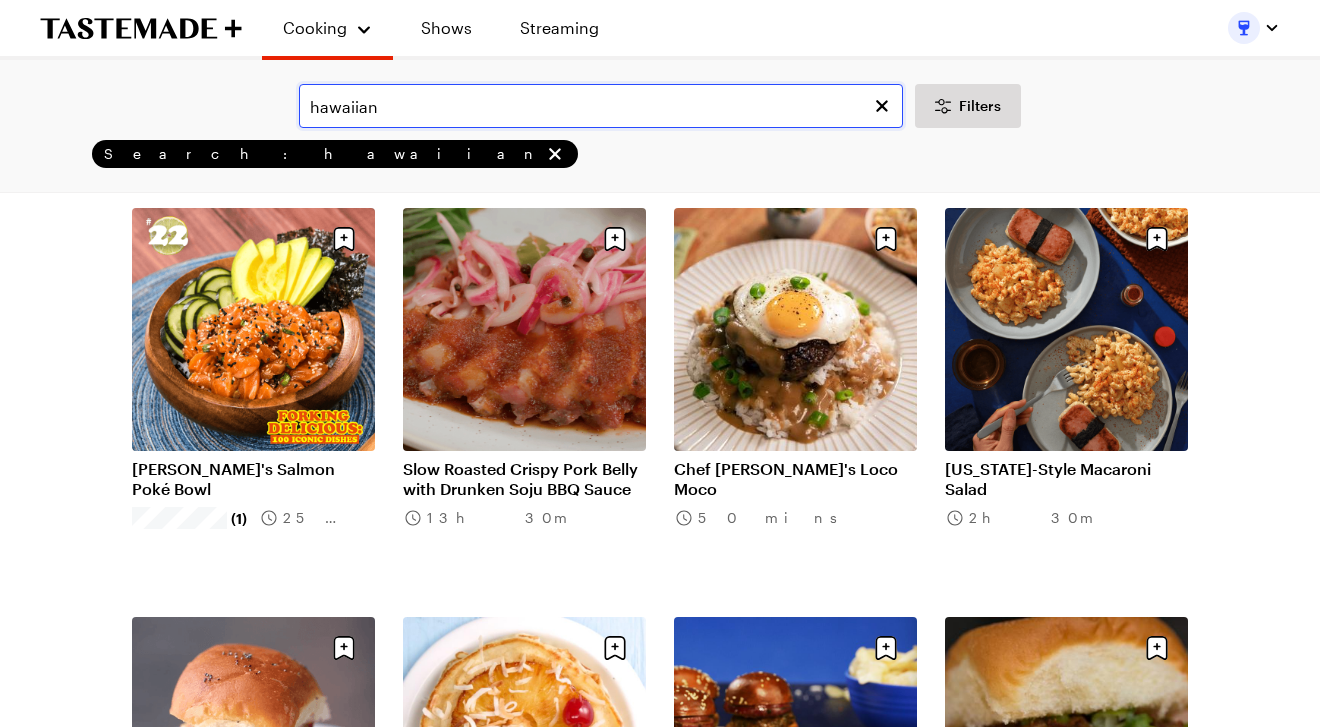 click on "hawaiian" at bounding box center [601, 106] 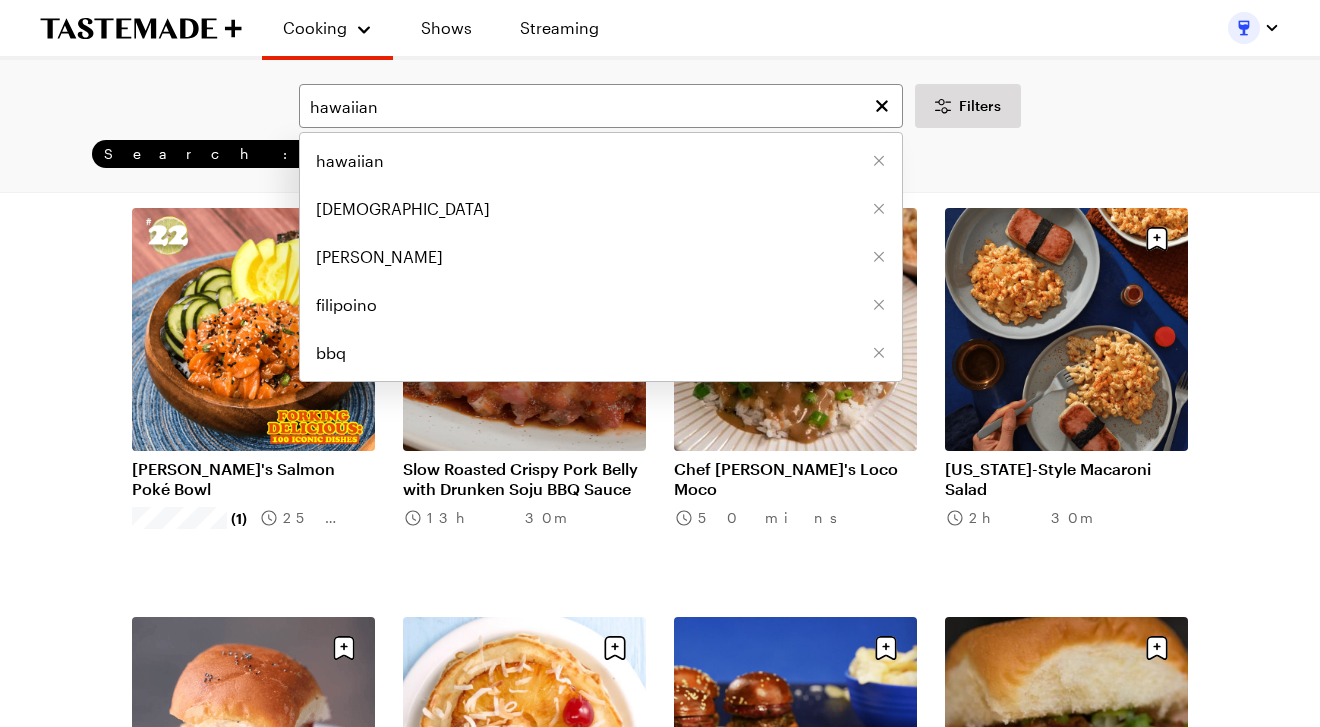 click on "hawaiian hawaiian filipino filip filipoino bbq Filters Search: hawaiian Search Results  ( 45 ) Relevance Load More Struggle Meals Spam Musubi (1) 35 mins Spam Pineapple Sliders (1) 20 mins Huli Huli Chicken with Charred Pineapple & Scallion (3) 2h 0m Cheesy Hawaiian Stuffed Chicken 35 mins Hawaiian Mac Salad (1) 25 mins Double Smoked Ham & Pineapple Black Pepper Praline Glaze Sliders (1) 4h 0m Grilled Pineapple Sundae (1) 22 mins Grilled Loco Moco 35 mins Philly Cheesesteak Sliders 15 mins Creamy Hawaii-Style Macaroni Salad 30 mins Hawaiian Potato Salad 40 mins Grilled Pineapple Teriyaki Burger 25 mins Jen's Salmon Poké Bowl (1) 25 mins Slow Roasted Crispy Pork Belly with Drunken Soju BBQ Sauce 13h 30m Chef Lani's Loco Moco 50 mins Hawaii-Style Macaroni Salad 2h 30m Chicken Burgers with Radicchio Slaw 1h 45m Pineapple Upside-Down Pancakes 15 mins Grilled Pineapple Teriyaki Sliders 35 mins Char Siu Pulled Pork 9h 0m Tiny Kitchen Butter Mochi 1h 20m Spicy Guava Glazed Ribs 2h 30m Spam Musubi 4-Ways 25 mins" at bounding box center (660, 145) 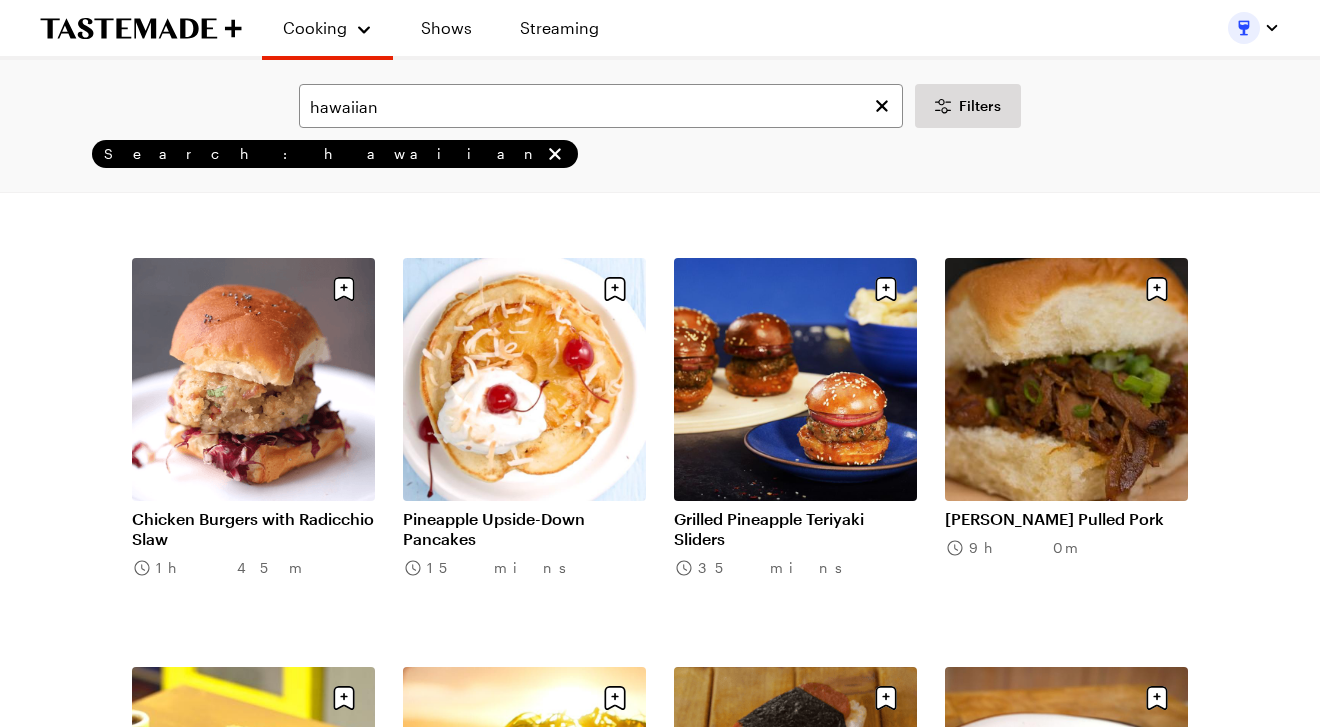 scroll, scrollTop: 1804, scrollLeft: 0, axis: vertical 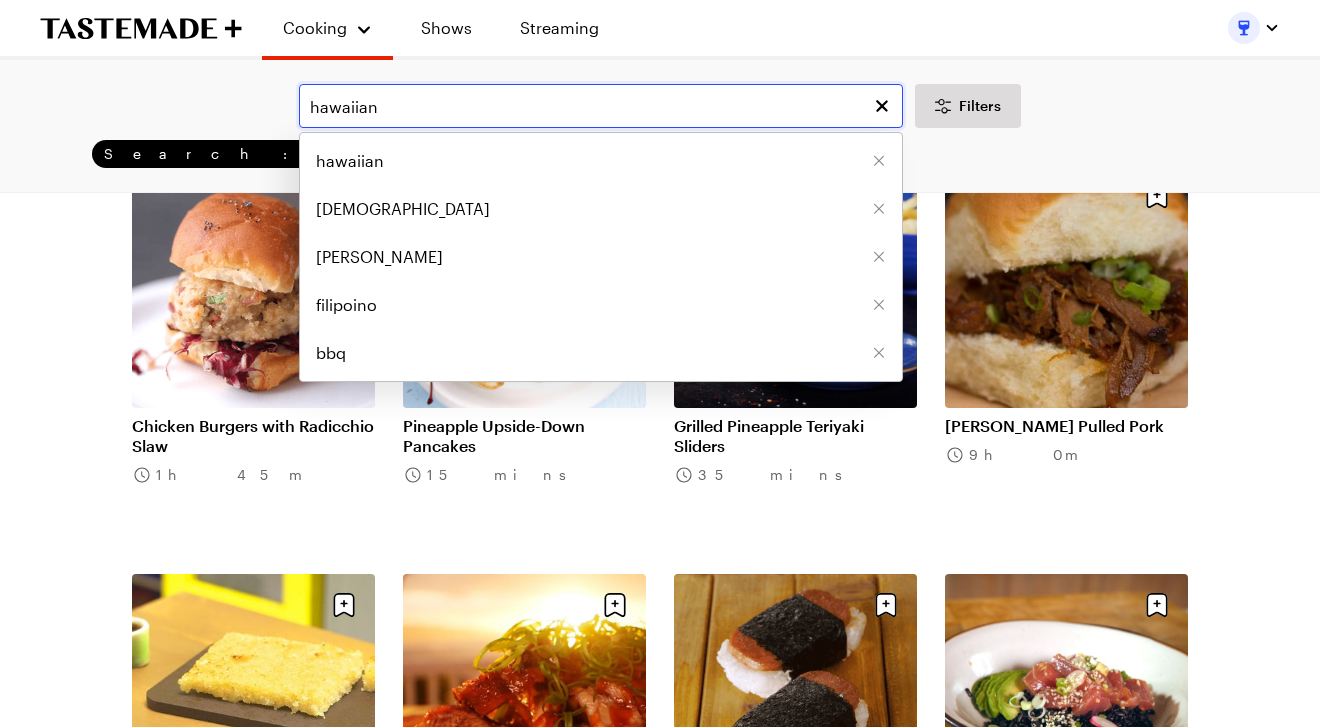 drag, startPoint x: 454, startPoint y: 116, endPoint x: 296, endPoint y: 119, distance: 158.02847 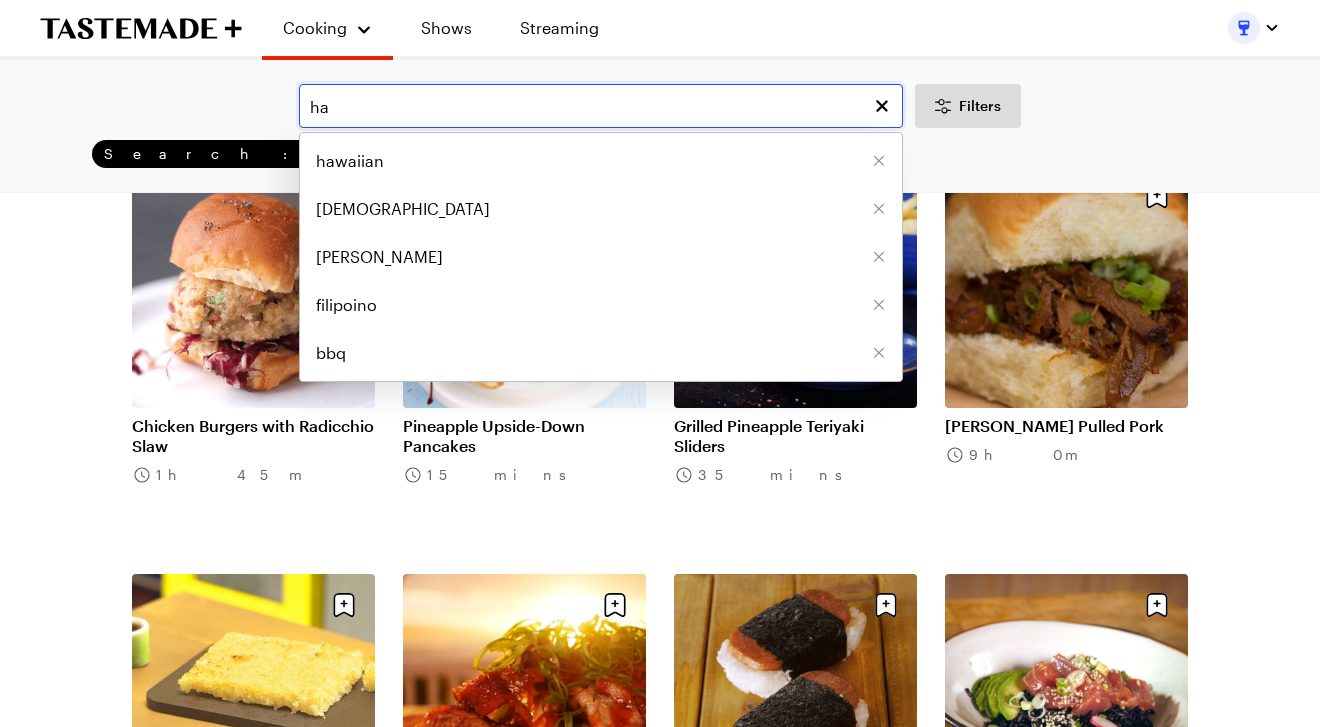 type on "h" 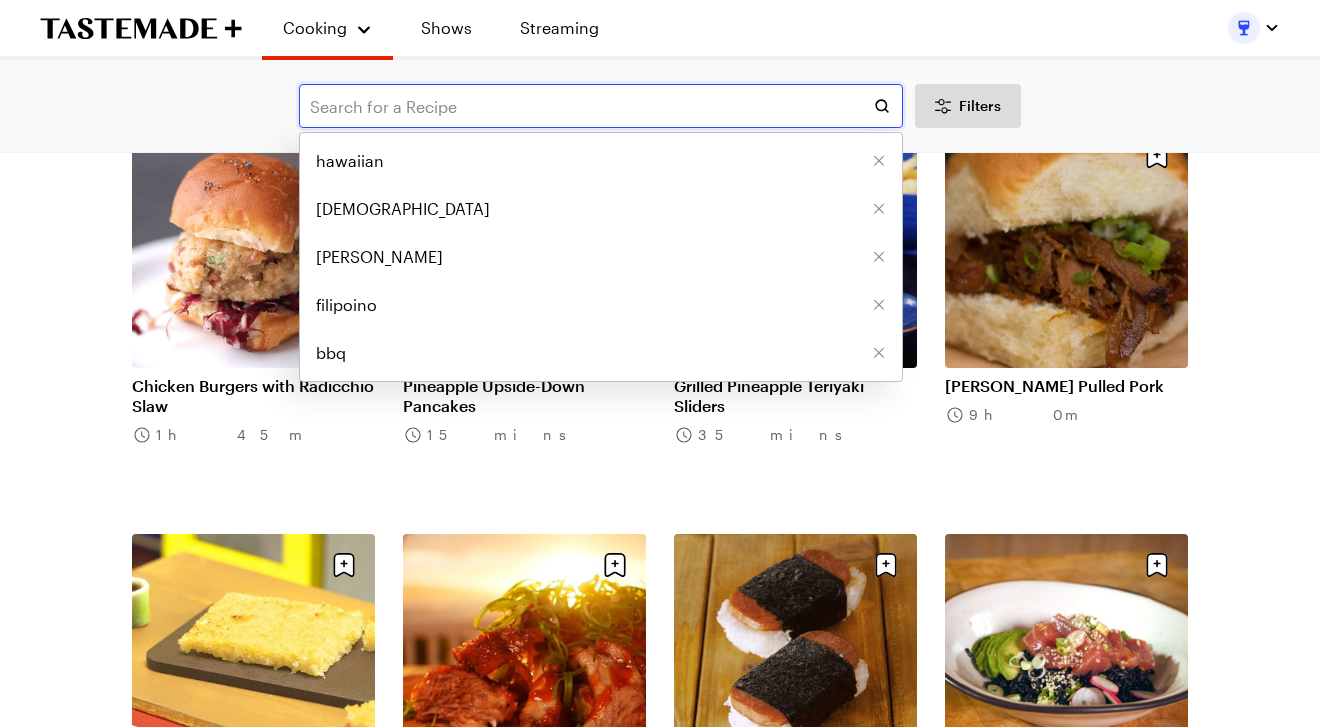 scroll, scrollTop: 0, scrollLeft: 0, axis: both 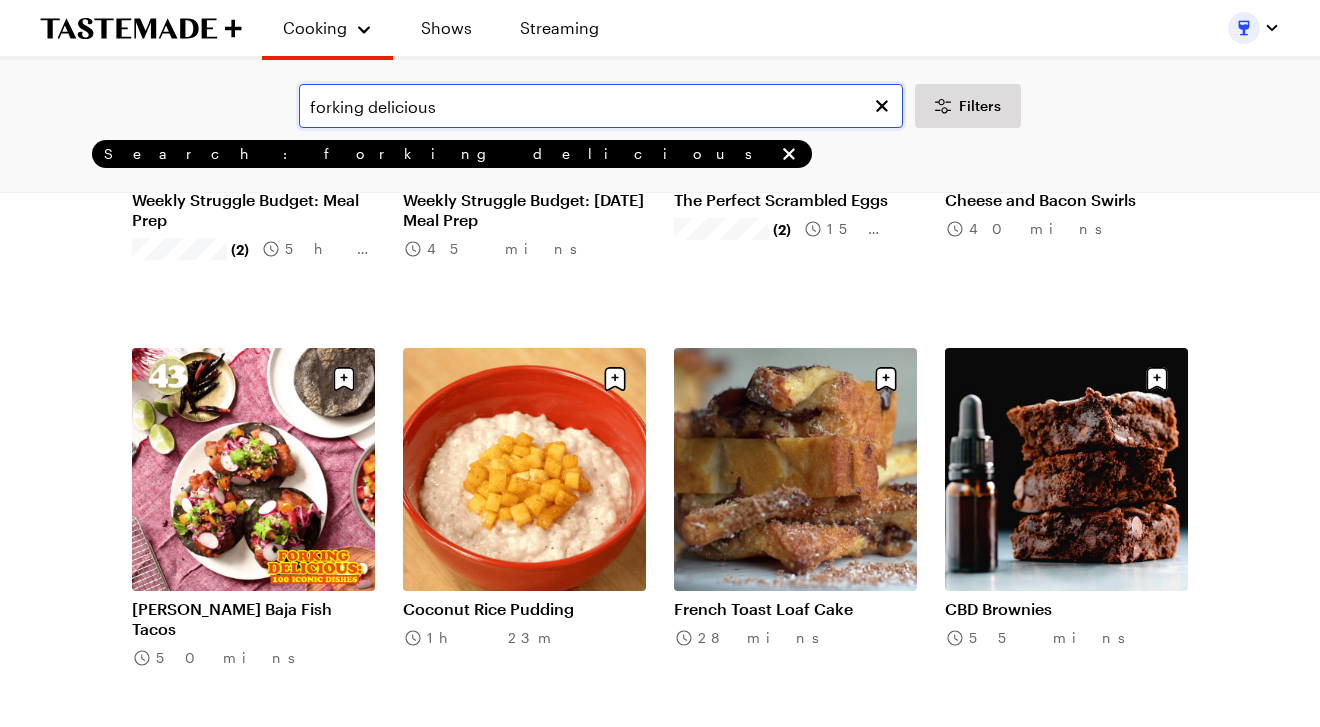 click on "forking delicious" at bounding box center (601, 106) 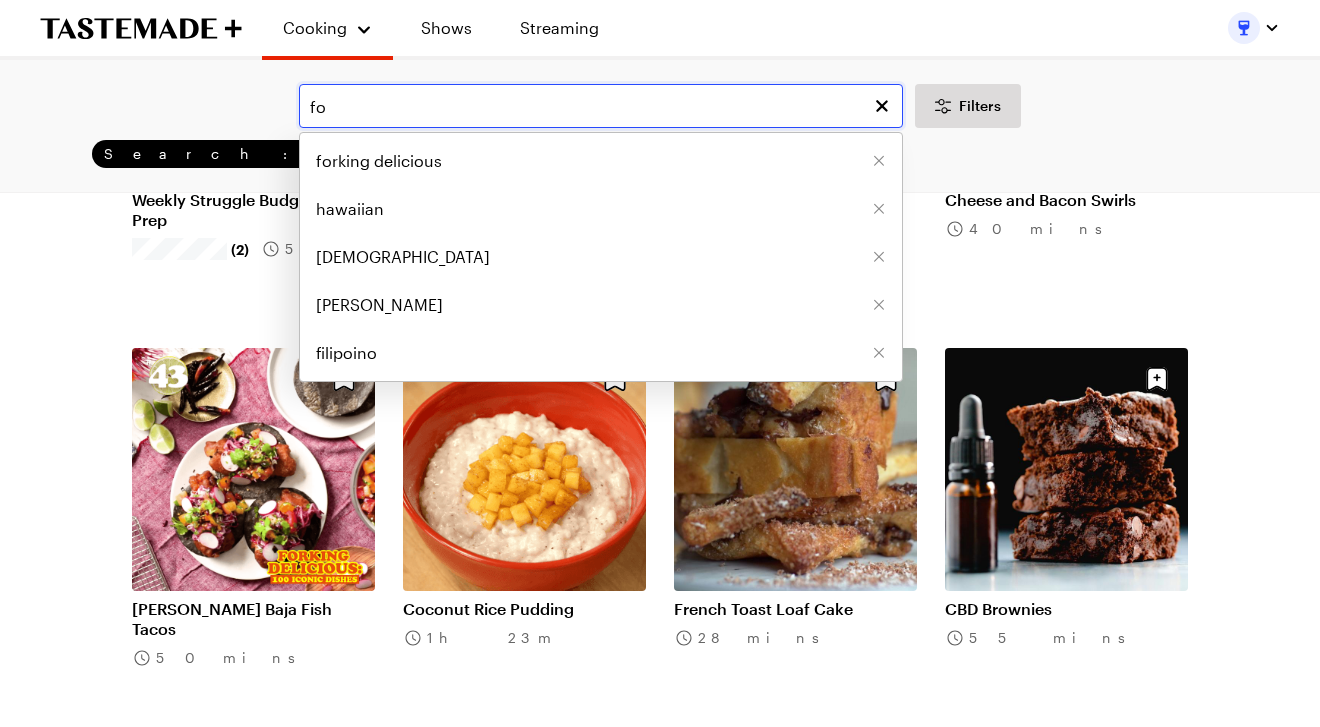 type on "f" 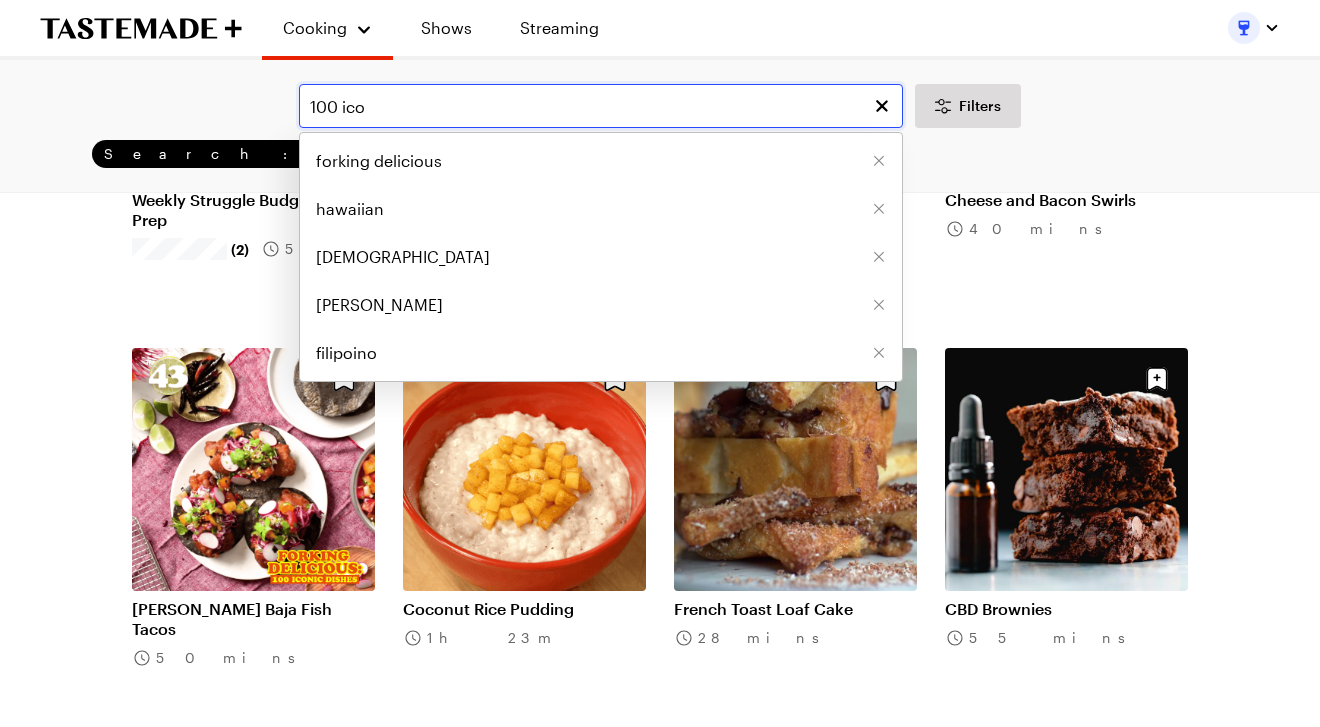 scroll, scrollTop: 0, scrollLeft: 0, axis: both 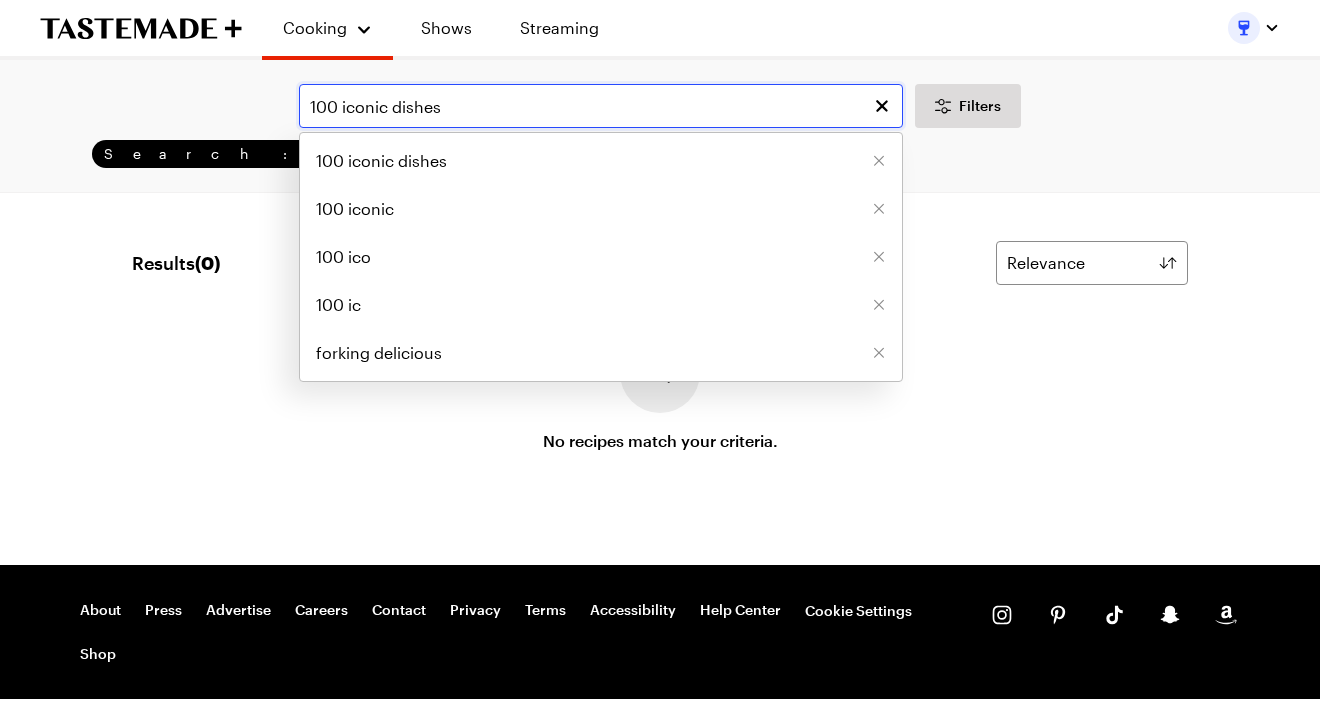 click on "100 iconic dishes" at bounding box center [601, 106] 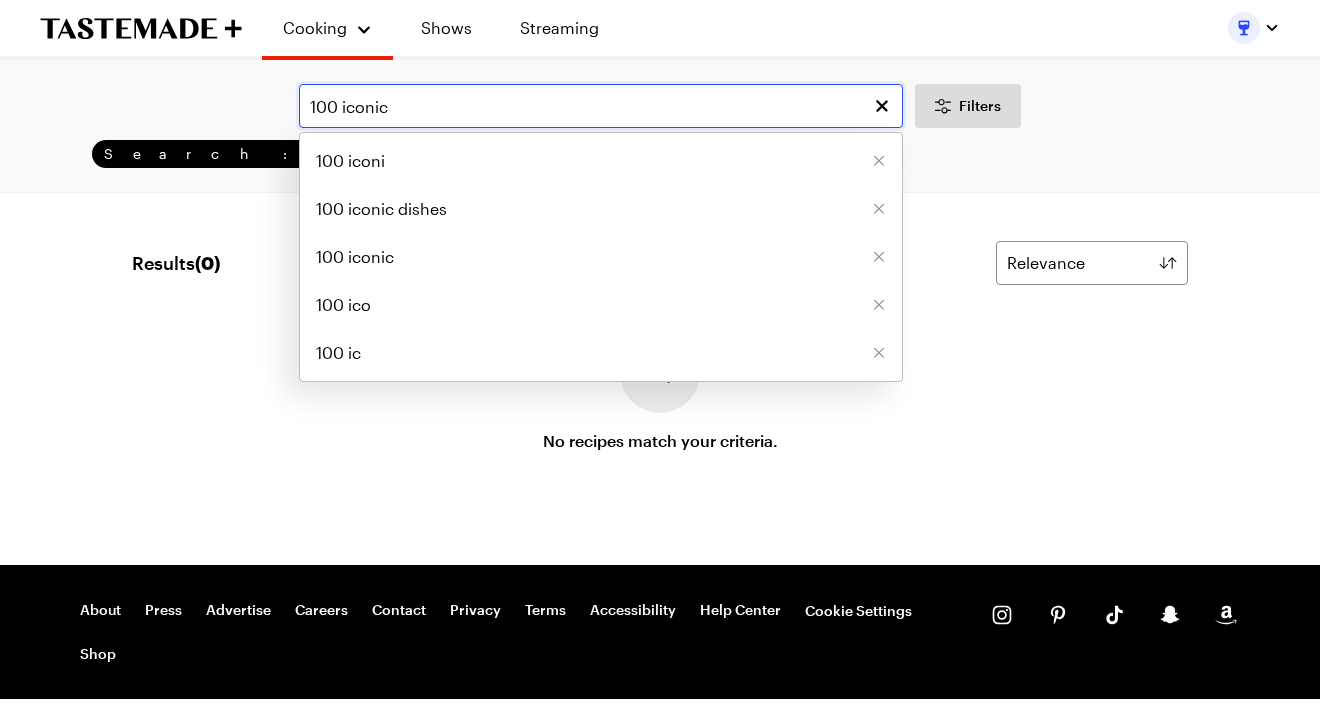 type on "100 iconic" 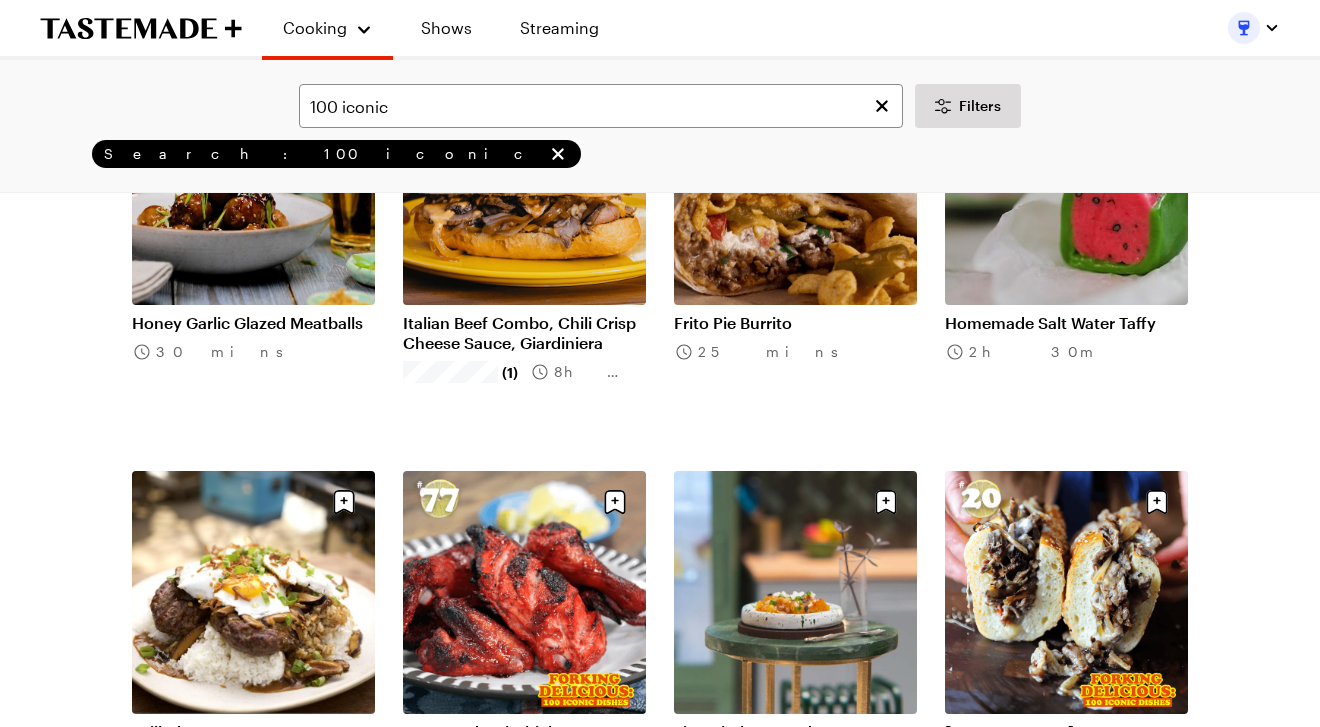 scroll, scrollTop: 623, scrollLeft: 0, axis: vertical 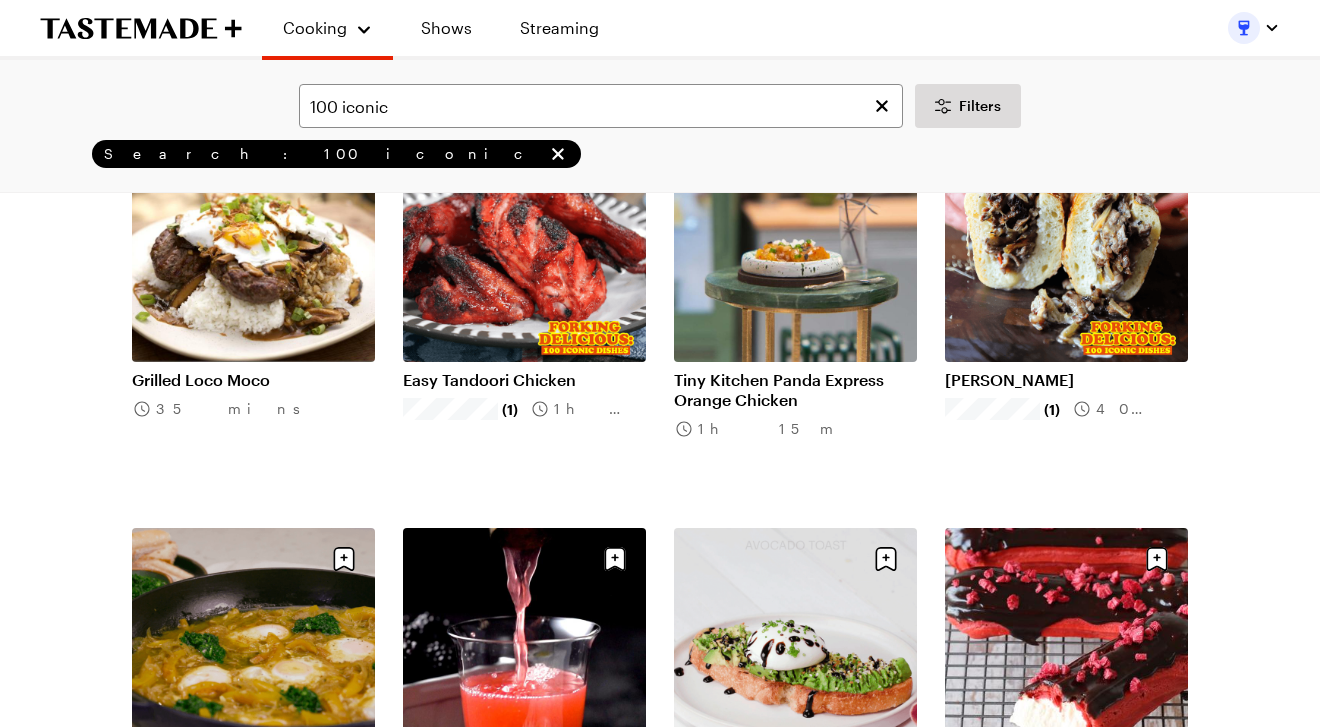 click on "Easy Tandoori Chicken" at bounding box center (524, 380) 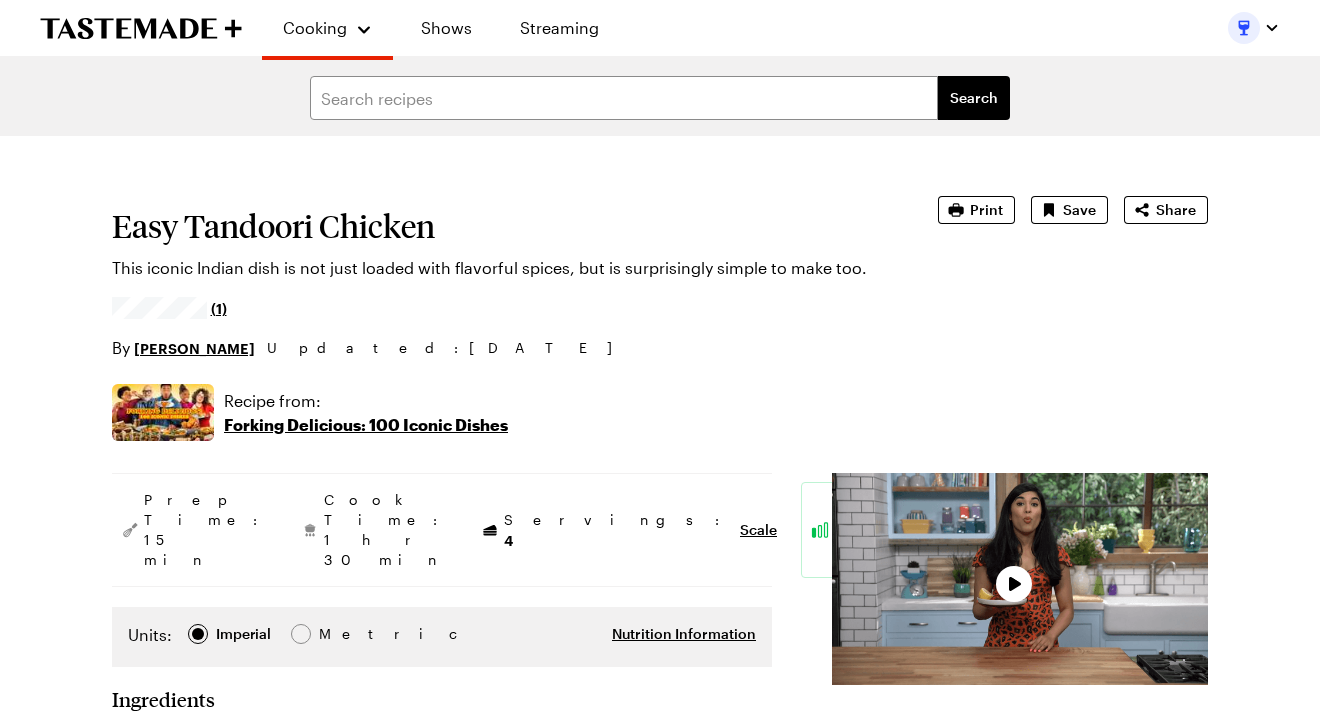 type on "x" 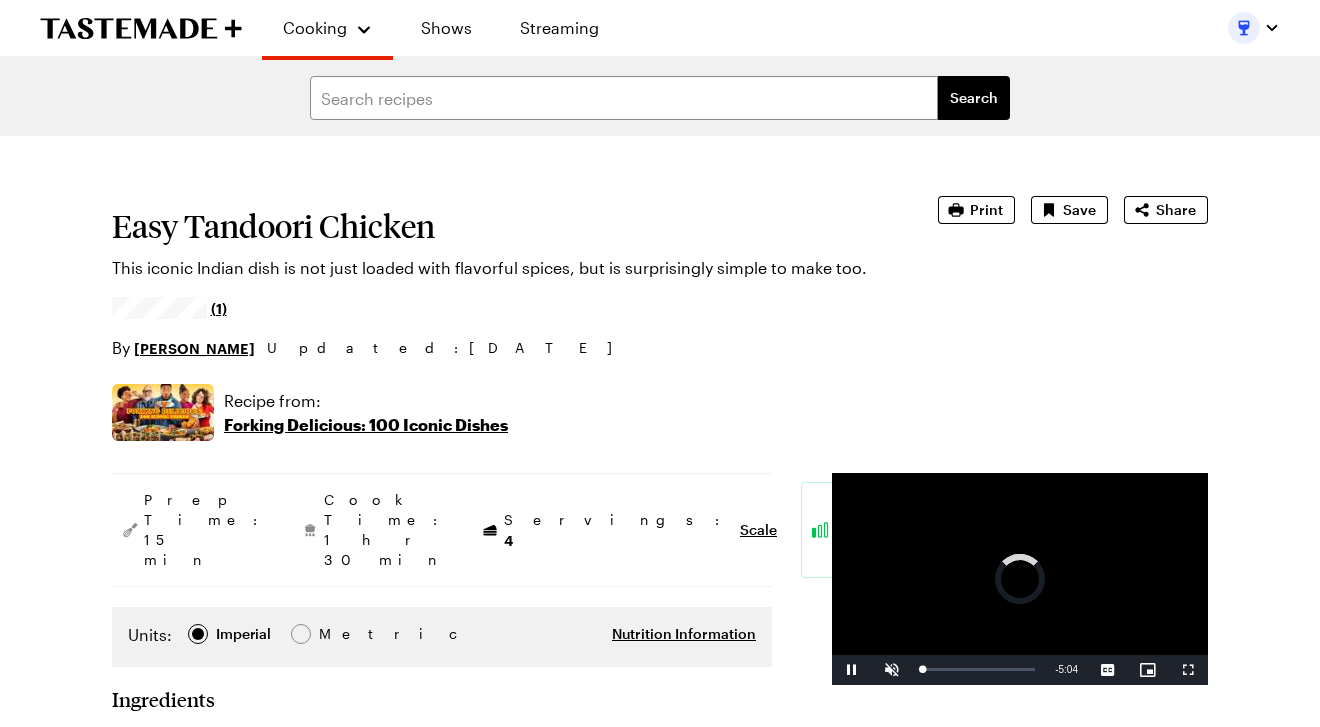 click on "Forking Delicious: 100 Iconic Dishes" at bounding box center [366, 425] 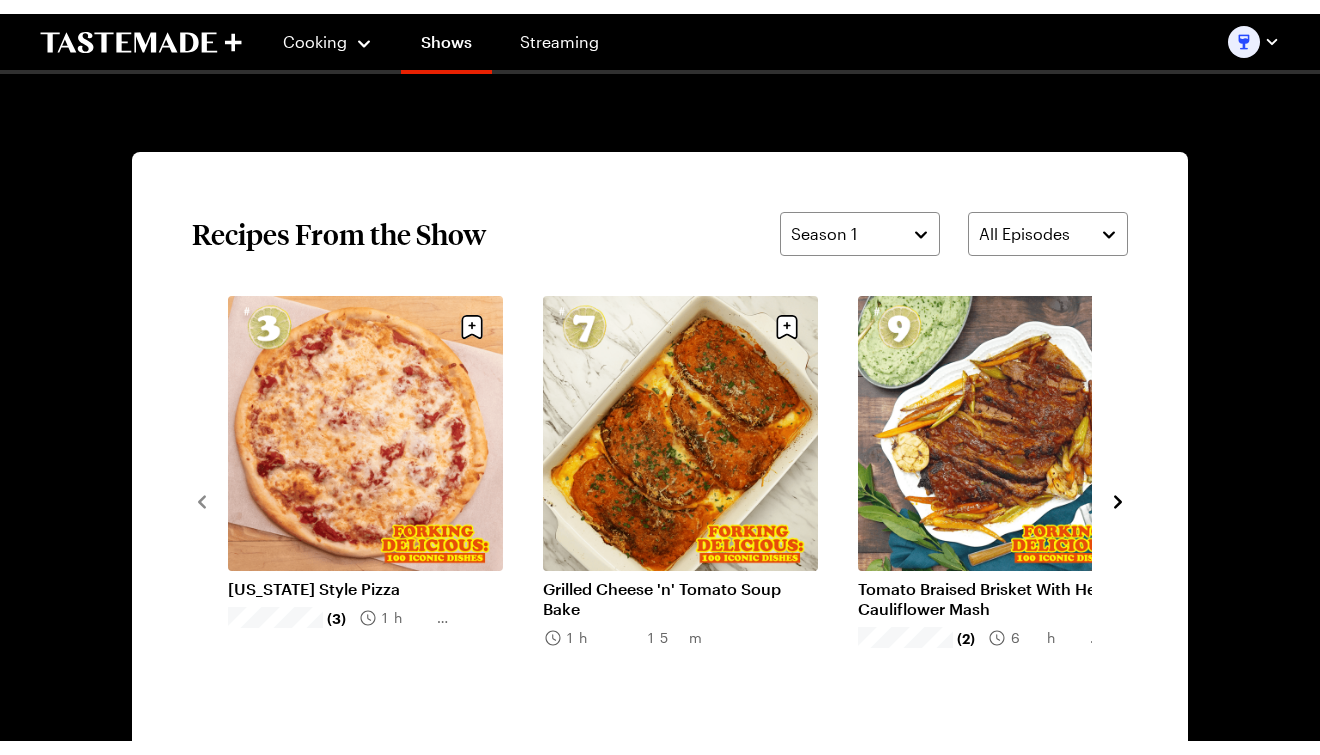 scroll, scrollTop: 1500, scrollLeft: 0, axis: vertical 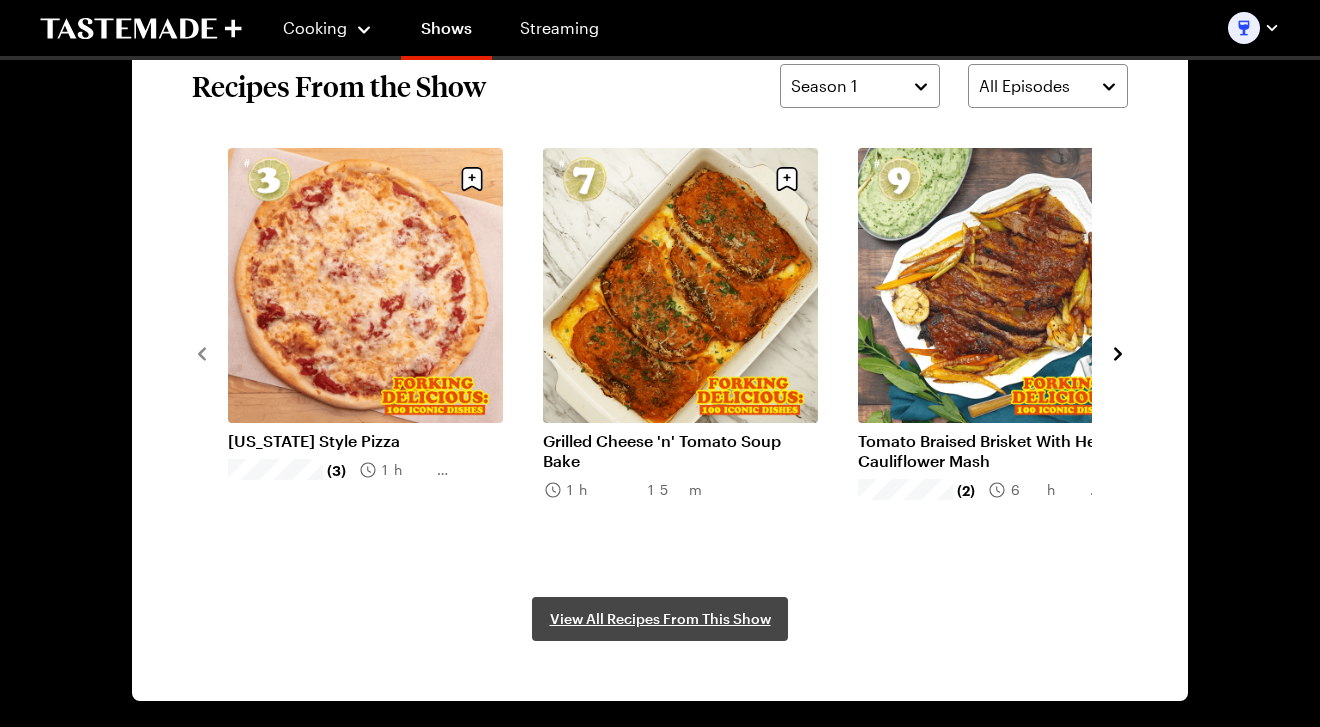 click on "View All Recipes From This Show" at bounding box center [660, 619] 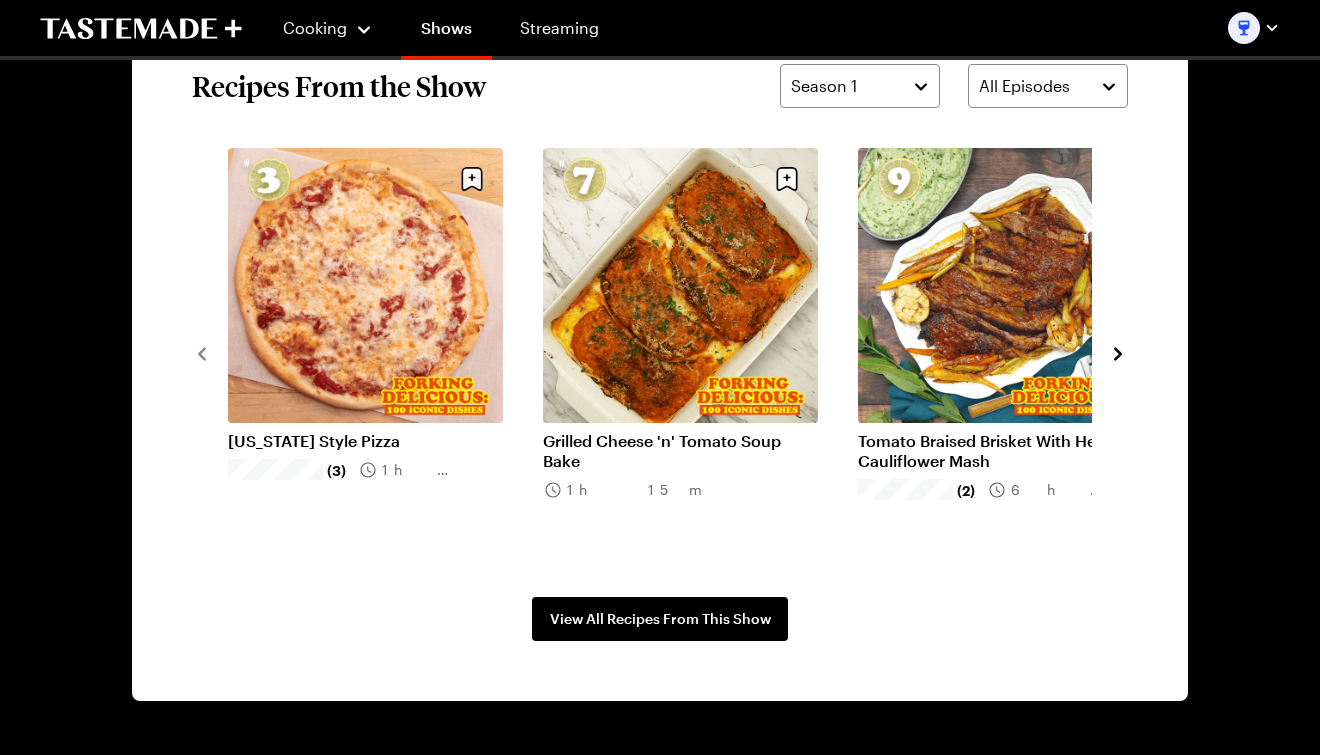 click on "Cooking Shows Streaming" at bounding box center [329, 28] 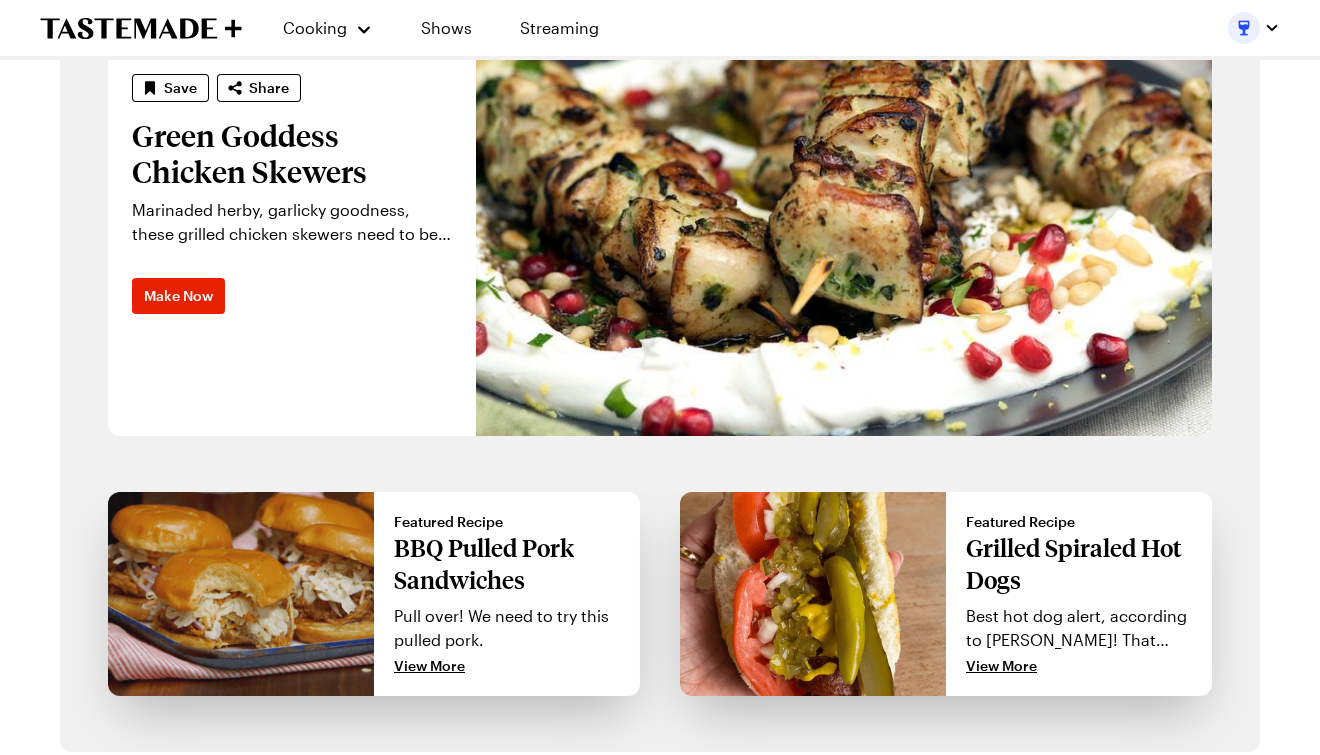 scroll, scrollTop: 0, scrollLeft: 0, axis: both 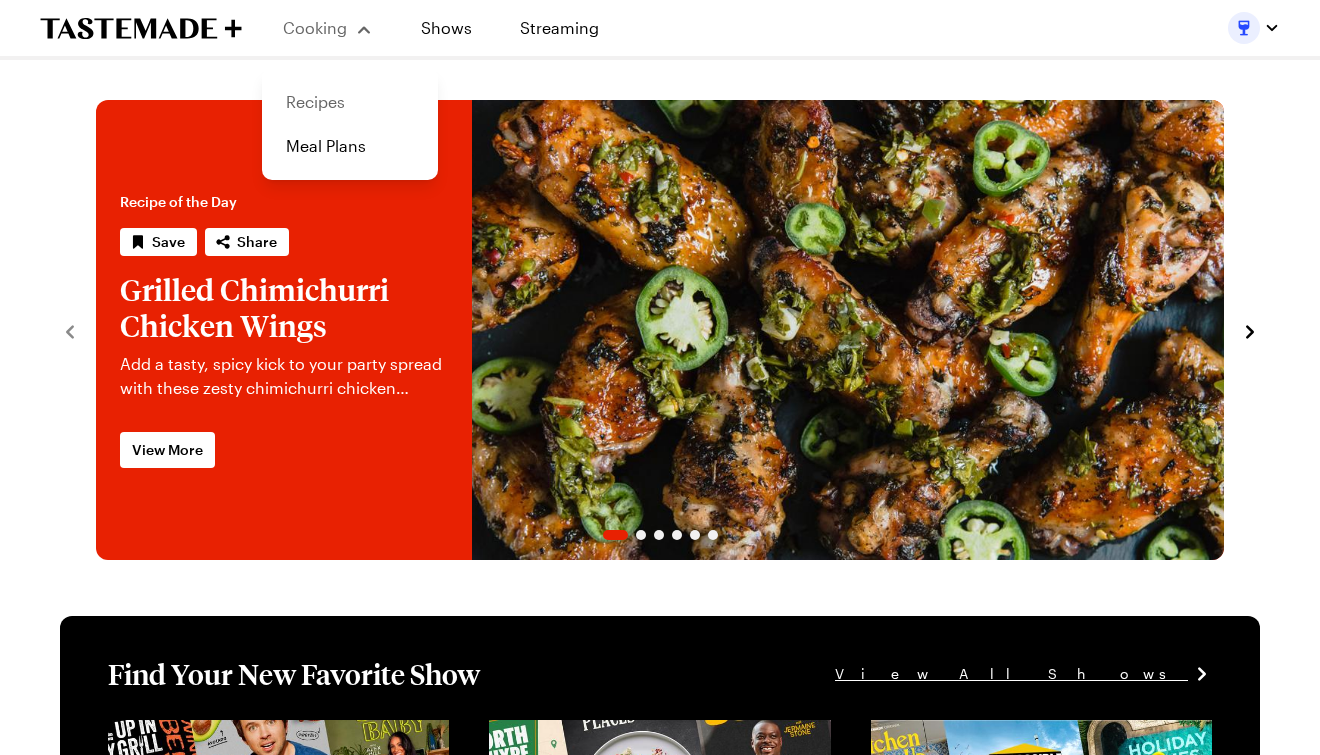 click on "Recipes" at bounding box center (350, 102) 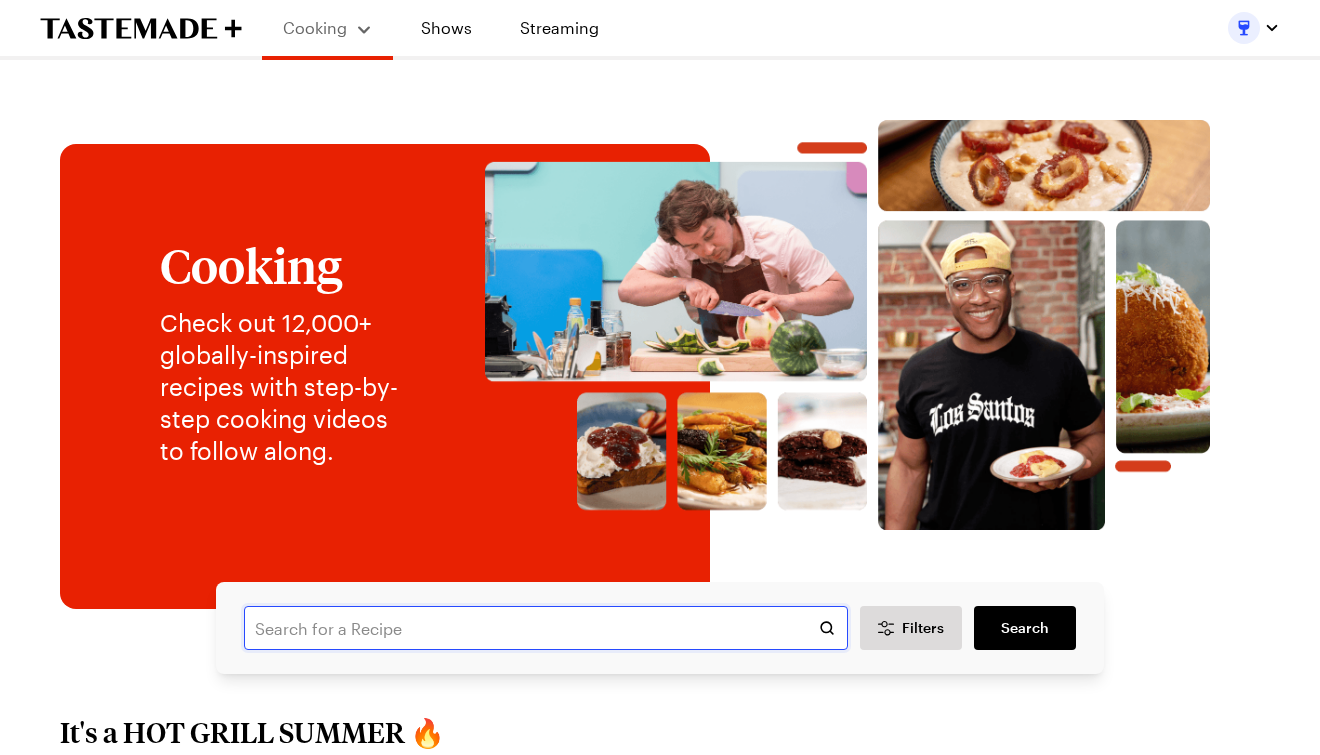 click at bounding box center [546, 628] 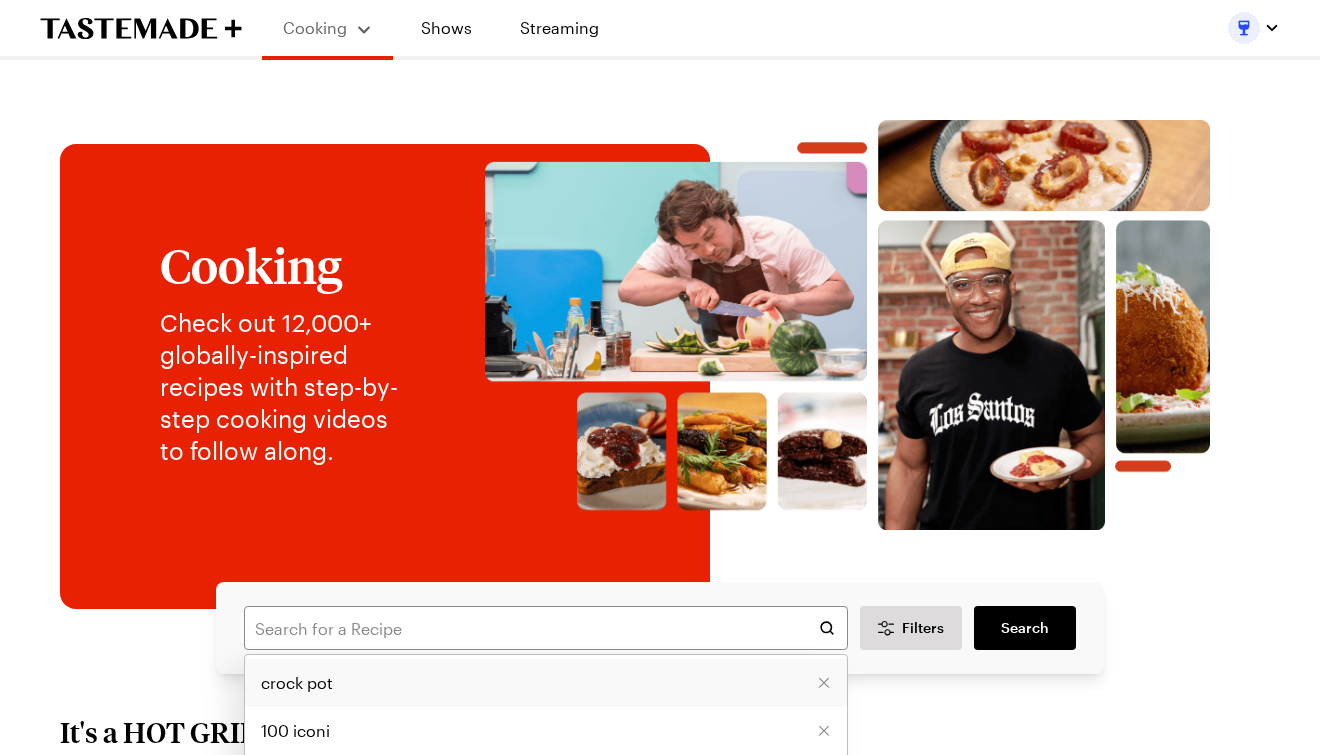 click on "crock pot" at bounding box center [546, 683] 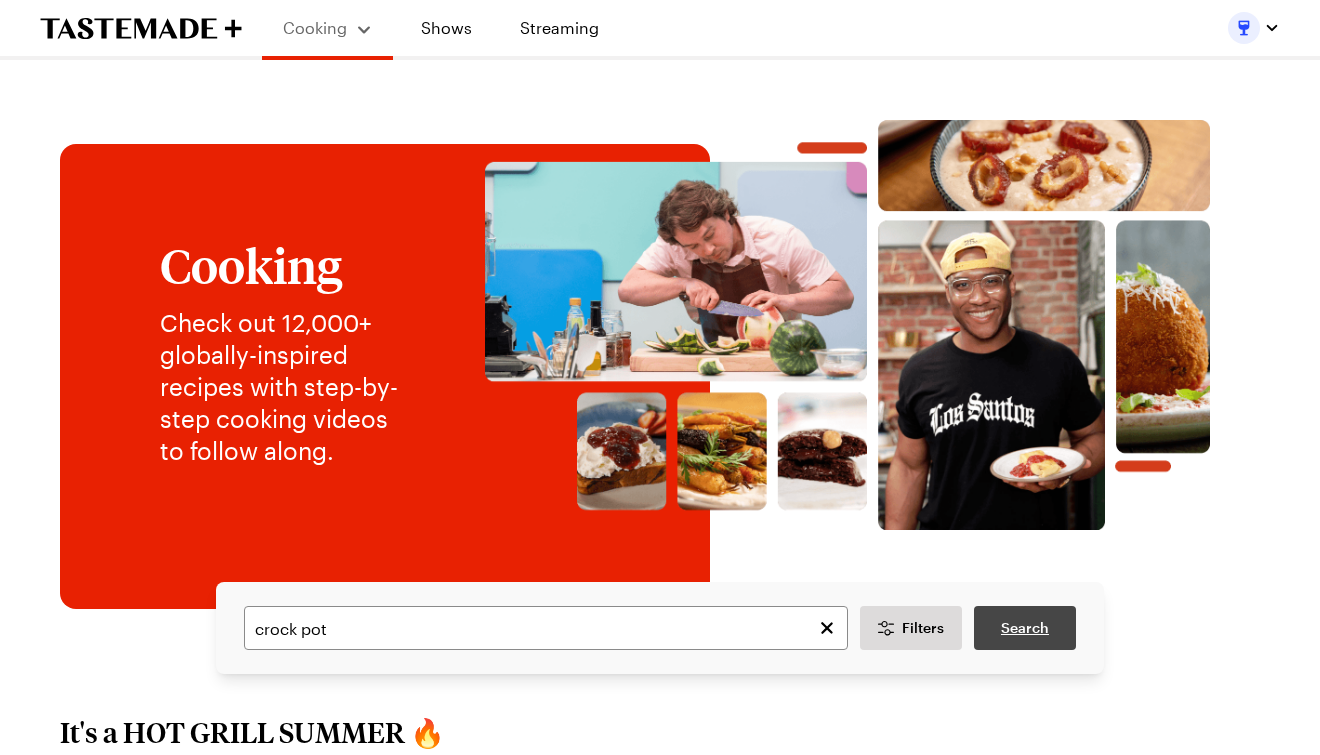 click on "Search" at bounding box center [1025, 628] 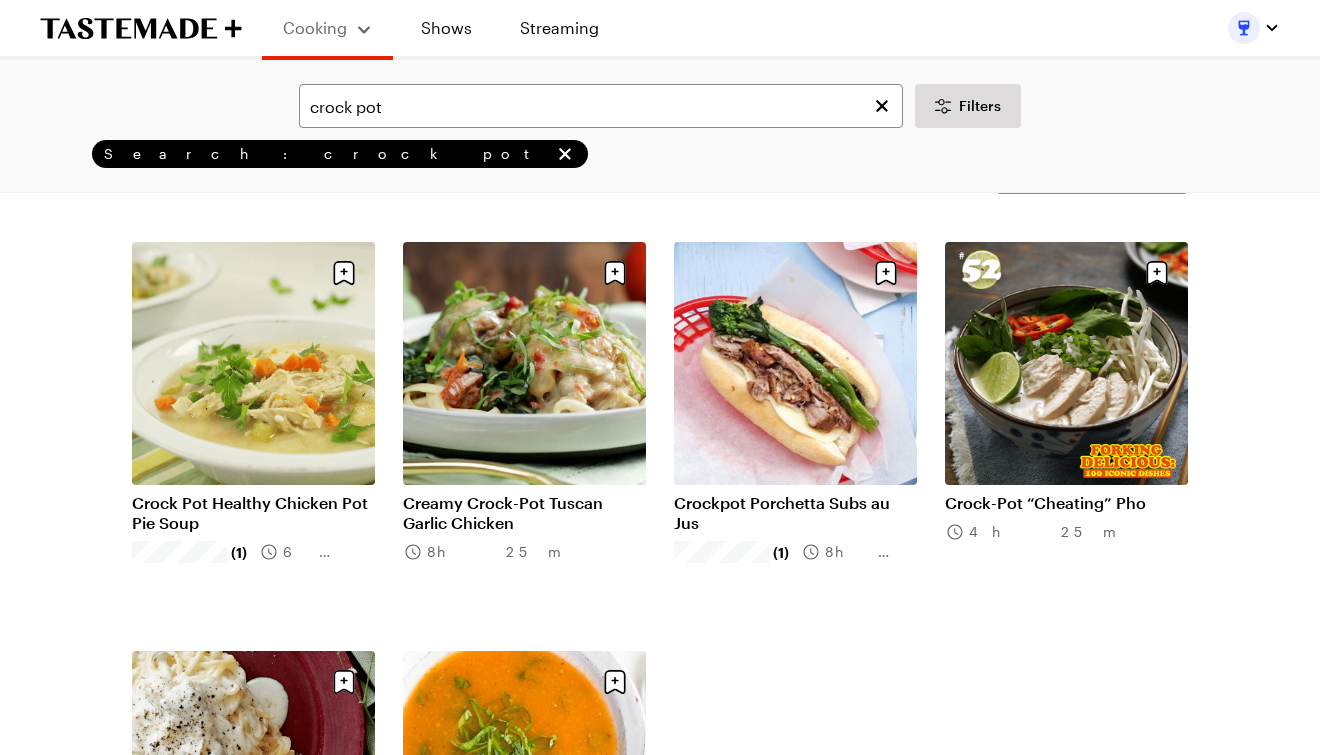 scroll, scrollTop: 9, scrollLeft: 0, axis: vertical 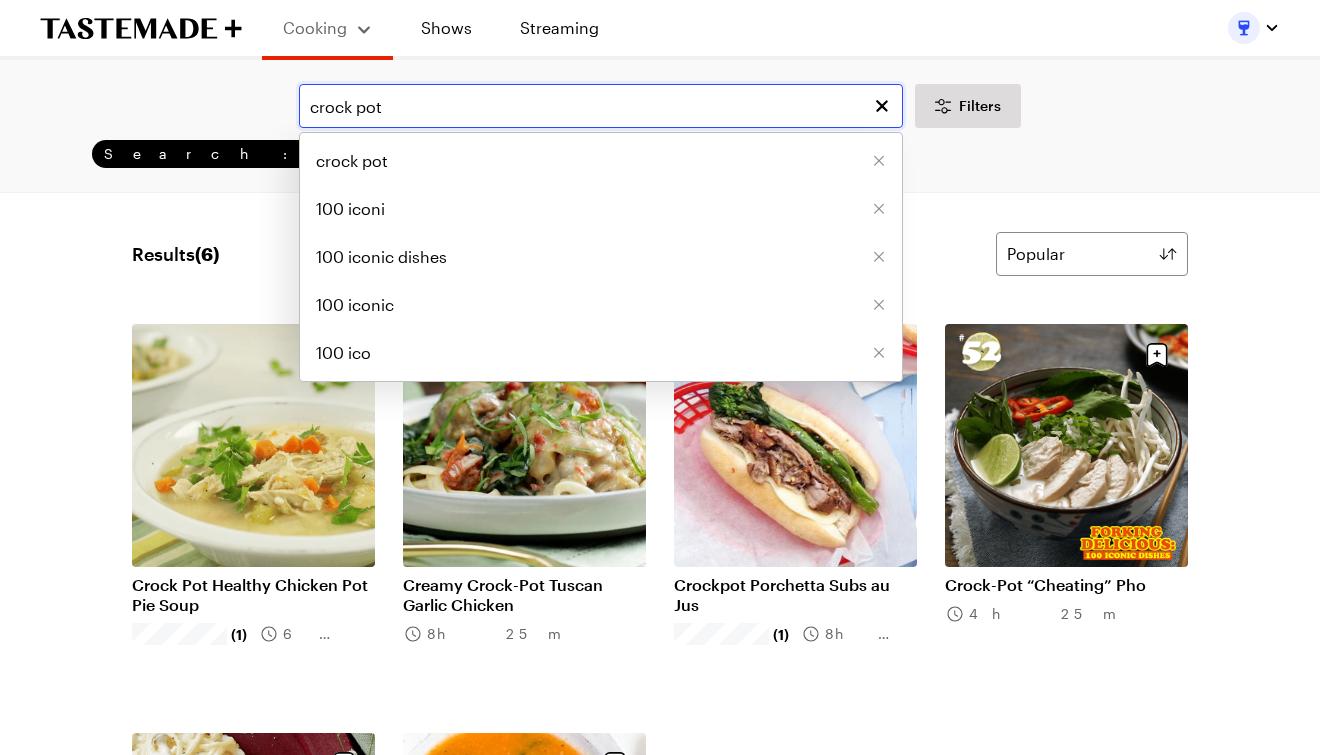 click on "crock pot" at bounding box center (601, 106) 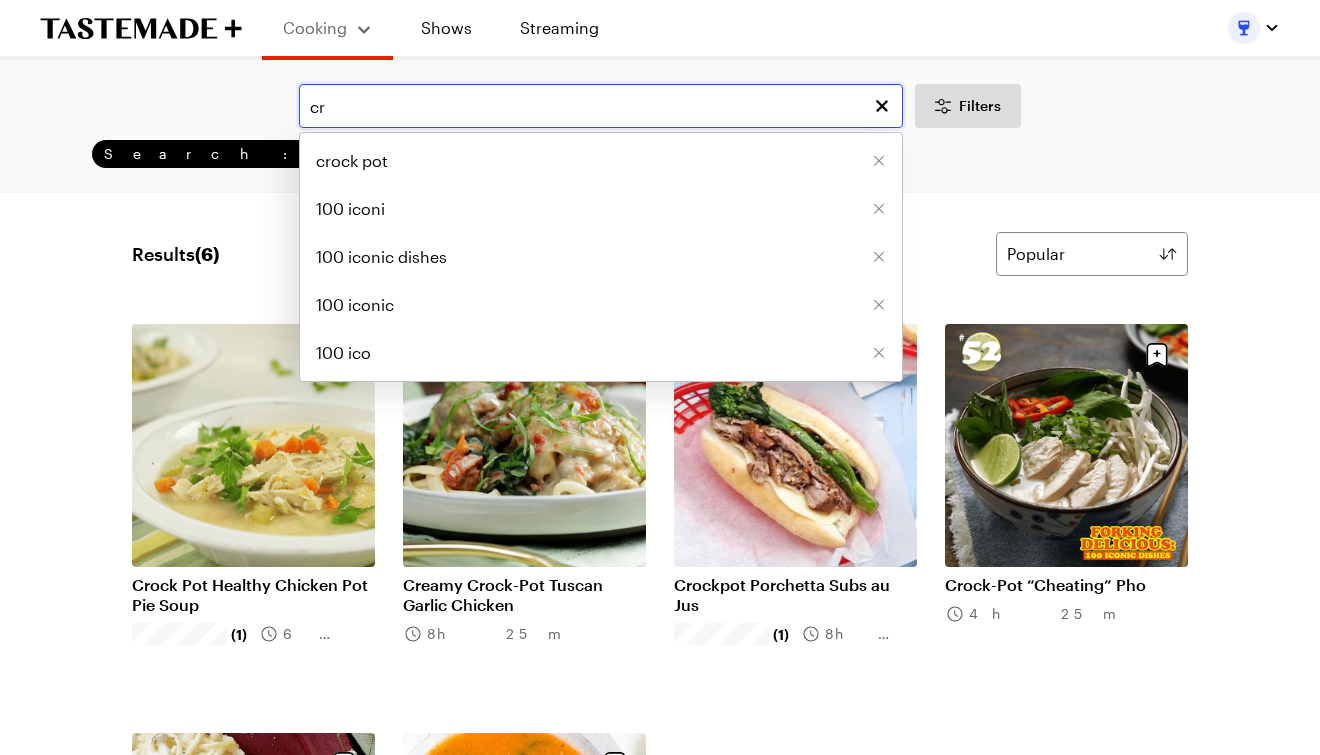 type on "c" 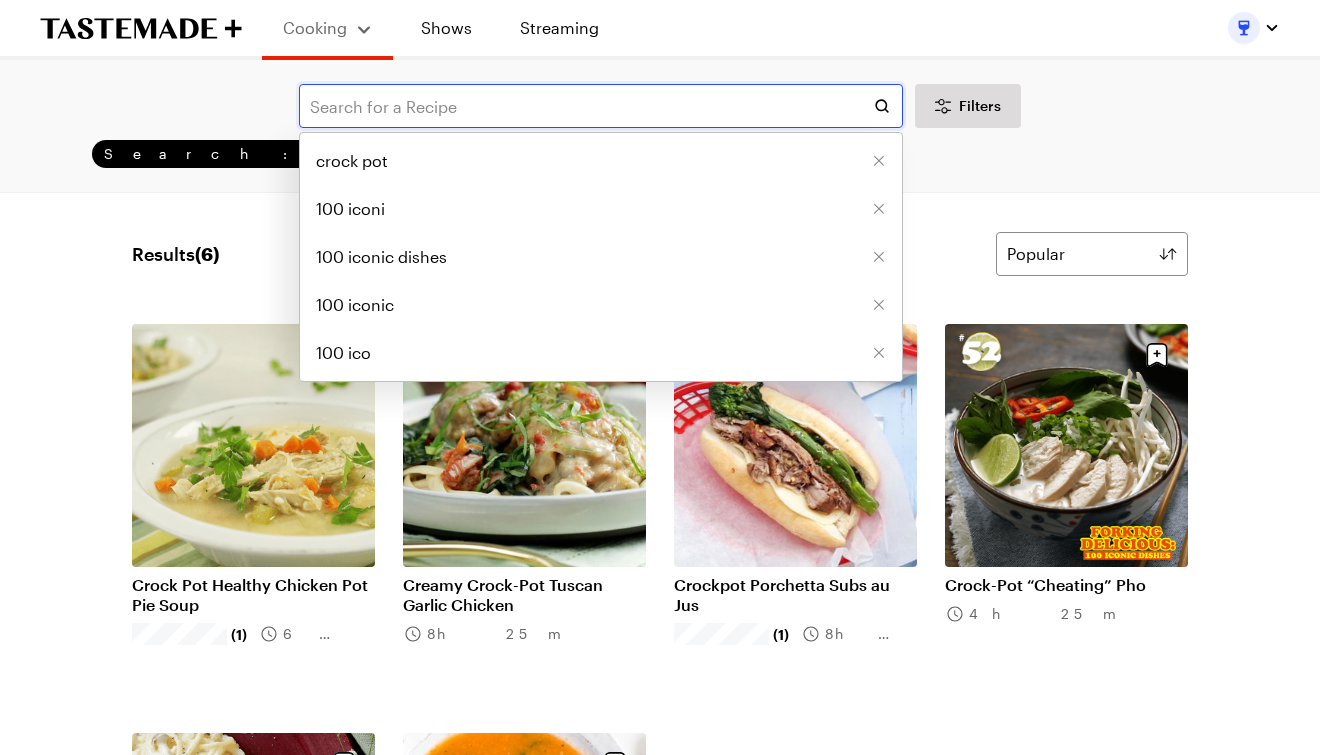 scroll, scrollTop: 0, scrollLeft: 0, axis: both 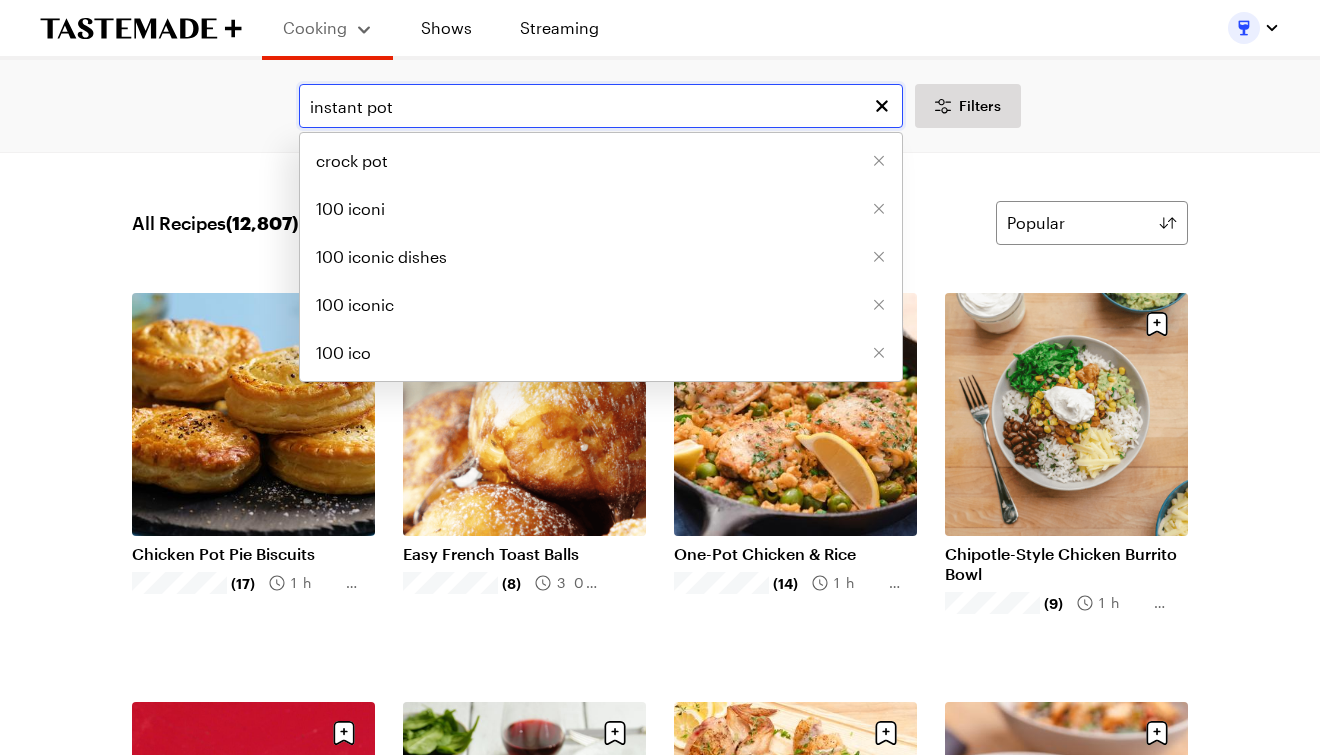 type on "instant pot" 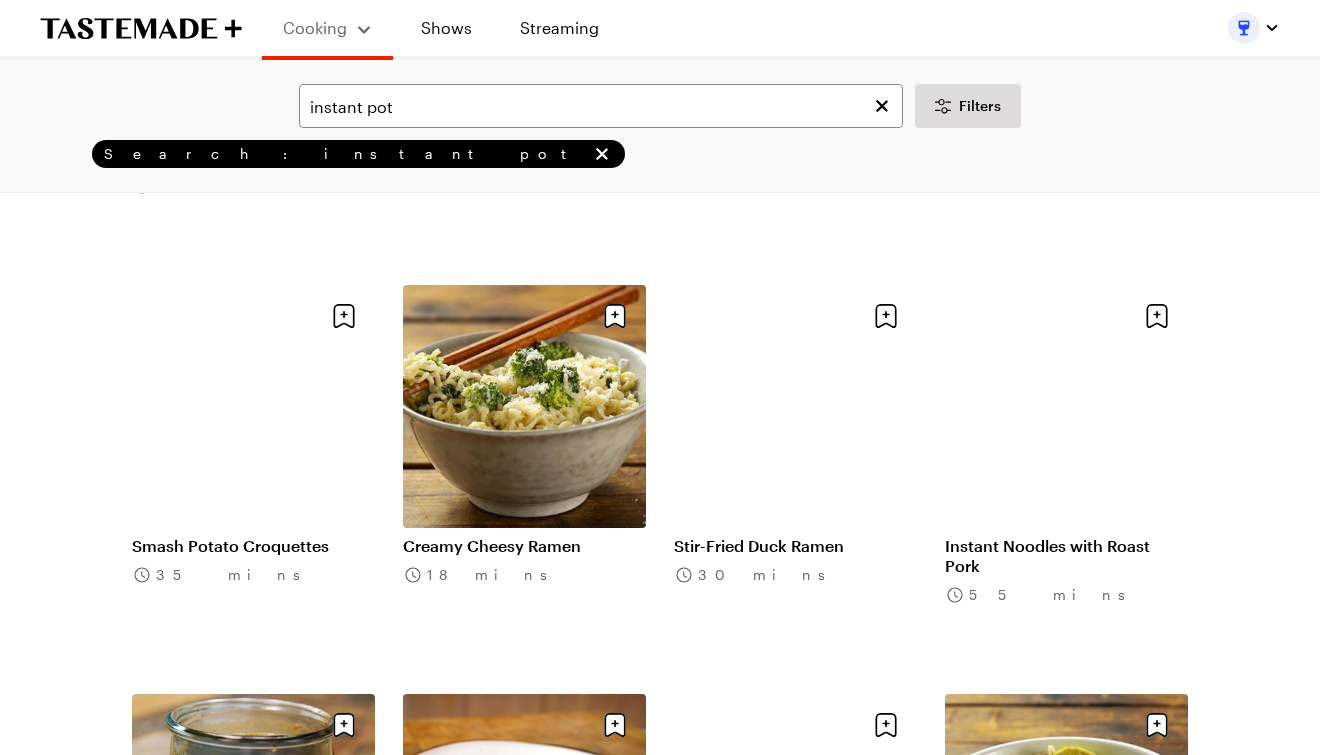 scroll, scrollTop: 874, scrollLeft: 0, axis: vertical 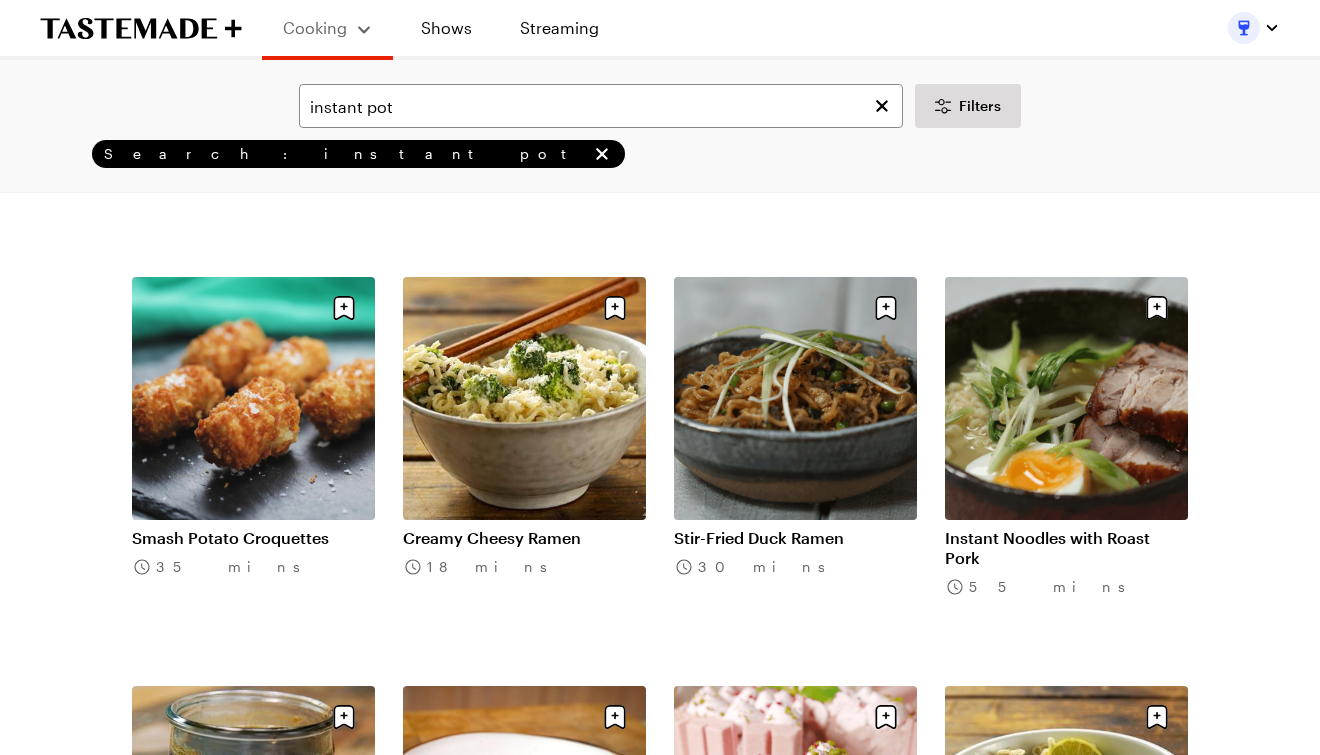 click on "Instant Noodles with Roast Pork" at bounding box center [1066, 548] 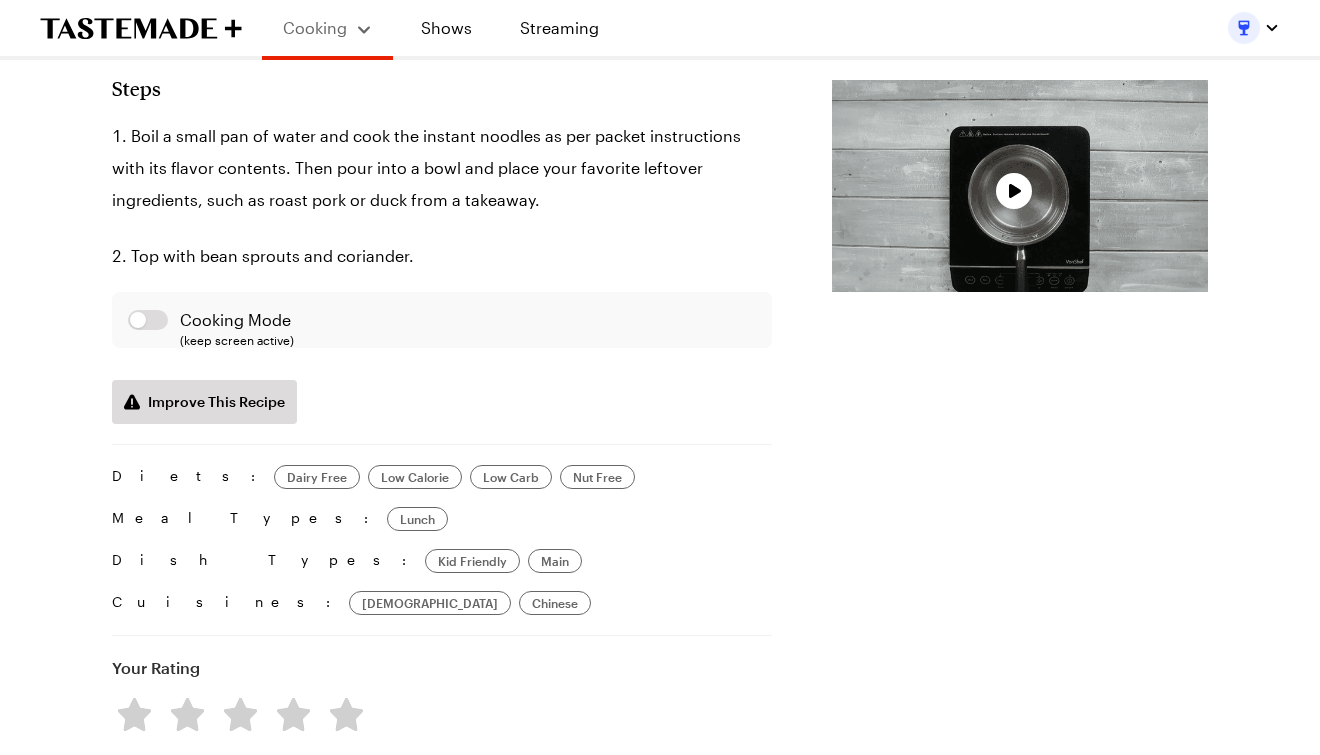 scroll, scrollTop: 0, scrollLeft: 0, axis: both 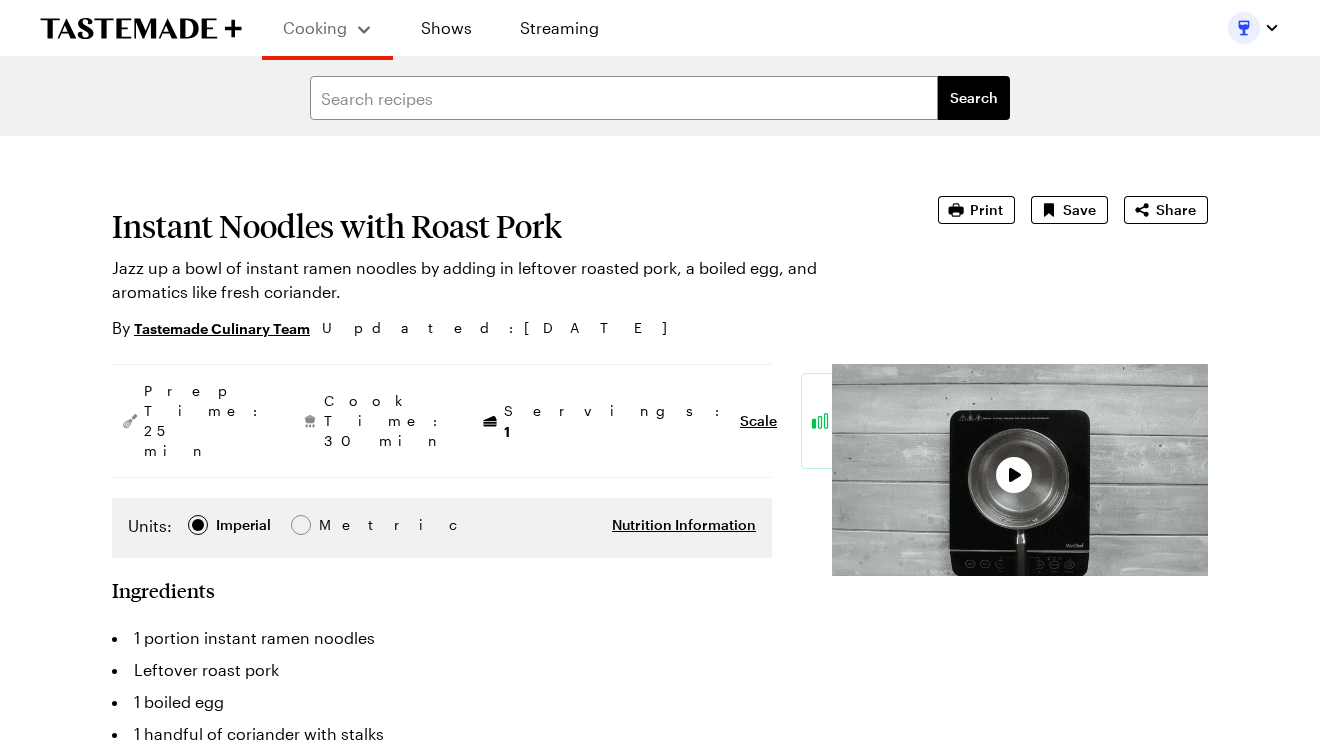 type on "x" 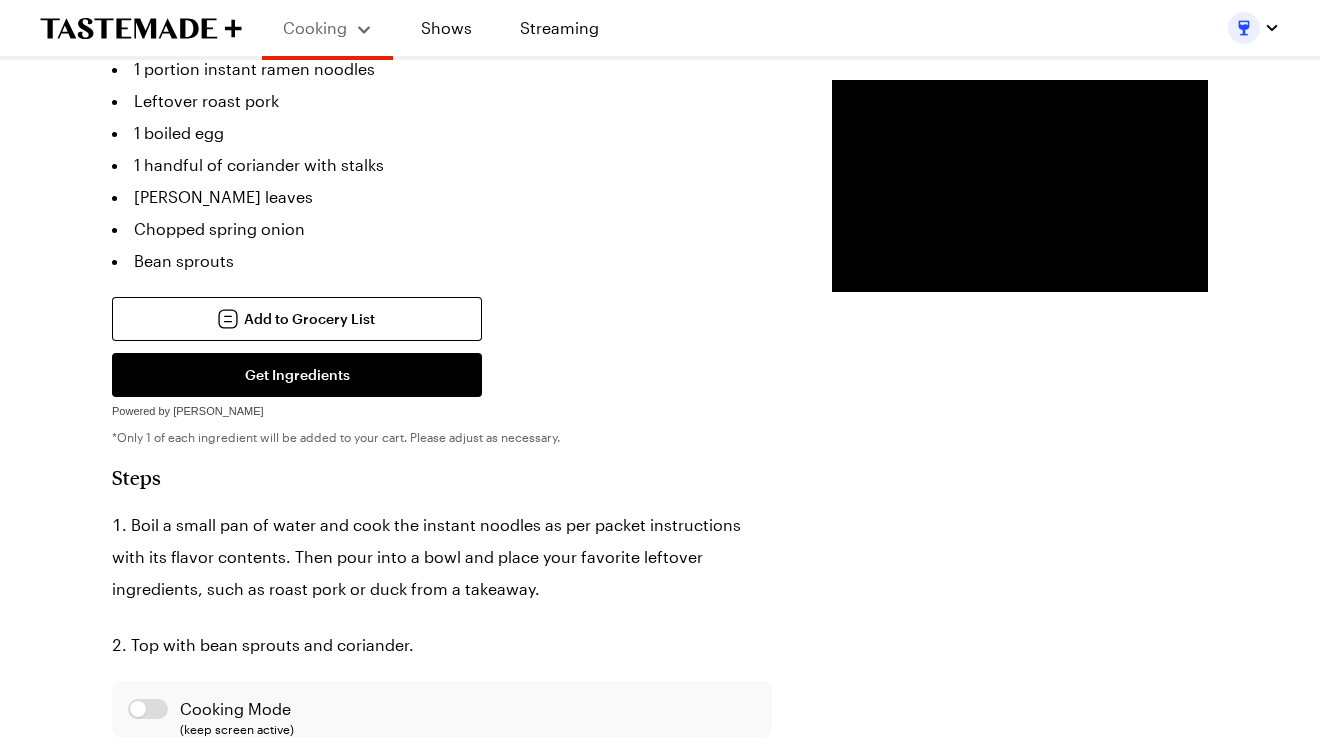 scroll, scrollTop: 708, scrollLeft: 0, axis: vertical 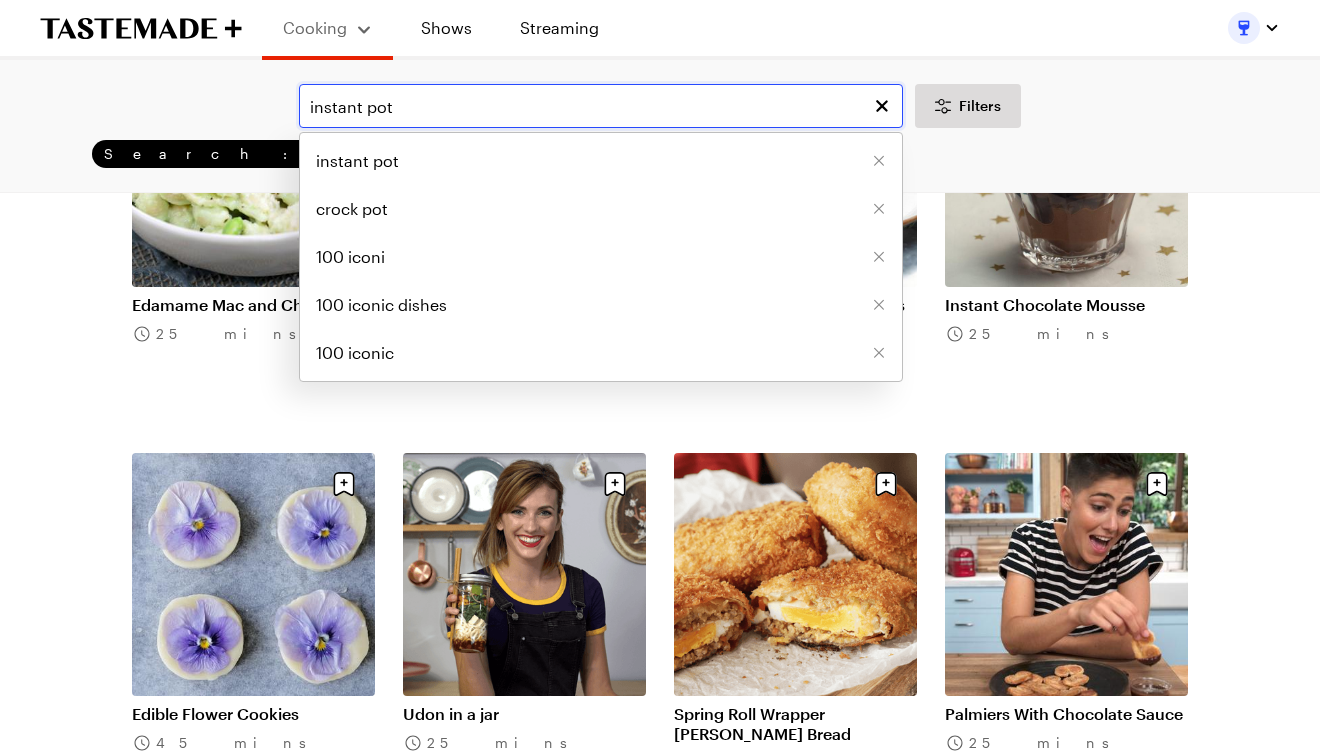 drag, startPoint x: 468, startPoint y: 108, endPoint x: 225, endPoint y: 92, distance: 243.52618 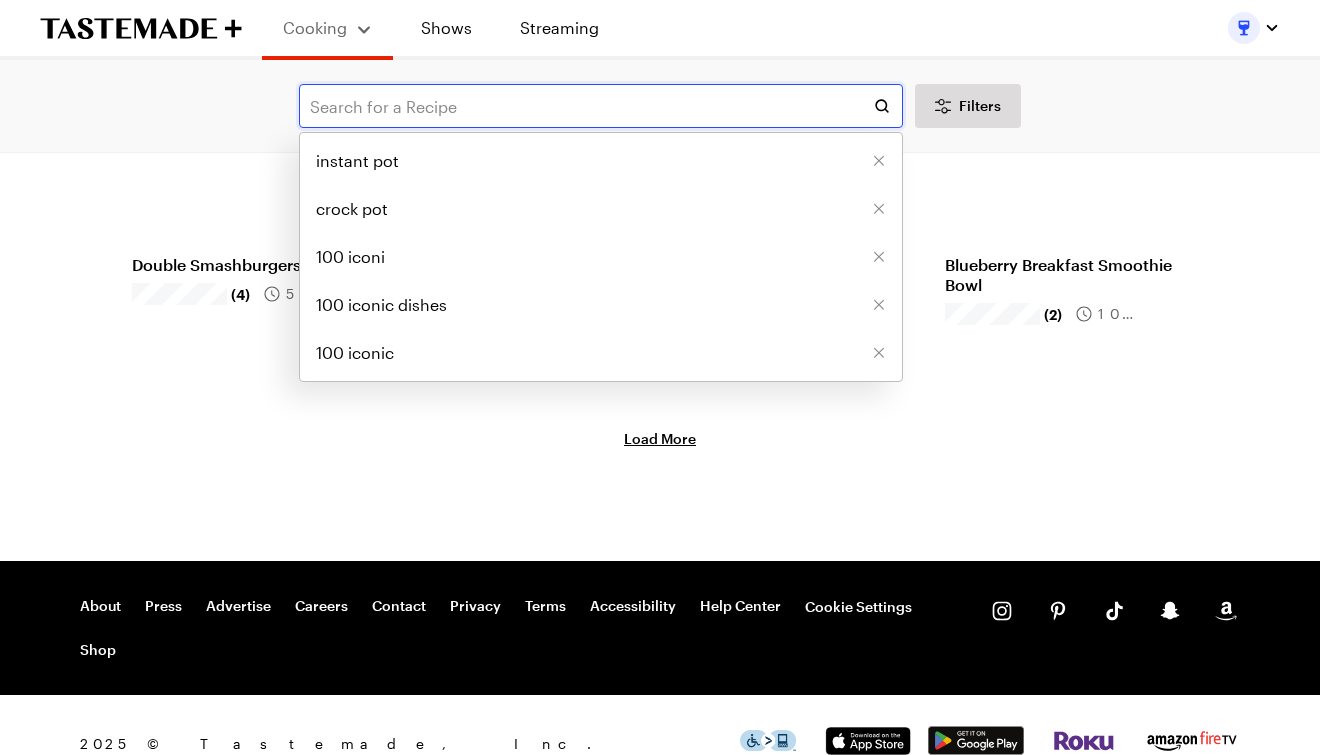 scroll, scrollTop: 0, scrollLeft: 0, axis: both 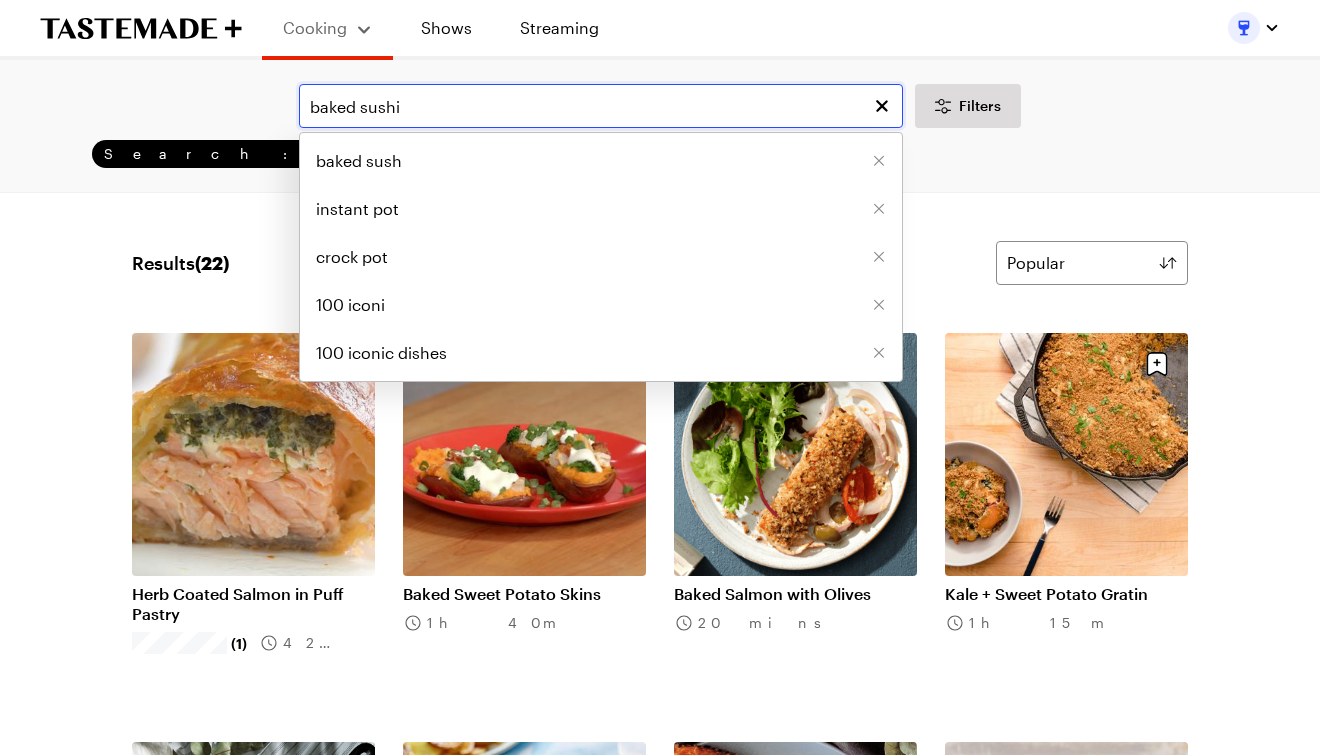 type on "baked sushi" 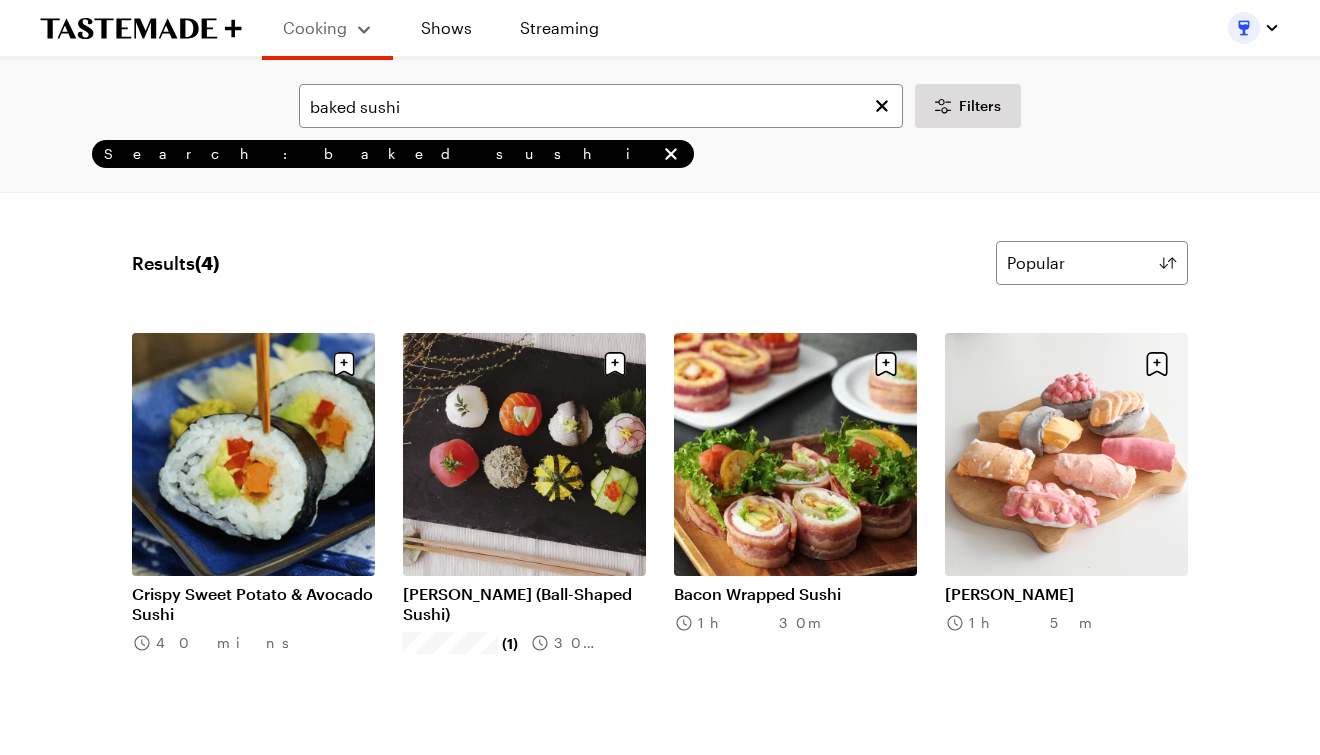 scroll, scrollTop: 0, scrollLeft: 0, axis: both 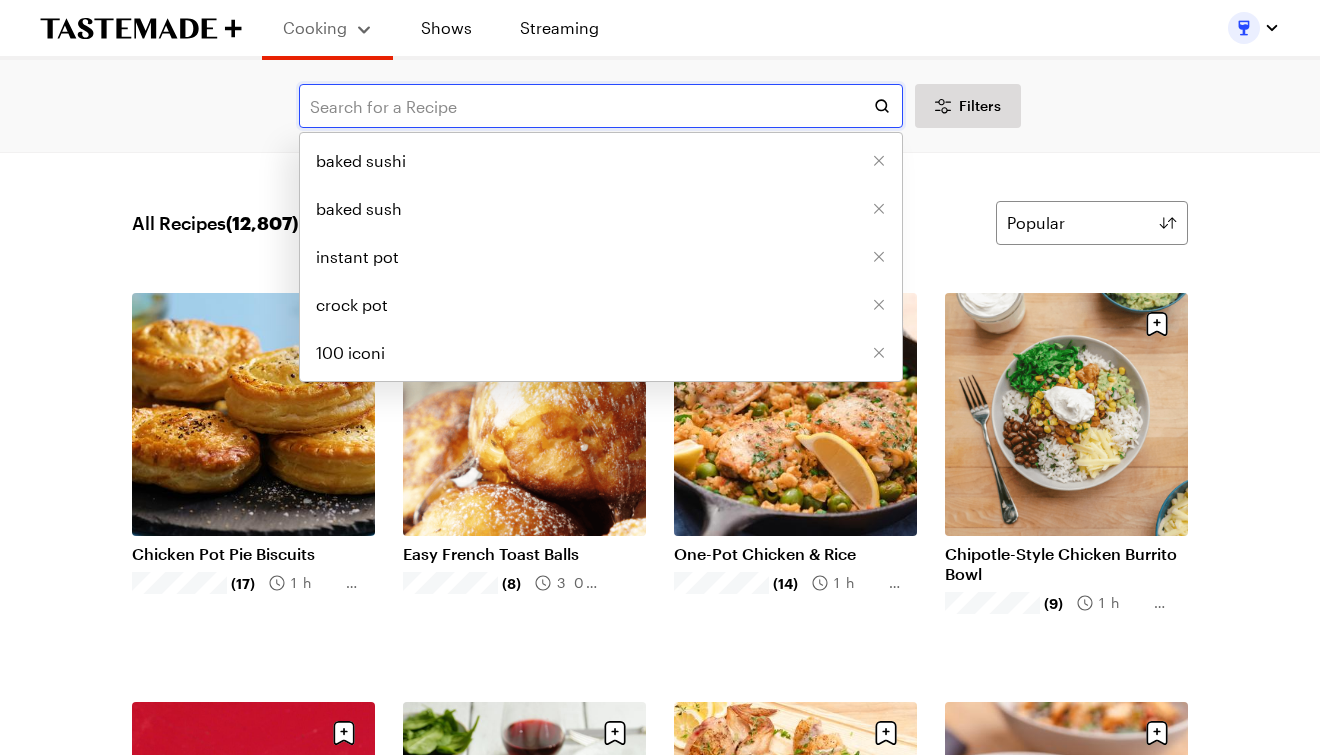 click at bounding box center [601, 106] 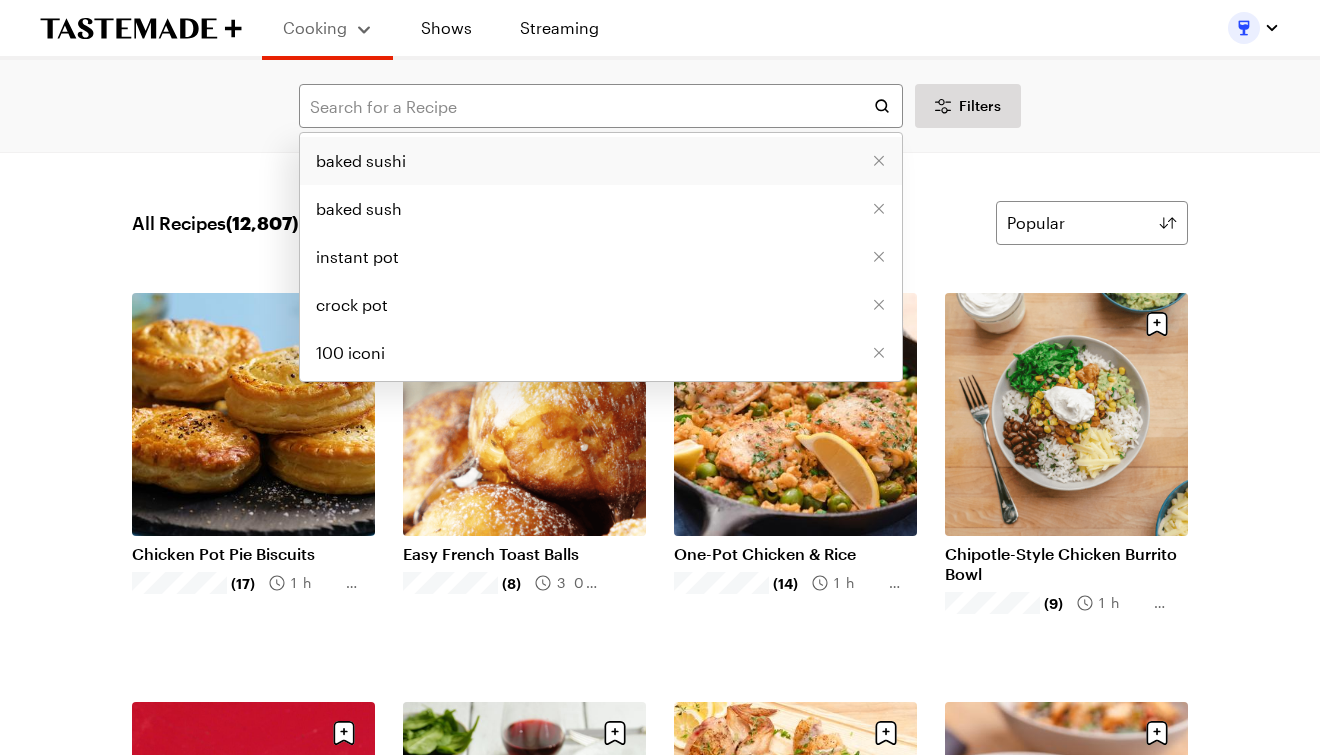 click on "baked sushi" at bounding box center [361, 161] 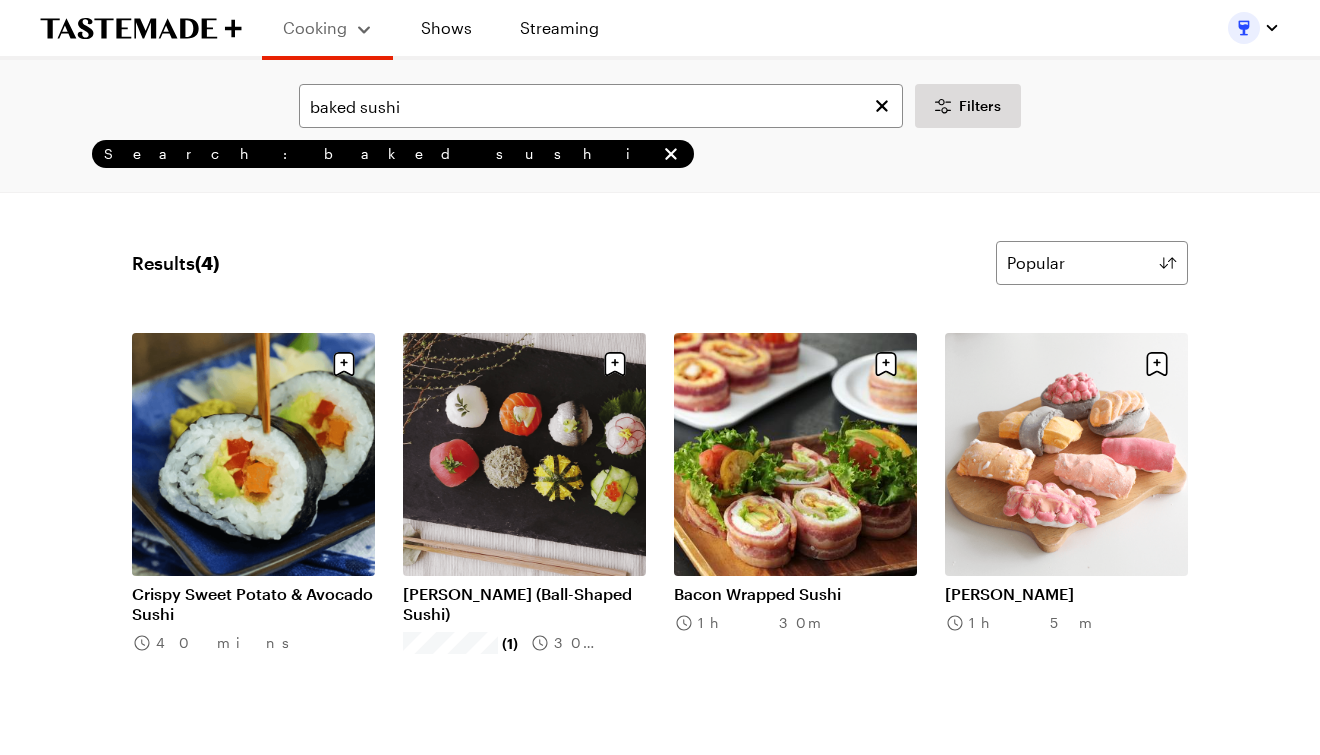 scroll, scrollTop: 0, scrollLeft: 0, axis: both 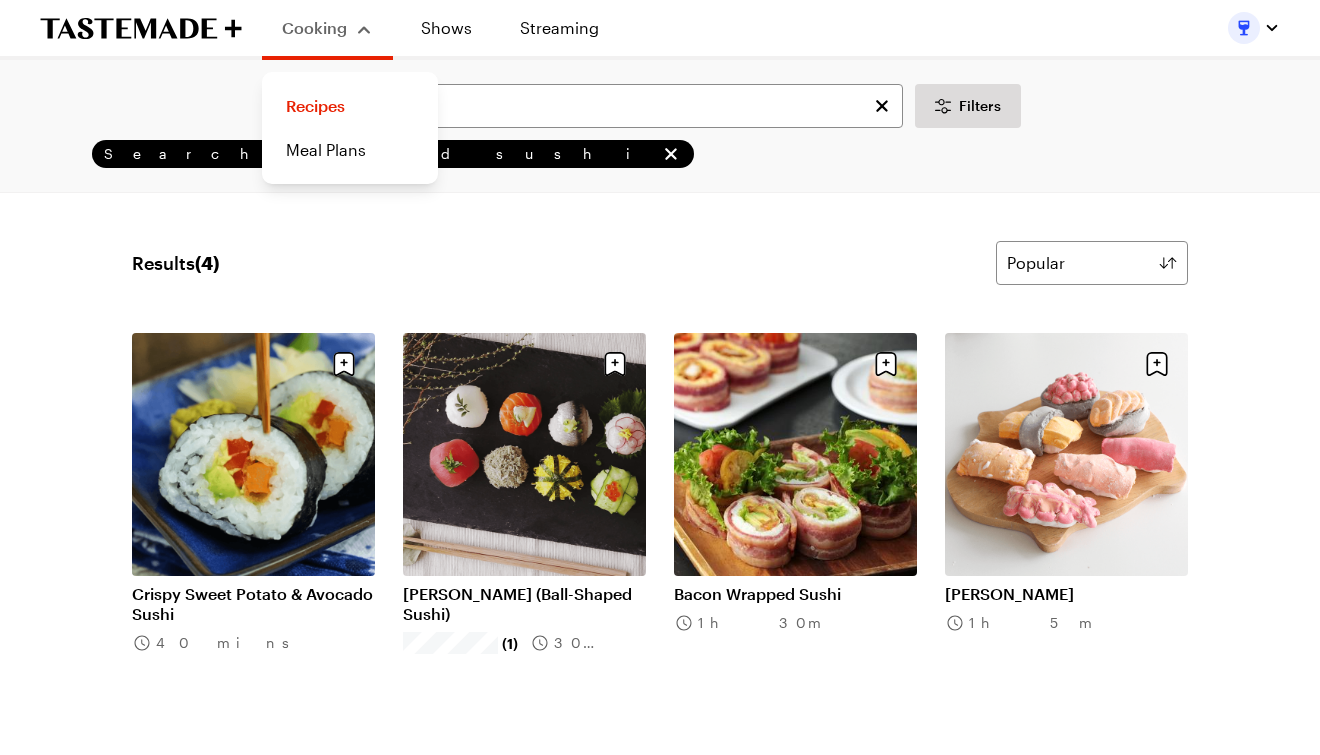 click on "Cooking" at bounding box center (327, 28) 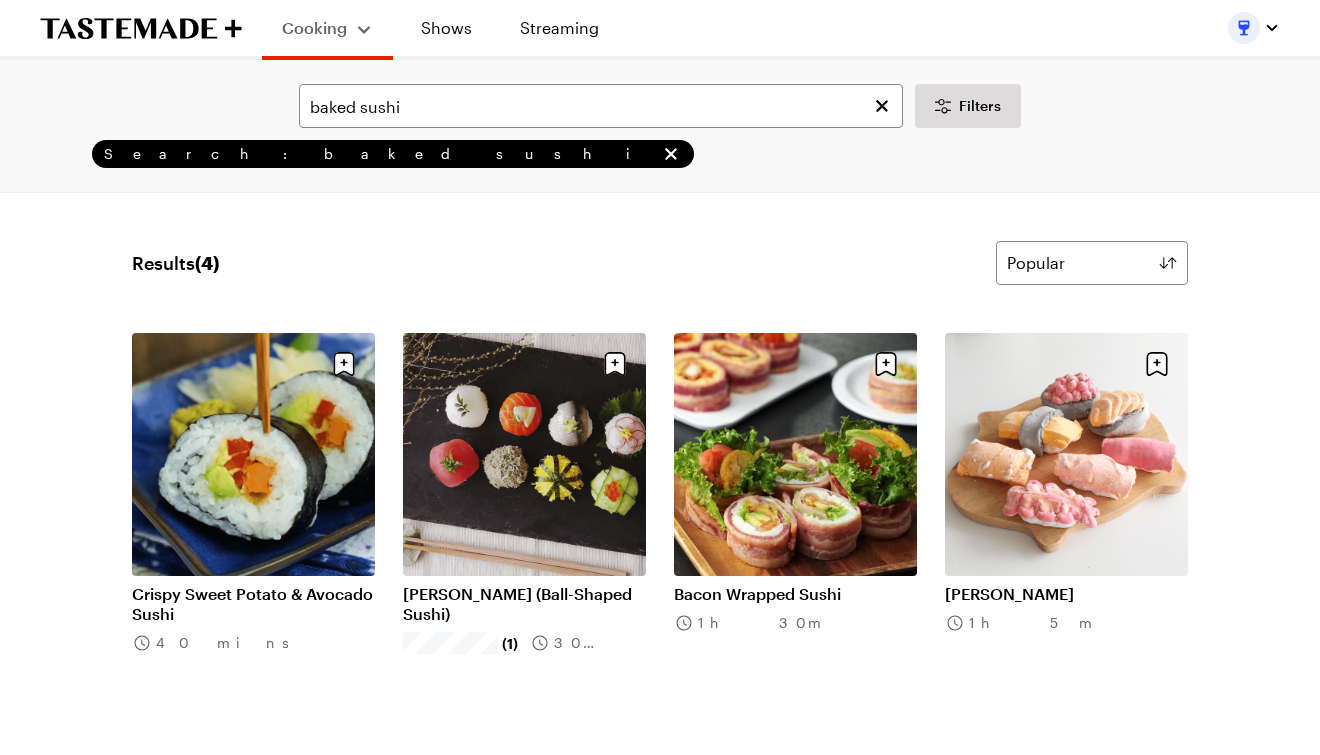 click on "Cooking" at bounding box center (327, 28) 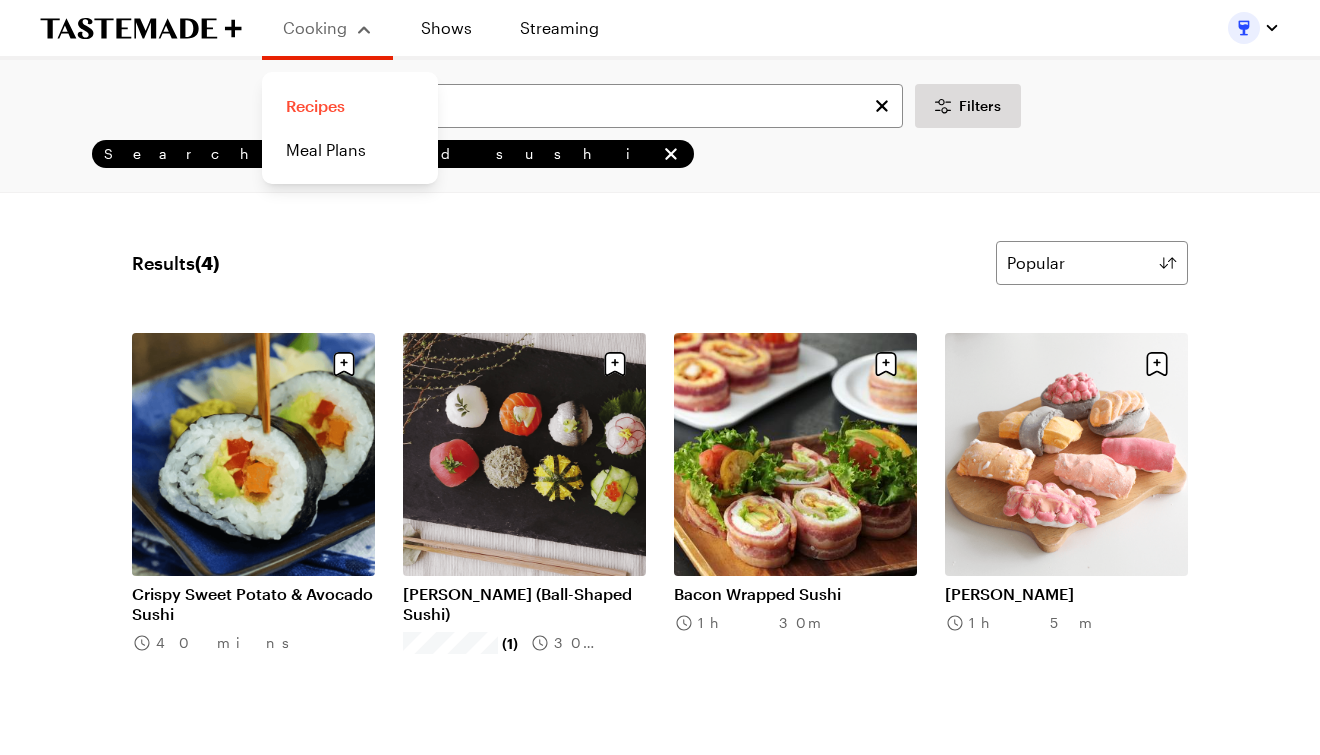 click on "Recipes" at bounding box center [350, 106] 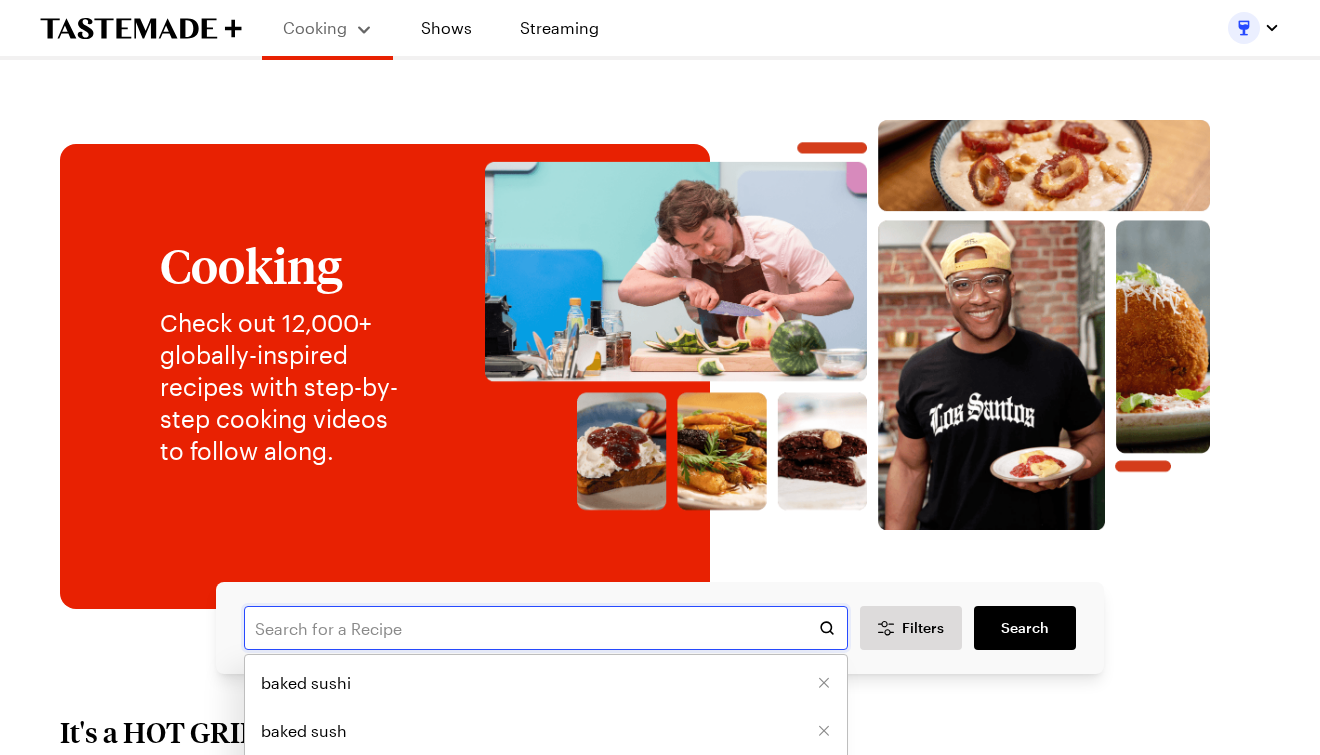 click at bounding box center (546, 628) 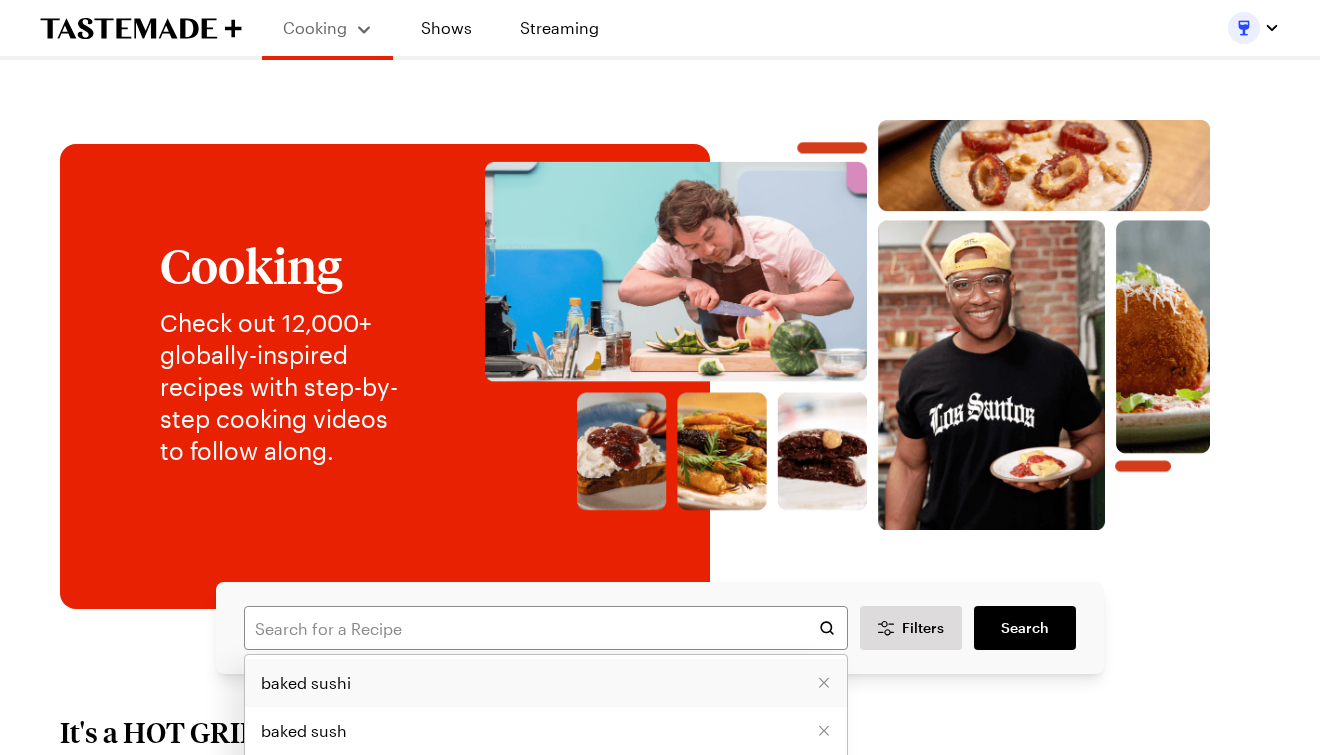 click on "baked sushi" at bounding box center (546, 683) 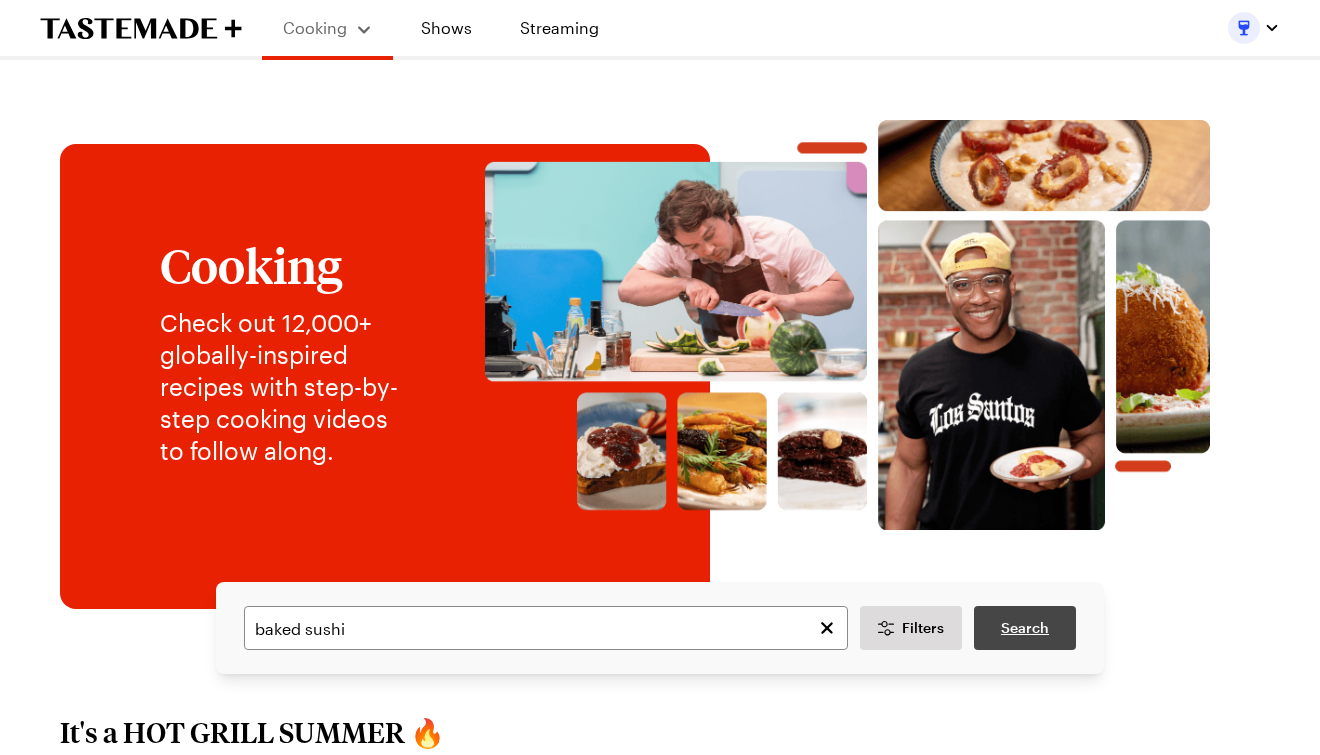 click on "Search" at bounding box center [1025, 628] 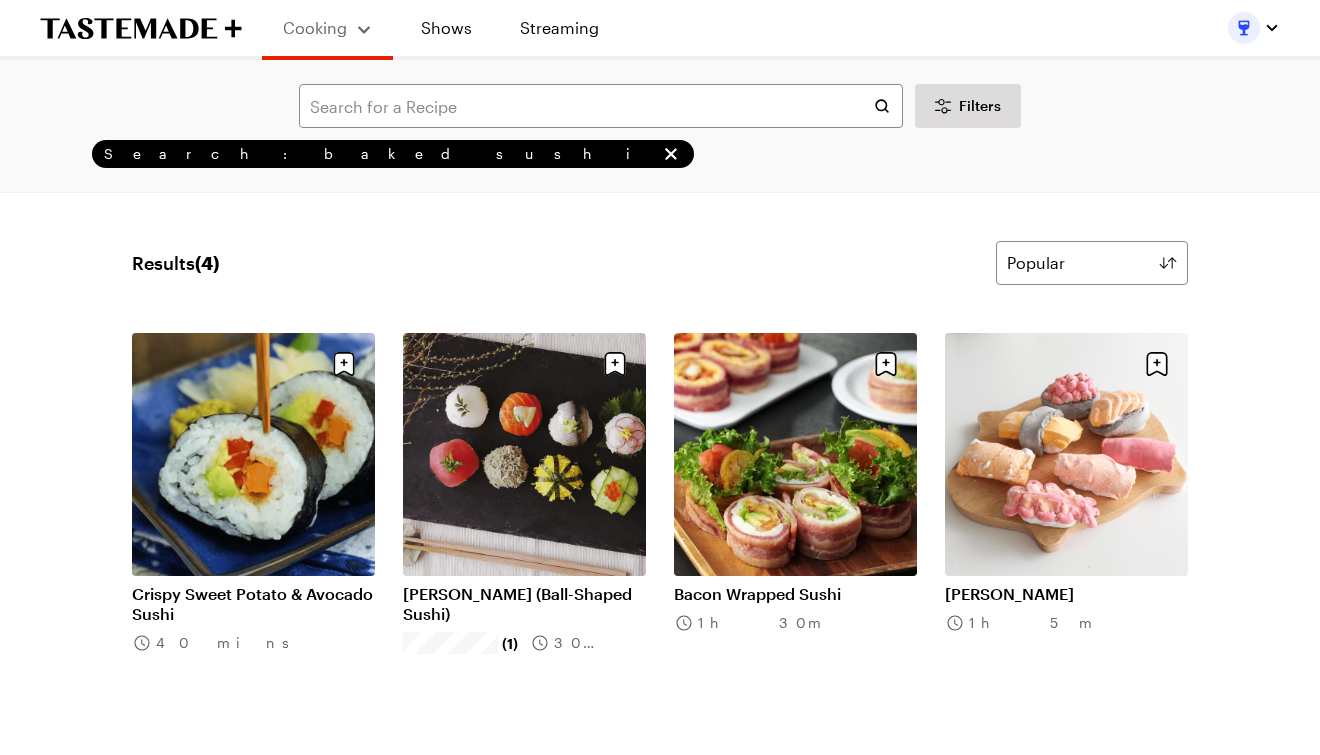type on "baked sushi" 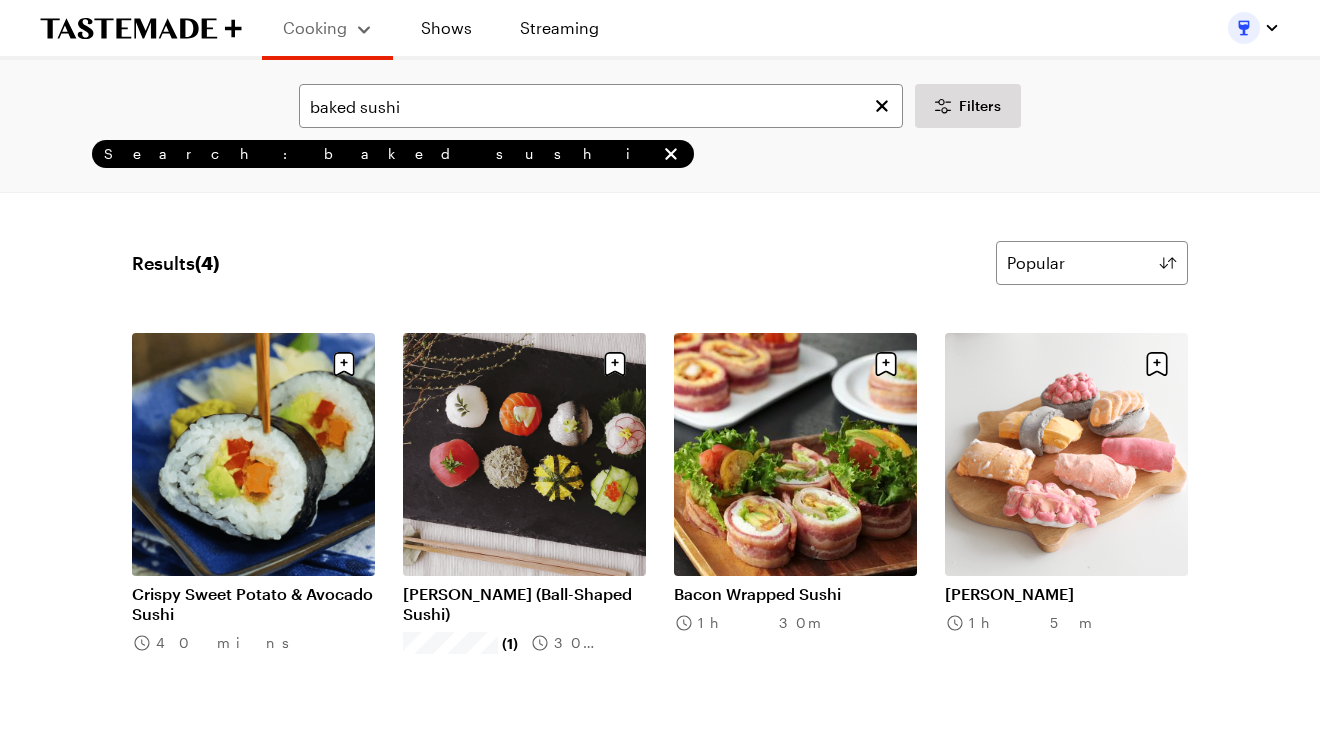 scroll, scrollTop: 0, scrollLeft: 0, axis: both 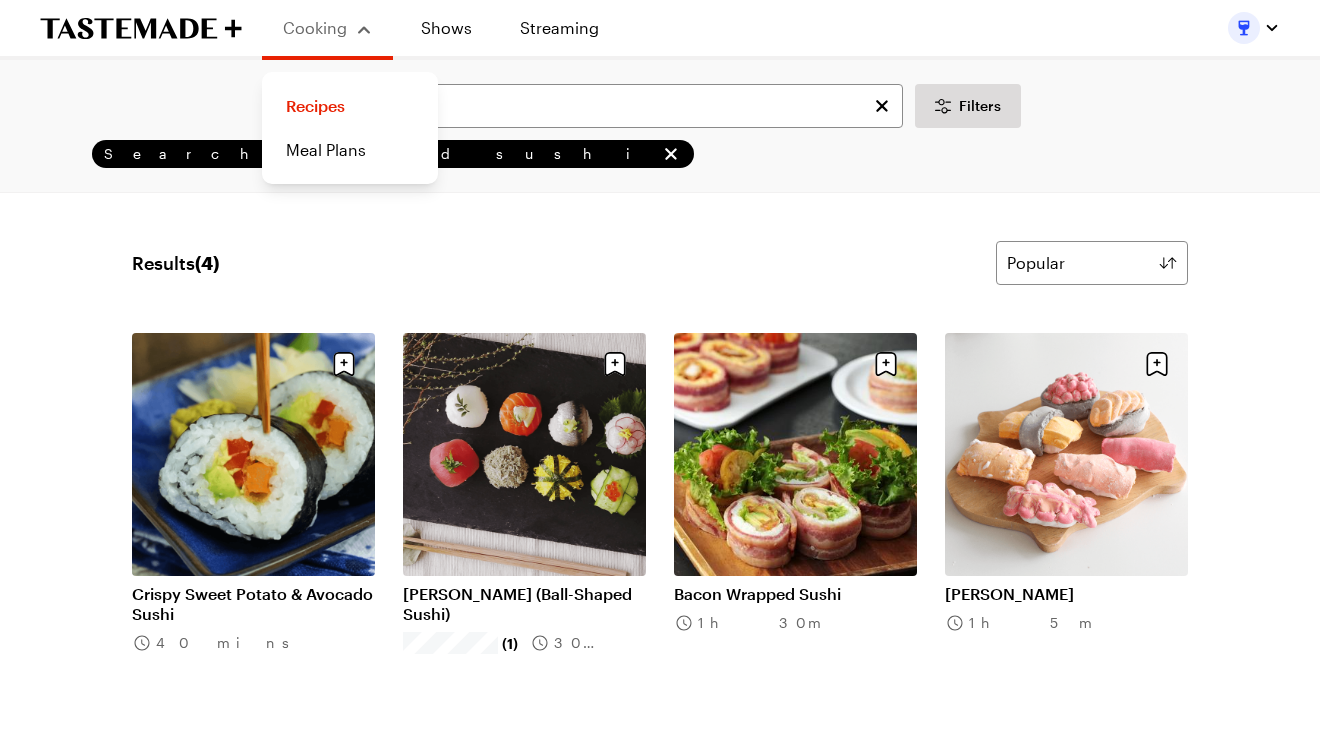 click 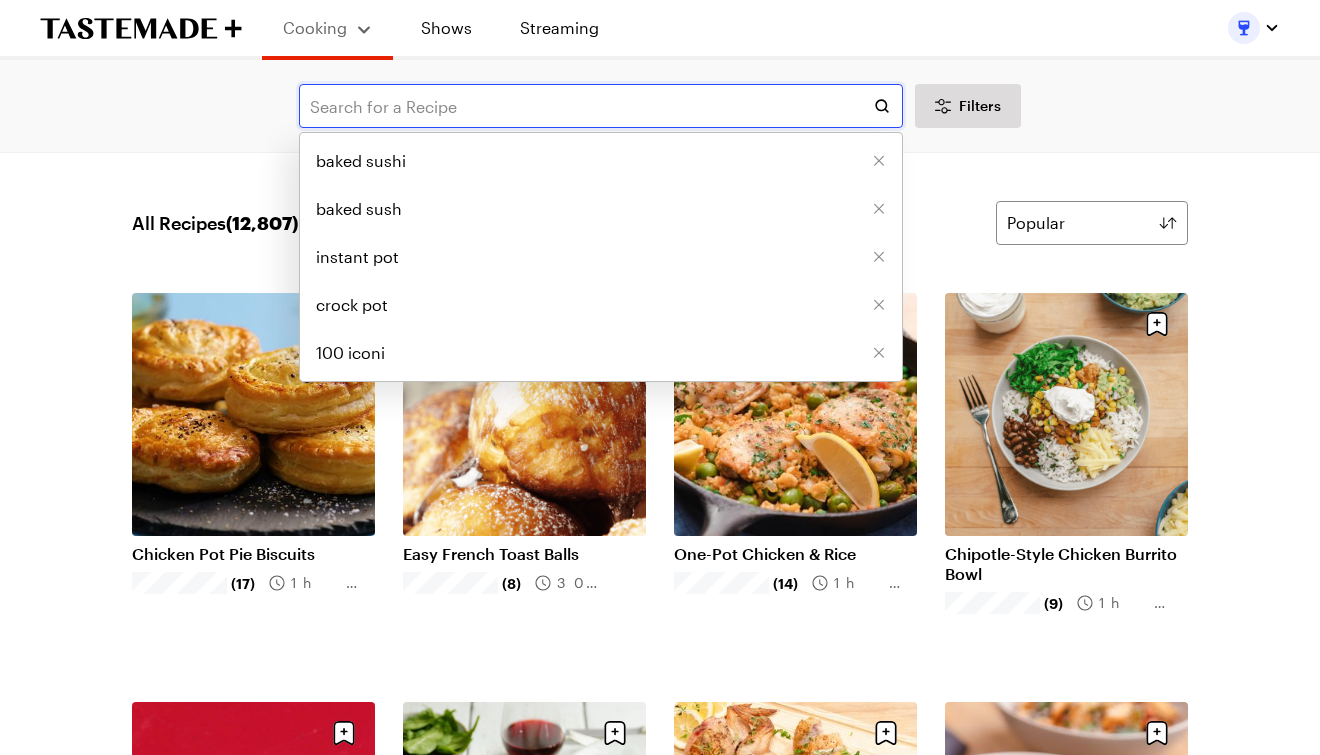 click at bounding box center [601, 106] 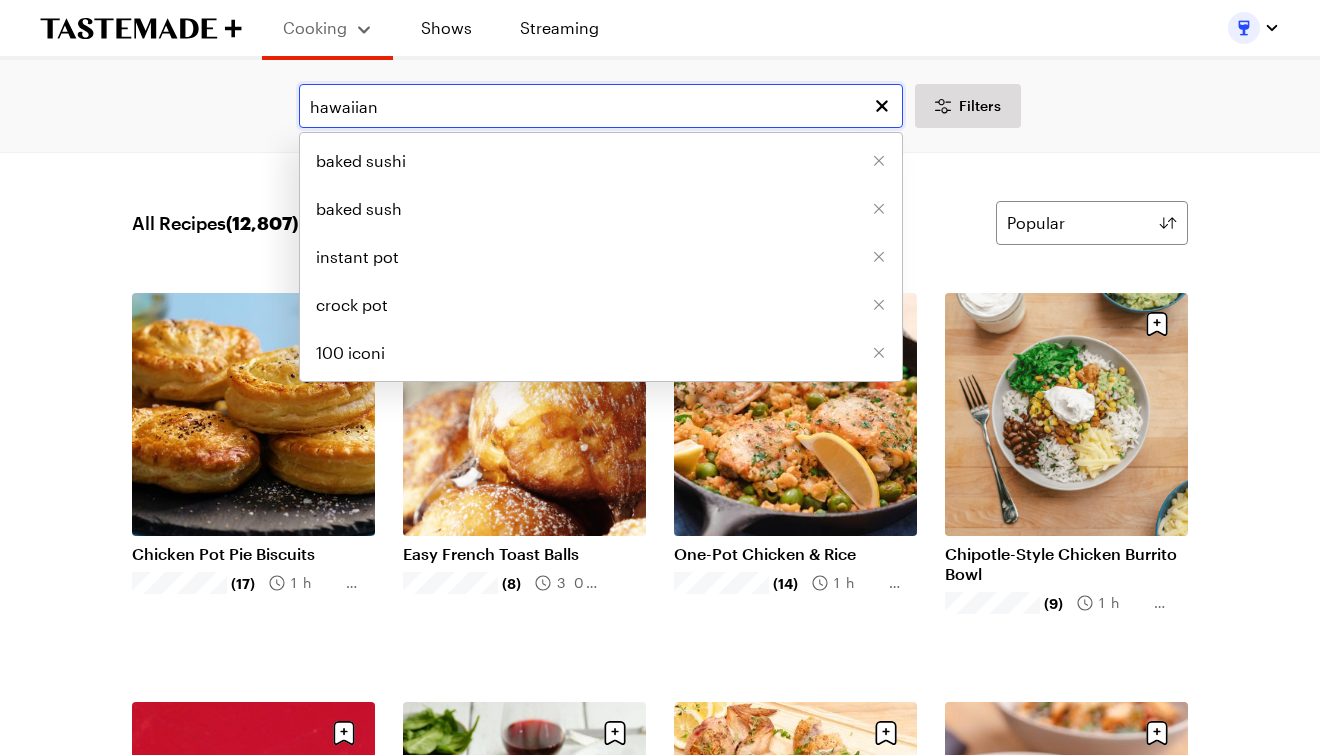 type on "hawaiian" 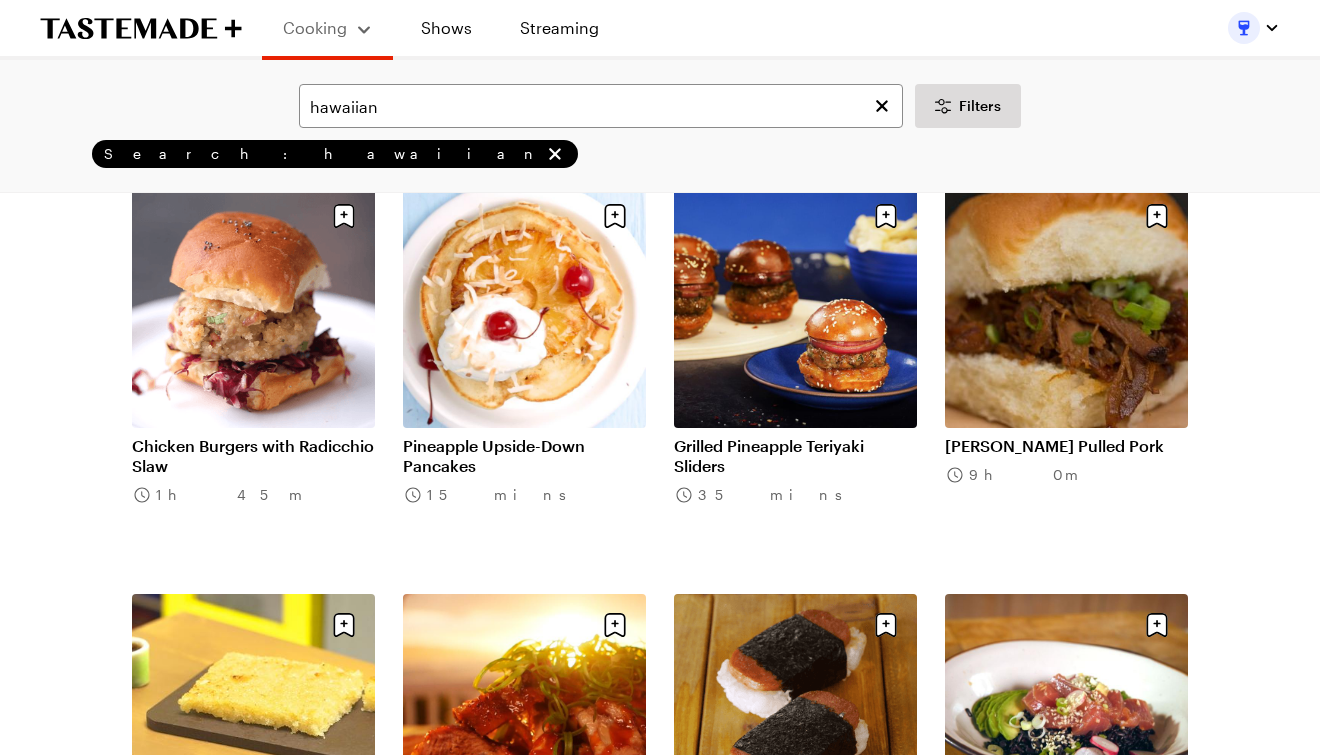scroll, scrollTop: 1786, scrollLeft: 0, axis: vertical 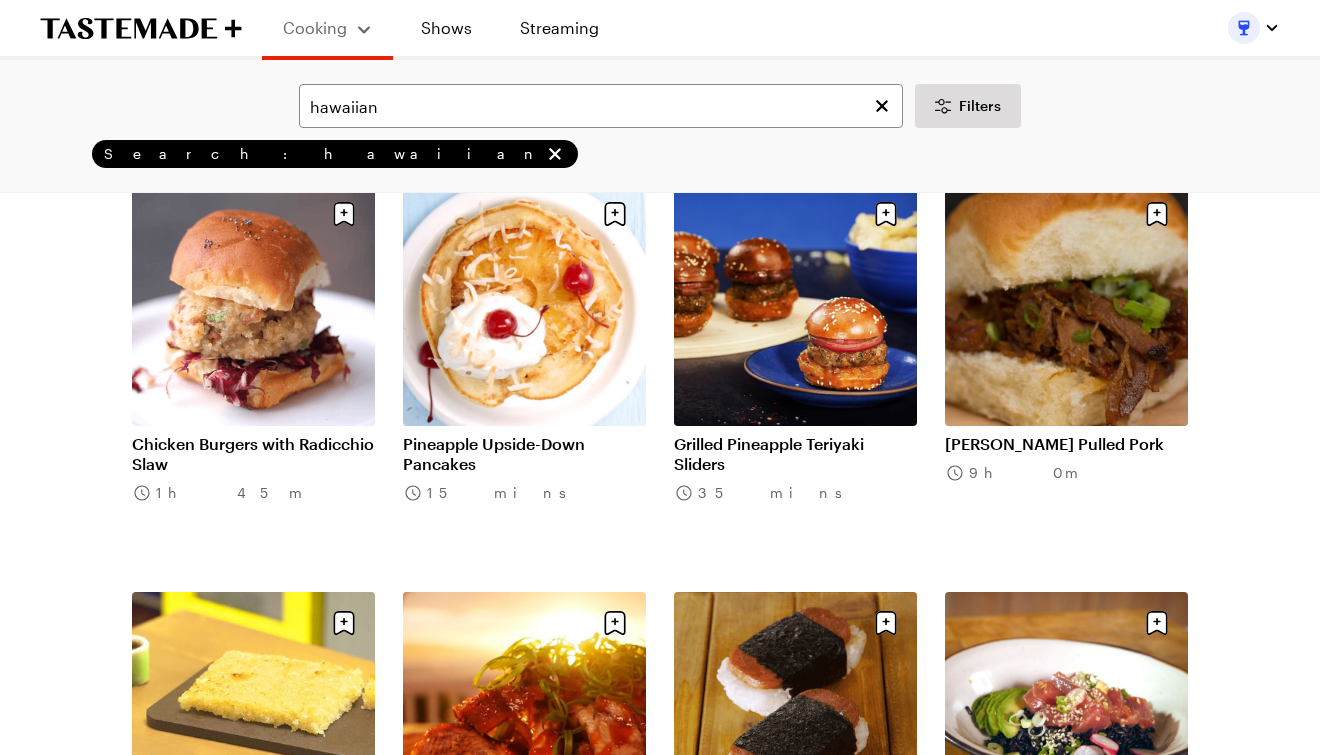 click on "[PERSON_NAME] Pulled Pork" at bounding box center (1066, 444) 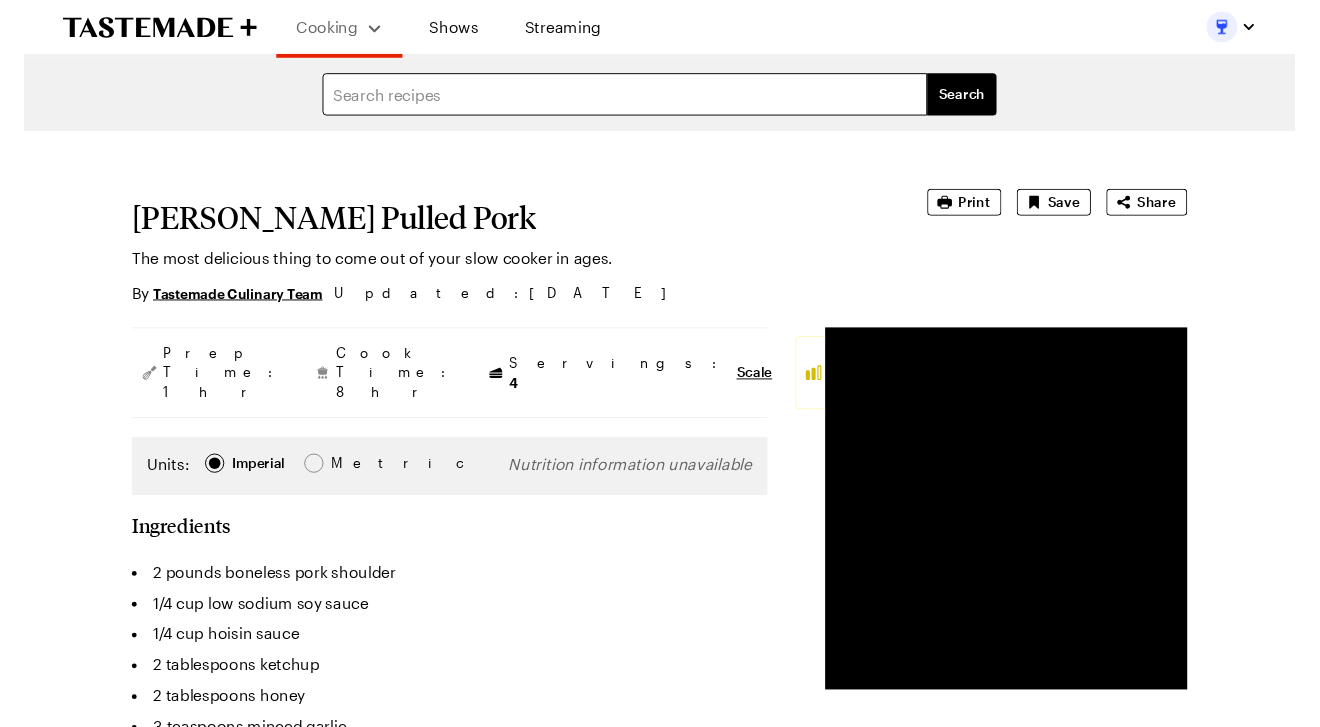 scroll, scrollTop: 0, scrollLeft: 0, axis: both 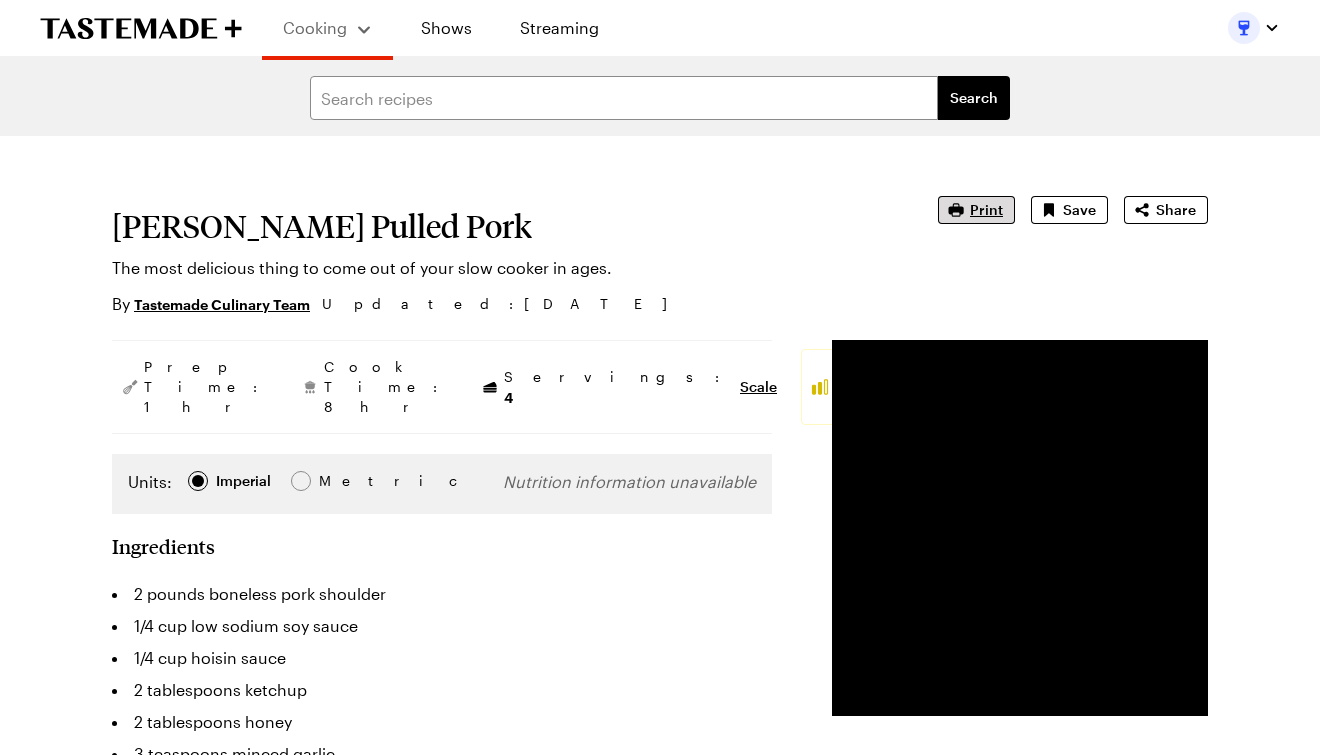 click 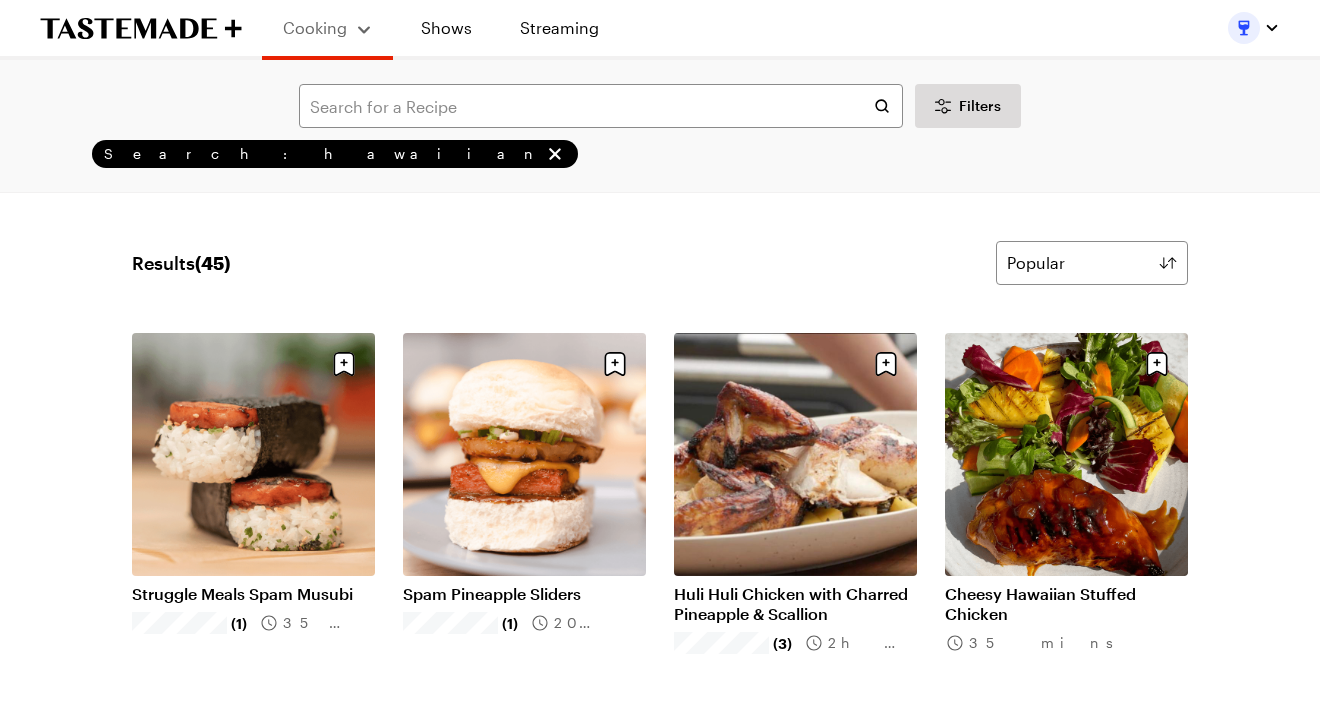 type on "hawaiian" 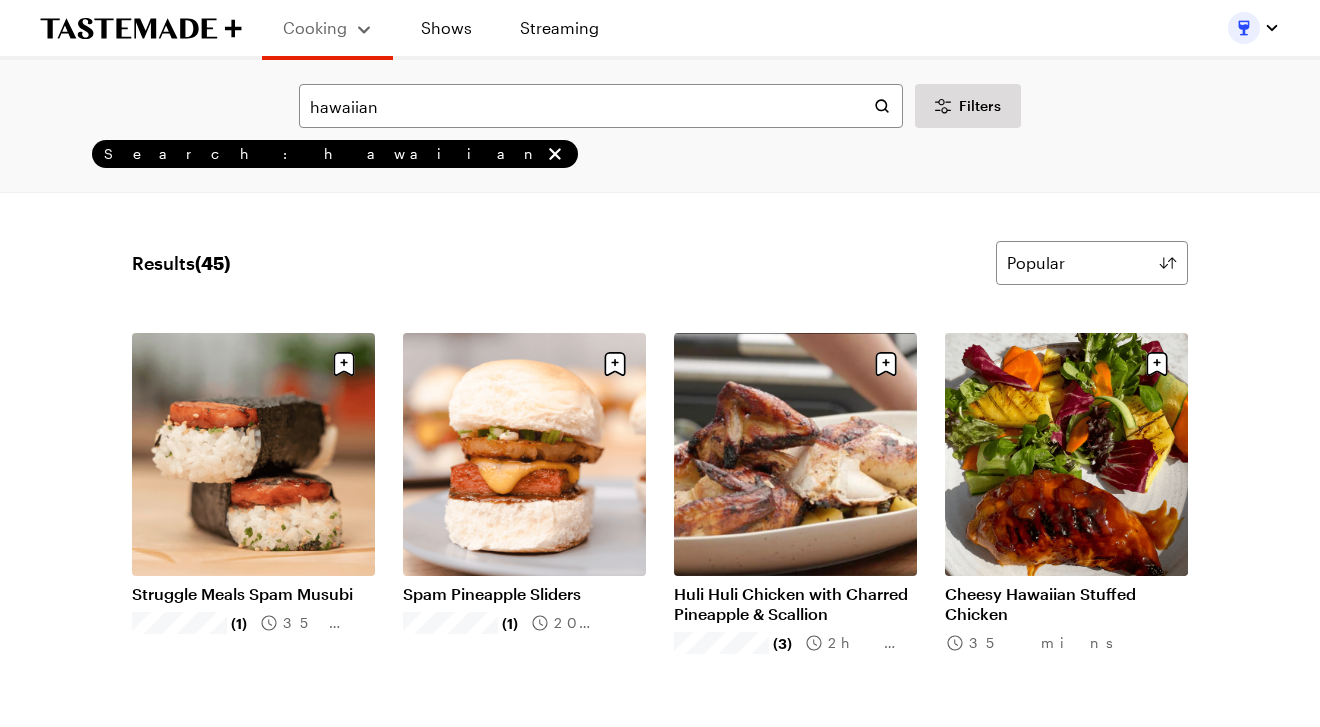 scroll, scrollTop: 1786, scrollLeft: 0, axis: vertical 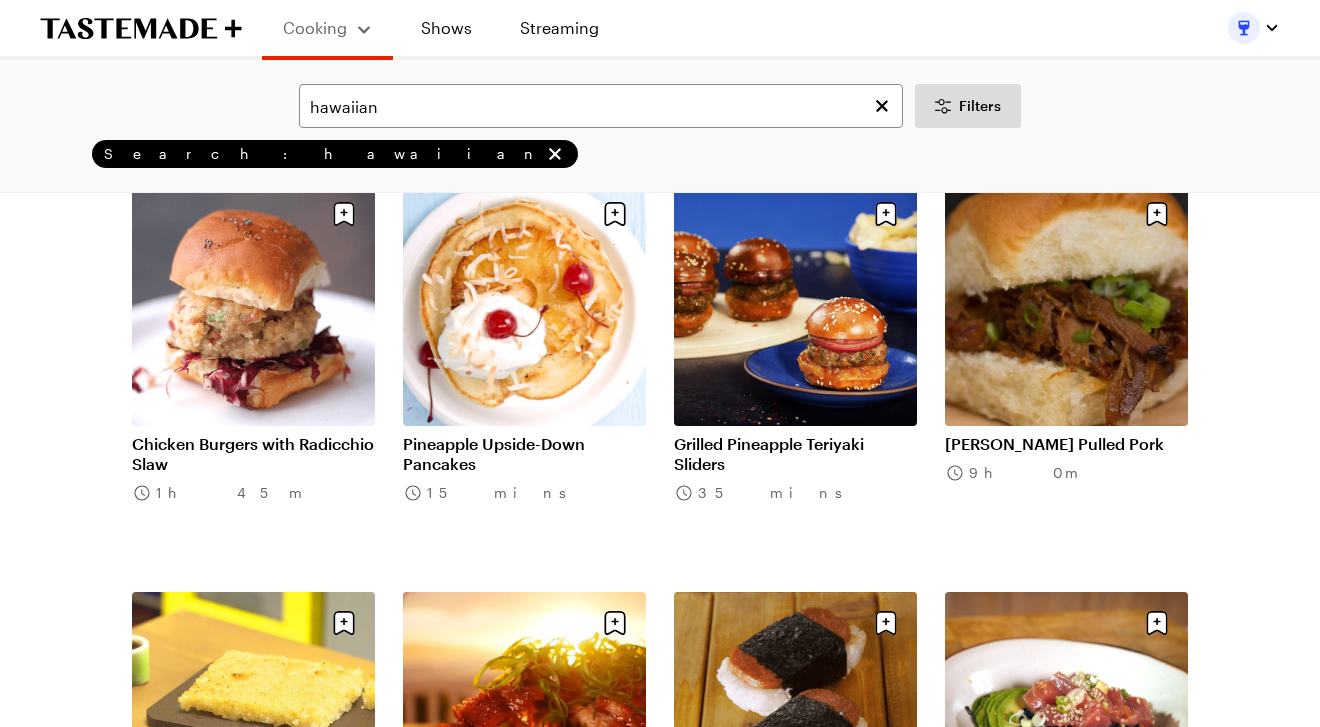 click on "hawaiian Filters Search: hawaiian Search Results  ( 45 ) Popular Load More Struggle Meals Spam Musubi (1) 35 mins Spam Pineapple Sliders (1) 20 mins Huli Huli Chicken with Charred Pineapple & Scallion (3) 2h 0m Cheesy Hawaiian Stuffed Chicken 35 mins Hawaiian Mac Salad (1) 25 mins Double Smoked Ham & Pineapple Black Pepper Praline Glaze Sliders (1) 4h 0m Grilled Pineapple Sundae (1) 22 mins Grilled Loco Moco 35 mins Philly Cheesesteak Sliders 15 mins Creamy Hawaii-Style Macaroni Salad 30 mins Hawaiian Potato Salad 40 mins Grilled Pineapple Teriyaki Burger 25 mins Jen's Salmon Poké Bowl (1) 25 mins Slow Roasted Crispy Pork Belly with Drunken Soju BBQ Sauce 13h 30m Chef Lani's Loco Moco 50 mins Hawaii-Style Macaroni Salad 2h 30m Chicken Burgers with Radicchio Slaw 1h 45m Pineapple Upside-Down Pancakes 15 mins Grilled Pineapple Teriyaki Sliders 35 mins Char Siu Pulled Pork 9h 0m Tiny Kitchen Butter Mochi 1h 20m Spicy Guava Glazed Ribs 2h 30m Spam Musubi 4-Ways 25 mins Tuna & Avocado Poké Bowl 45 mins" at bounding box center (660, -289) 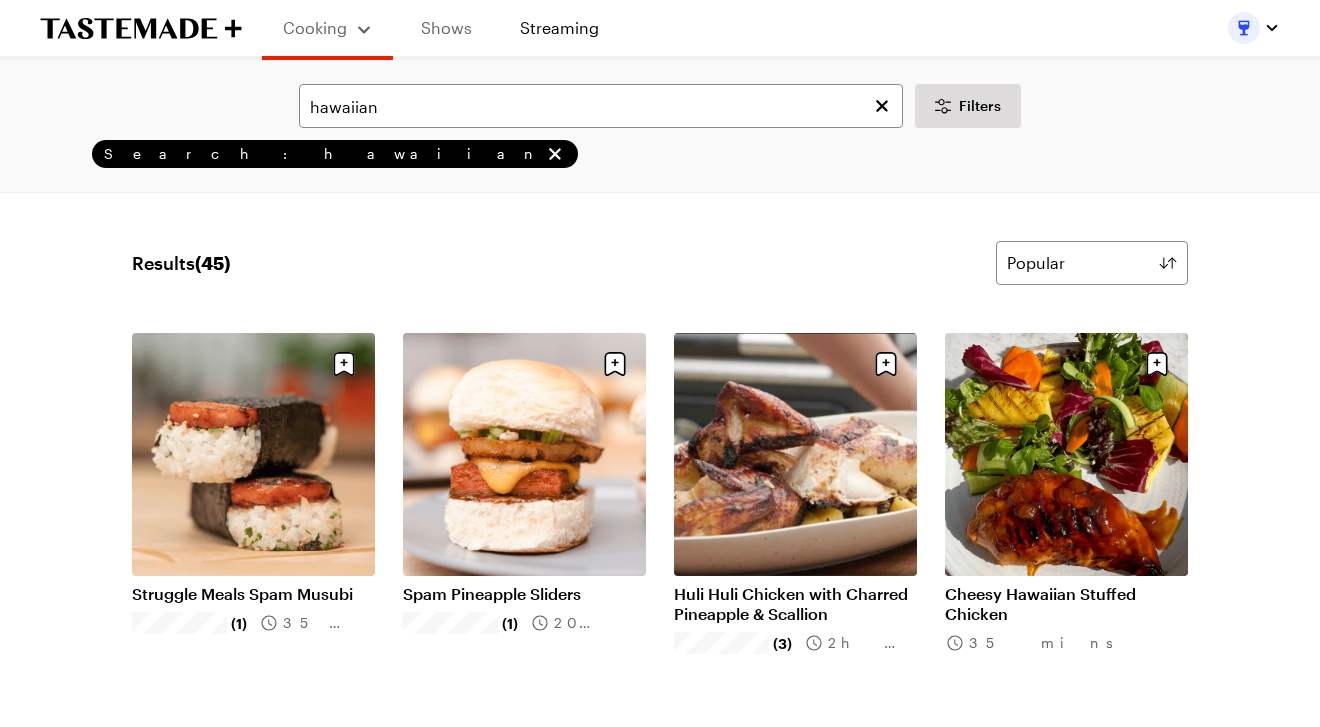 scroll, scrollTop: 0, scrollLeft: 0, axis: both 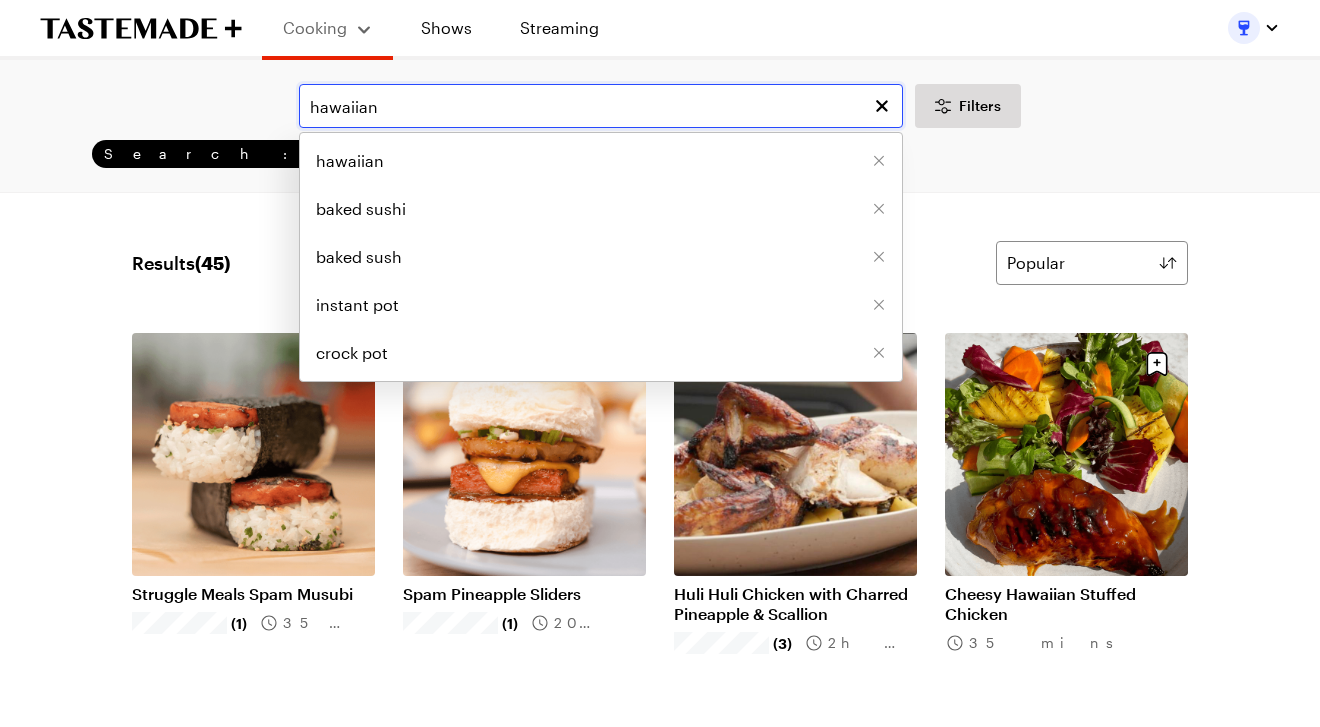 drag, startPoint x: 395, startPoint y: 106, endPoint x: 215, endPoint y: 104, distance: 180.01111 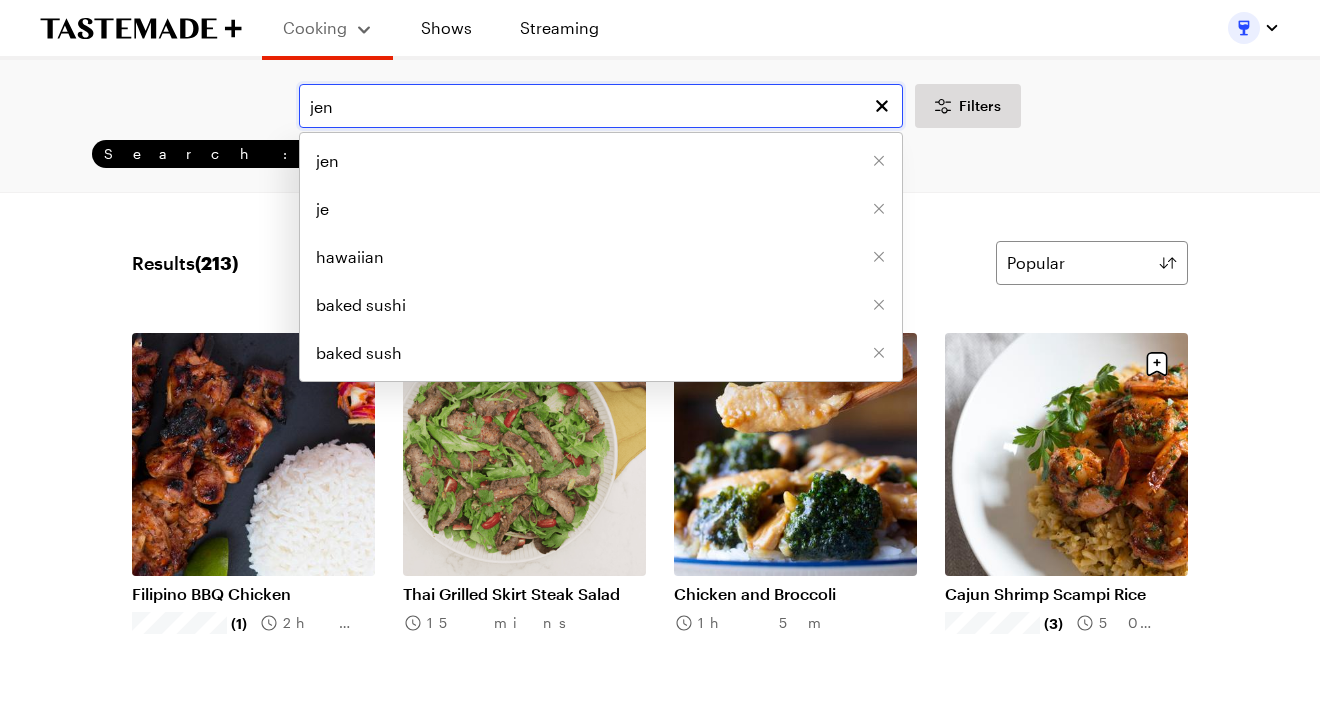 type on "jen" 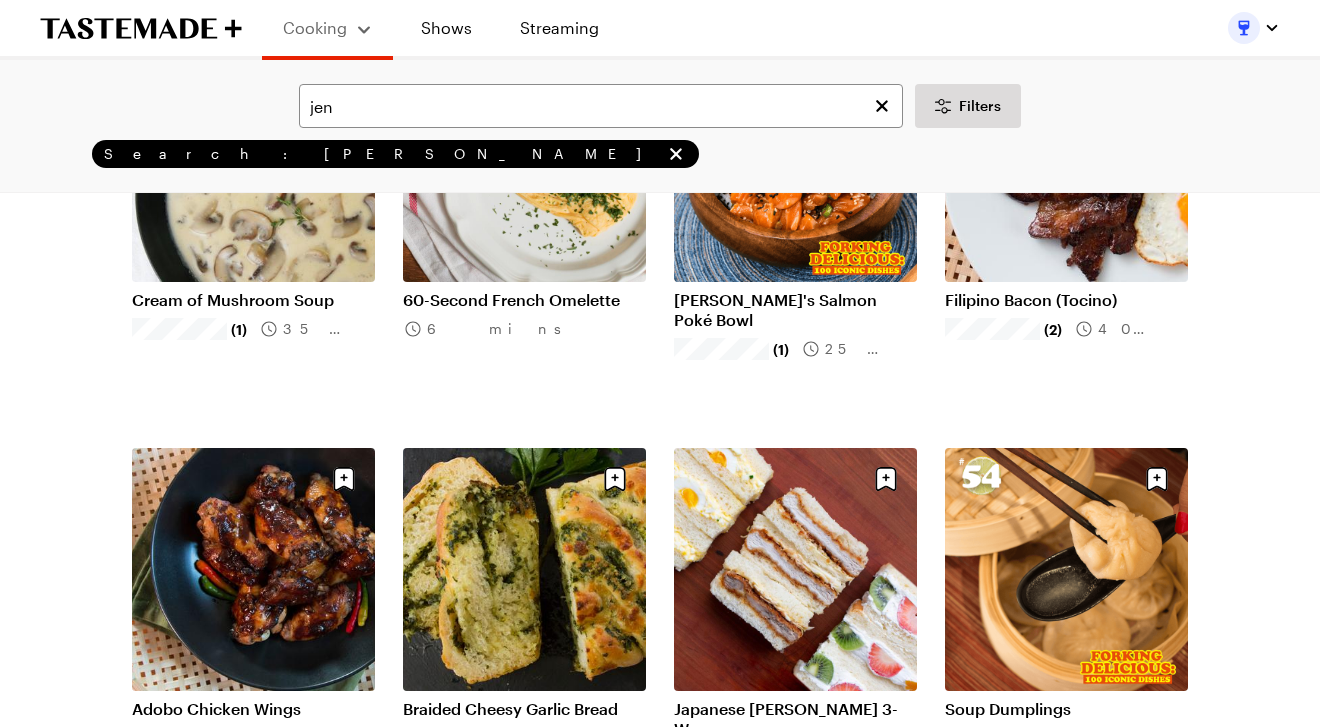 scroll, scrollTop: 1117, scrollLeft: 0, axis: vertical 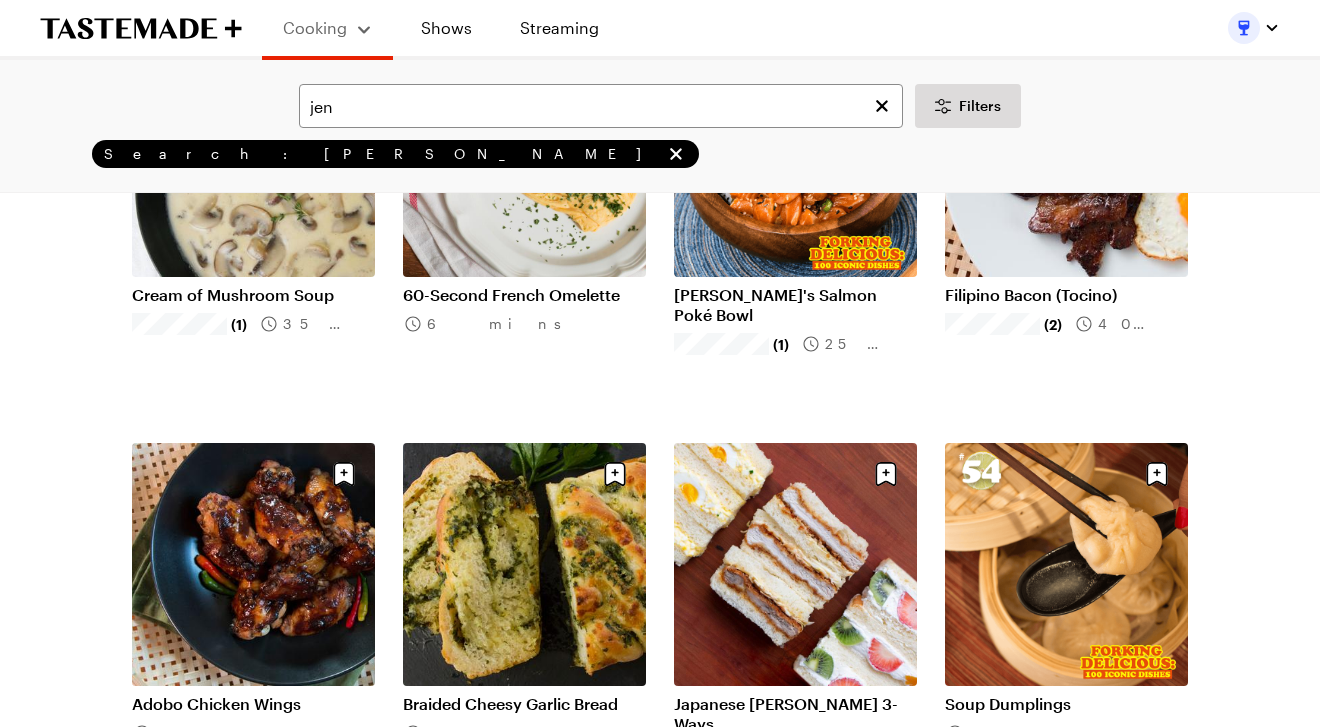 click on "Filipino Bacon (Tocino)" at bounding box center (1066, 295) 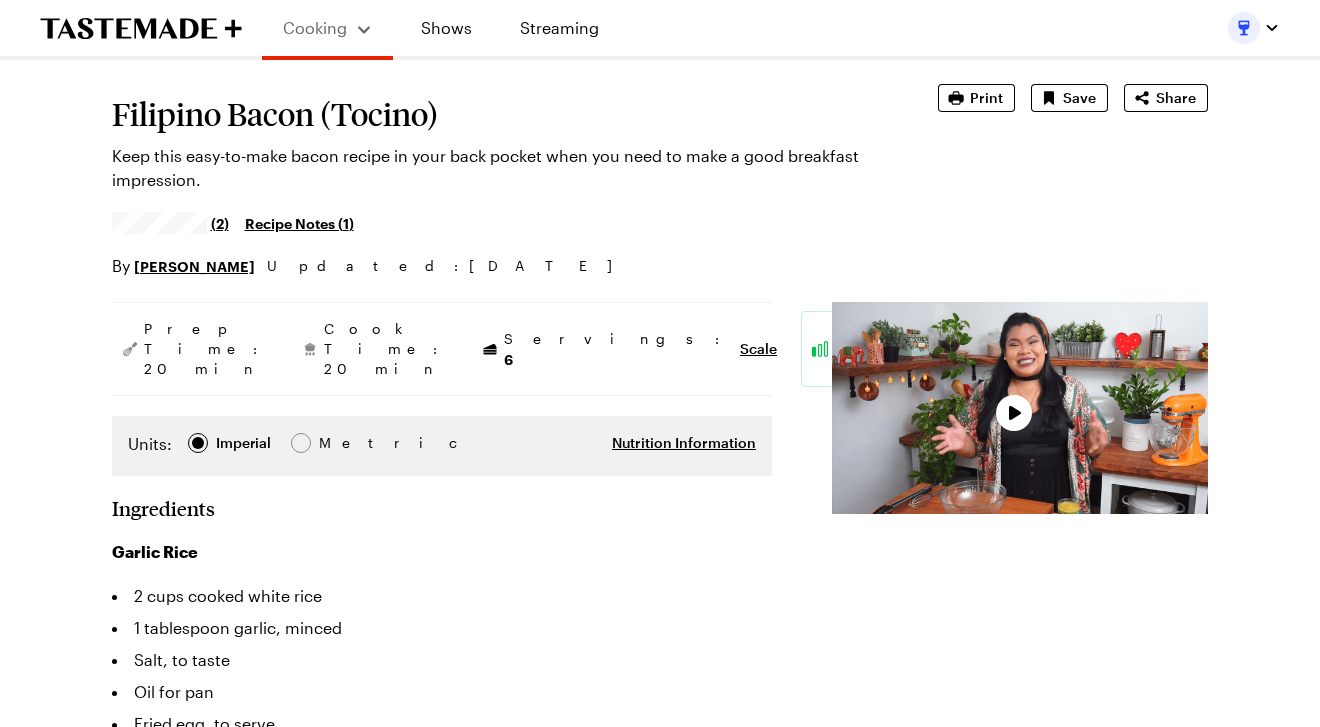 scroll, scrollTop: 120, scrollLeft: 0, axis: vertical 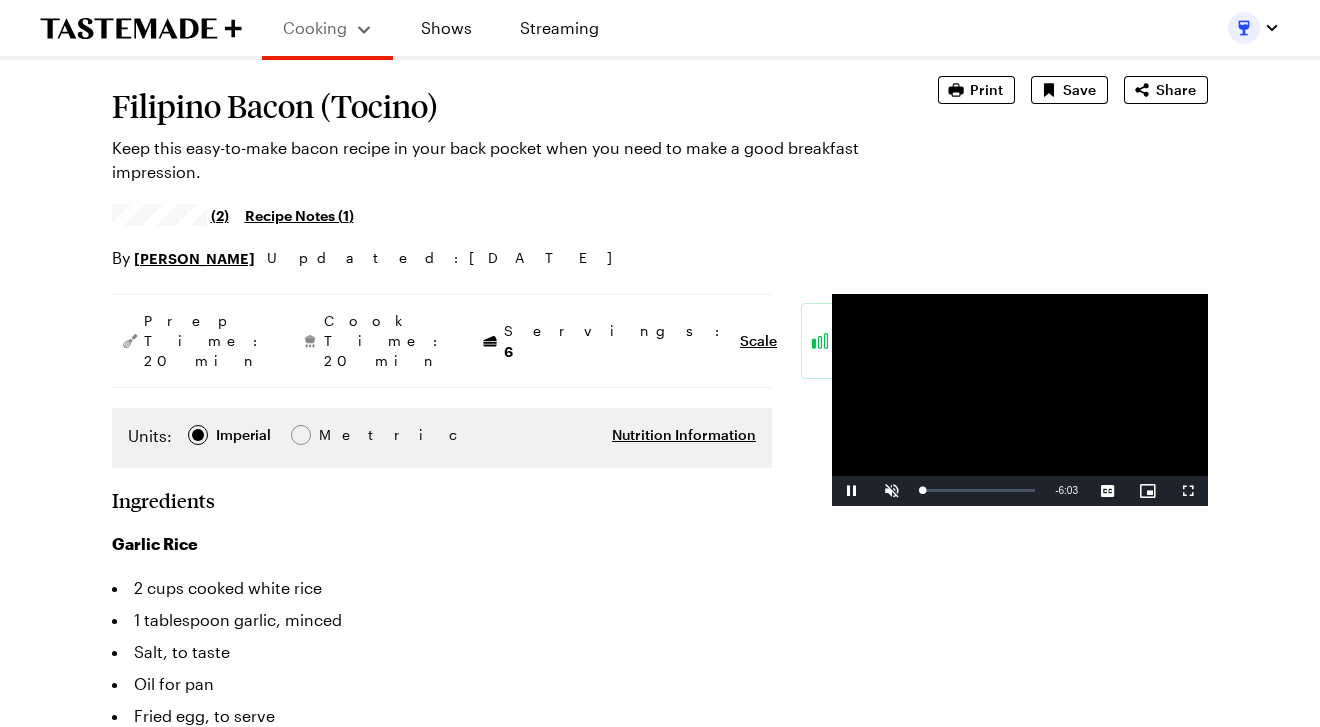 click on "jen phanomrat" at bounding box center [194, 258] 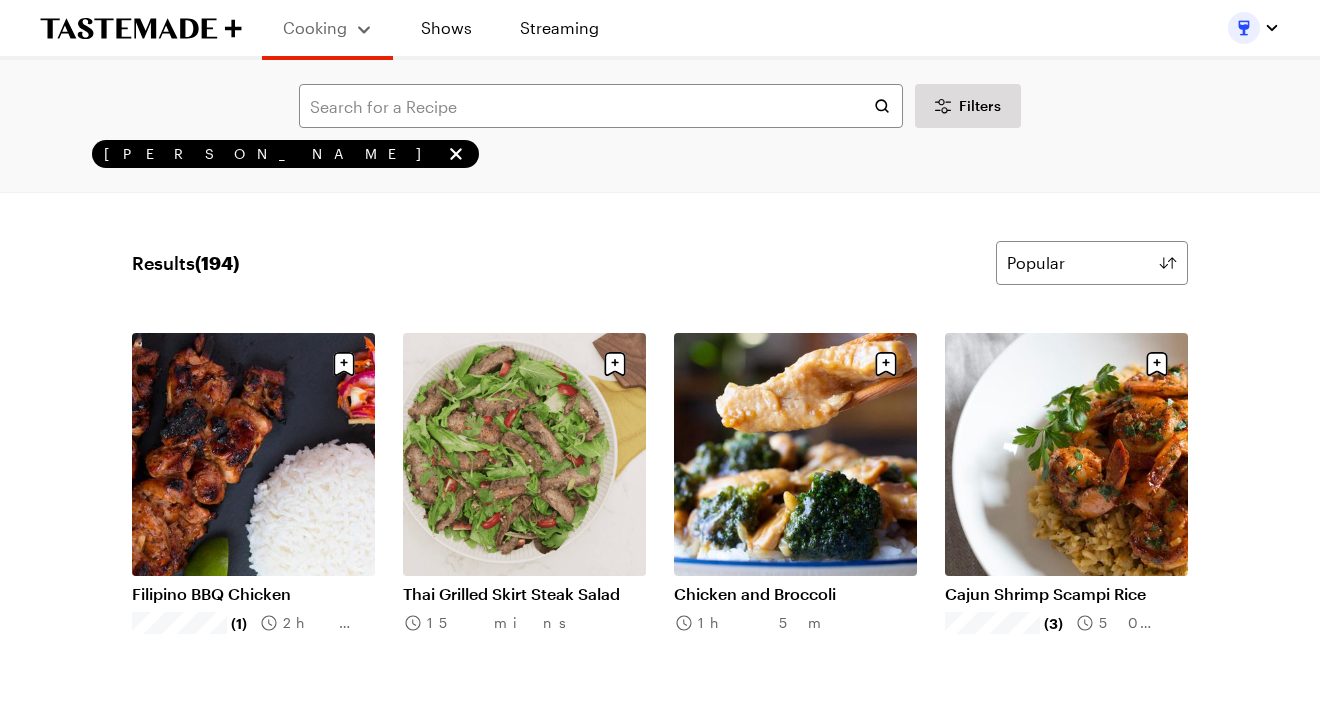 click on "Results  ( 194 ) Popular Load More Filipino BBQ Chicken (1) 2h 0m Thai Grilled Skirt Steak Salad 15 mins Chicken and Broccoli 1h 5m Cajun Shrimp Scampi Rice (3) 50 mins Filipino-Inspired Lechon Tacos 20 mins Cubano Sandwich 3h 0m Pan-Roasted Chicken Thighs (1) 55 mins Lazy Cooking Hacks (1) 20 mins Cream of Mushroom Soup (1) 35 mins 60-Second French Omelette 6 mins Jen's Salmon Poké Bowl (1) 25 mins Filipino Bacon (Tocino) (2) 40 mins Adobo Chicken Wings 3h 50m Japanese Sando 3-Ways 15 mins Soup Dumplings 2h 40m Raspberry Frozen Yogurt Bark 4h 0m Thai Ginger Chicken (Gai Pad King) 35 mins 3-Ingredient Banana Pancakes 25 mins Mojo Pulled Pork Tacos 2h 30m Baked Green Bean Fries 40 mins Artisan Beer Bread 25 mins Pretzel Brownies 1h 0m Portobello Fajitas 25 mins Butternut Squash Risotto (1) 1h 15m Load More" at bounding box center [660, 1564] 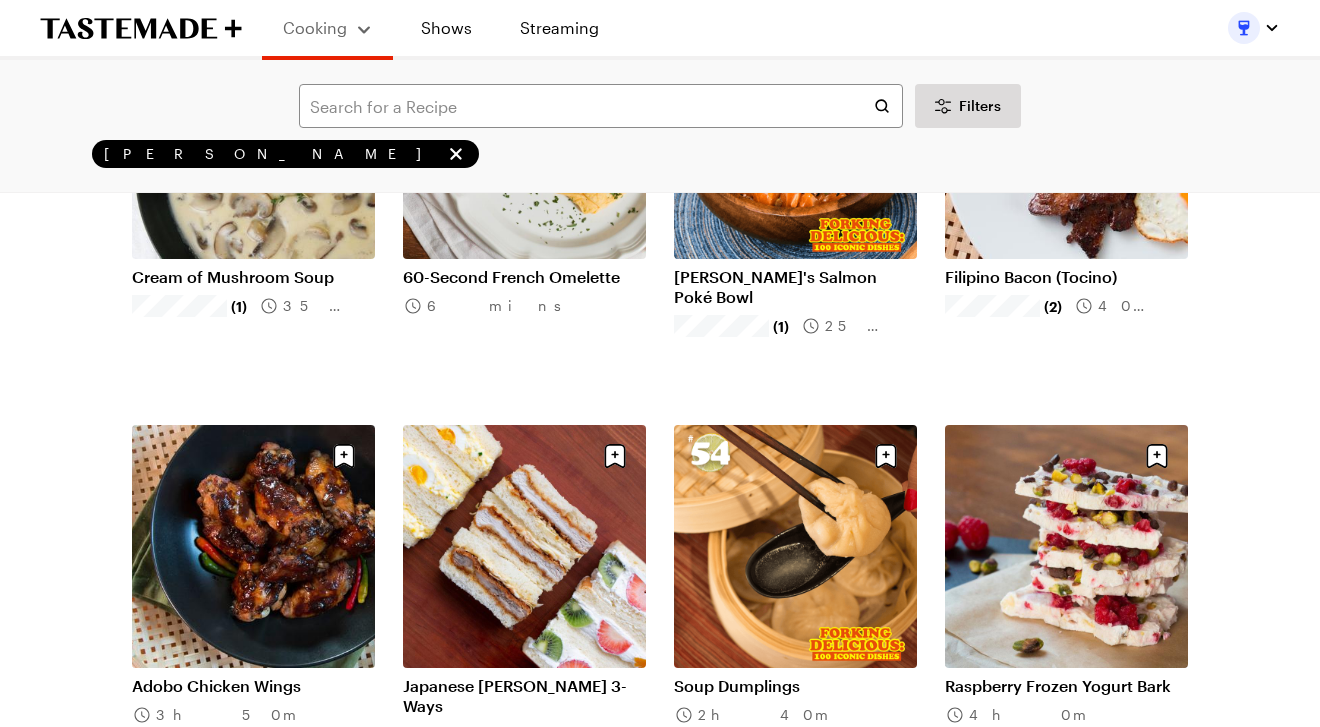 scroll, scrollTop: 1135, scrollLeft: 1, axis: both 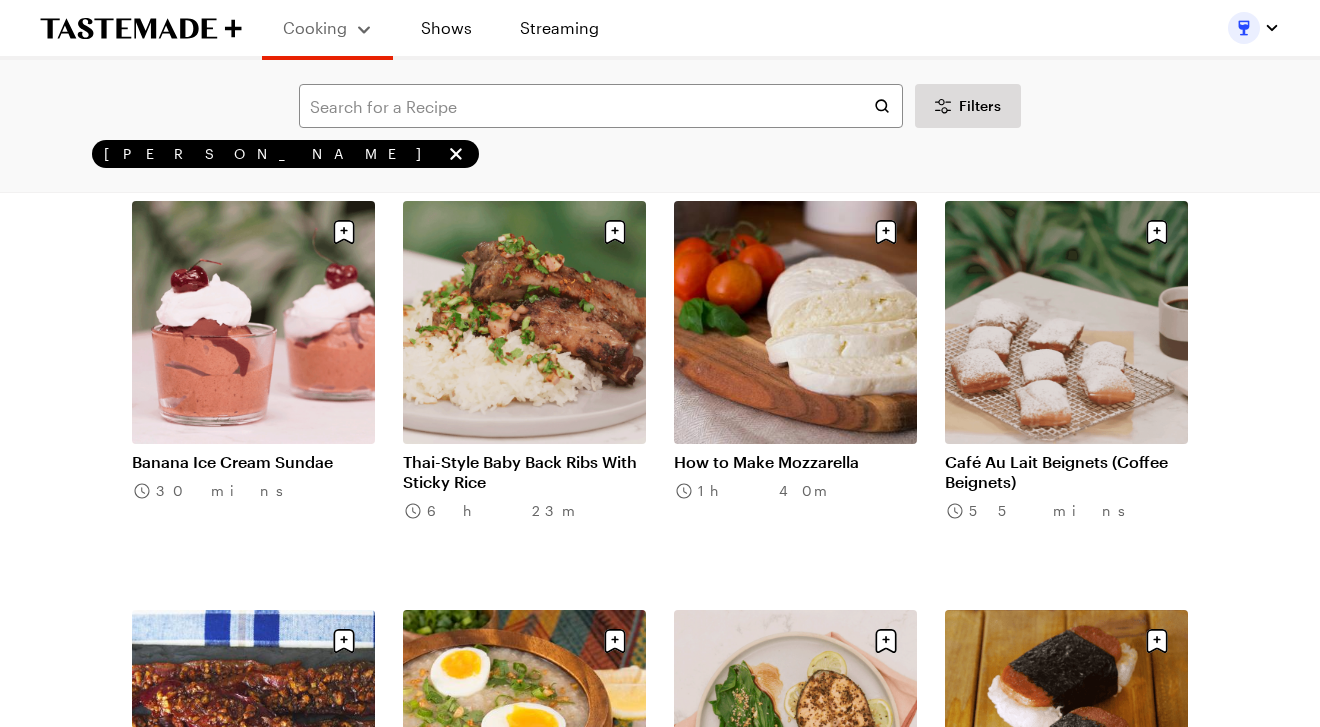 click on "Thai-Style Baby Back Ribs With Sticky Rice" at bounding box center (524, 472) 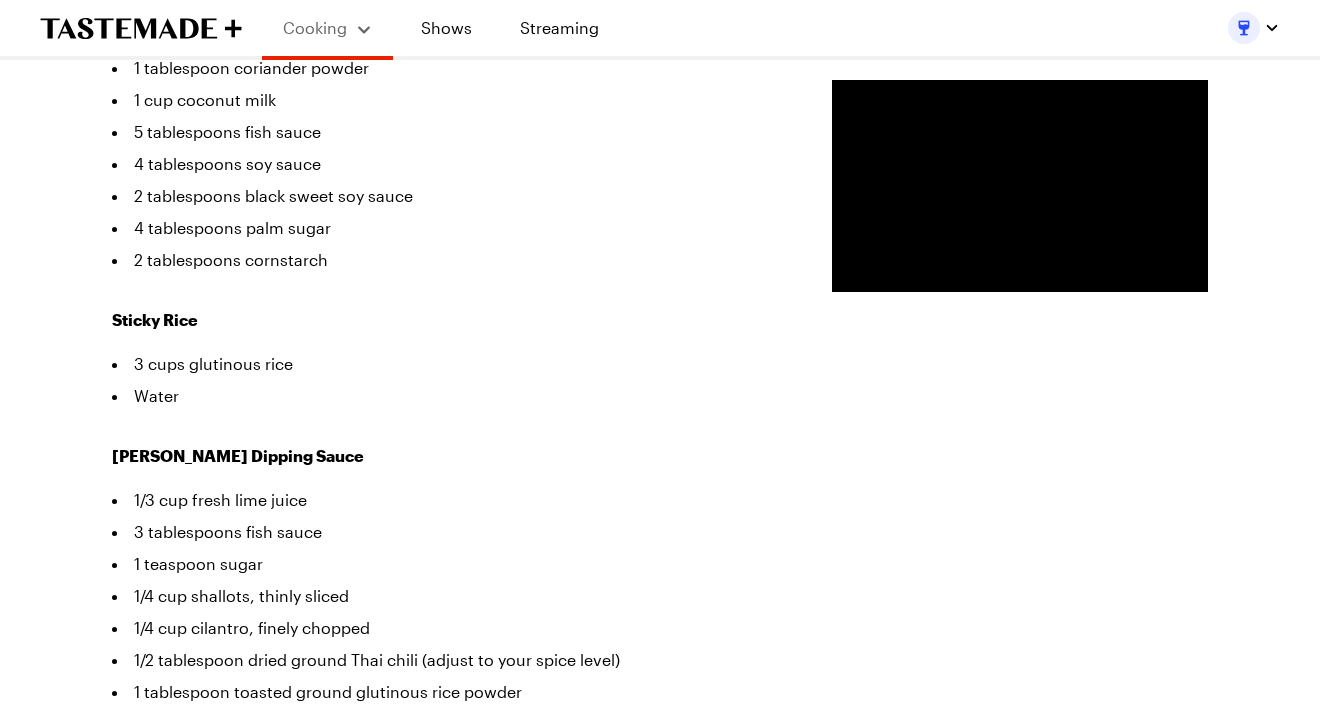 scroll, scrollTop: 827, scrollLeft: 0, axis: vertical 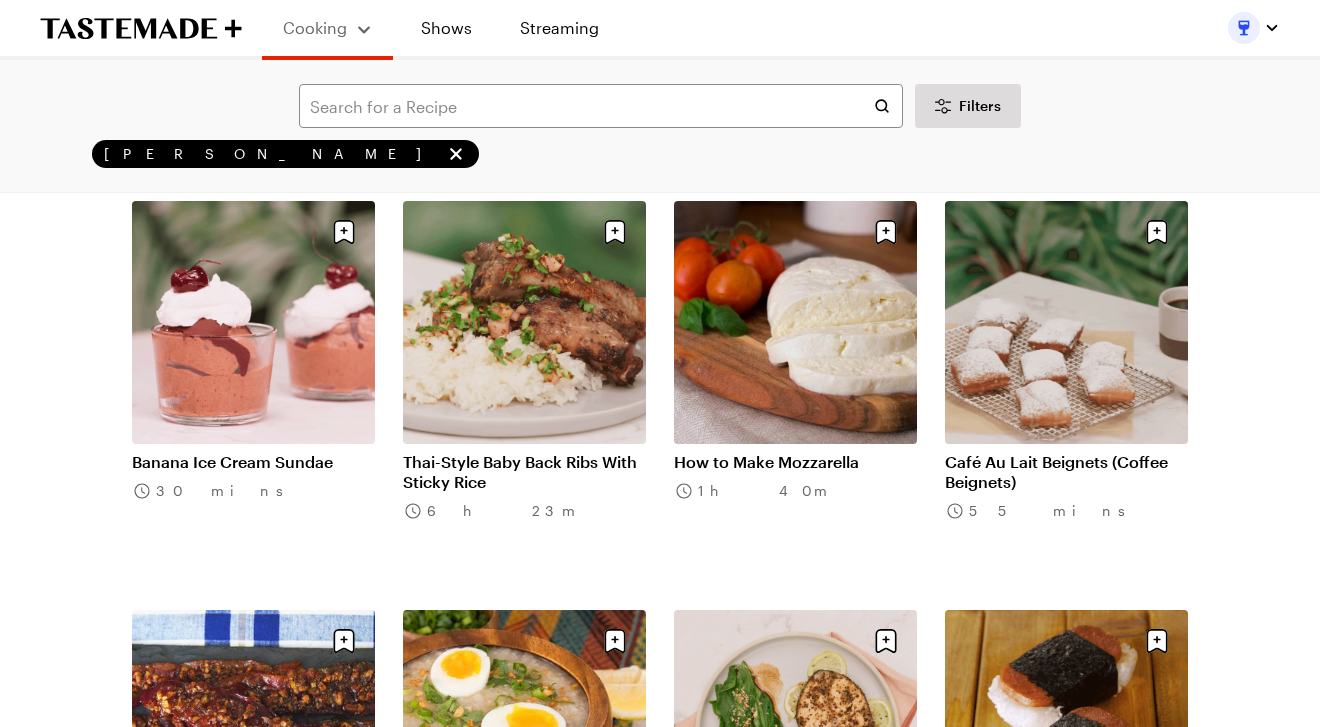 click on "Results  ( 194 ) Popular Load More Filipino BBQ Chicken (1) 2h 0m Thai Grilled Skirt Steak Salad 15 mins Chicken and Broccoli 1h 5m Cajun Shrimp Scampi Rice (3) 50 mins Filipino-Inspired Lechon Tacos 20 mins Cubano Sandwich 3h 0m Pan-Roasted Chicken Thighs (1) 55 mins Lazy Cooking Hacks (1) 20 mins Cream of Mushroom Soup (1) 35 mins 60-Second French Omelette 6 mins Jen's Salmon Poké Bowl (1) 25 mins Filipino Bacon (Tocino) (2) 40 mins Adobo Chicken Wings 3h 50m Japanese Sando 3-Ways 15 mins Soup Dumplings 2h 40m Raspberry Frozen Yogurt Bark 4h 0m Thai Ginger Chicken (Gai Pad King) 35 mins 3-Ingredient Banana Pancakes 25 mins Mojo Pulled Pork Tacos 2h 30m Baked Green Bean Fries 40 mins Artisan Beer Bread 25 mins Pretzel Brownies 1h 0m Portobello Fajitas 25 mins Butternut Squash Risotto (1) 1h 15m Jen's Childhood Lunchbox (1) 10 mins 4 Ways to Preserve Herbs 1h 22m Honey Mustard Chicken Bake 1h 0m Cheesy Quinoa Burger 1h 20m Wellness Booster Shots 10 mins Homemade Thai Corn Fritters 35 mins 1h 10m 15 mins (1)" at bounding box center (660, -1022) 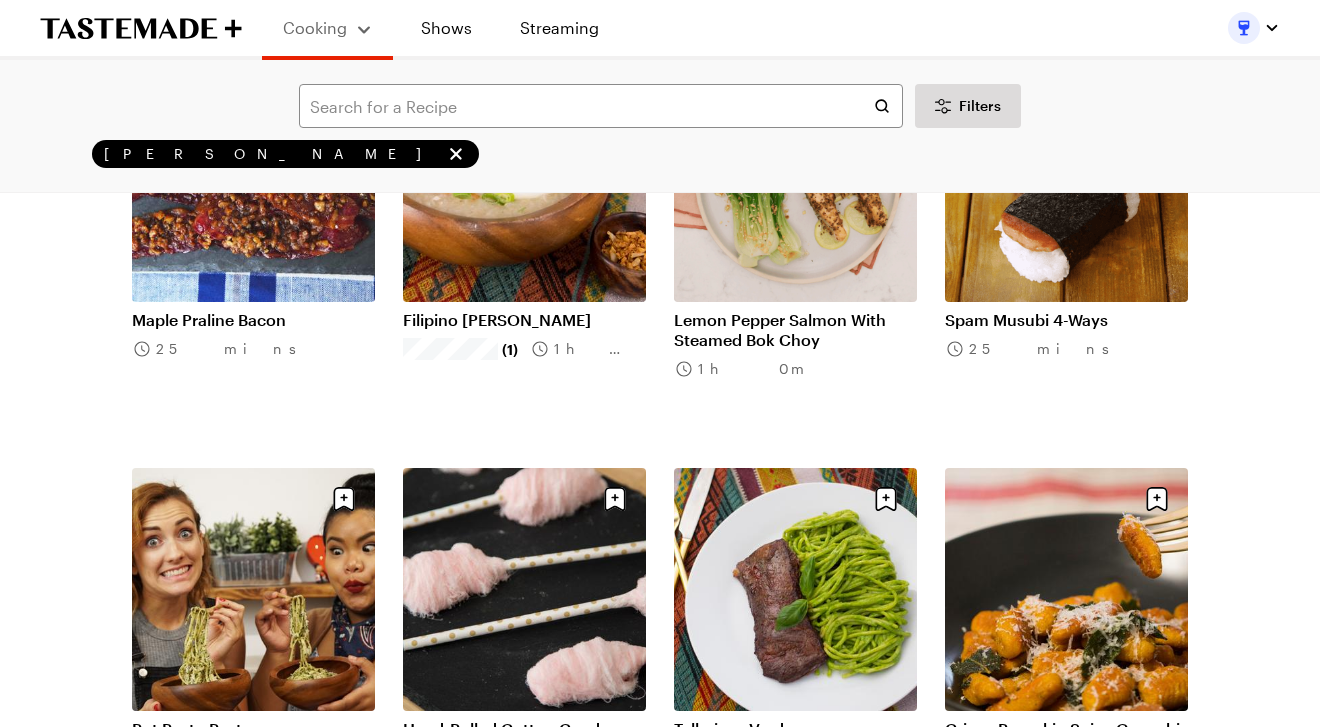 scroll, scrollTop: 4369, scrollLeft: 0, axis: vertical 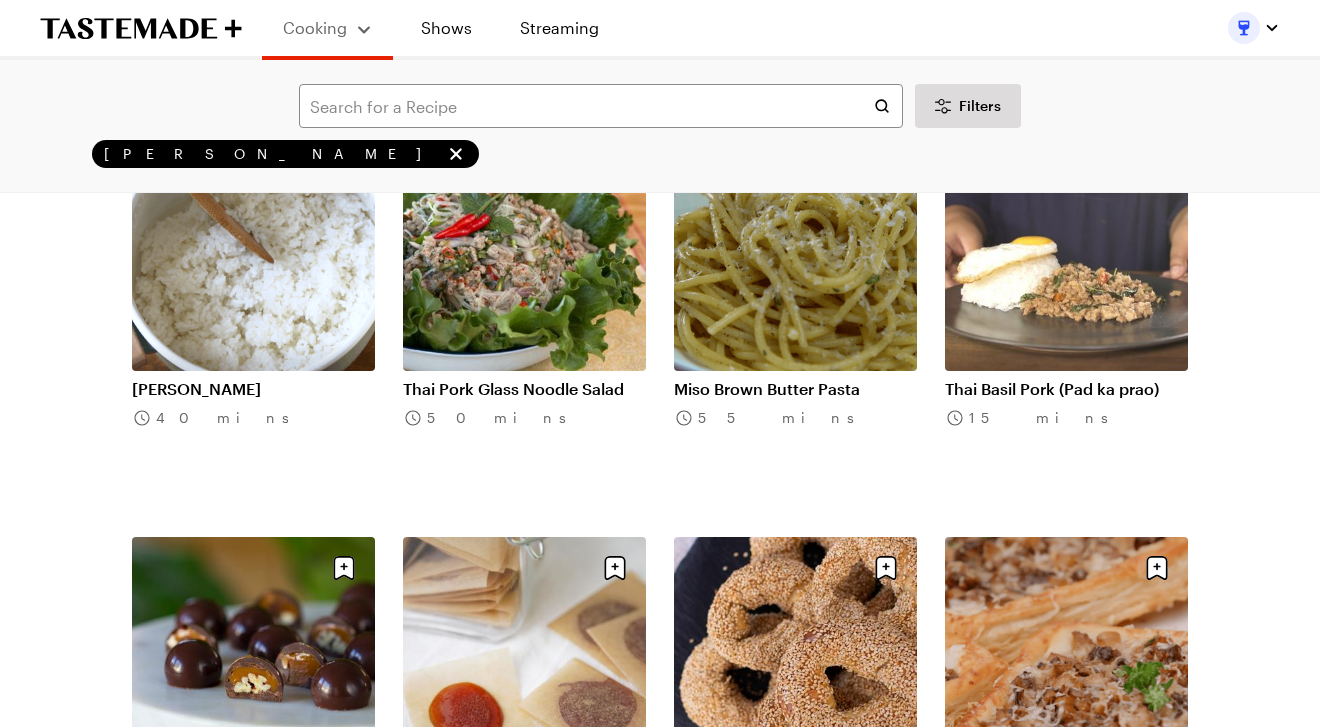 click on "Thai Basil Pork (Pad ka prao)" at bounding box center [1066, 389] 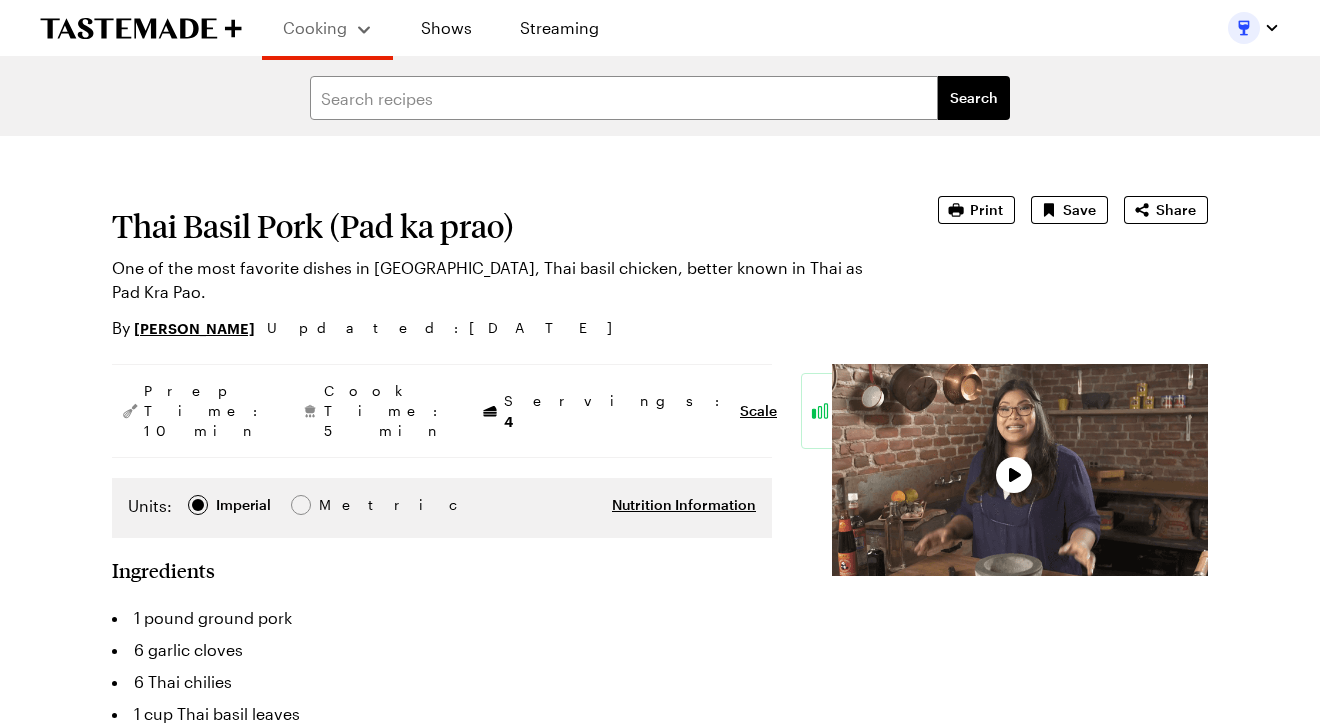 type on "x" 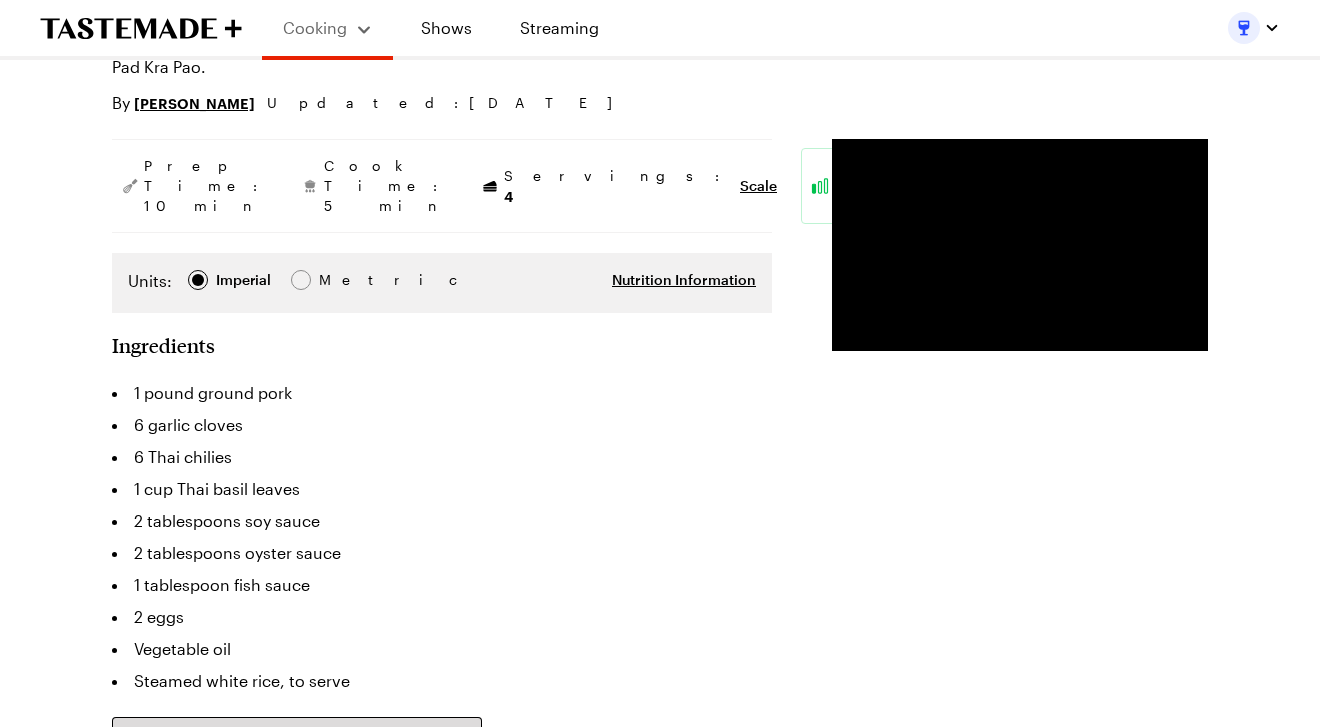 scroll, scrollTop: 218, scrollLeft: 0, axis: vertical 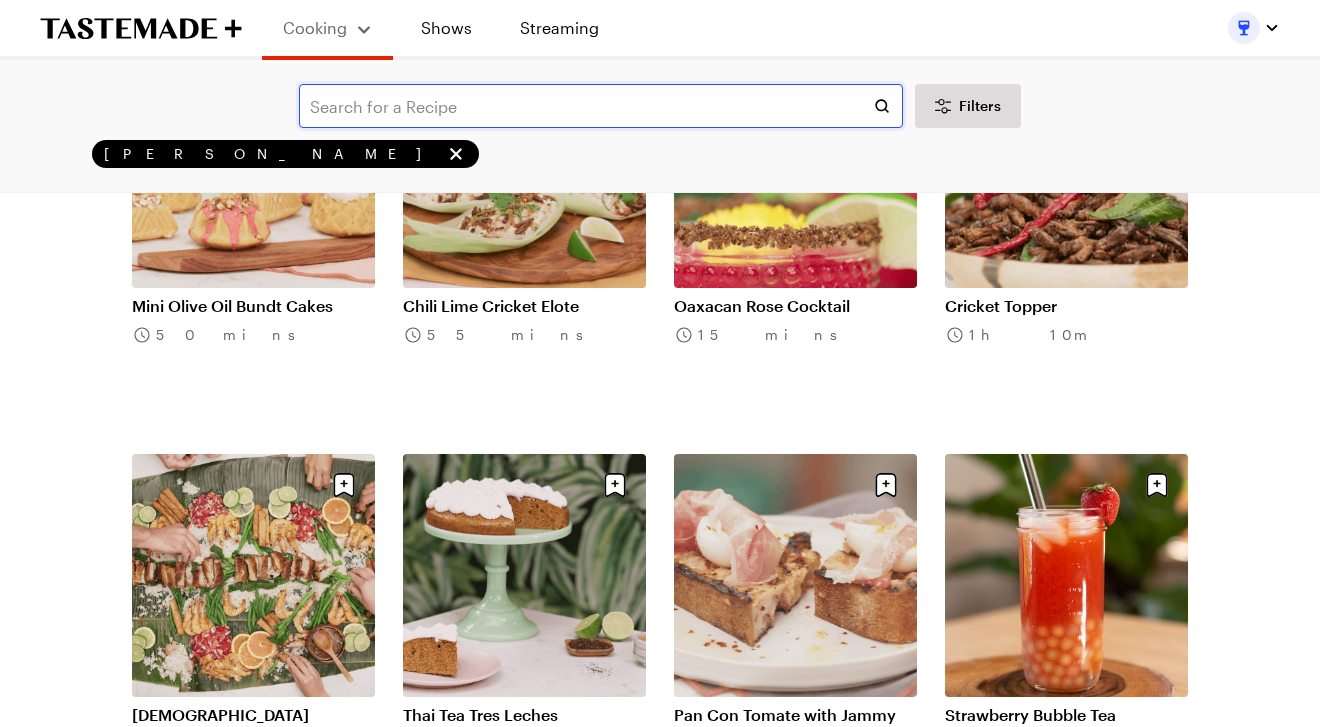 click at bounding box center [601, 106] 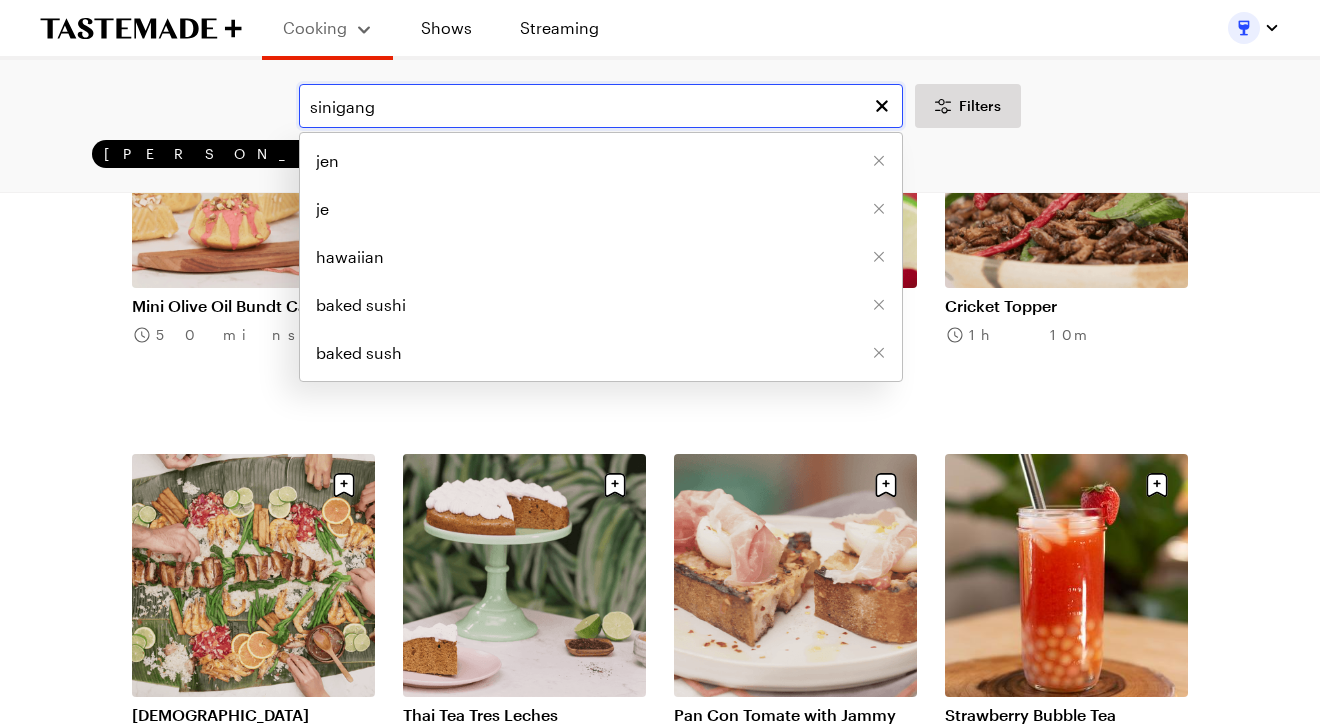 scroll, scrollTop: 0, scrollLeft: 0, axis: both 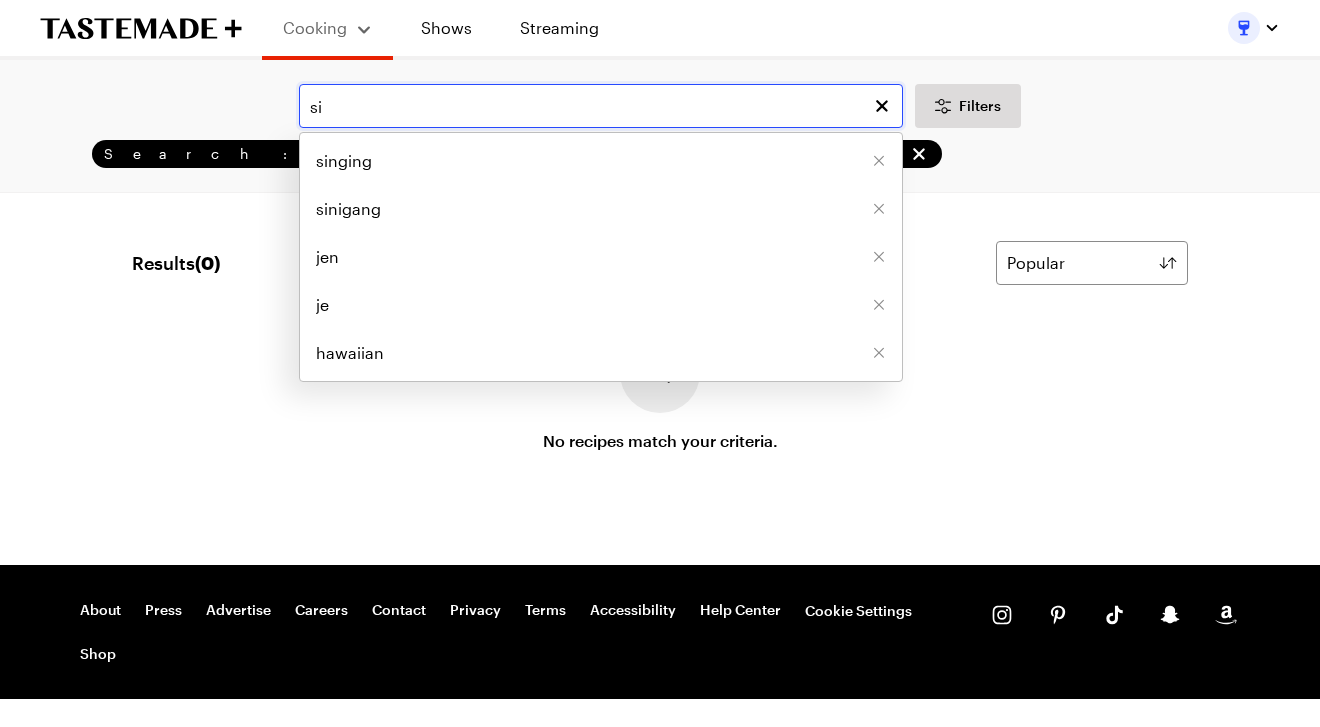 type on "s" 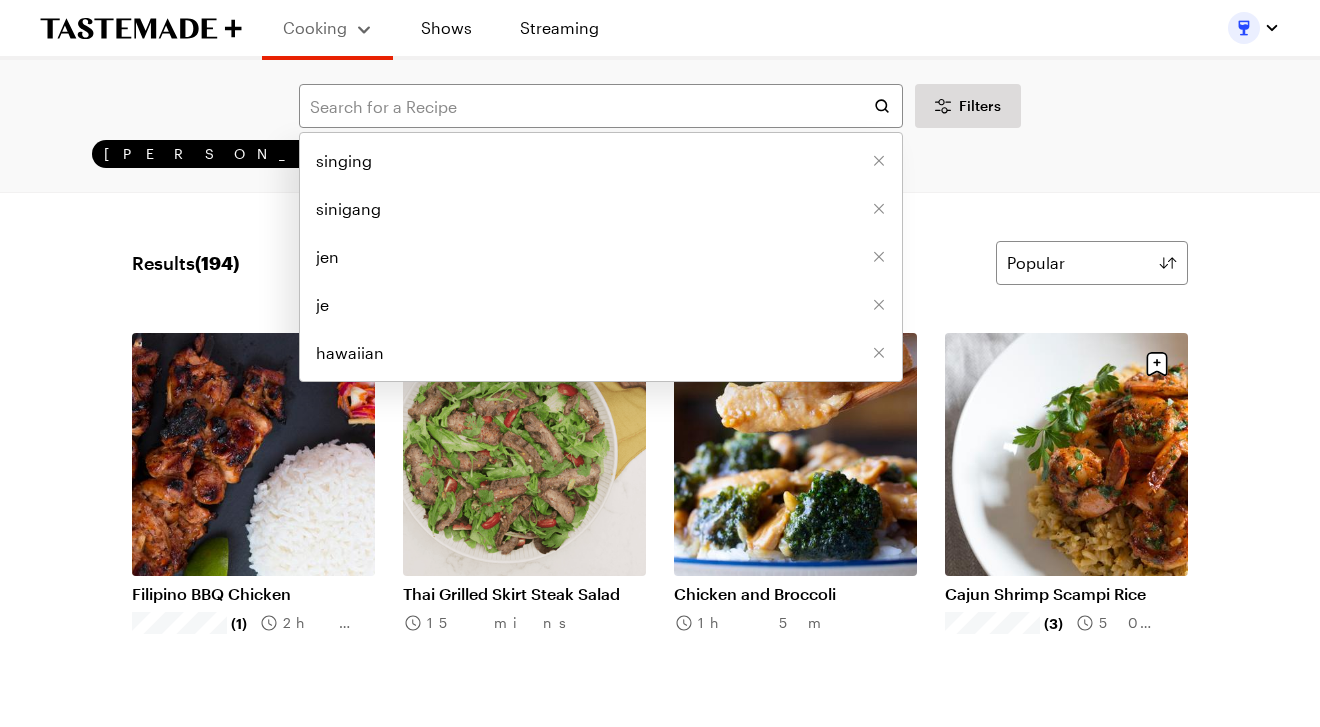 click 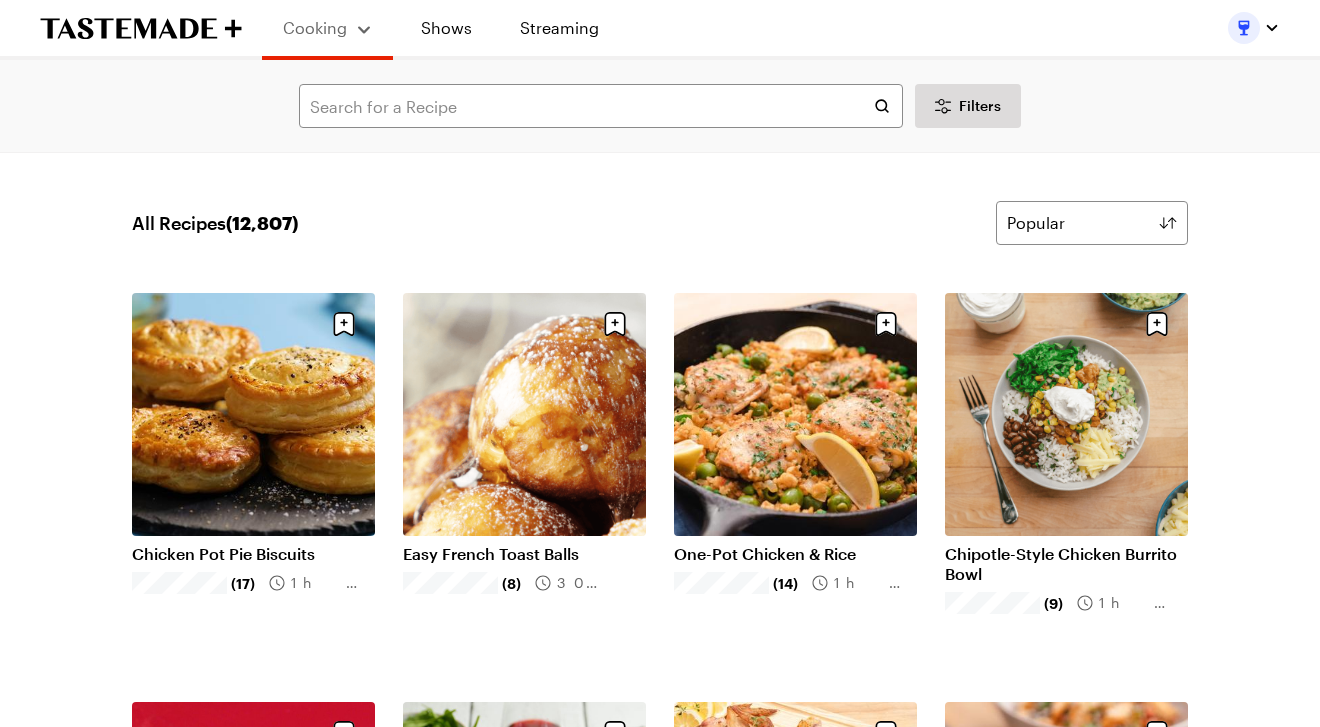 click on "Filters Search" at bounding box center [660, 106] 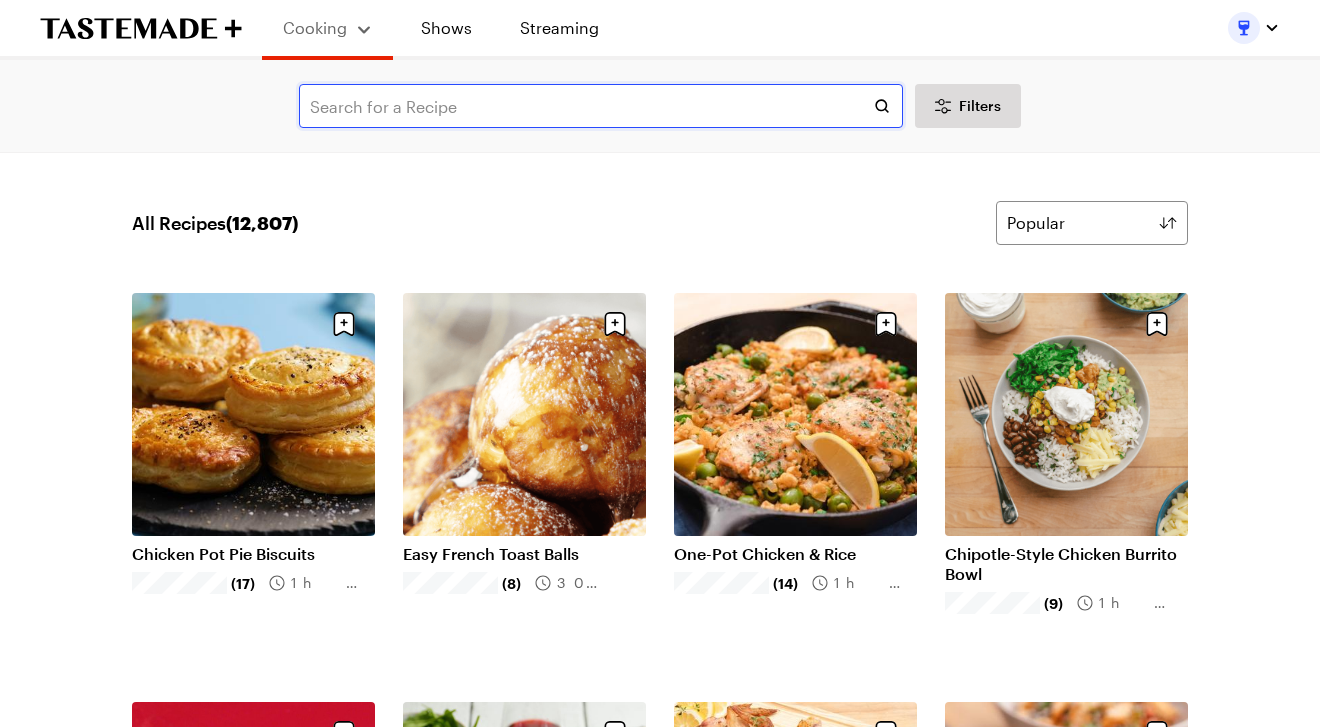 click at bounding box center (601, 106) 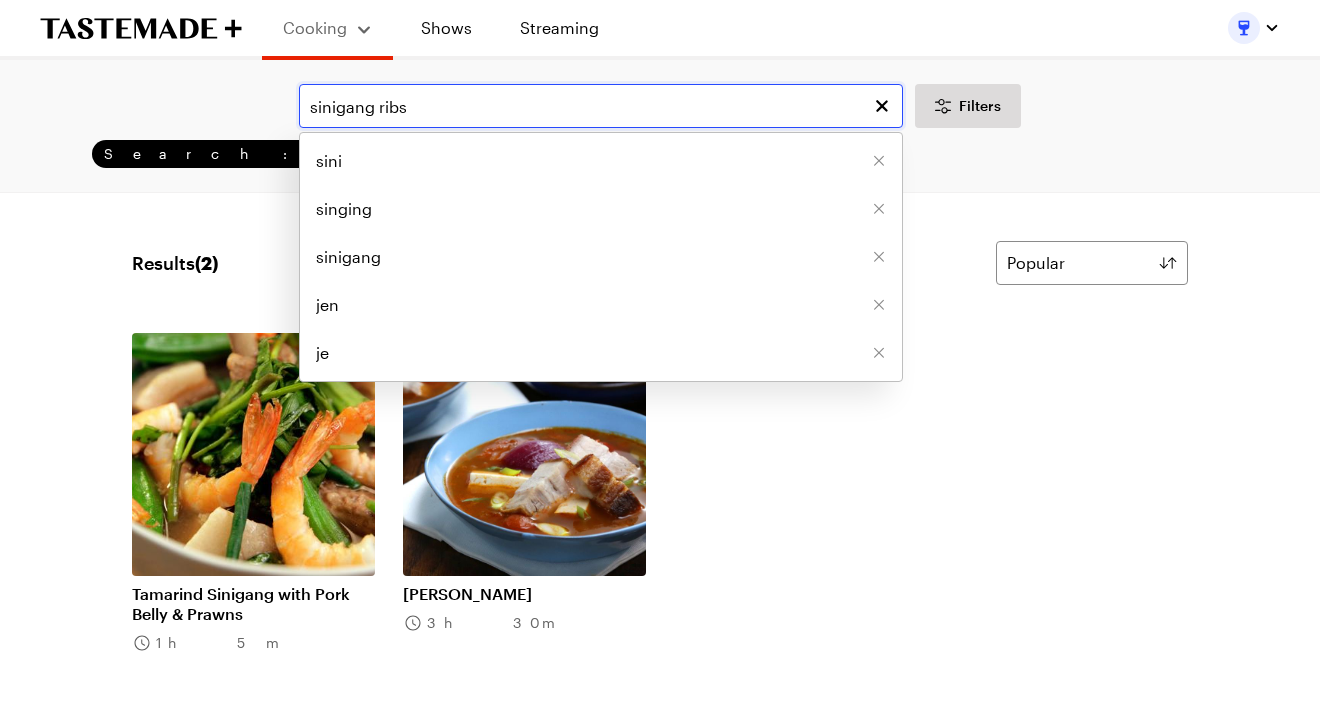 type on "sinigang ribs" 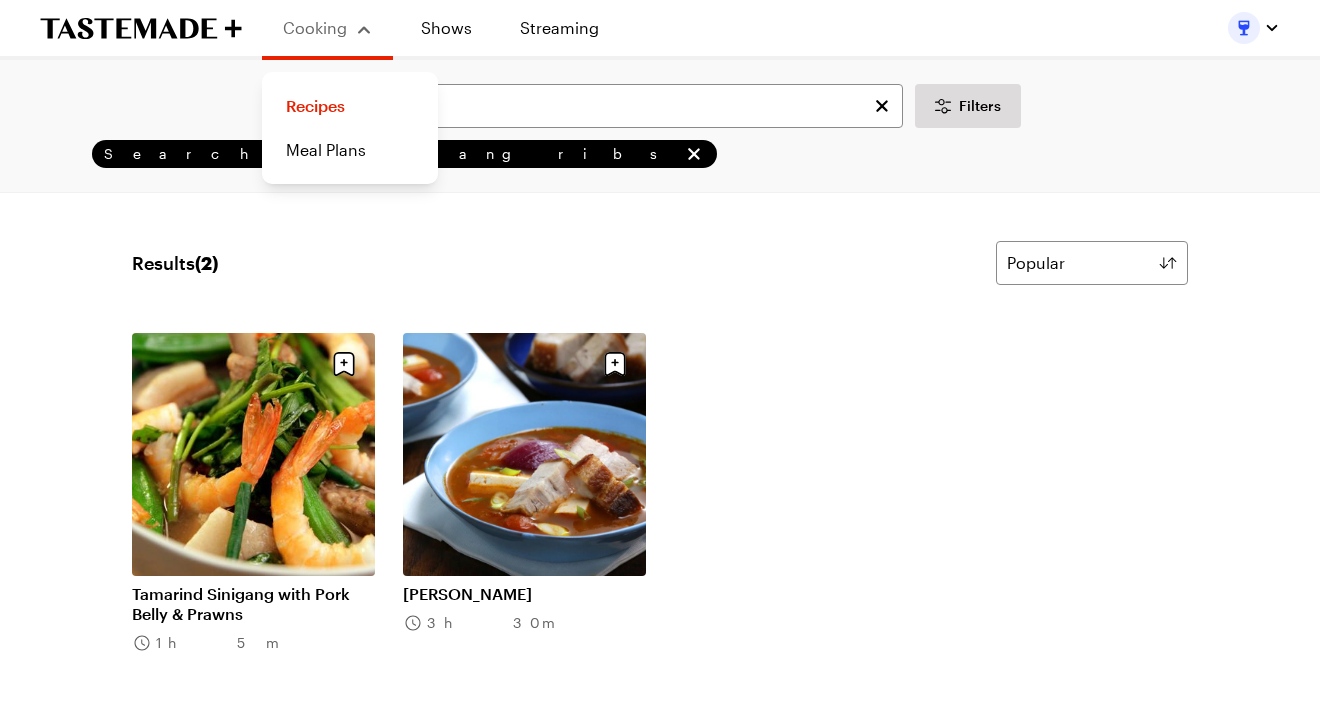 click 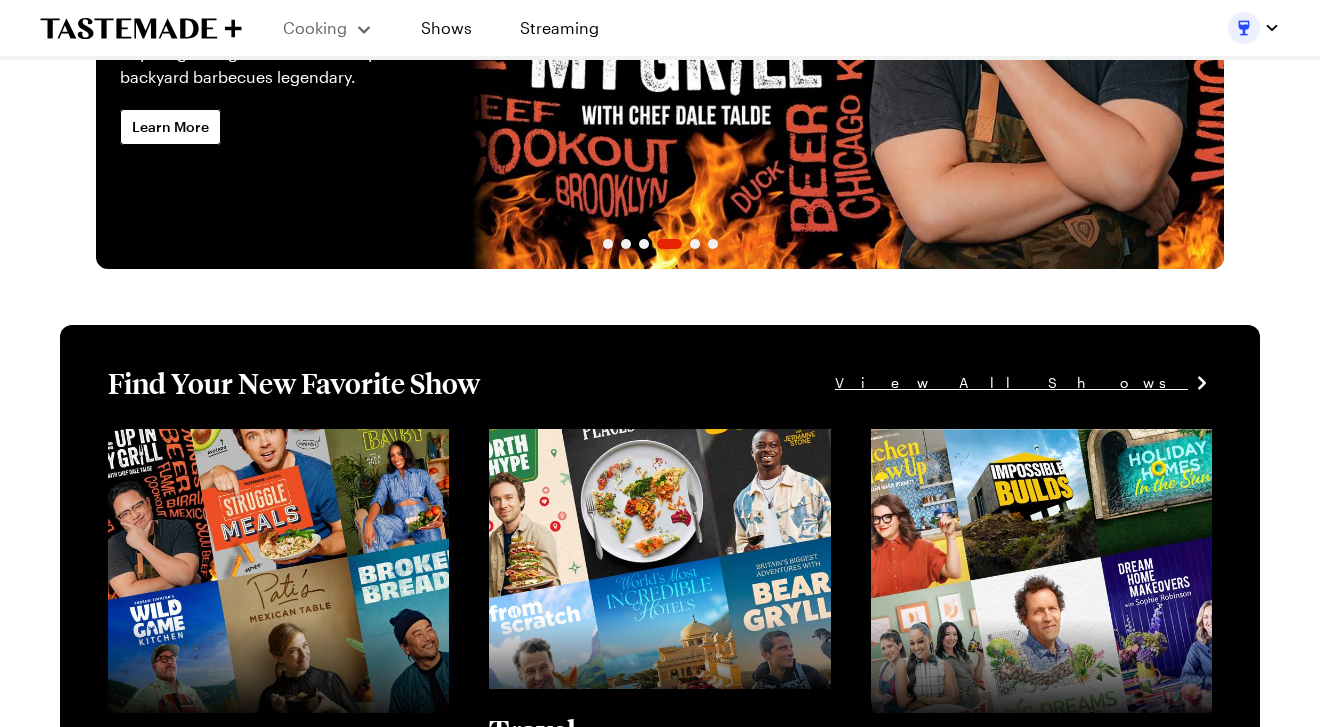 scroll, scrollTop: 84, scrollLeft: 0, axis: vertical 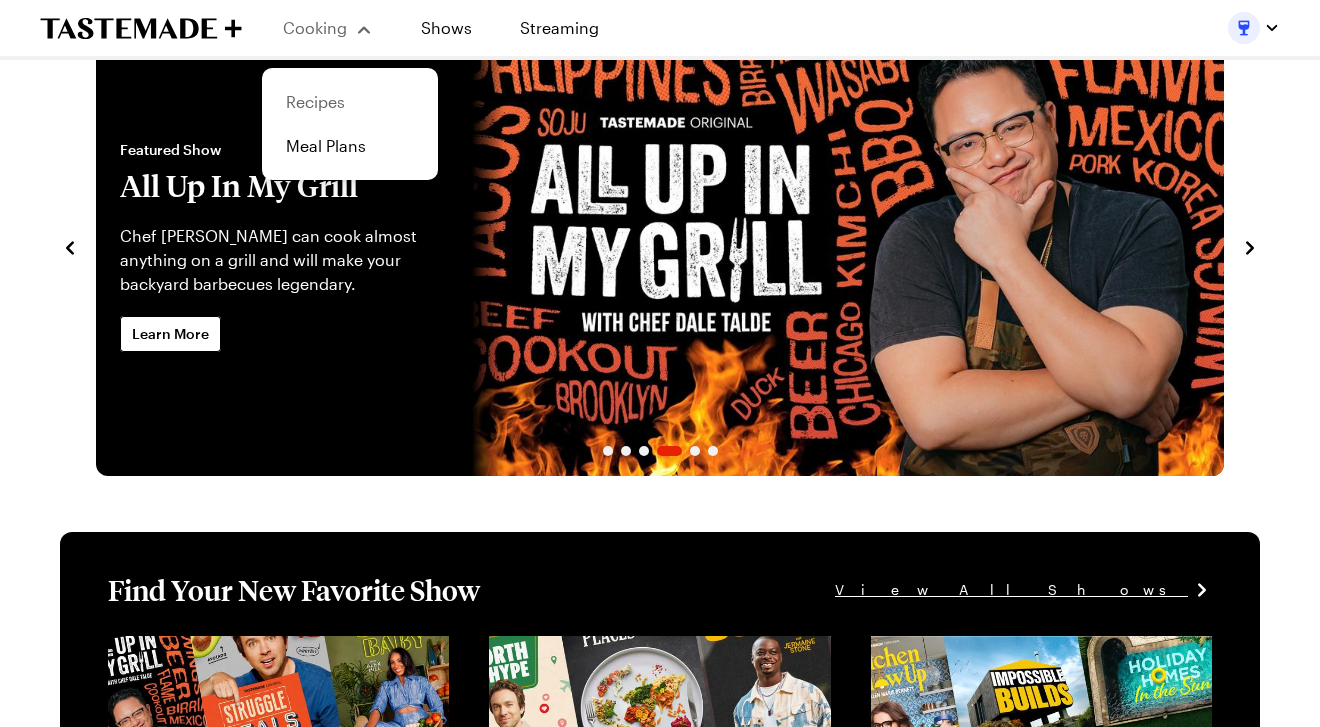 click on "Recipes" at bounding box center (350, 102) 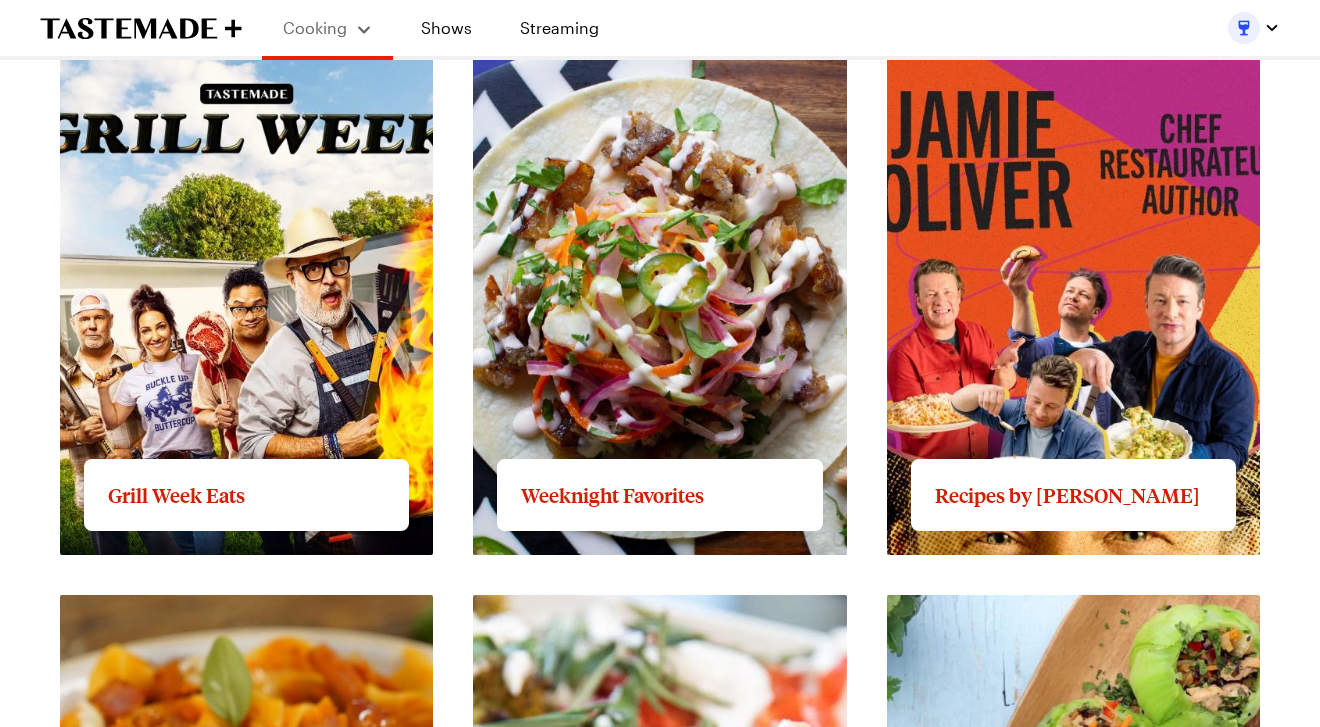 scroll, scrollTop: 1765, scrollLeft: 0, axis: vertical 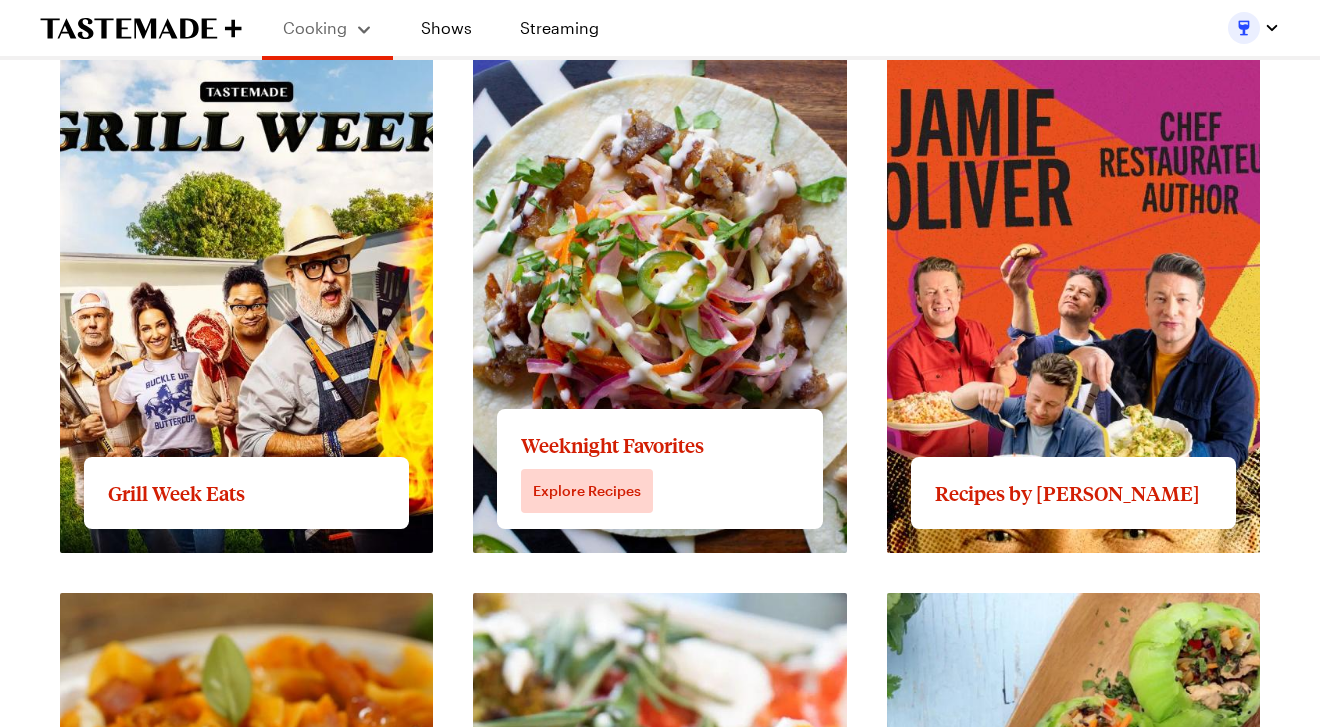 click on "View full content for Weeknight Favorites" at bounding box center (629, 64) 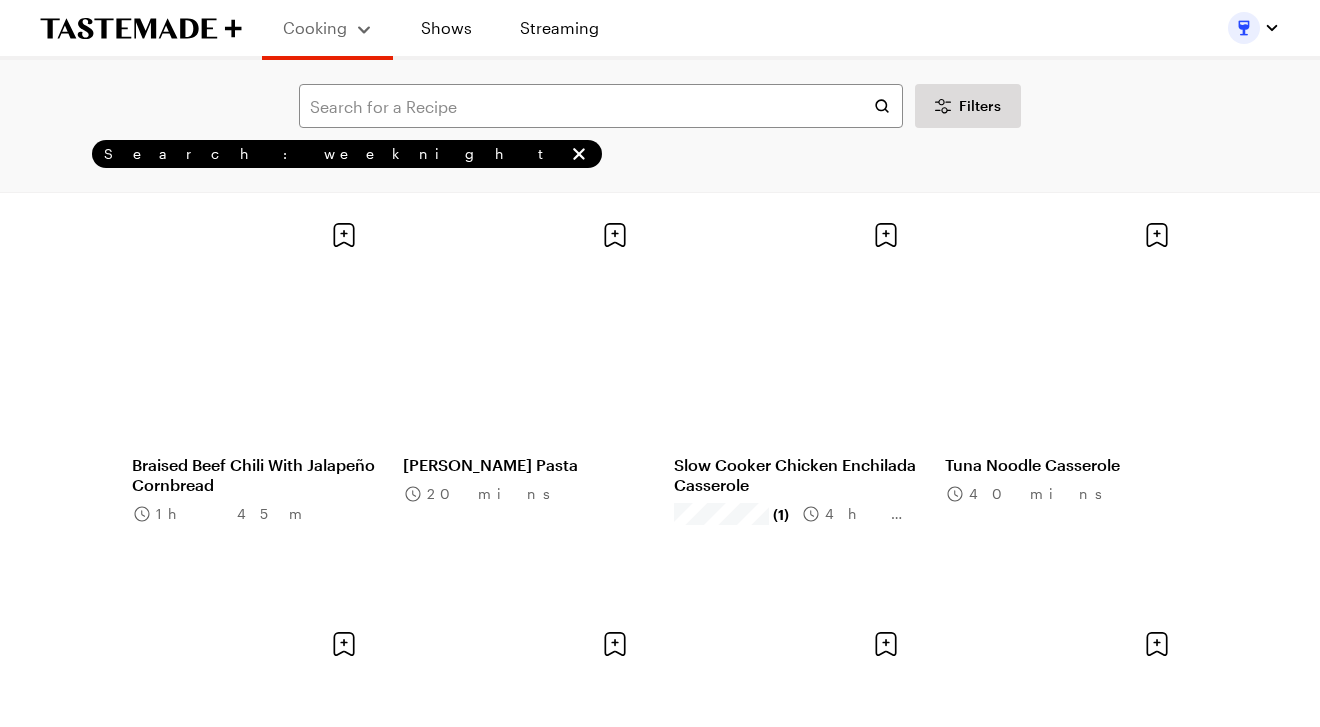 type on "weeknight" 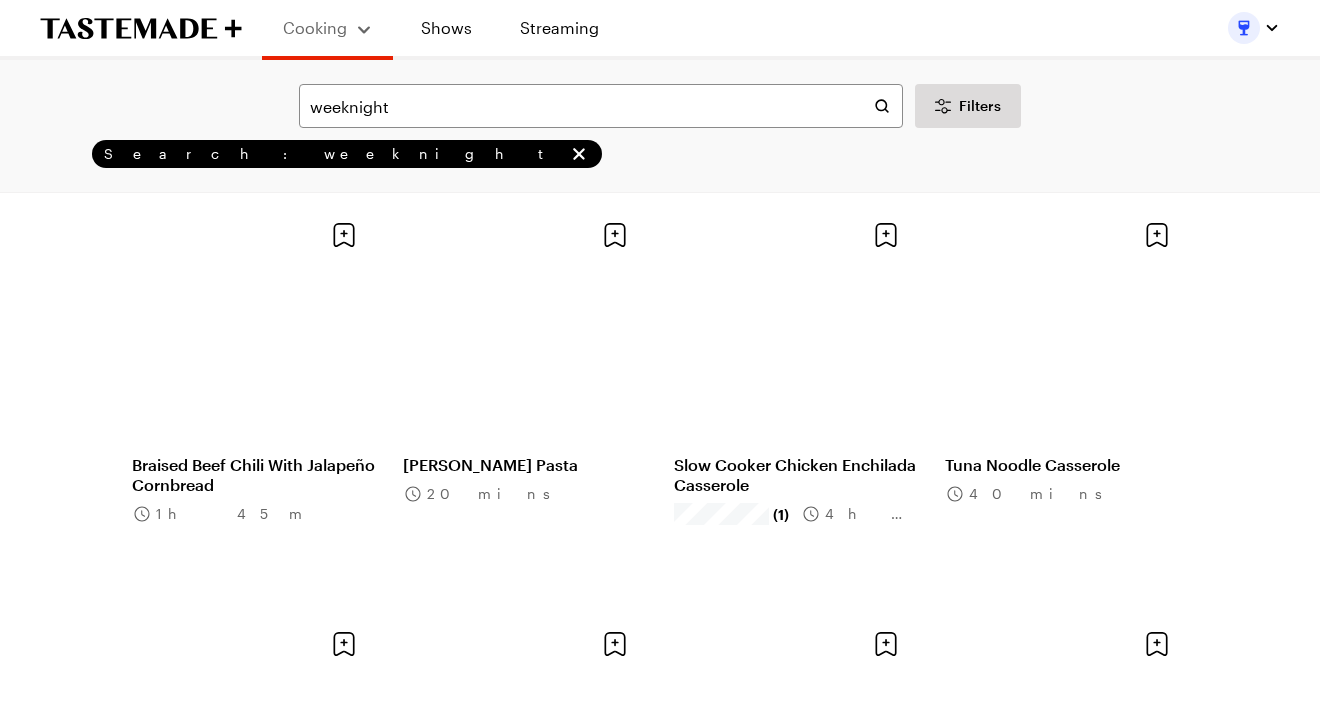 scroll, scrollTop: 0, scrollLeft: 0, axis: both 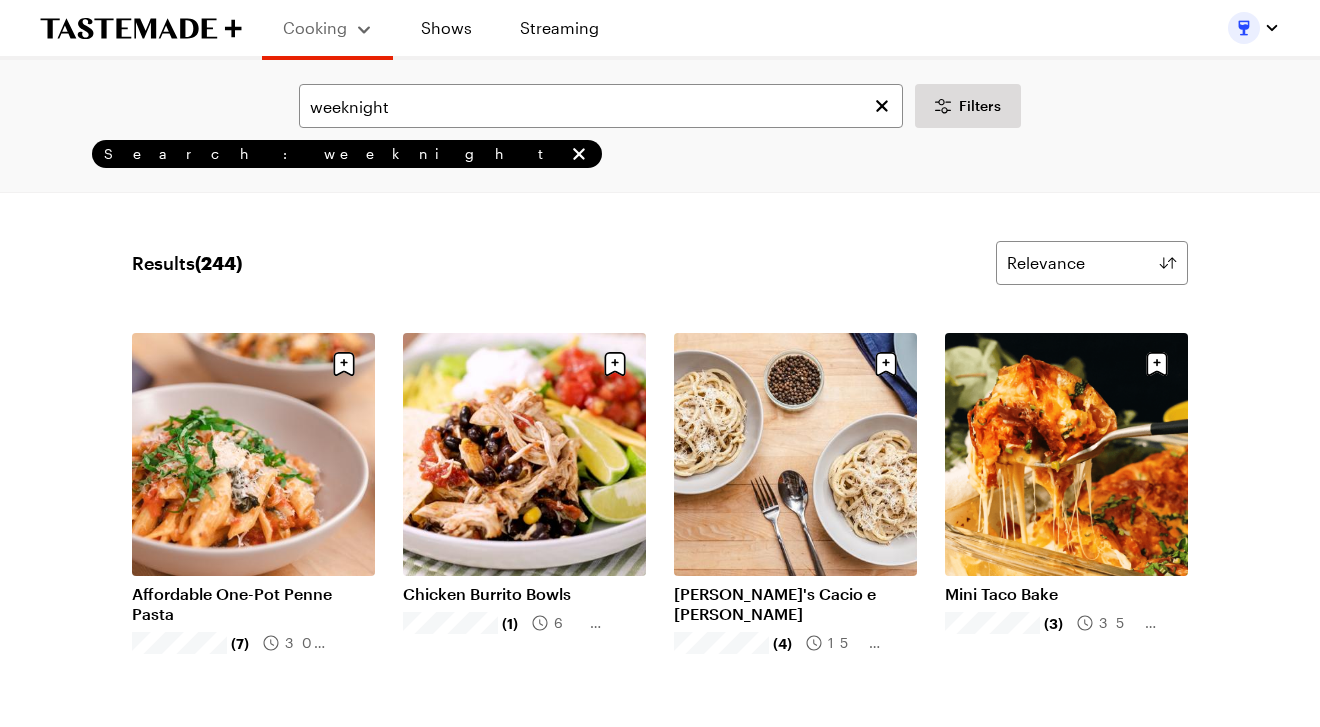 click on "Mini Taco Bake" at bounding box center (1066, 594) 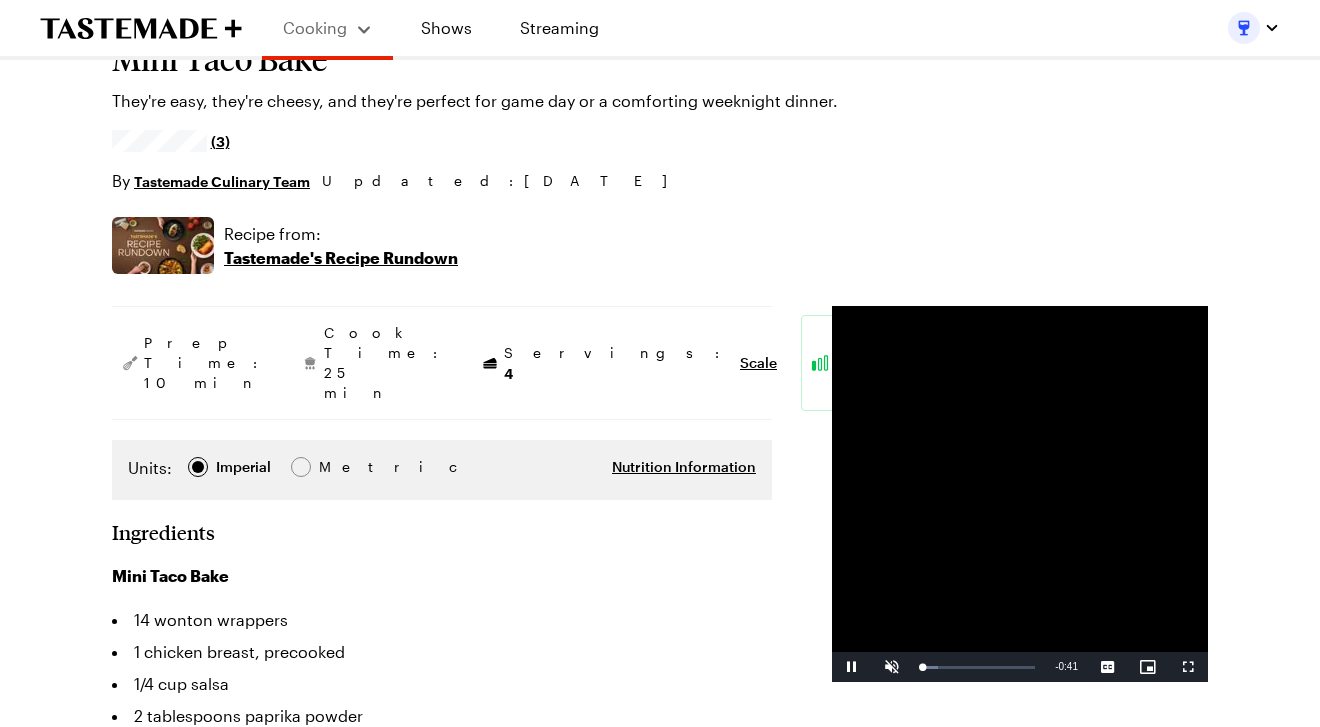 type on "x" 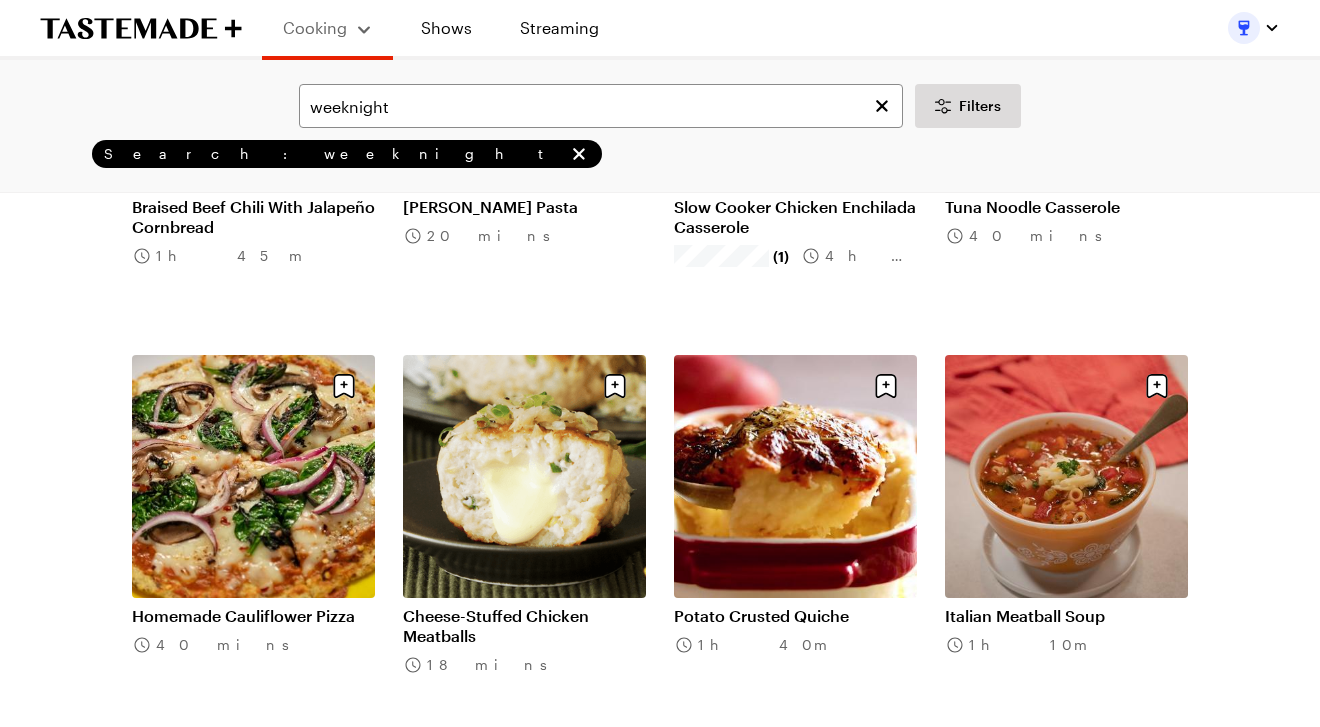 scroll, scrollTop: 2066, scrollLeft: 0, axis: vertical 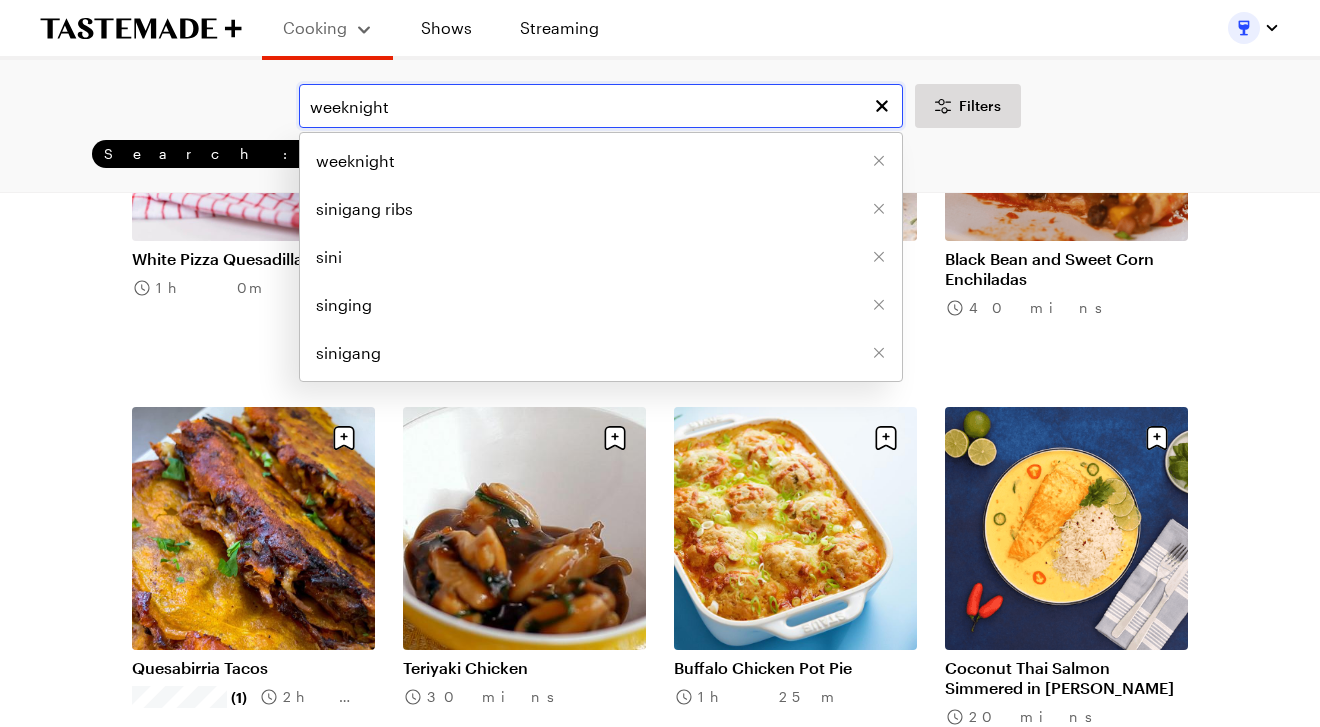 drag, startPoint x: 411, startPoint y: 114, endPoint x: 189, endPoint y: 94, distance: 222.89908 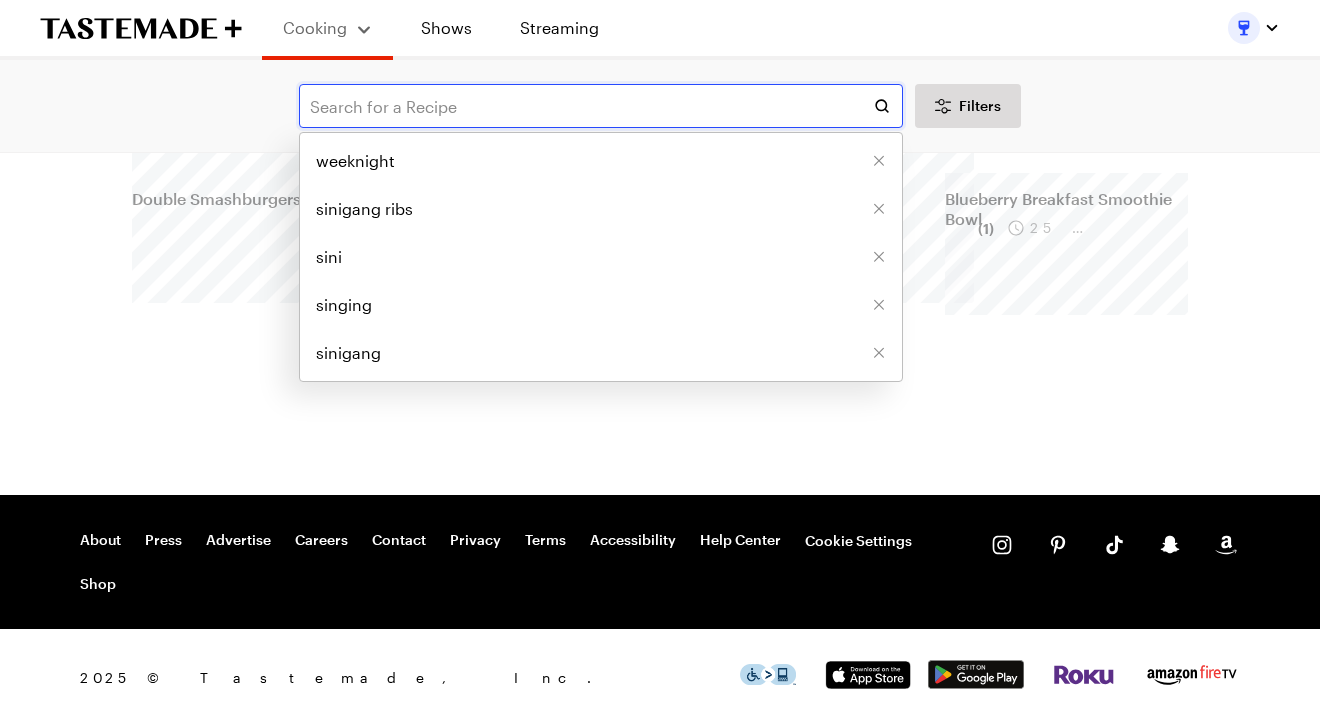 scroll, scrollTop: 0, scrollLeft: 0, axis: both 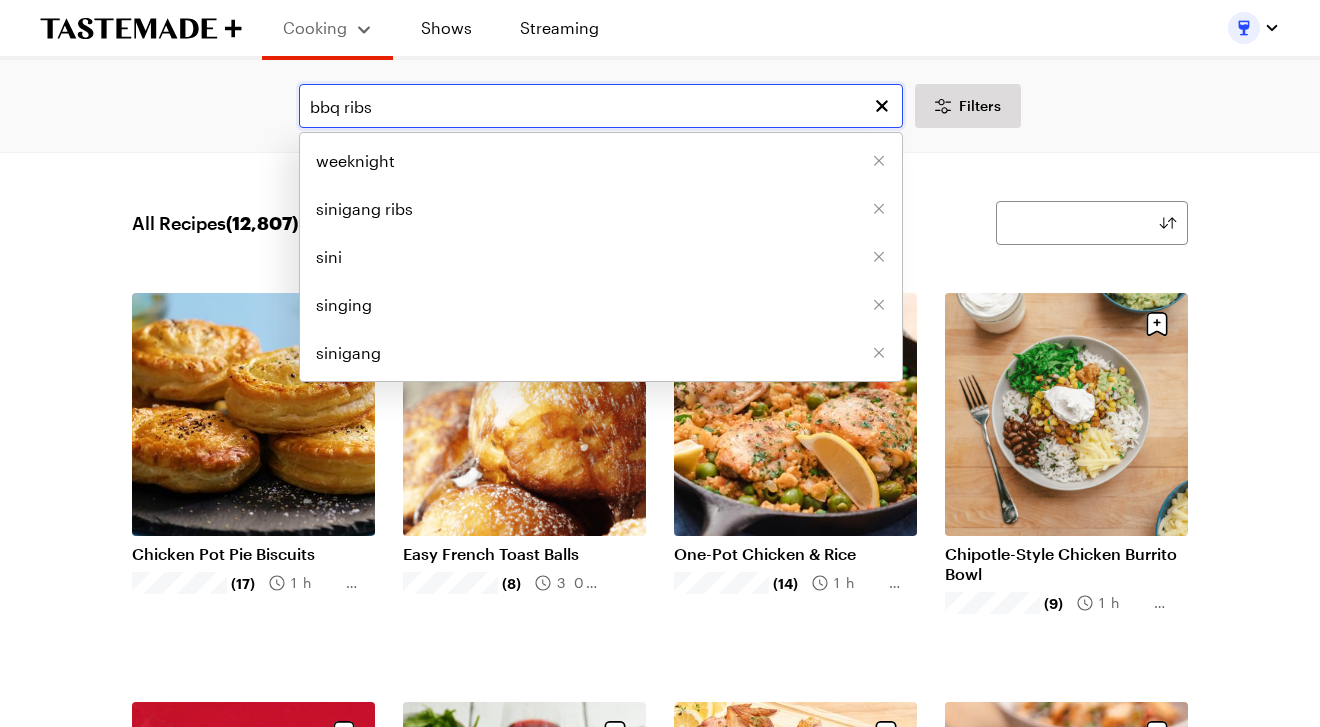type on "bbq ribs" 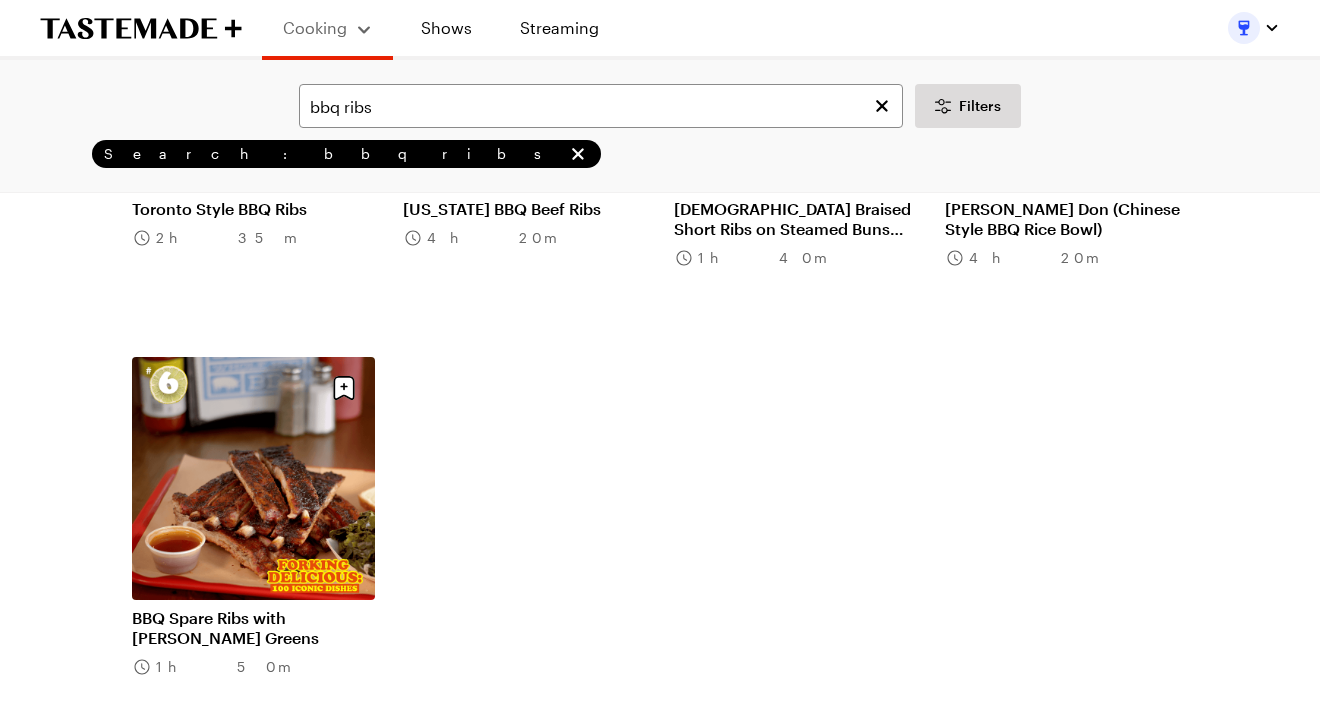 scroll, scrollTop: 796, scrollLeft: 0, axis: vertical 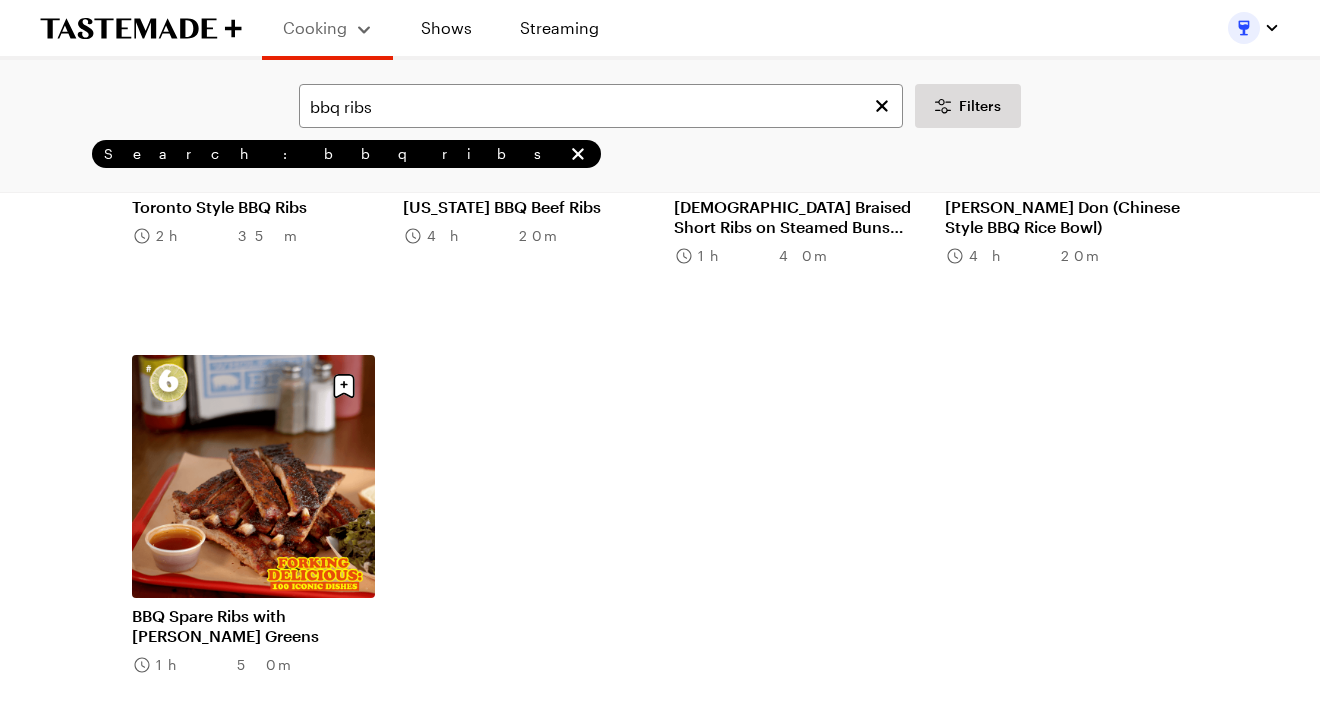 click on "BBQ Spare Ribs with Collard Greens" at bounding box center (253, 626) 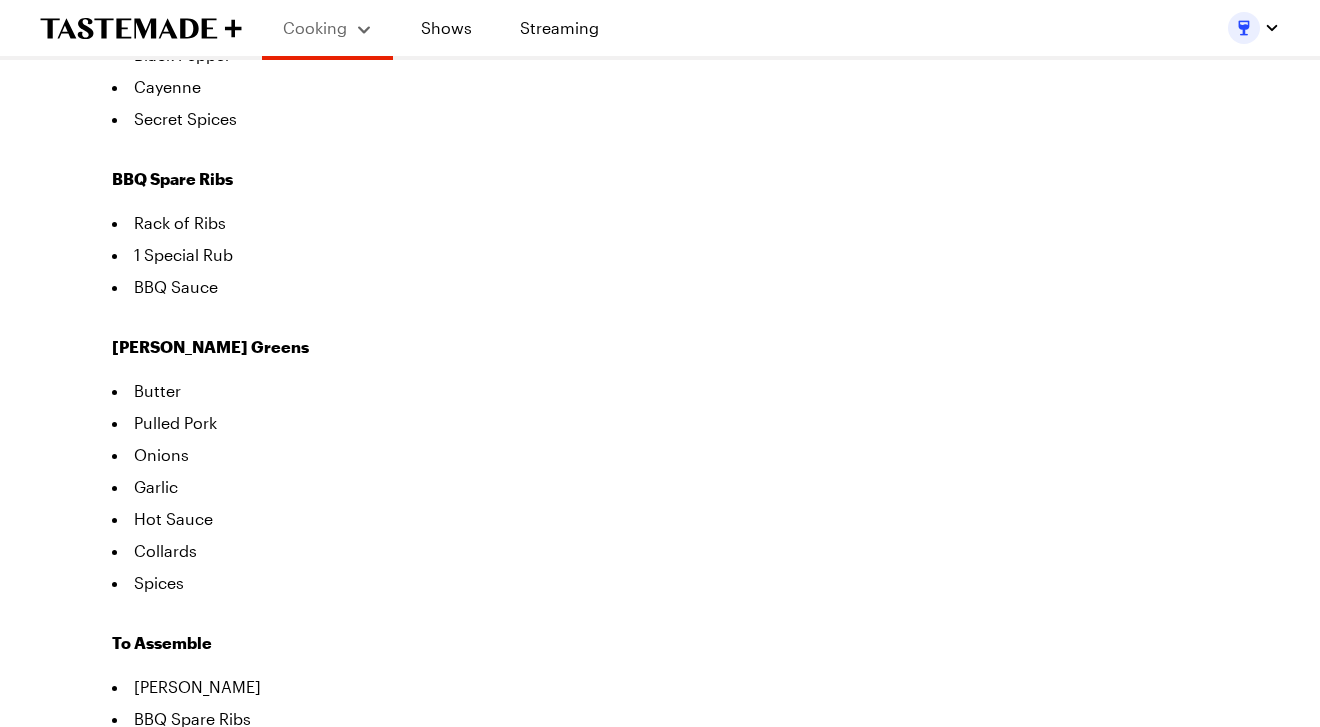 scroll, scrollTop: 0, scrollLeft: 0, axis: both 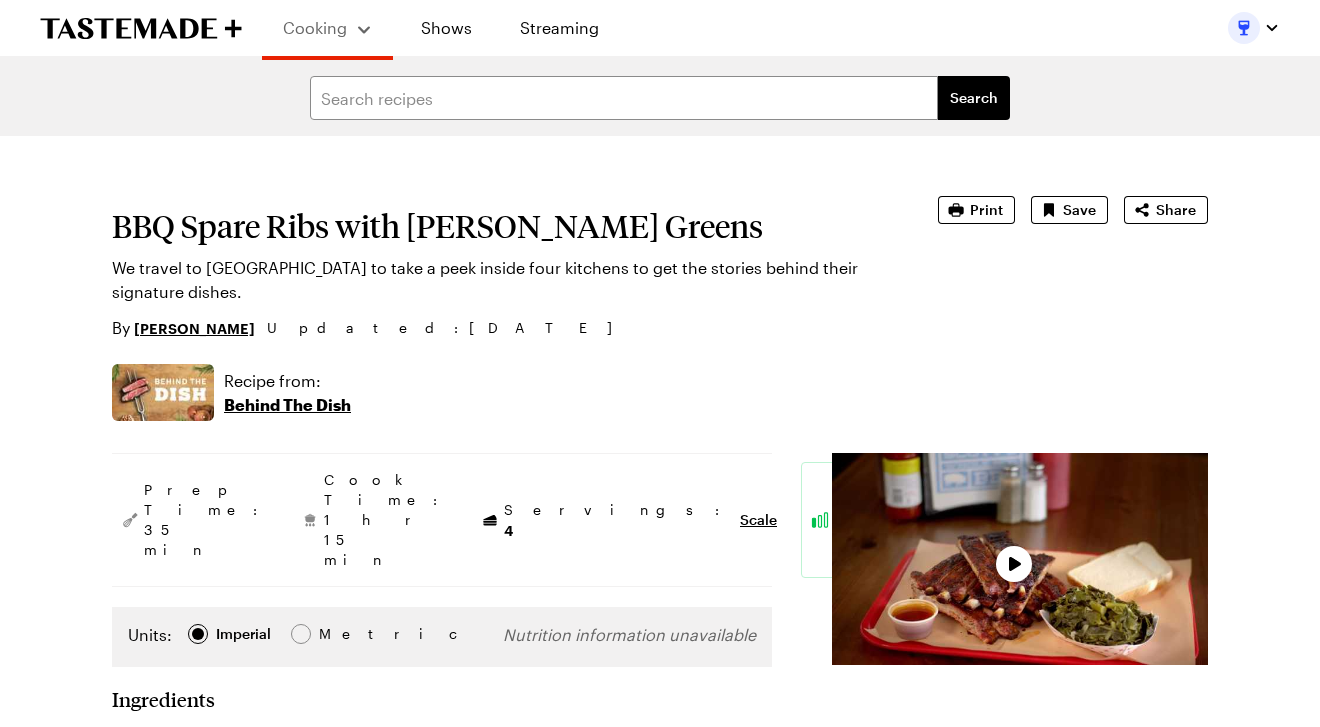 type on "x" 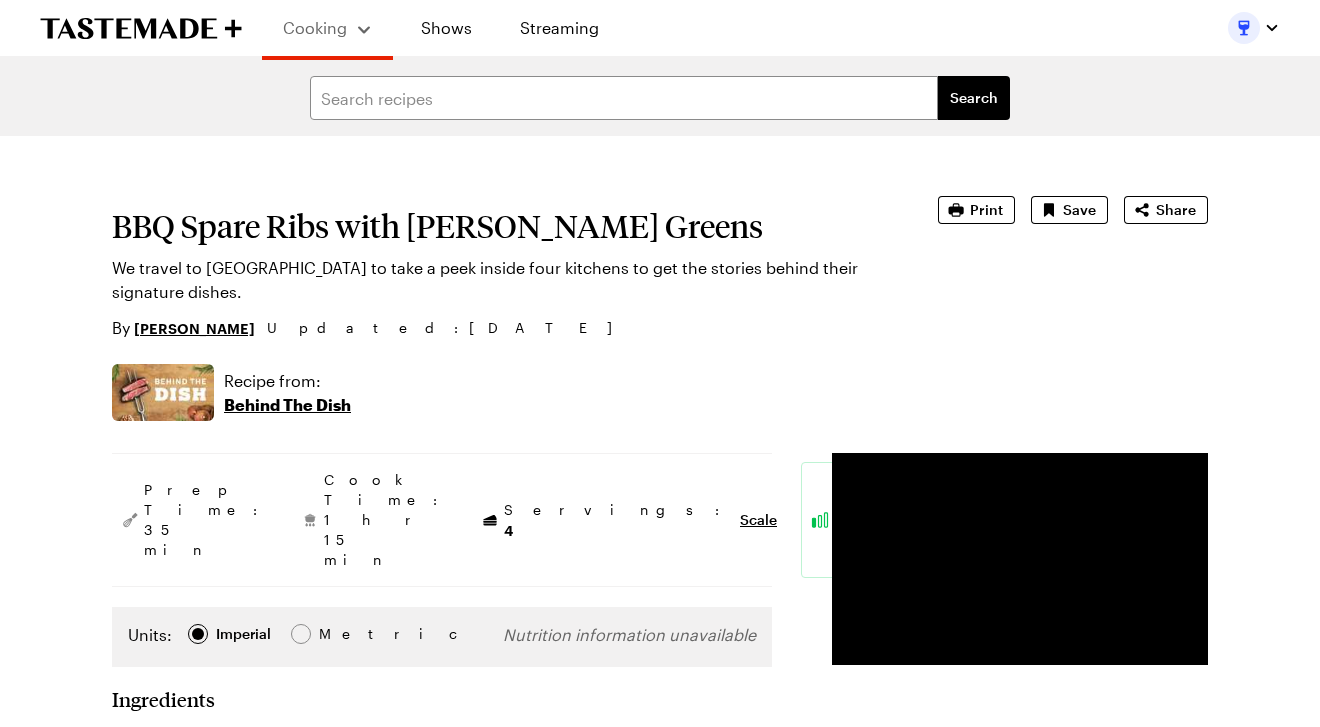 scroll, scrollTop: 0, scrollLeft: 0, axis: both 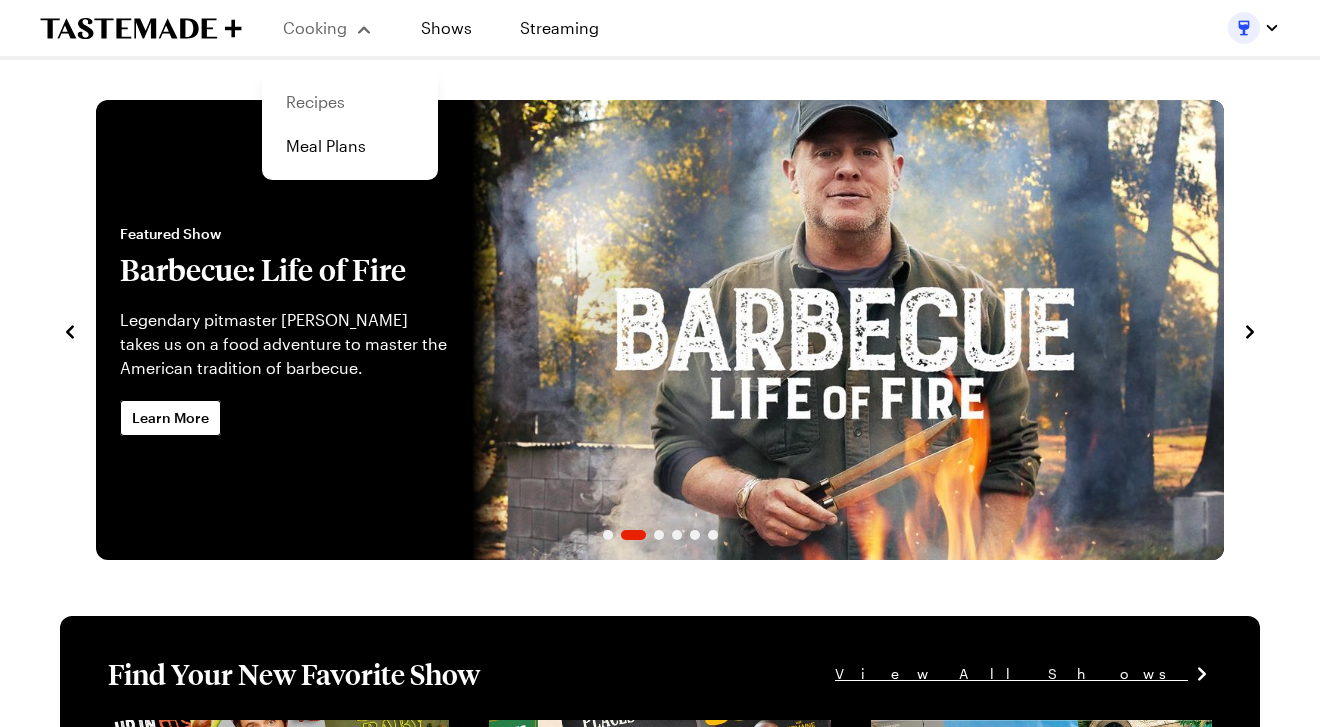 click on "Recipes" at bounding box center [350, 102] 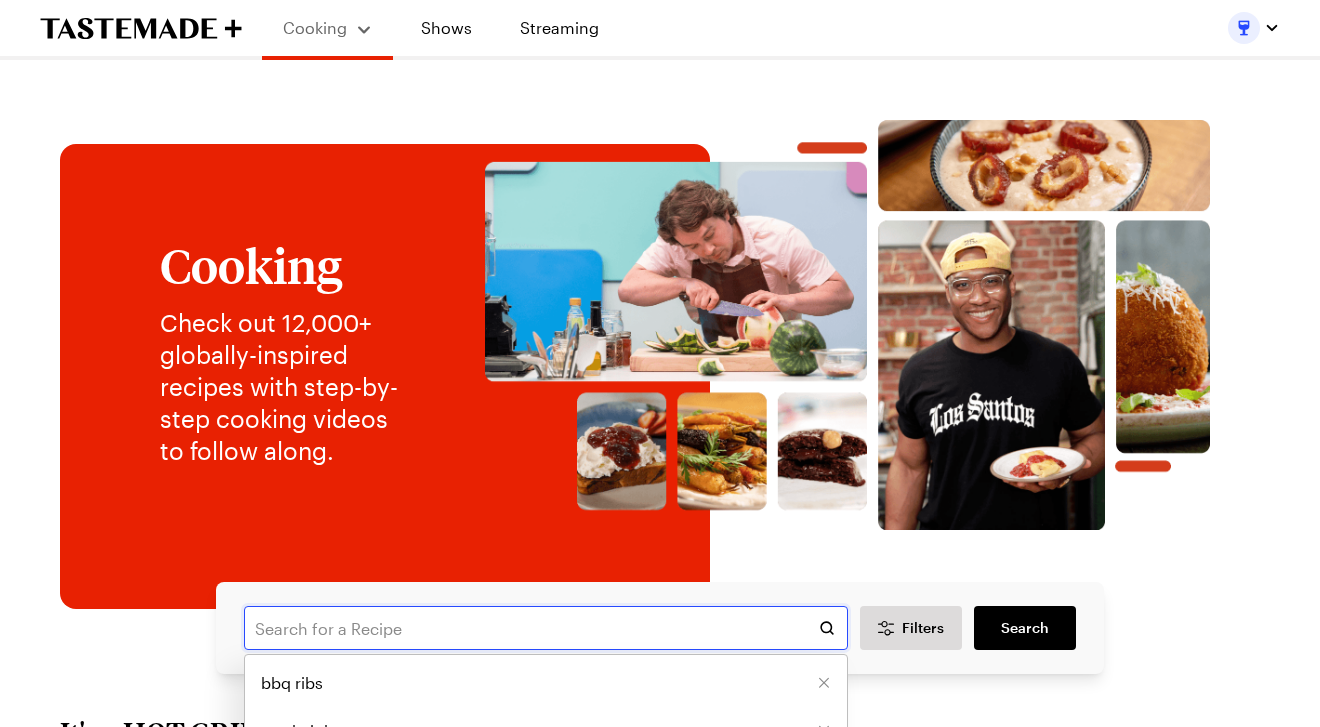 click at bounding box center (546, 628) 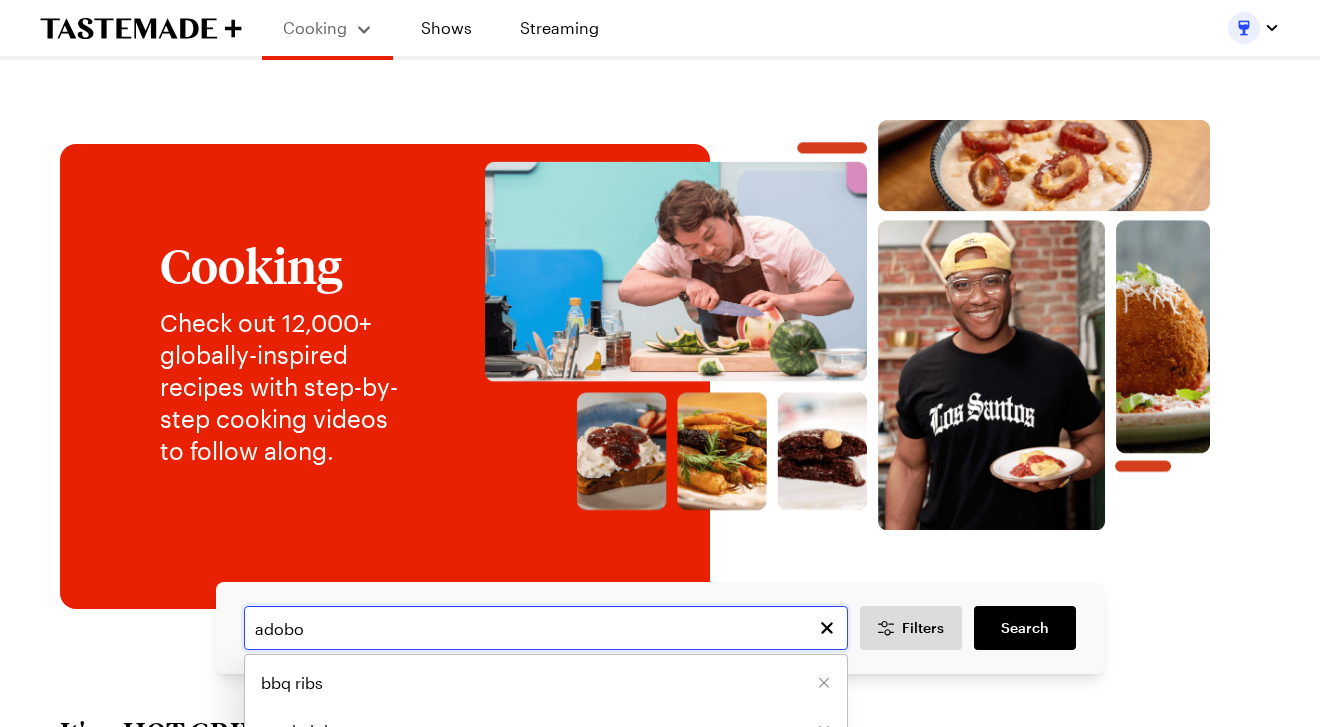 type on "adobo" 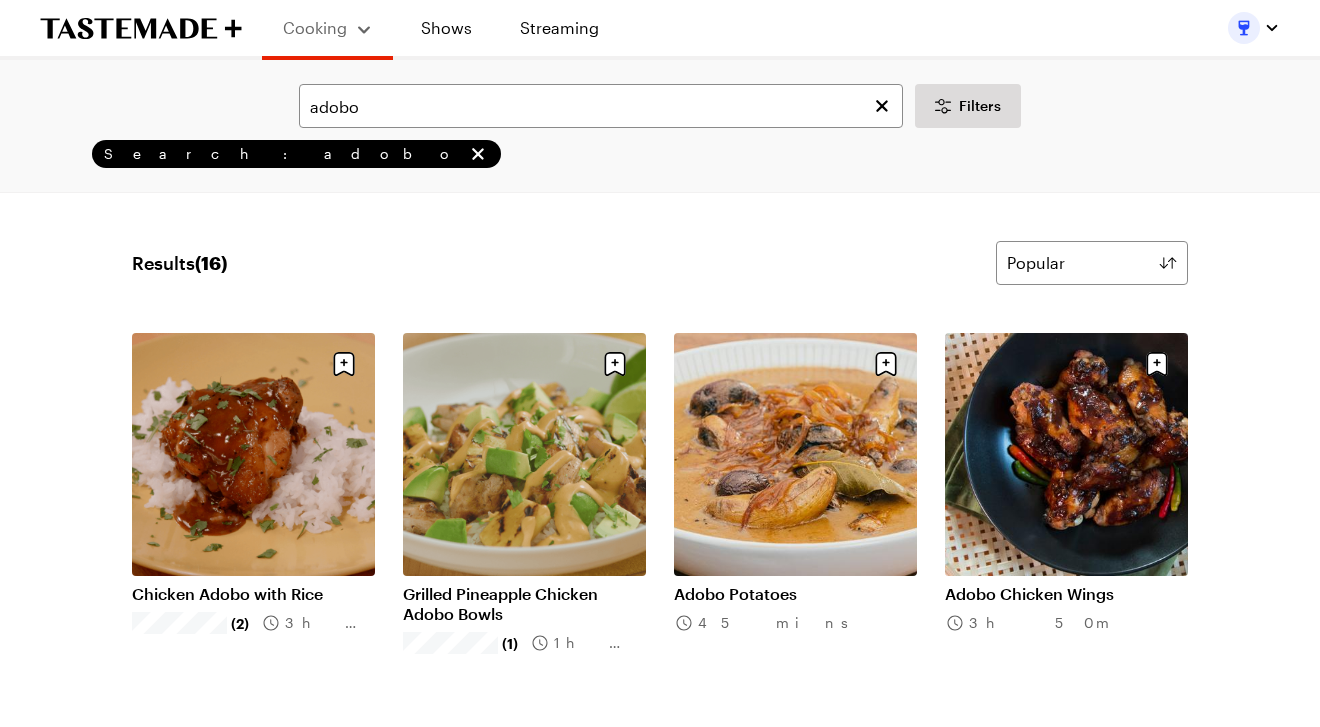 click on "Chicken Adobo with Rice" at bounding box center (253, 594) 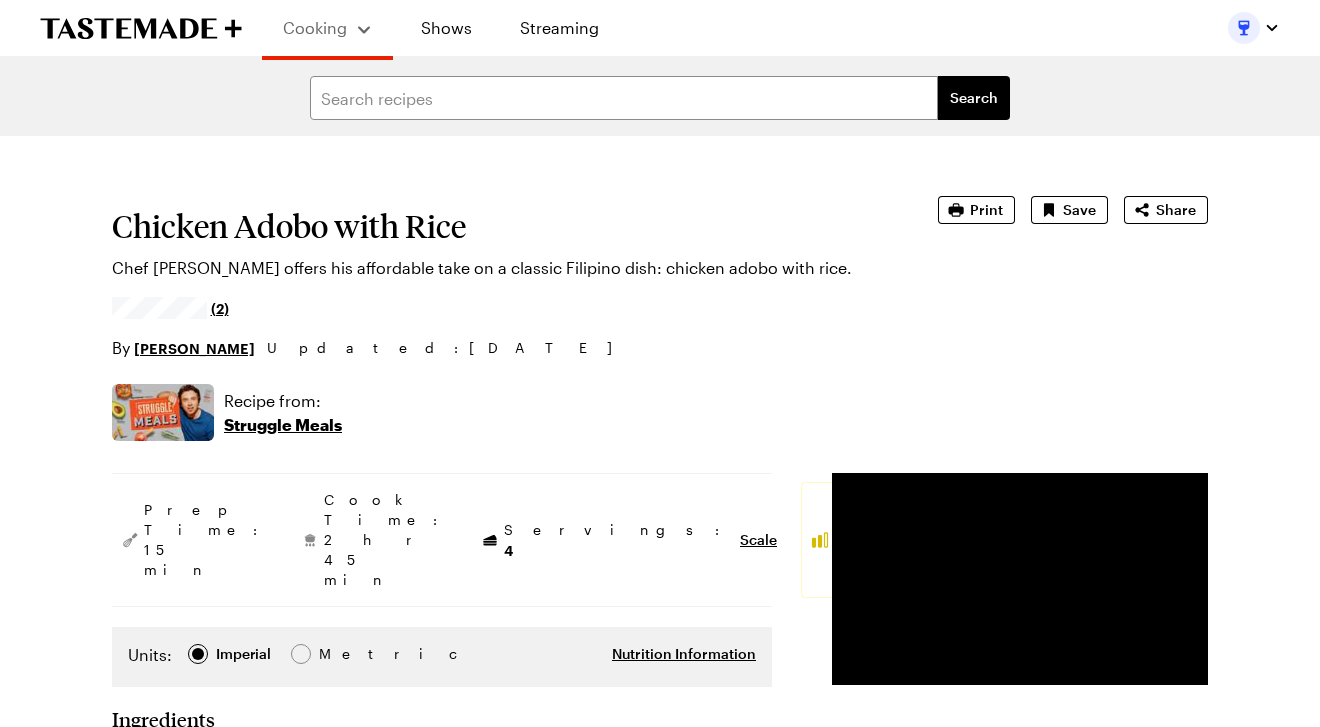scroll, scrollTop: 0, scrollLeft: 0, axis: both 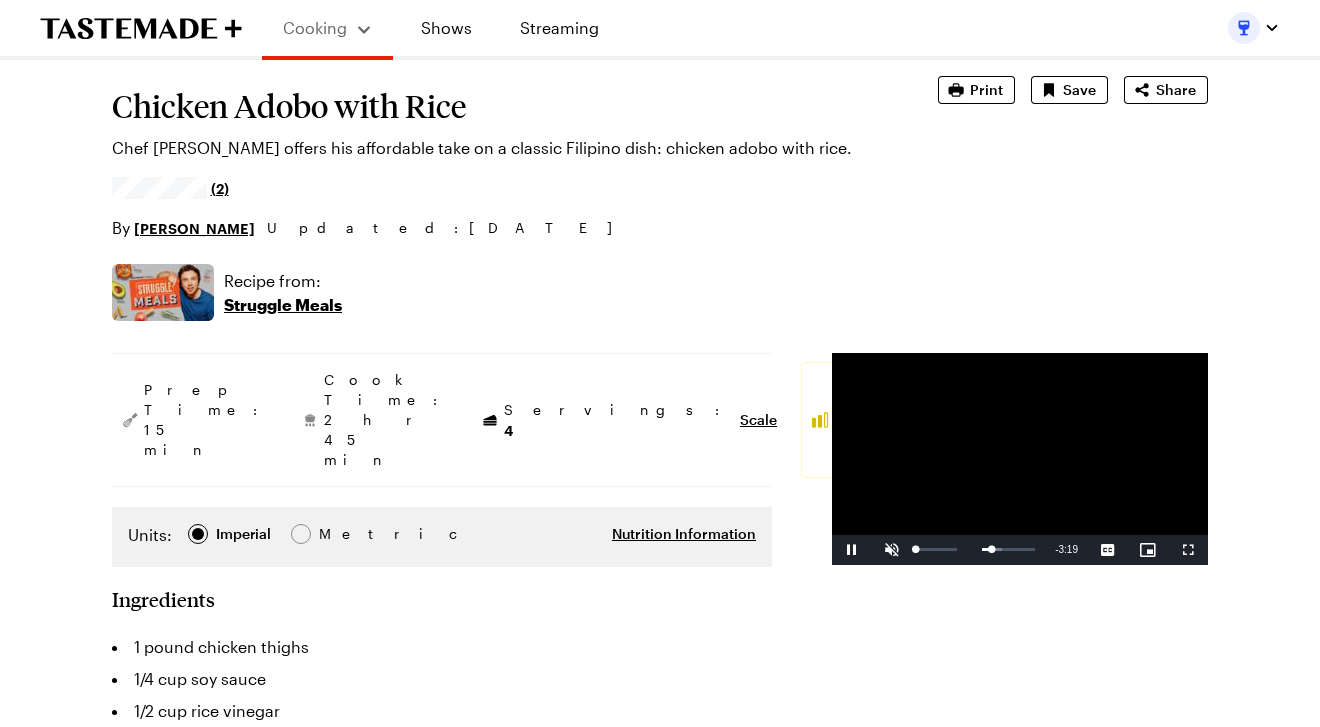 click at bounding box center (892, 550) 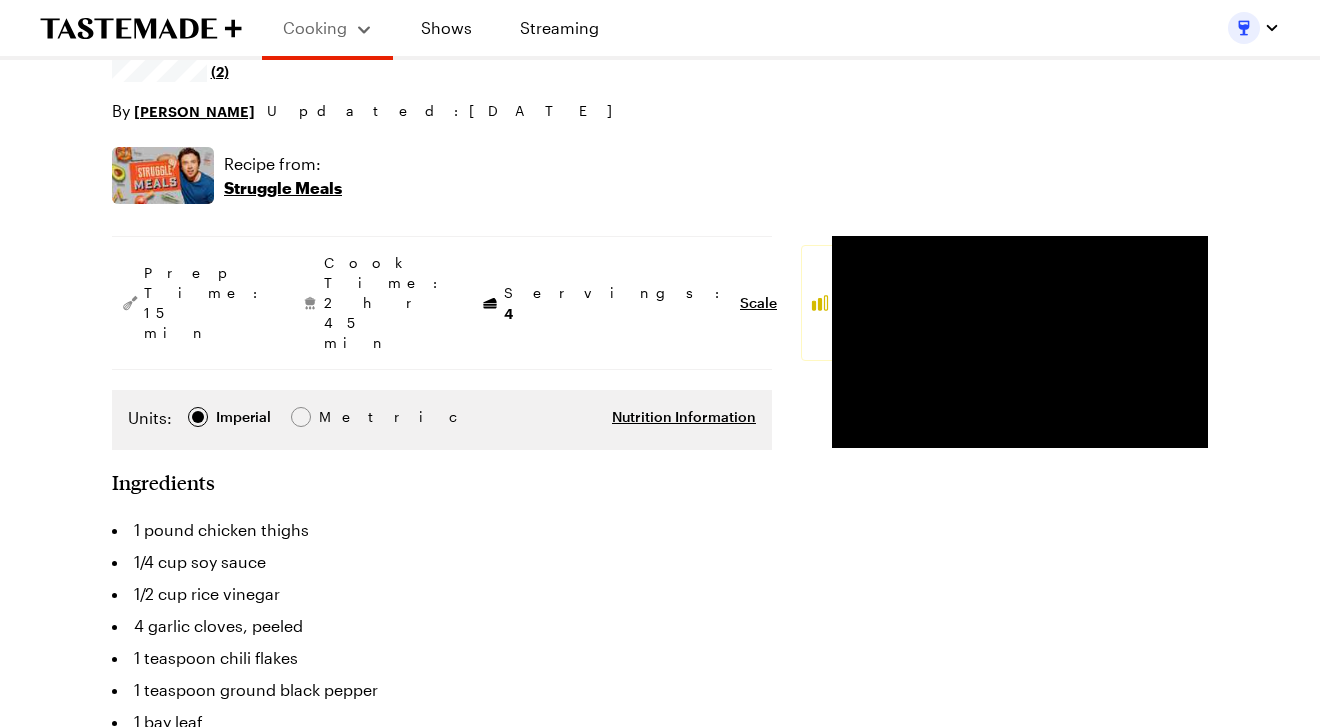 scroll, scrollTop: 93, scrollLeft: 0, axis: vertical 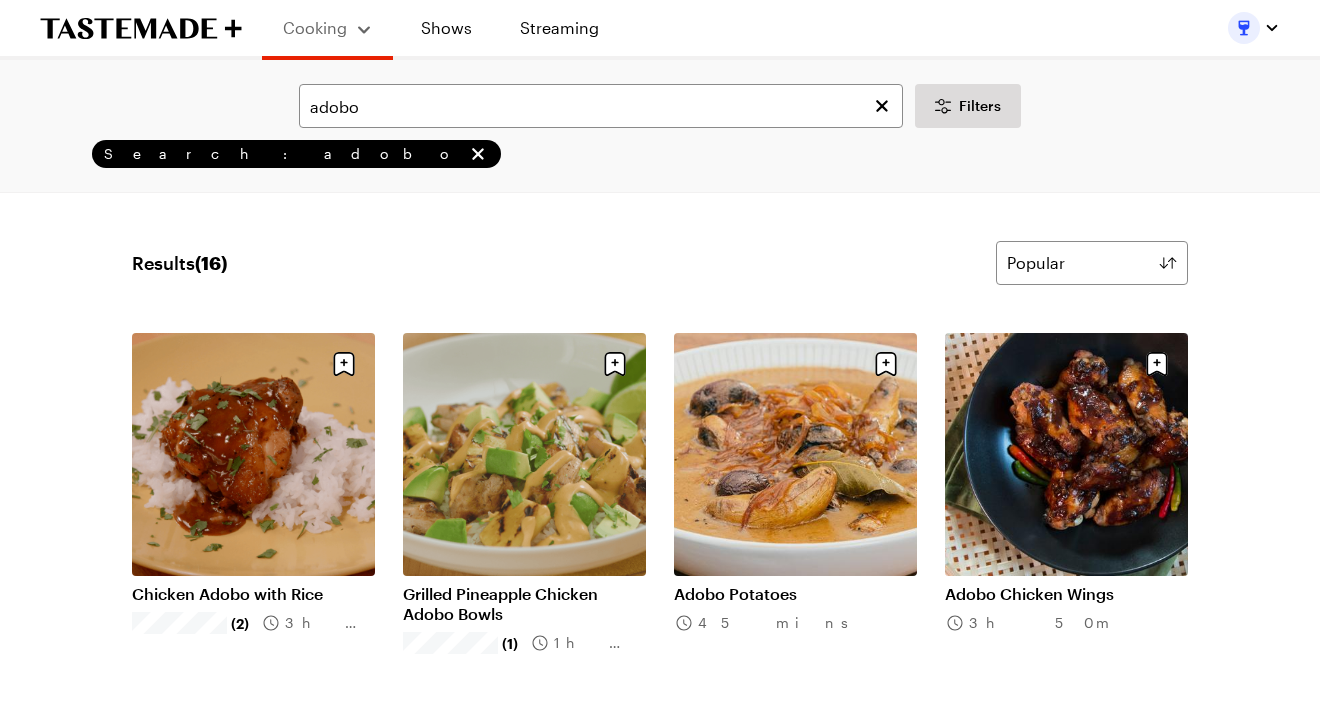 click on "Results  ( 16 ) Popular Load More Chicken Adobo with Rice (2) 3h 0m Grilled Pineapple Chicken Adobo Bowls ​ (1) 1h 20m Adobo Potatoes 45 mins Adobo Chicken Wings 3h 50m Filipino Adobo Fried Rice (2) 20 mins Grilled Swordfish Tacos with Mango Salsa 2h 20m Pininyahang Adobong Baboy 2h 0m Dominican Fried Chicken 2h 10m Filipino White Chicken Adobo 1h 5m Beer-Battered Hot Dog with Mango Salsa 1h 15m Aarón's Adobo 15 mins Adobong Dilaw 40 mins Spicy Chorizo Chili with Sour Cream Lime Chipotle Pepper Sauce 1h 50m Chicken Chicharrones 40 mins Jackfruit Tamales 1h 15m Smoky Plantain Curly “Fries” With Adobo Mole Mayo 45 mins Load More" at bounding box center (660, 1121) 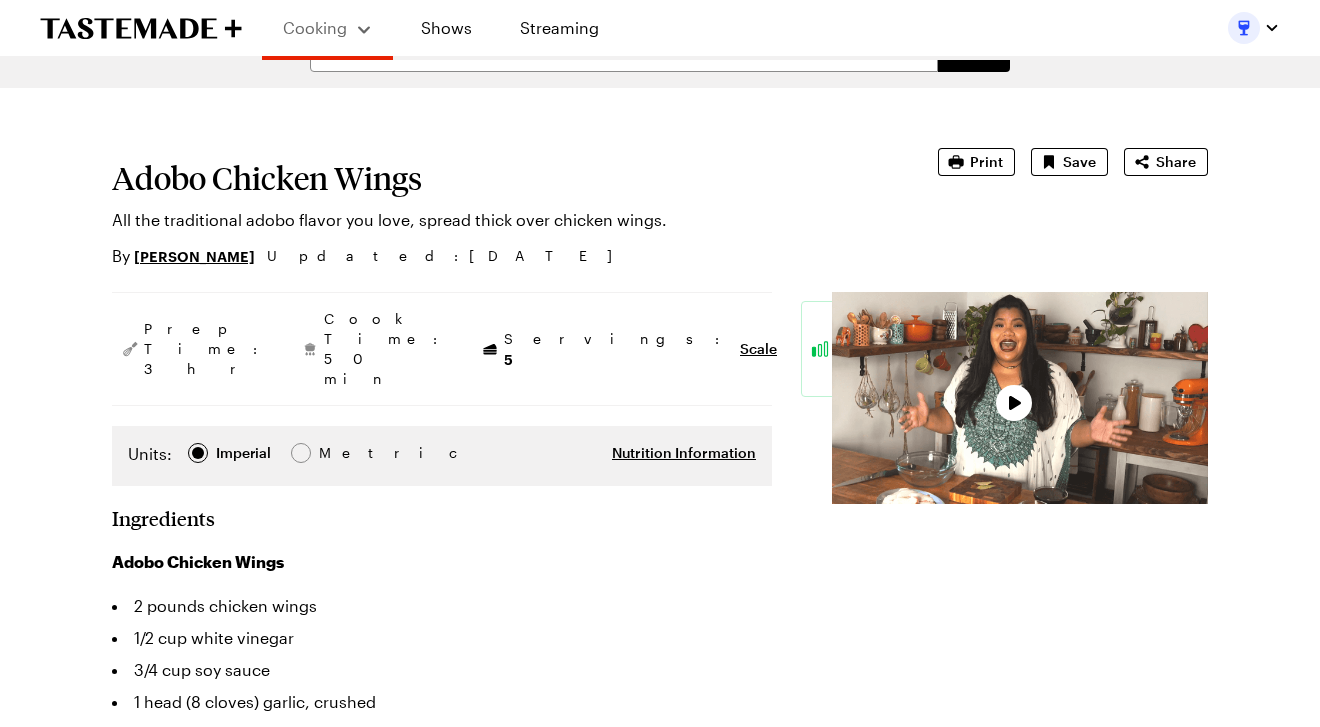 scroll, scrollTop: 48, scrollLeft: 0, axis: vertical 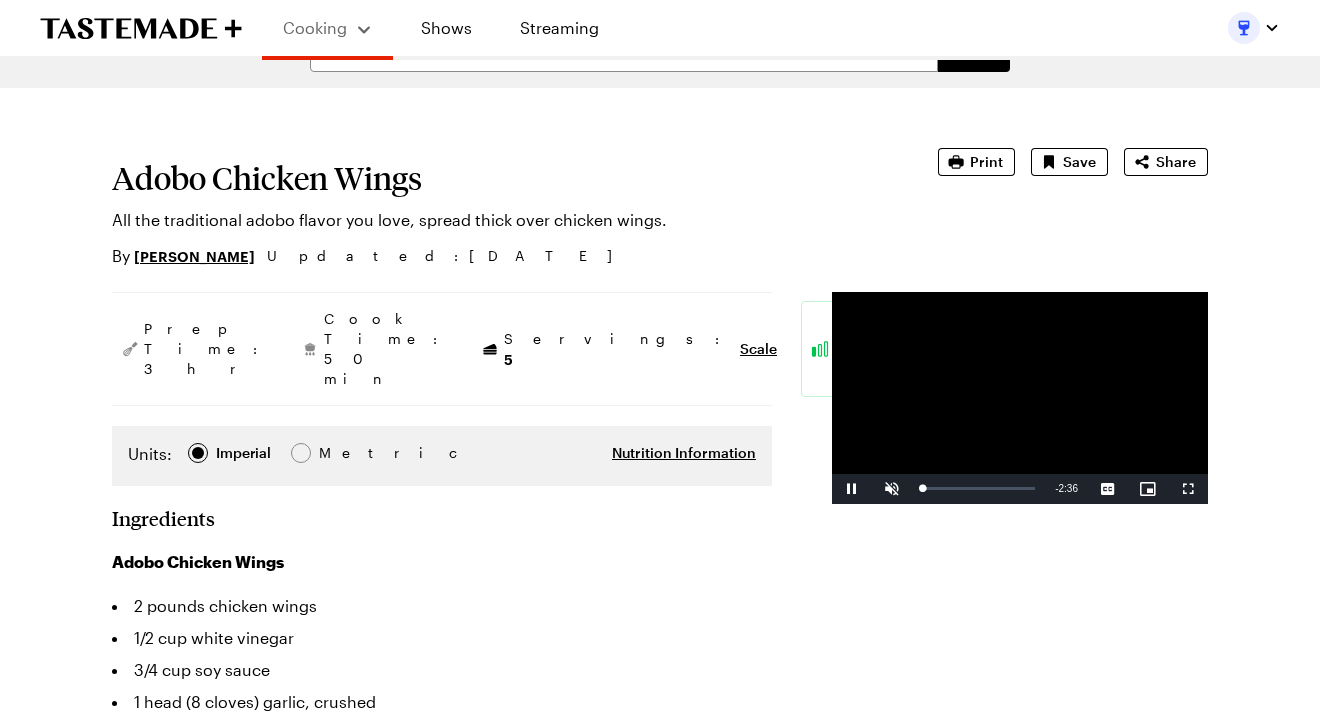 click on "jen phanomrat" at bounding box center [194, 256] 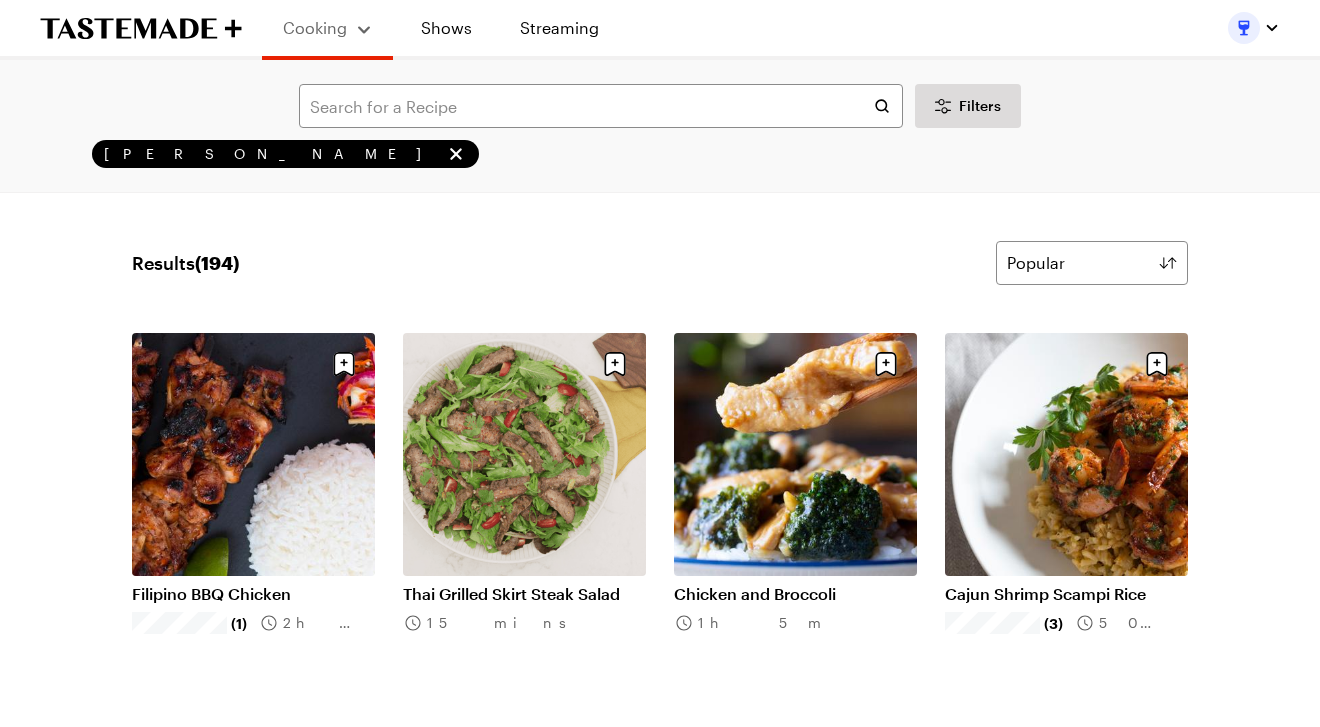 scroll, scrollTop: 0, scrollLeft: 0, axis: both 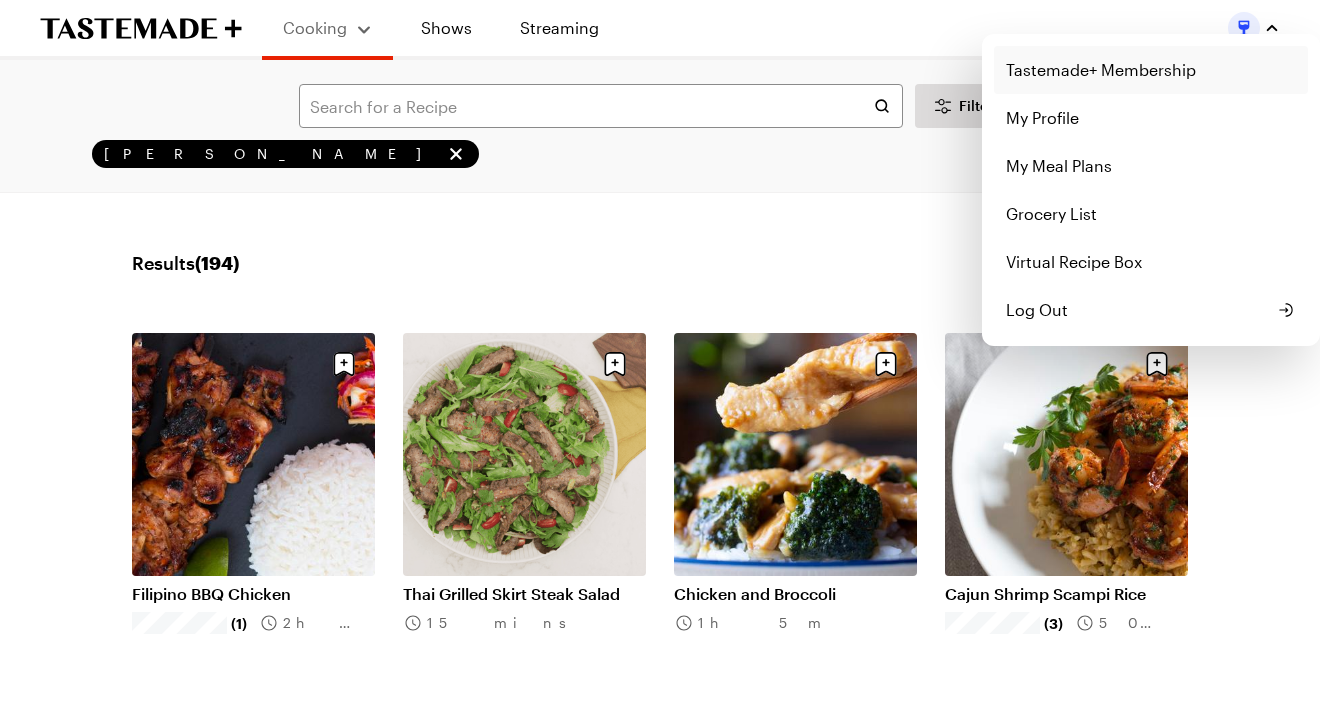 click on "Tastemade+ Membership" at bounding box center [1151, 70] 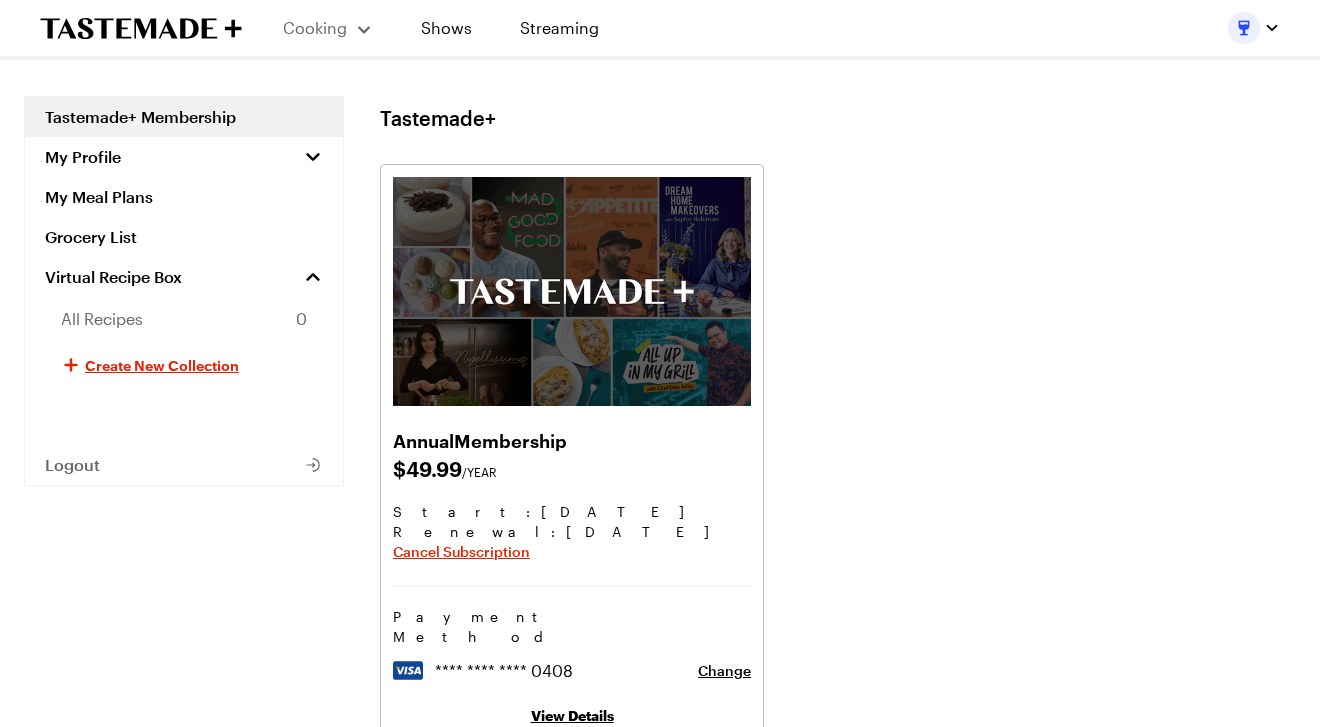 scroll, scrollTop: 0, scrollLeft: 0, axis: both 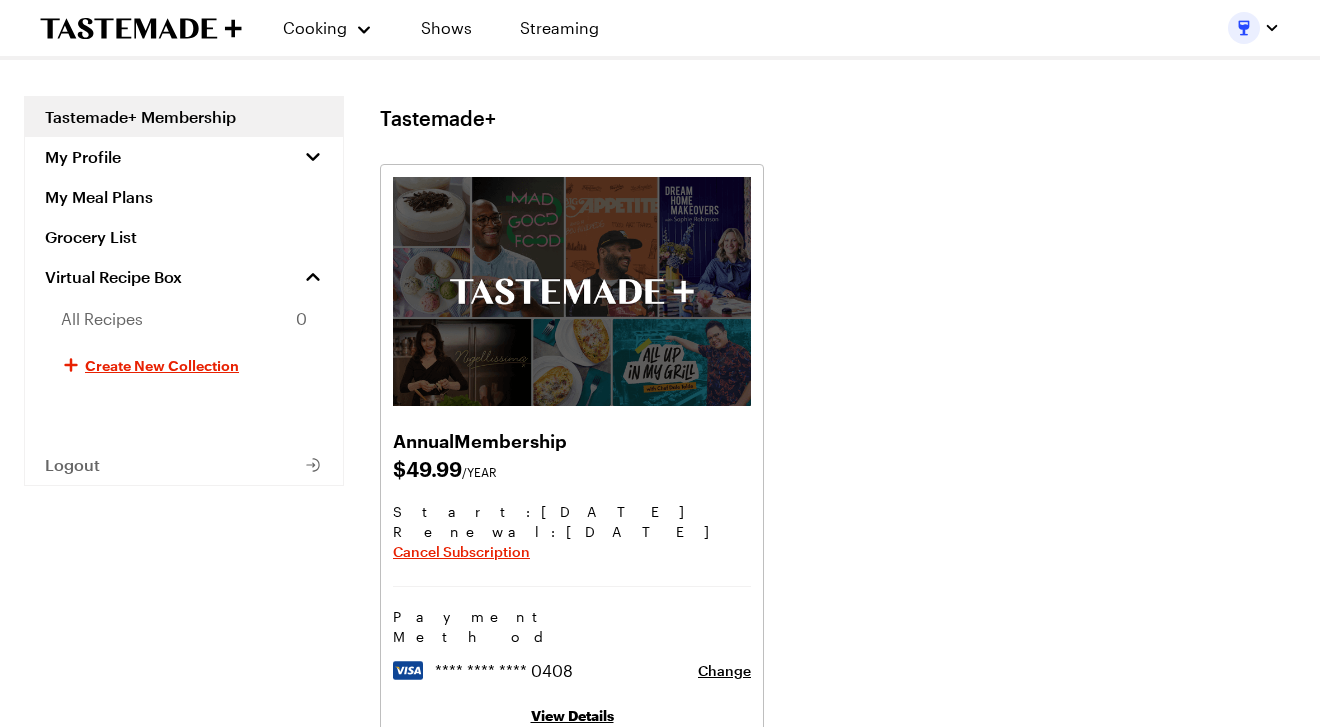 click 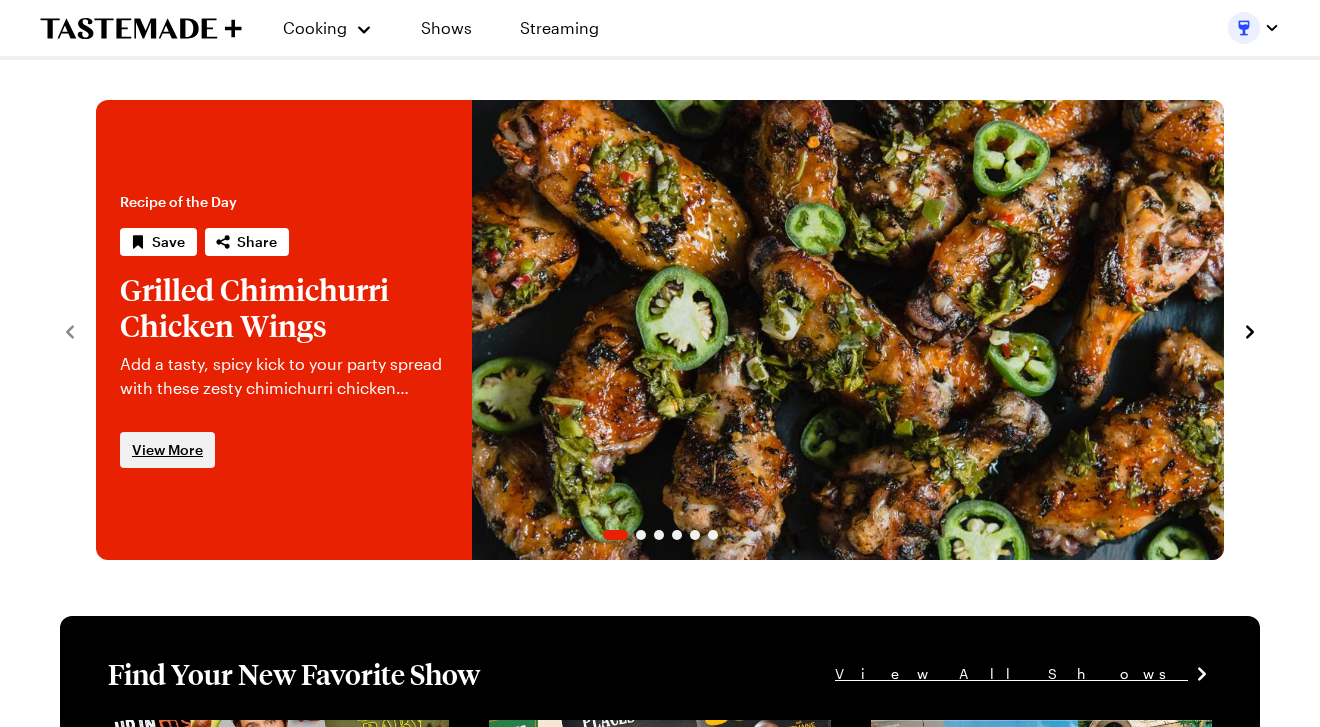 click on "View More" at bounding box center (167, 450) 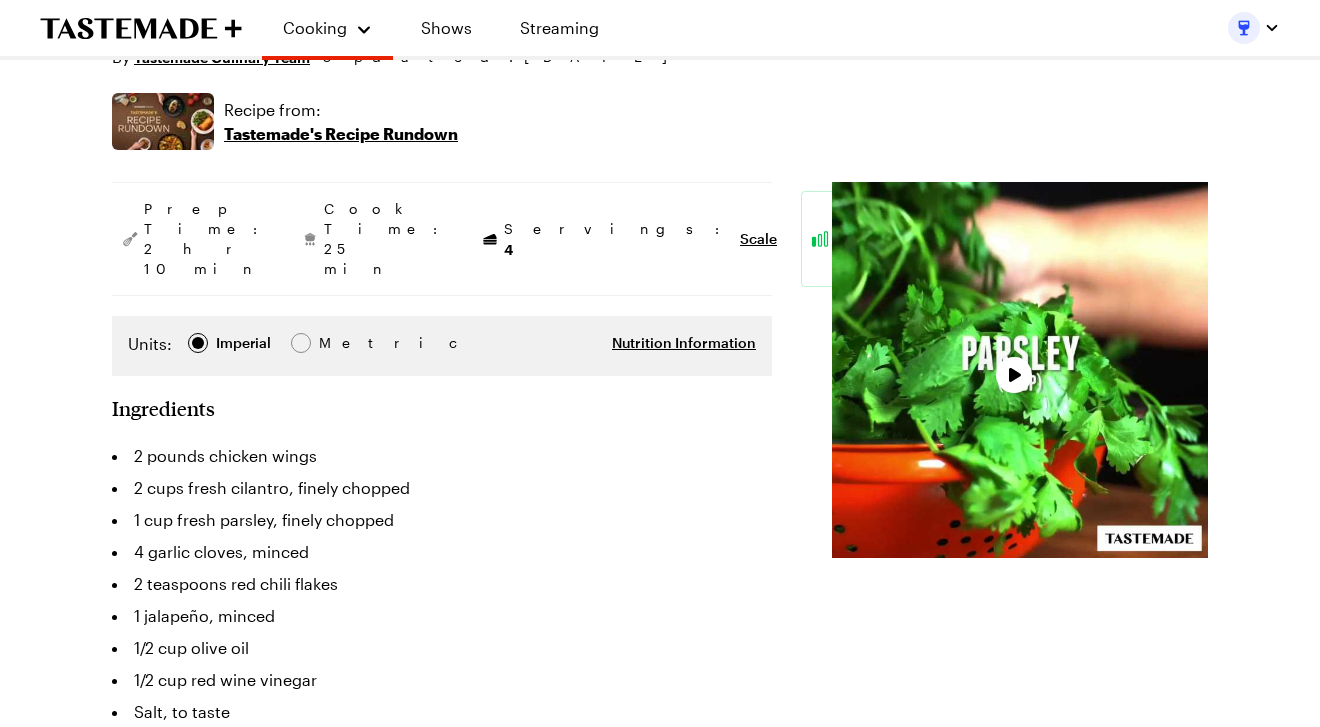 type on "x" 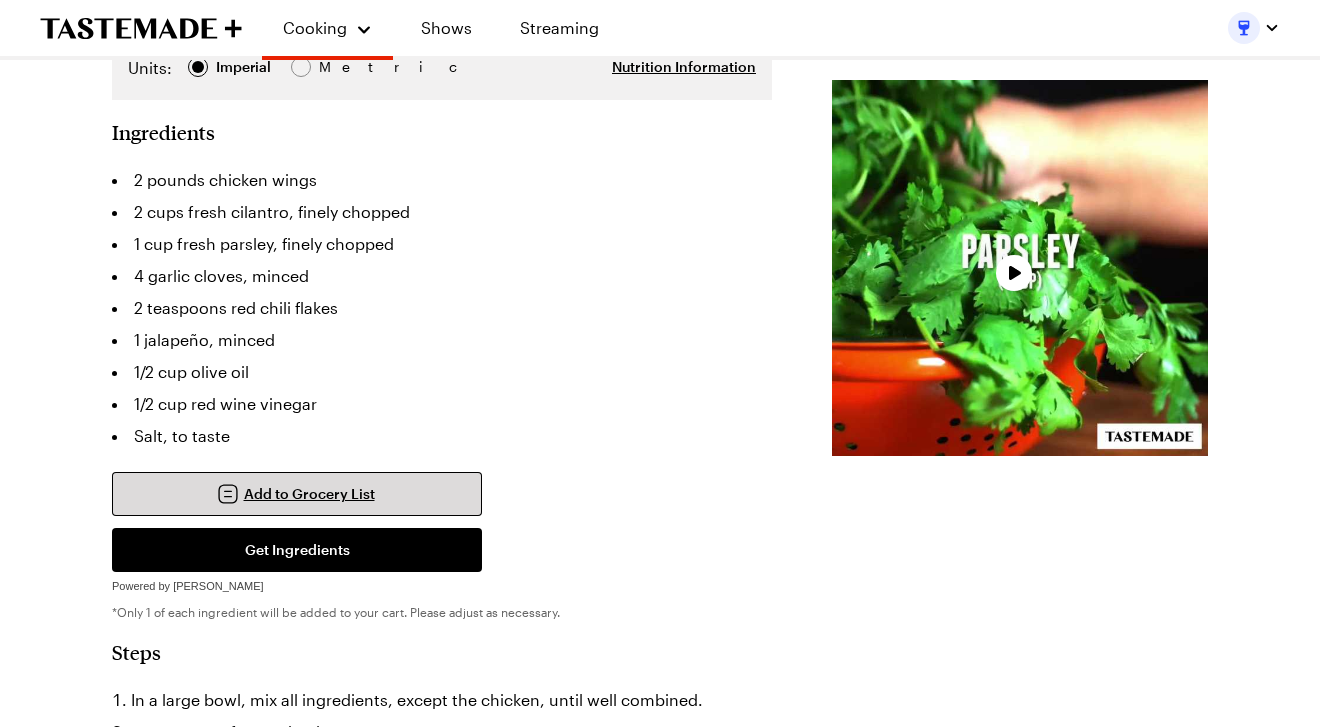 scroll, scrollTop: 1228, scrollLeft: 0, axis: vertical 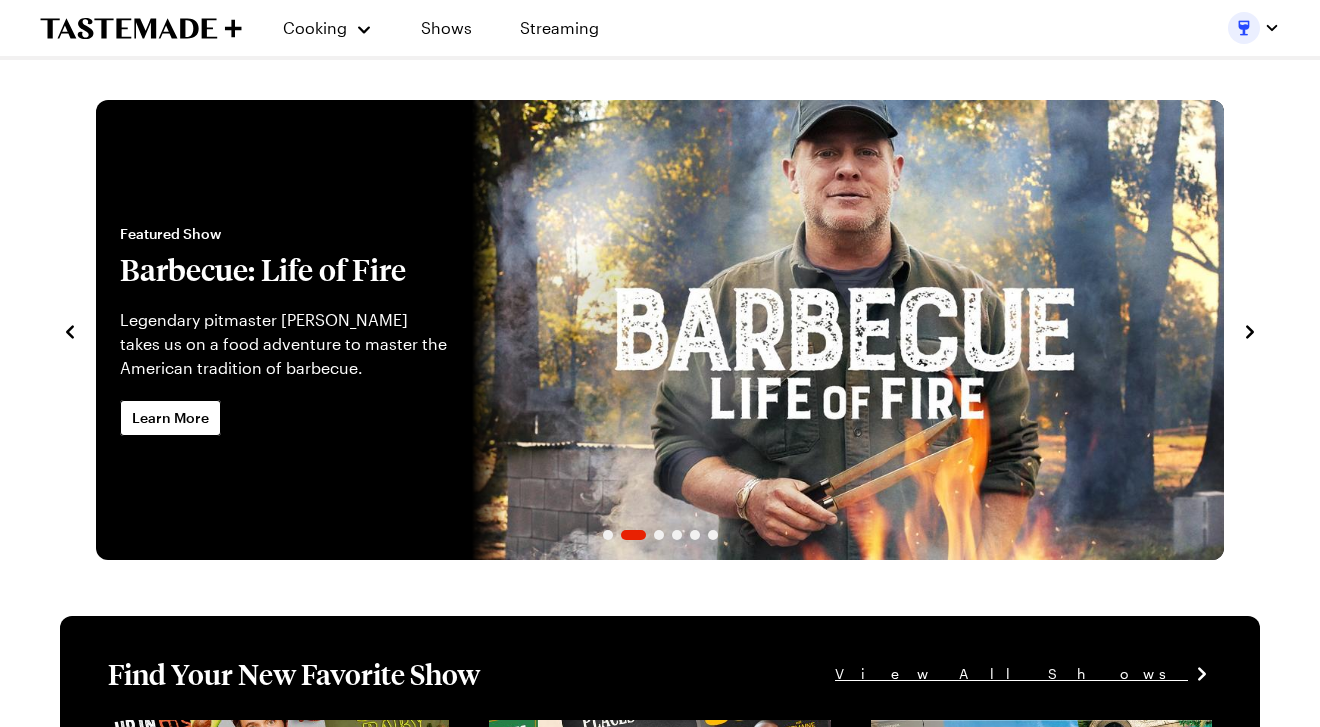 click 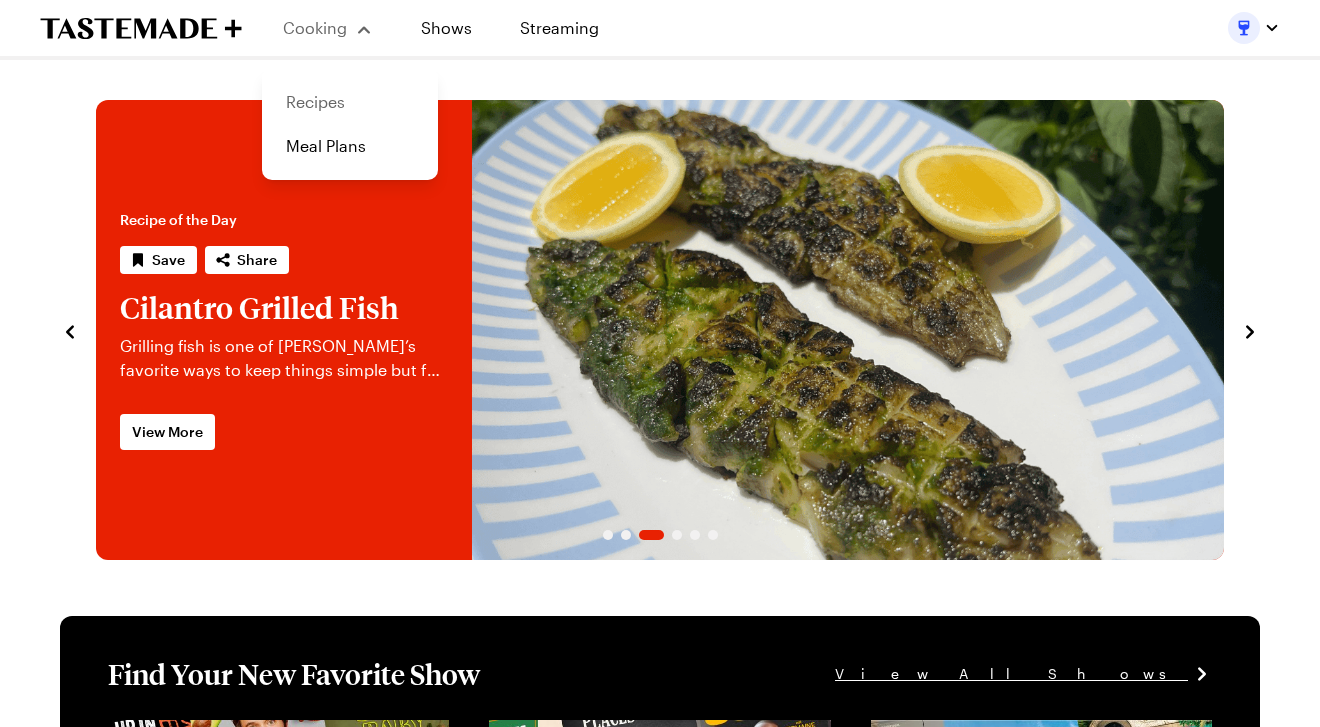 click on "Recipes" at bounding box center (350, 102) 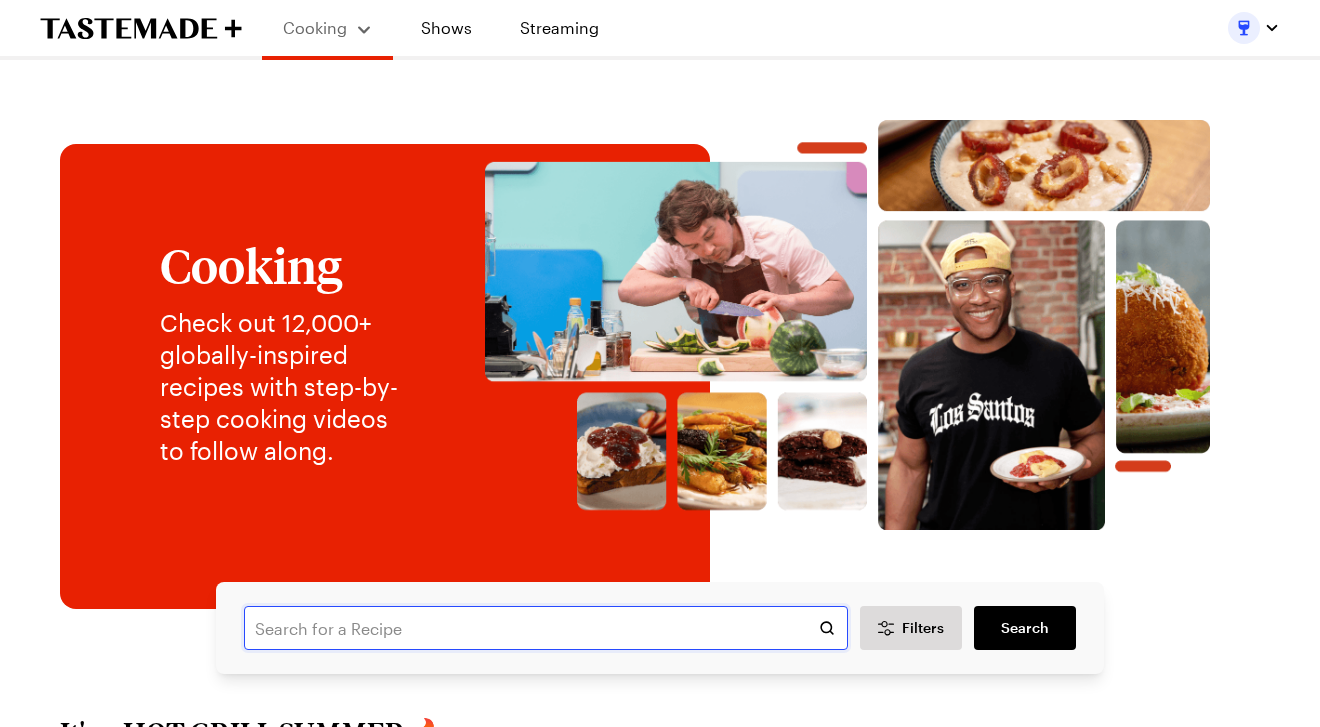 click at bounding box center [546, 628] 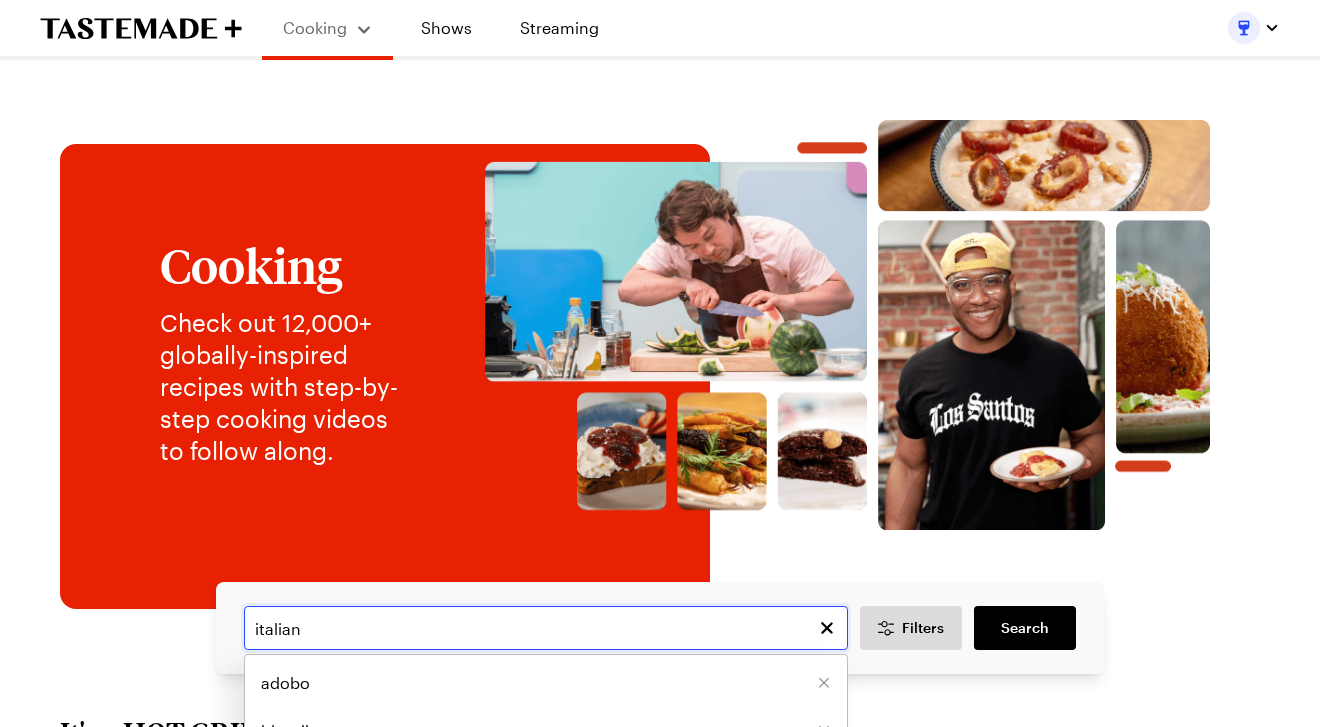 type on "italian" 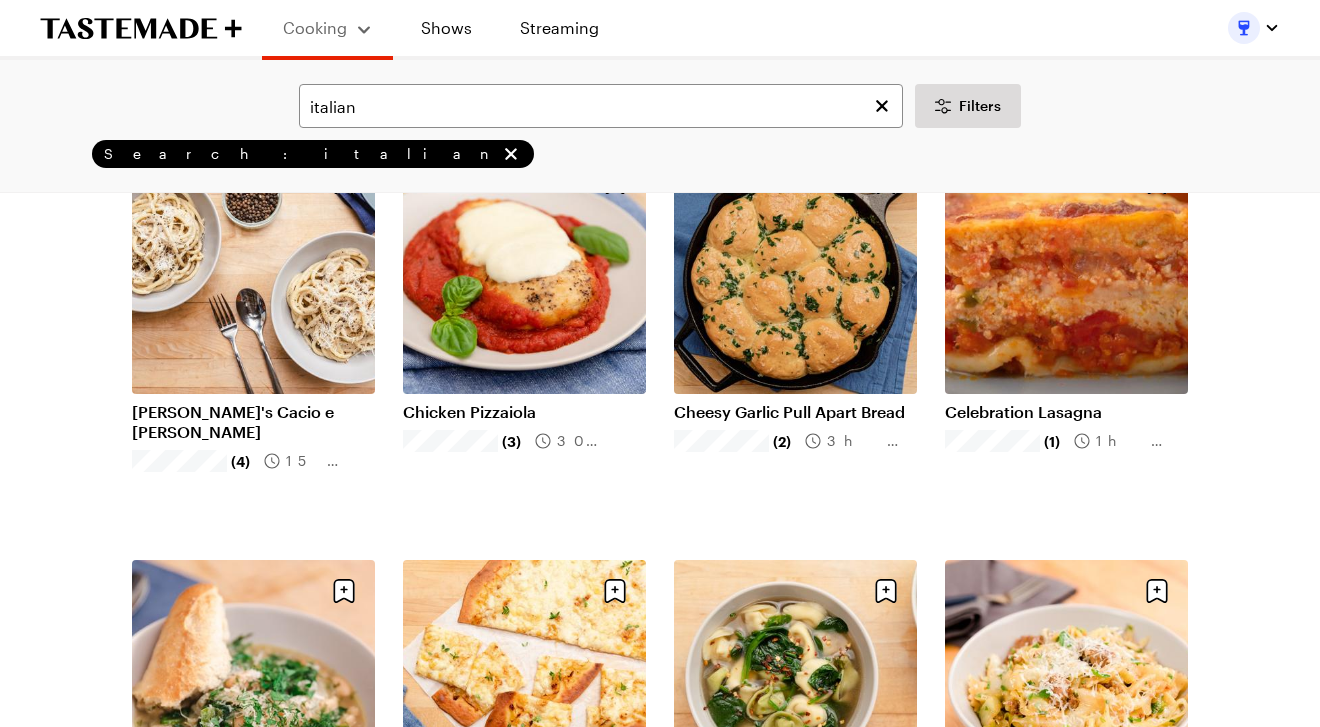 scroll, scrollTop: 593, scrollLeft: 0, axis: vertical 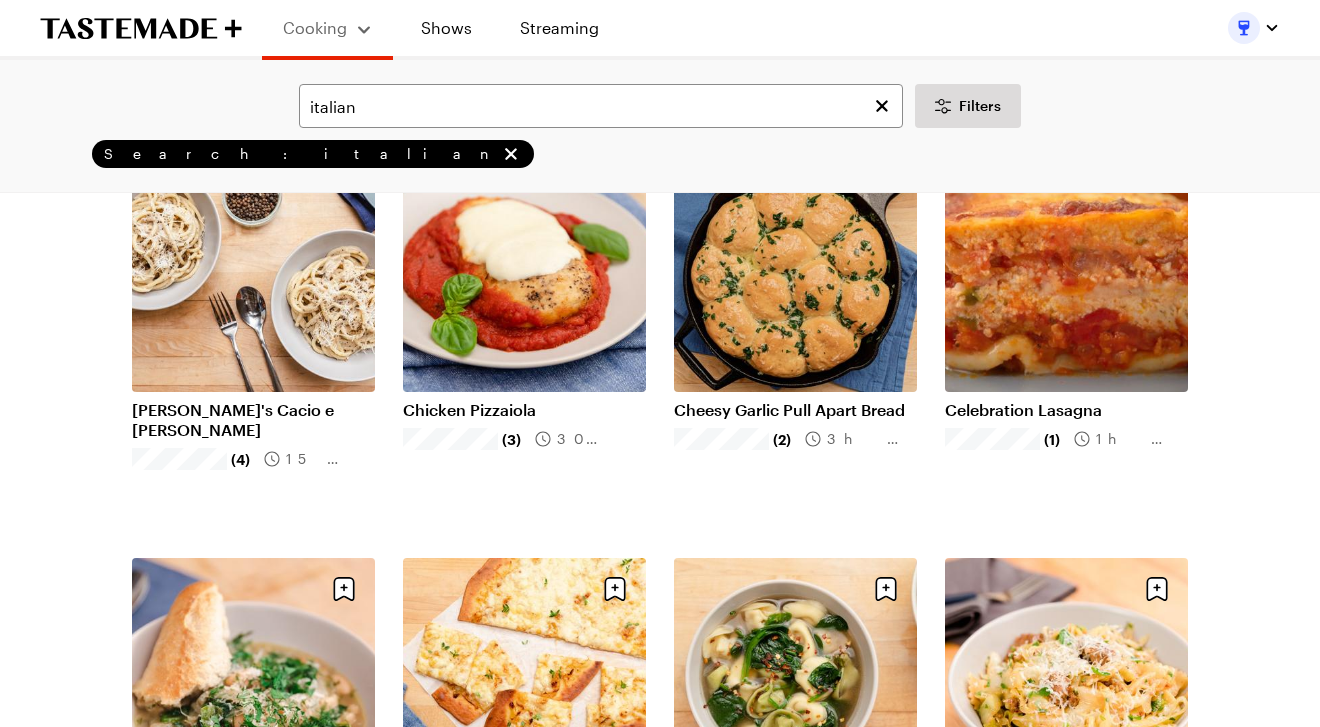 click on "Celebration Lasagna" at bounding box center (1066, 410) 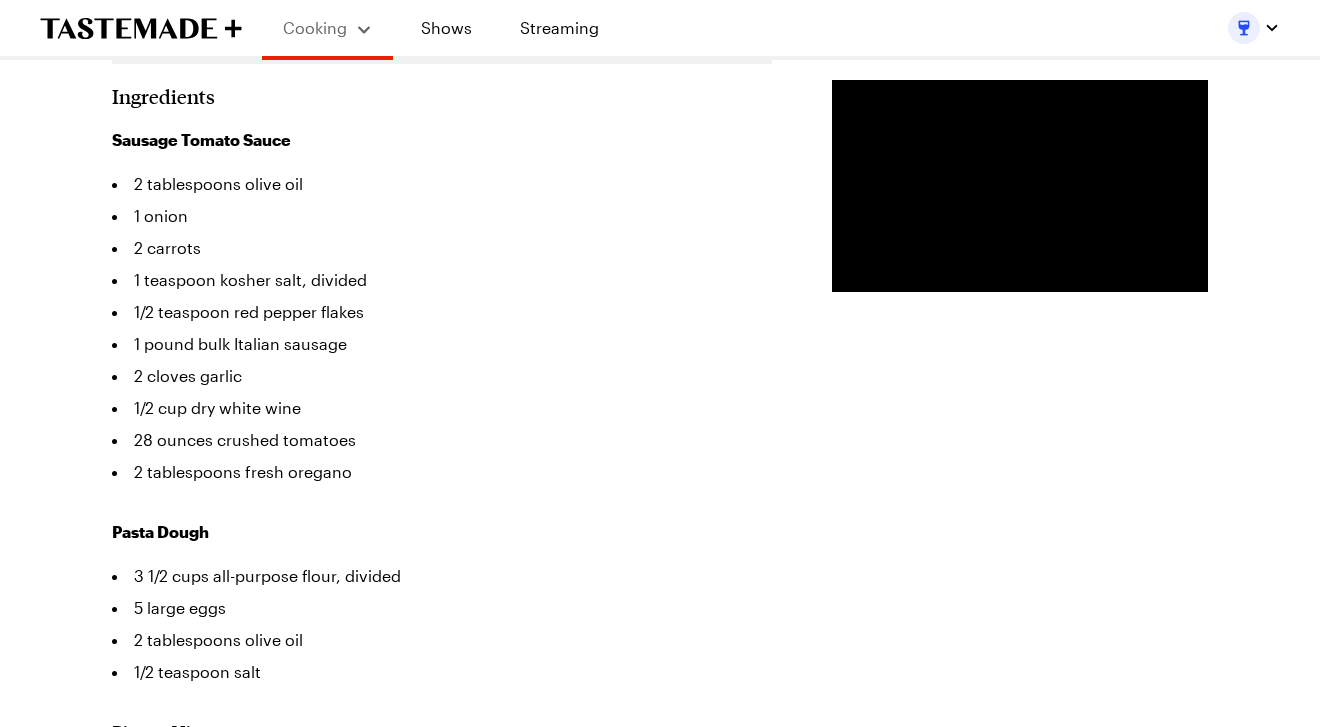 scroll, scrollTop: 635, scrollLeft: 0, axis: vertical 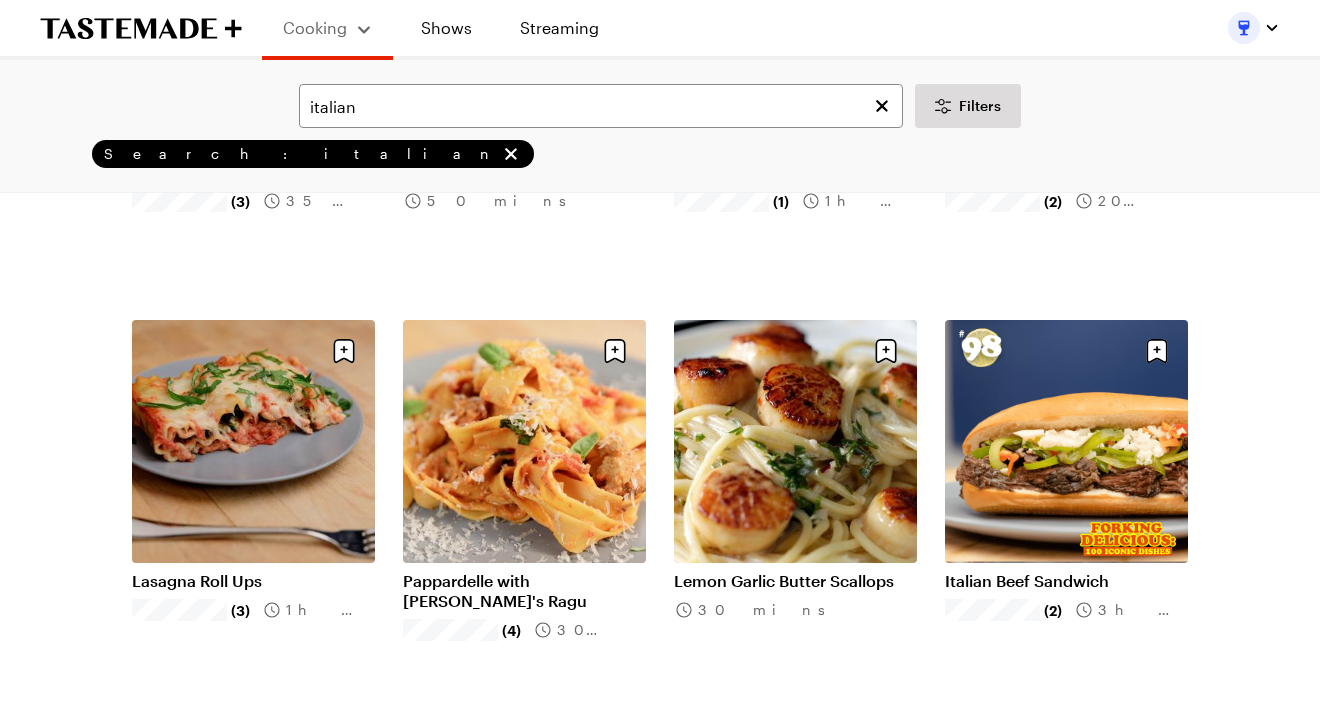 click on "Lasagna Roll Ups" at bounding box center (253, 581) 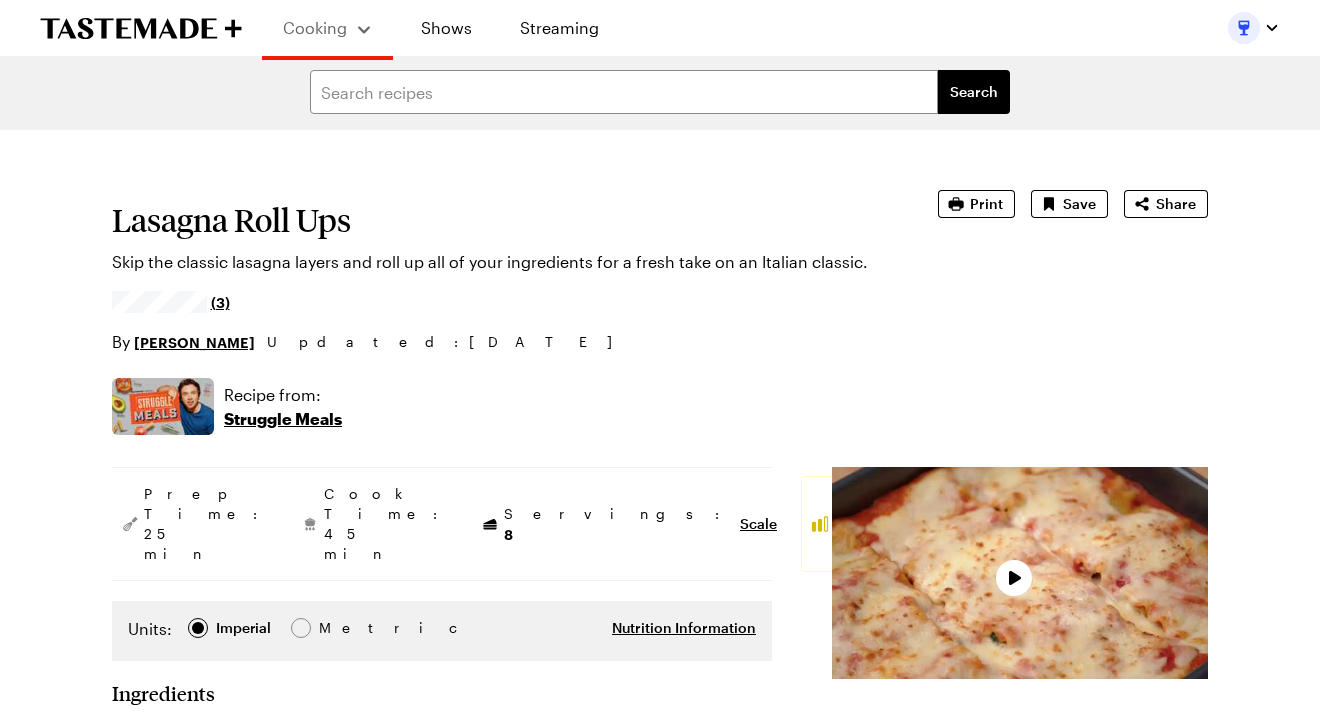 type on "x" 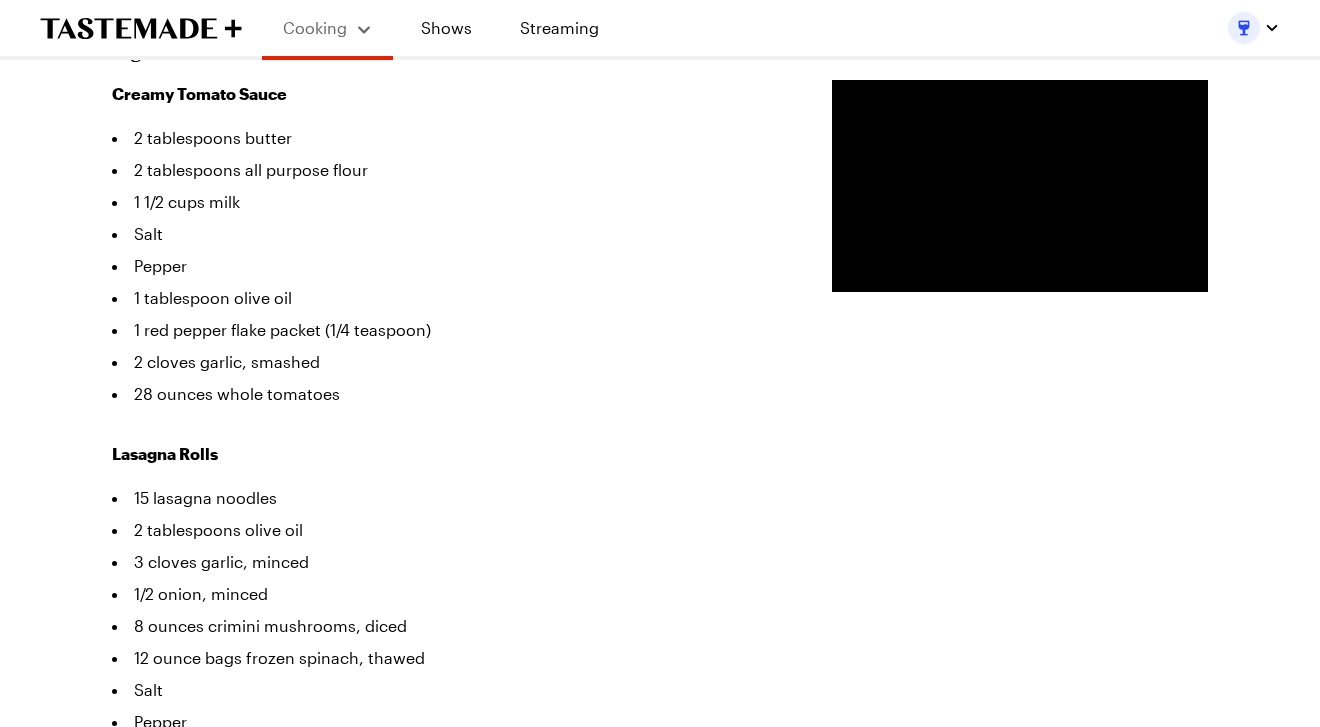 scroll, scrollTop: 651, scrollLeft: 0, axis: vertical 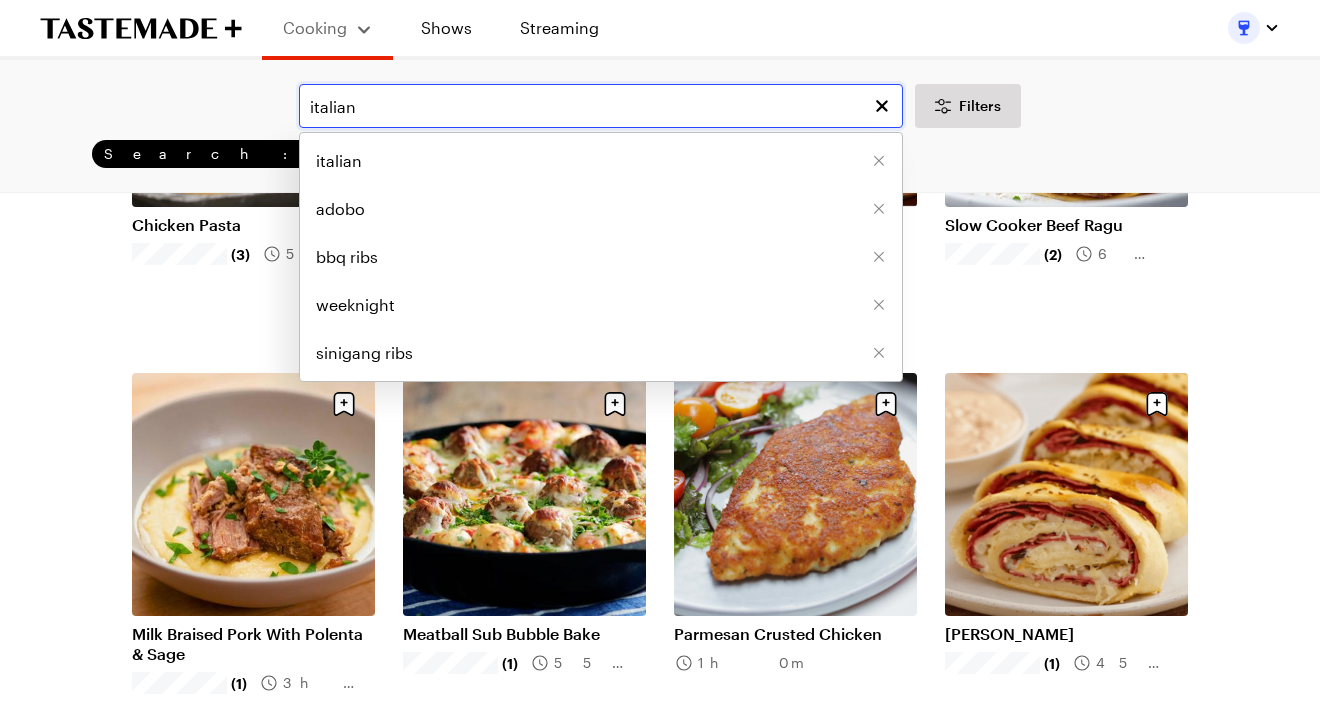 click on "italian" at bounding box center [601, 106] 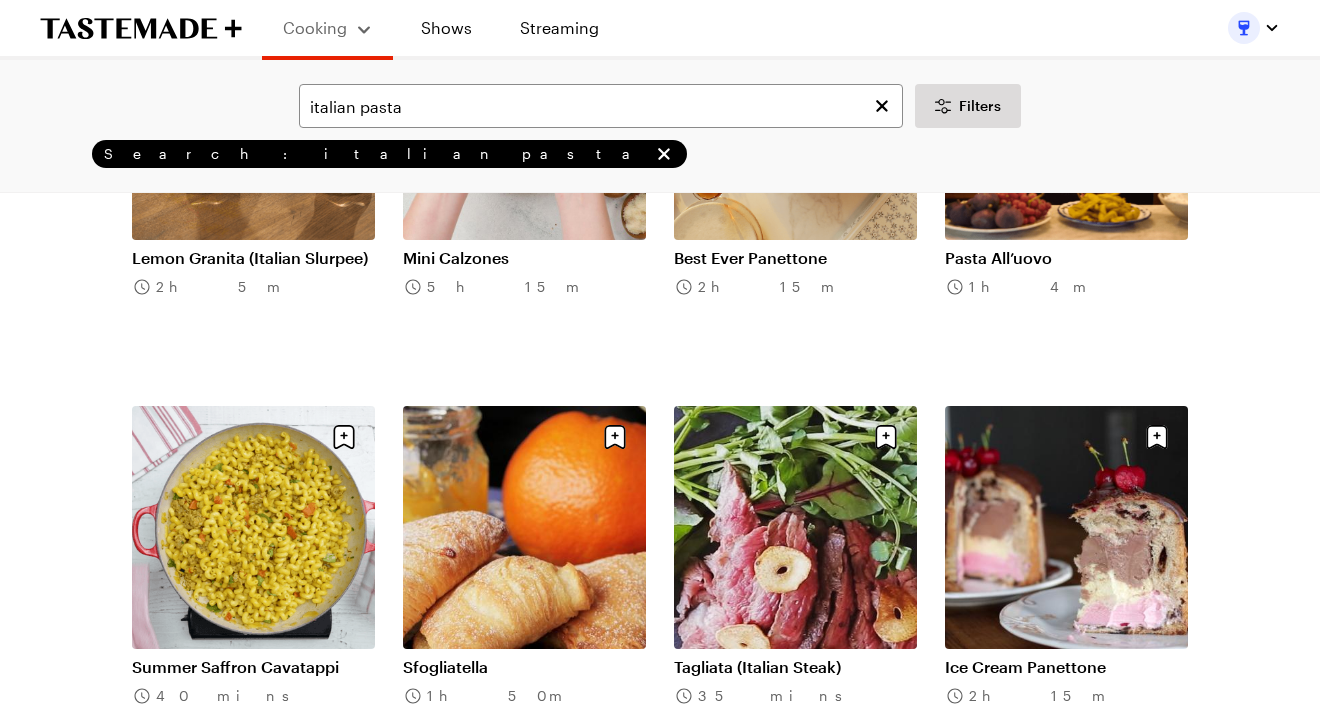 scroll, scrollTop: 1513, scrollLeft: 0, axis: vertical 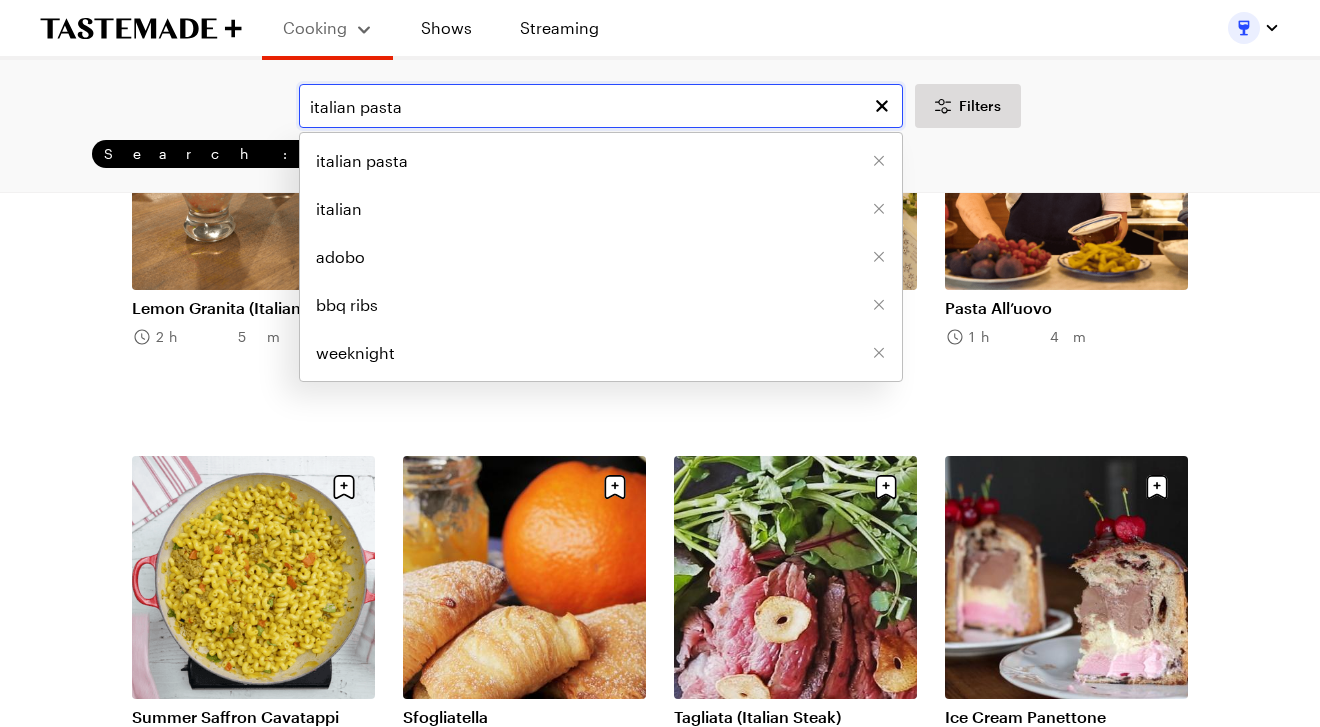 drag, startPoint x: 365, startPoint y: 102, endPoint x: 301, endPoint y: 105, distance: 64.070274 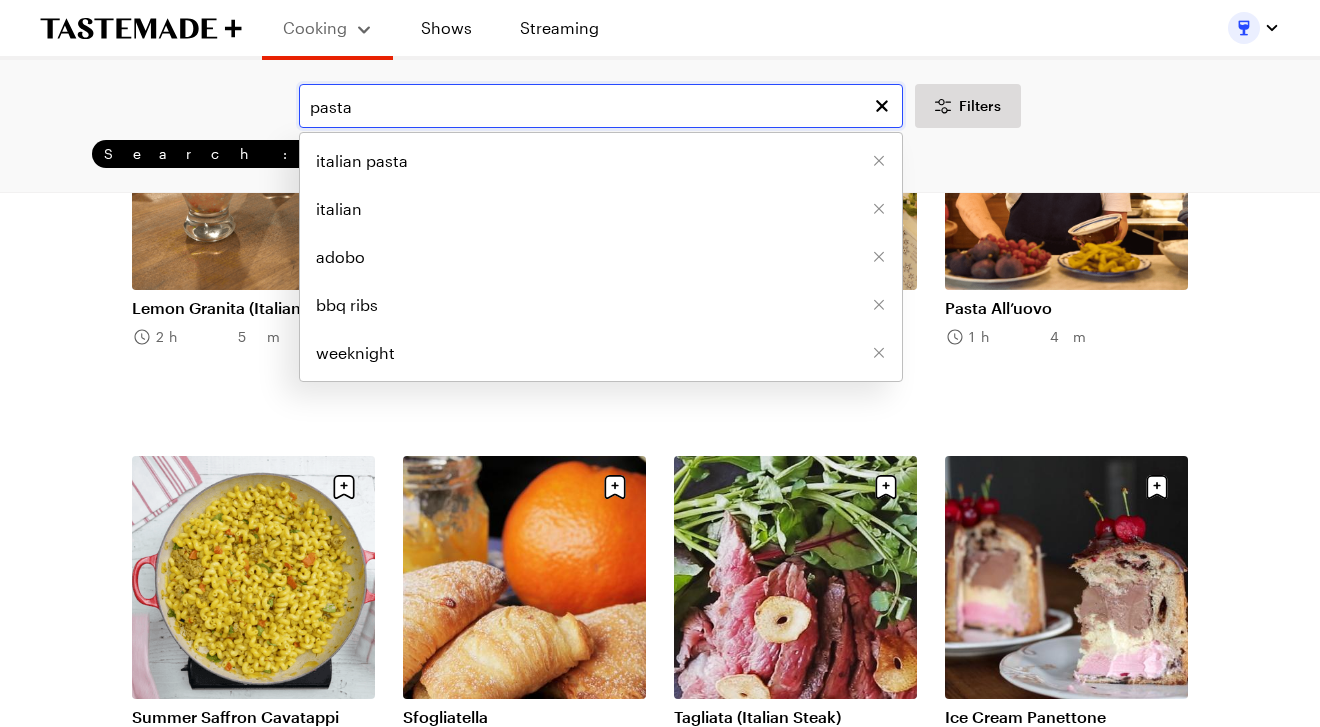 scroll, scrollTop: 0, scrollLeft: 0, axis: both 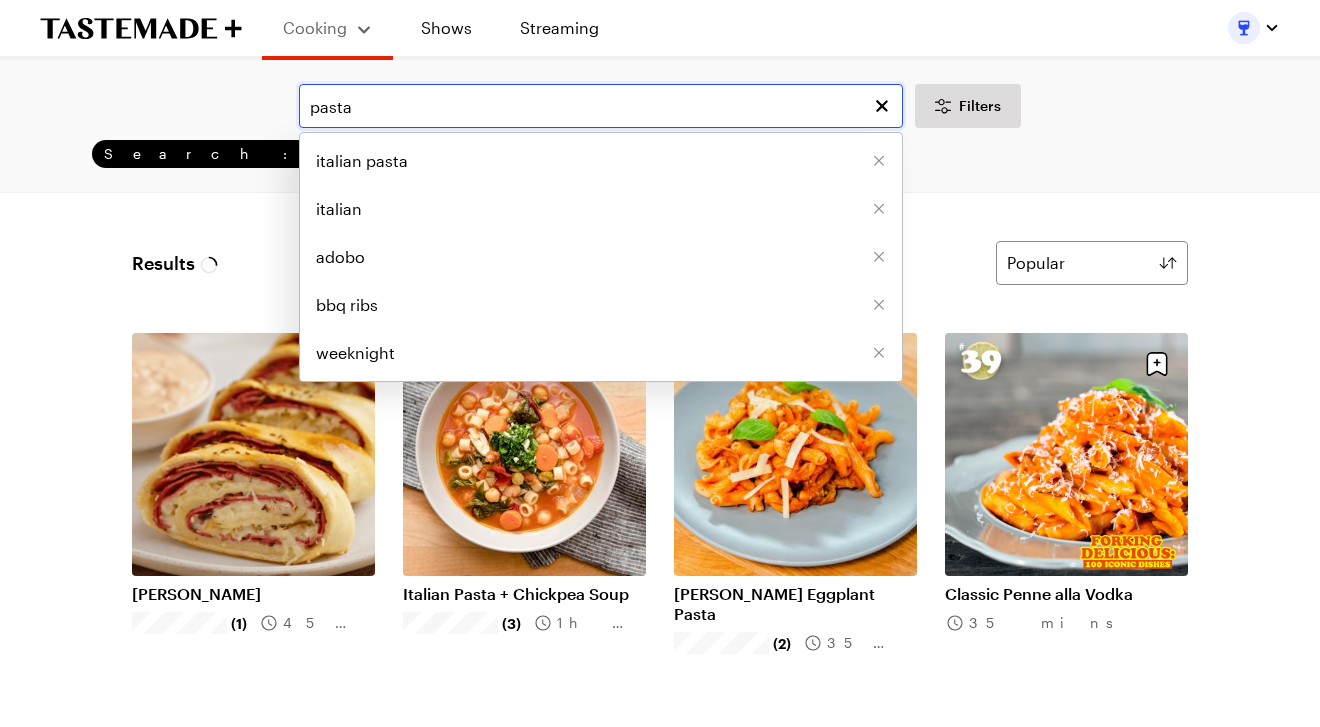 type on "pasta" 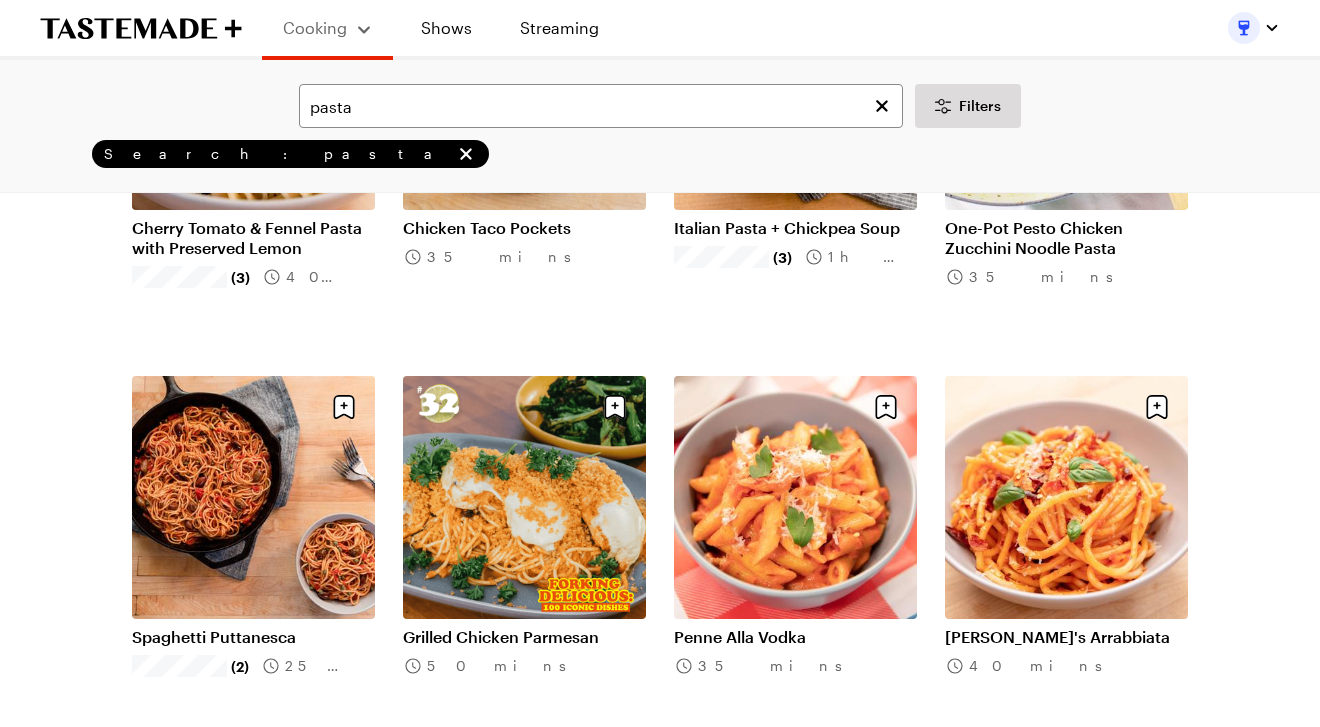 scroll, scrollTop: 2008, scrollLeft: 0, axis: vertical 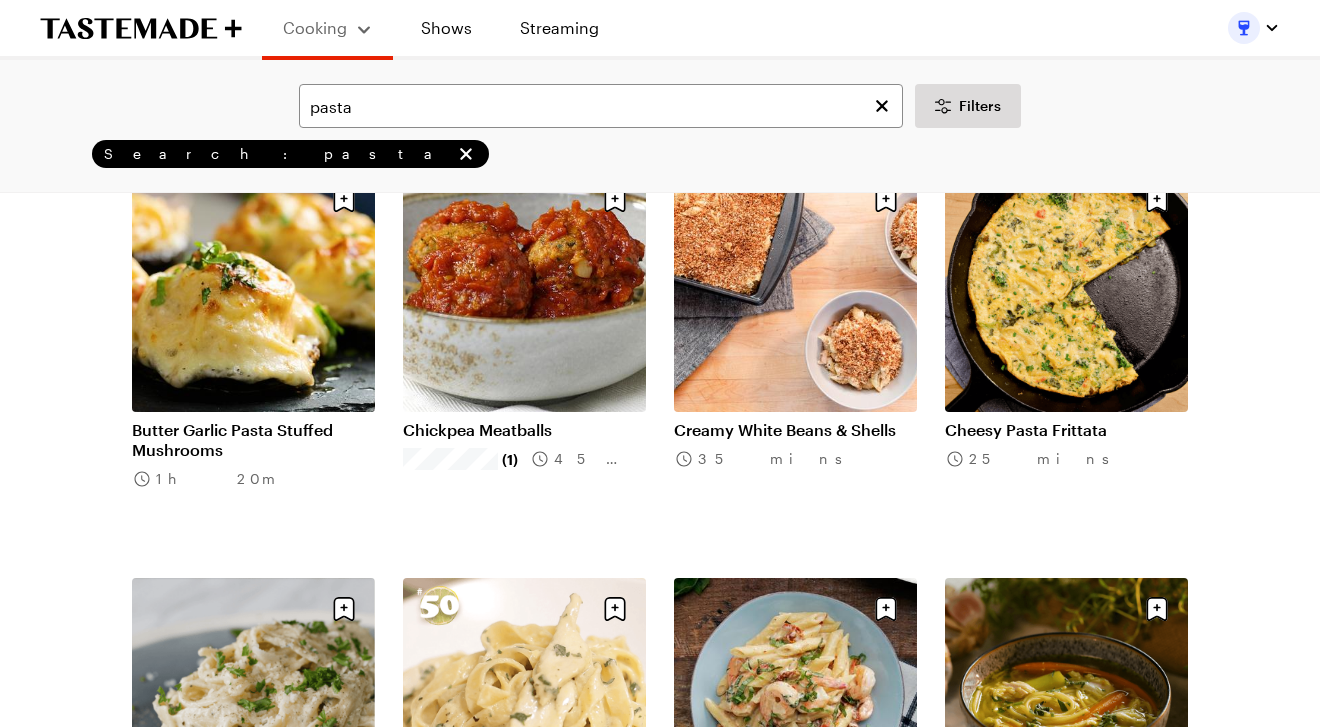 click on "Butter Garlic Pasta Stuffed Mushrooms" at bounding box center [253, 440] 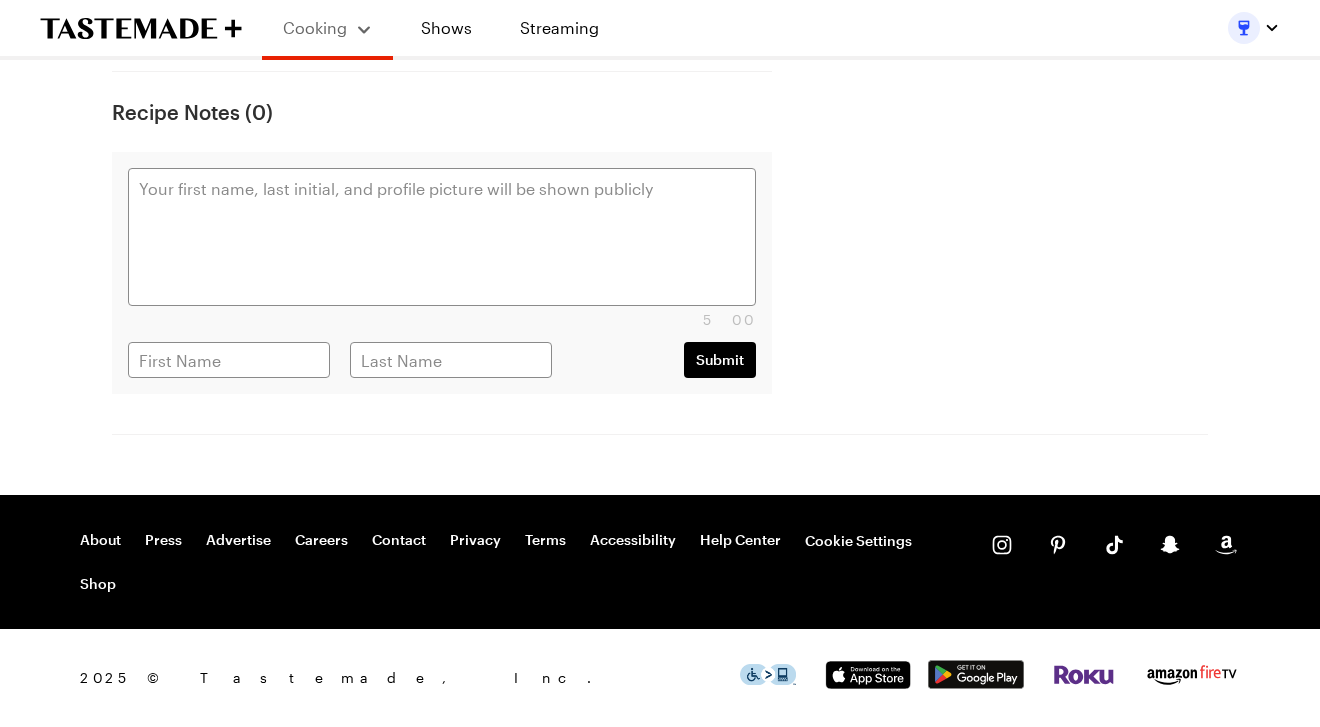 scroll, scrollTop: 0, scrollLeft: 0, axis: both 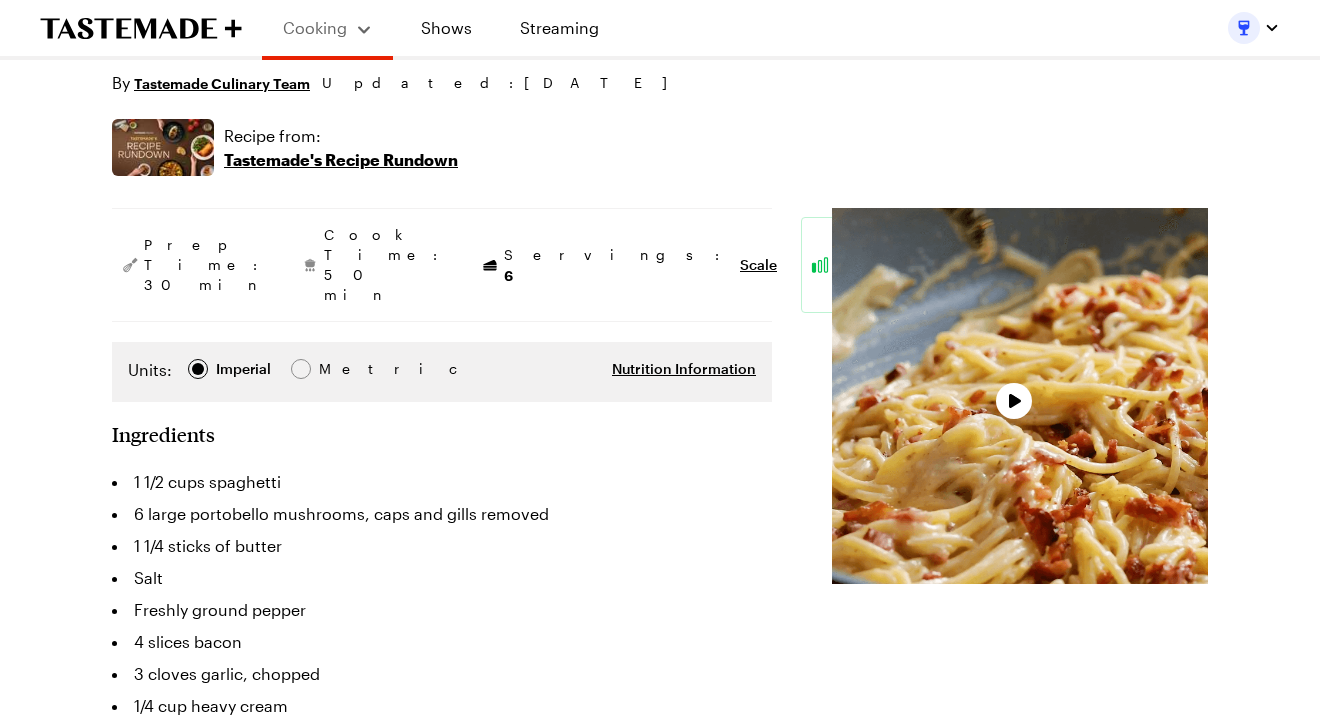 type on "x" 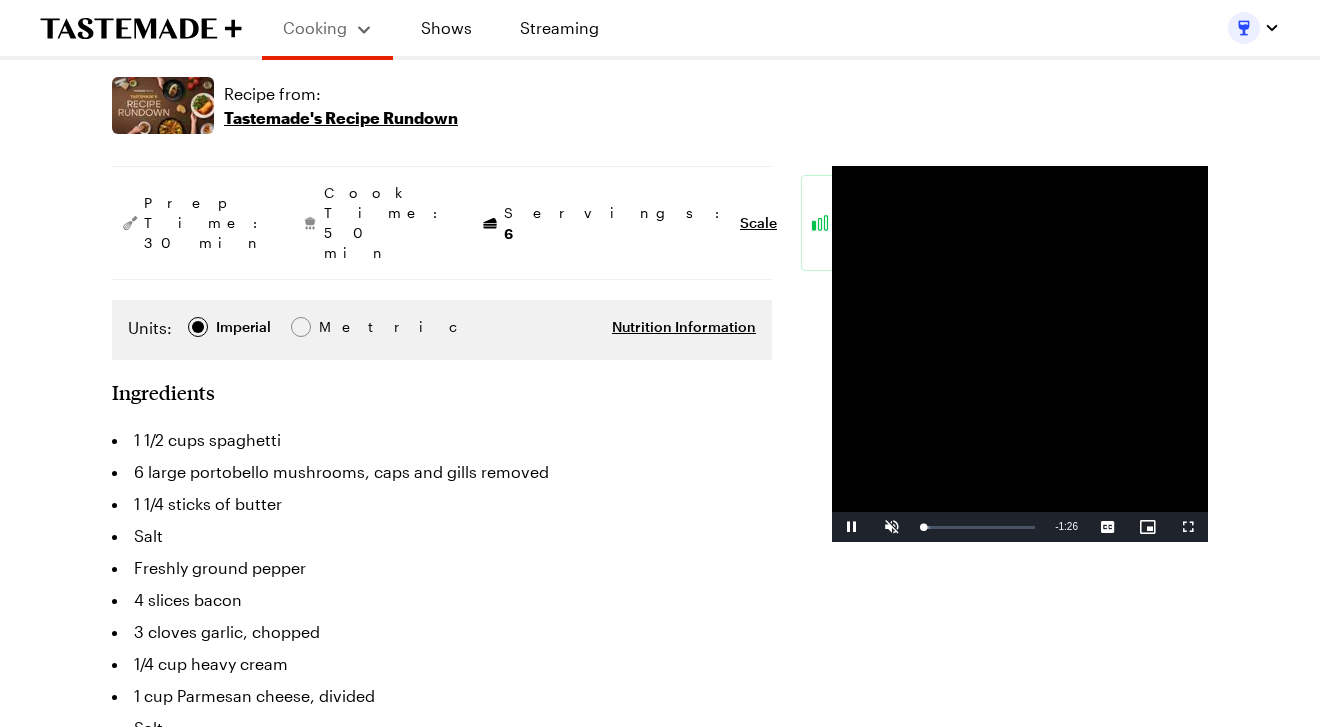 scroll, scrollTop: 328, scrollLeft: 0, axis: vertical 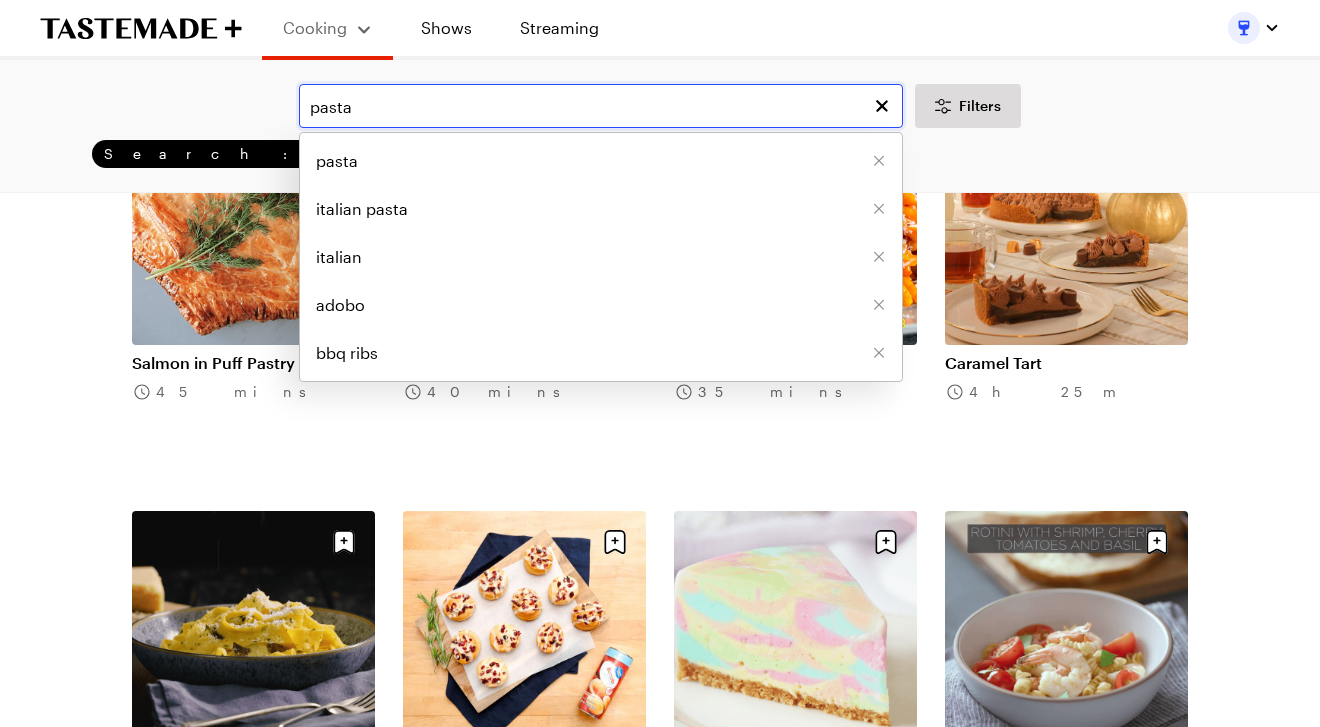 click on "pasta" at bounding box center (601, 106) 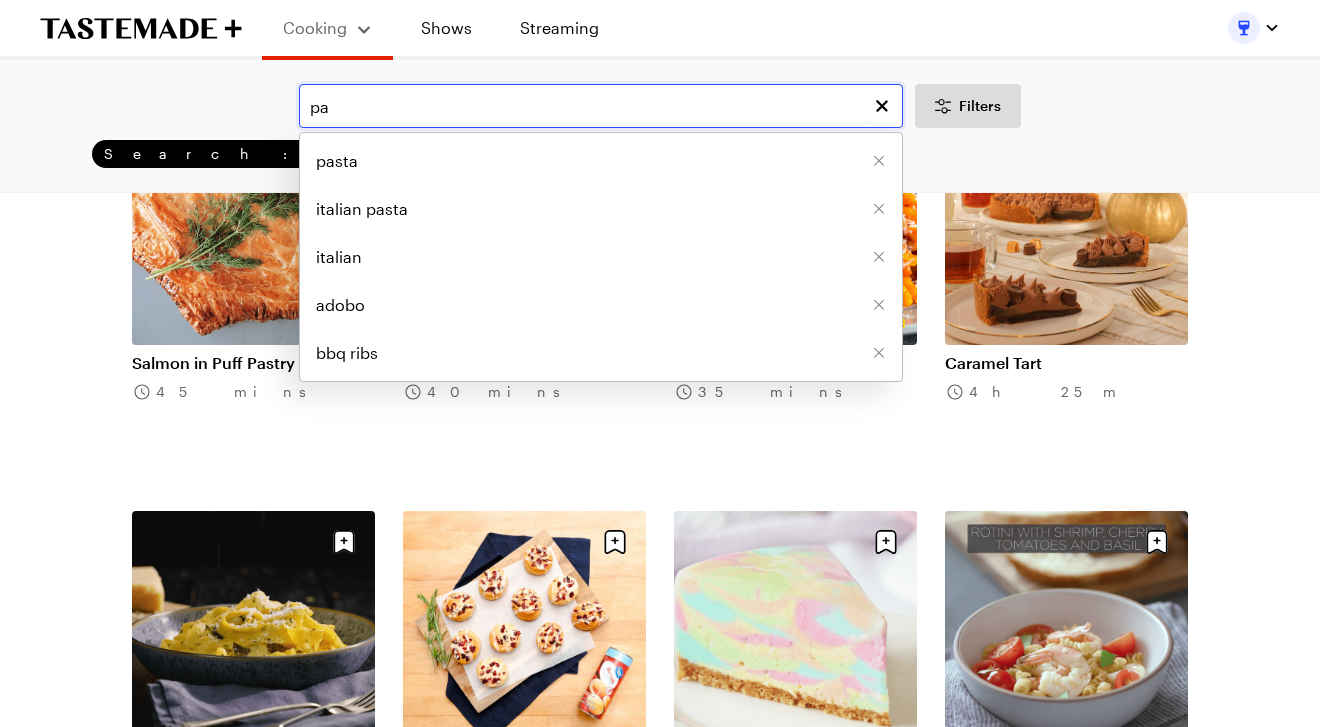 type on "p" 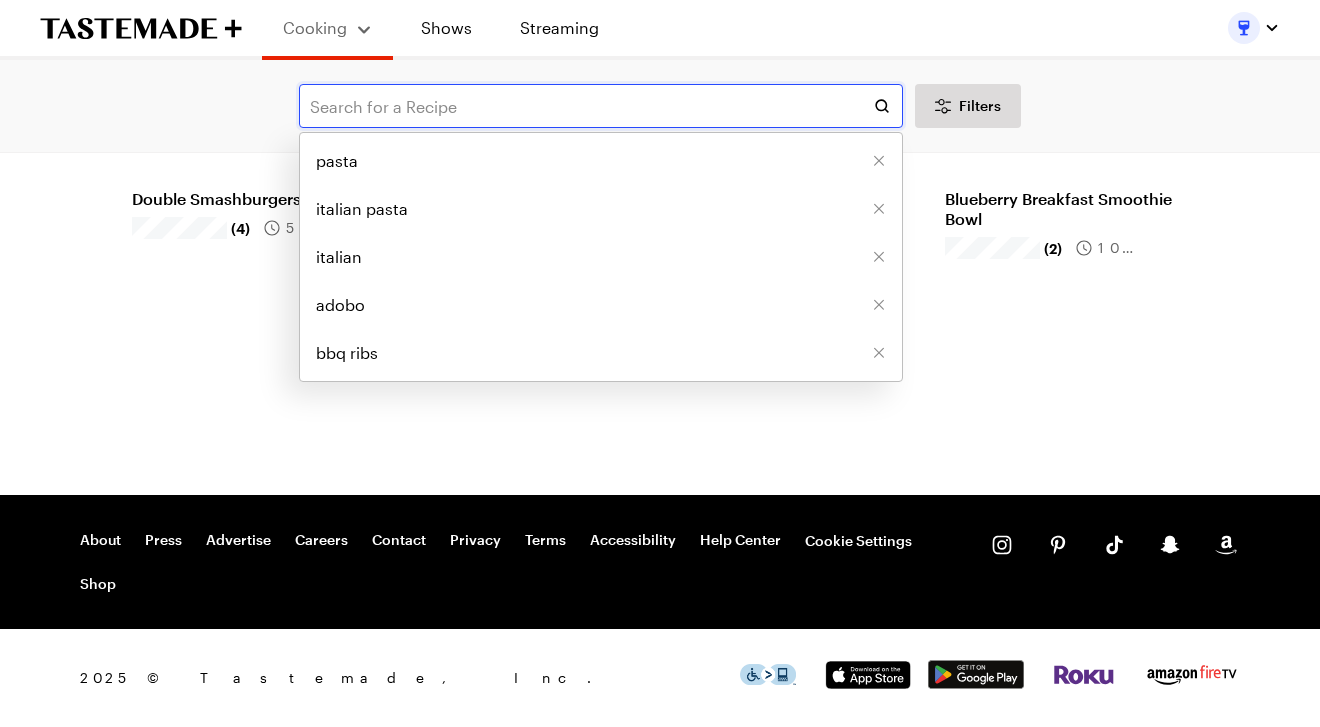 scroll, scrollTop: 0, scrollLeft: 0, axis: both 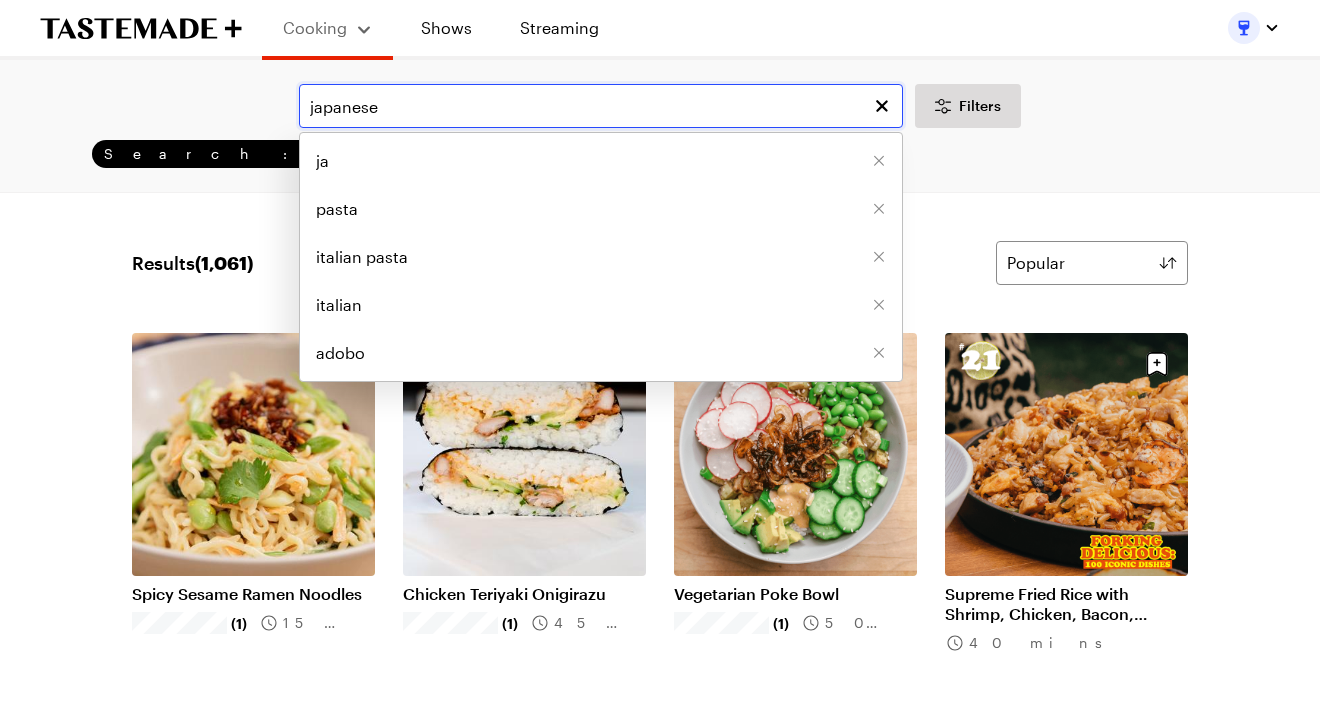type on "japanese" 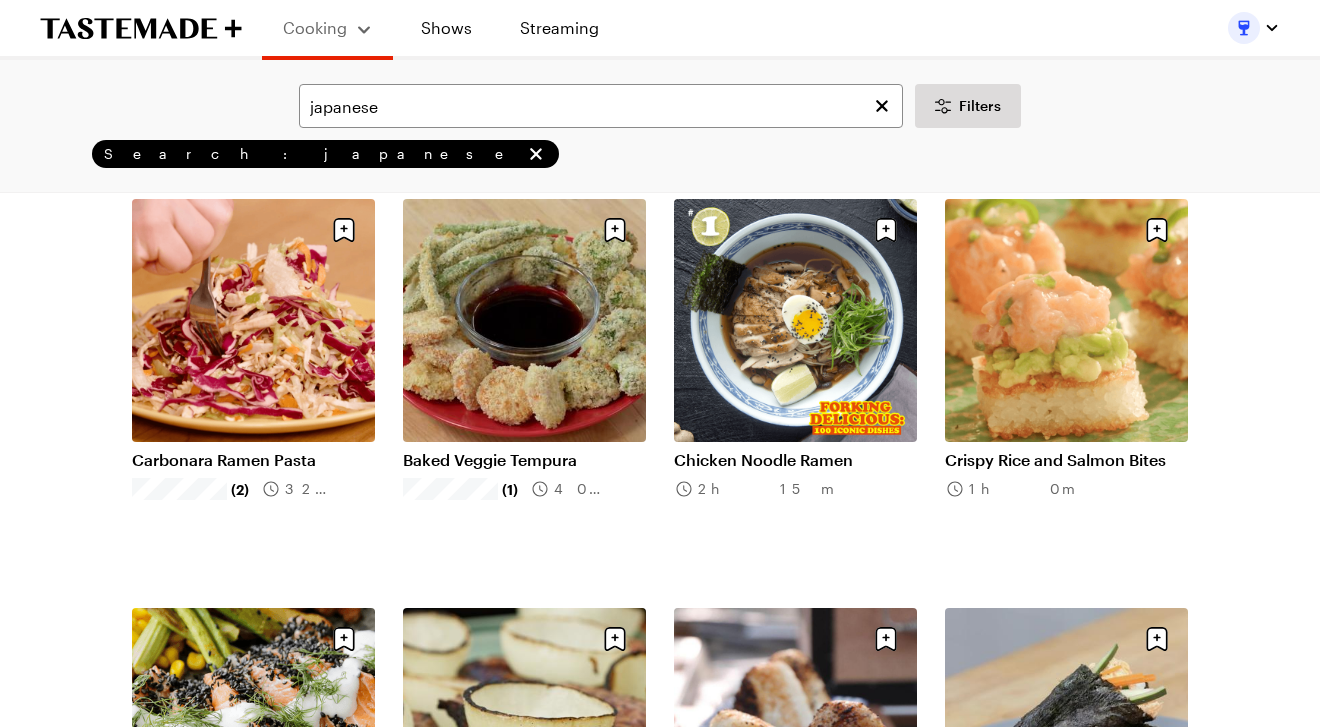 scroll, scrollTop: 1778, scrollLeft: 0, axis: vertical 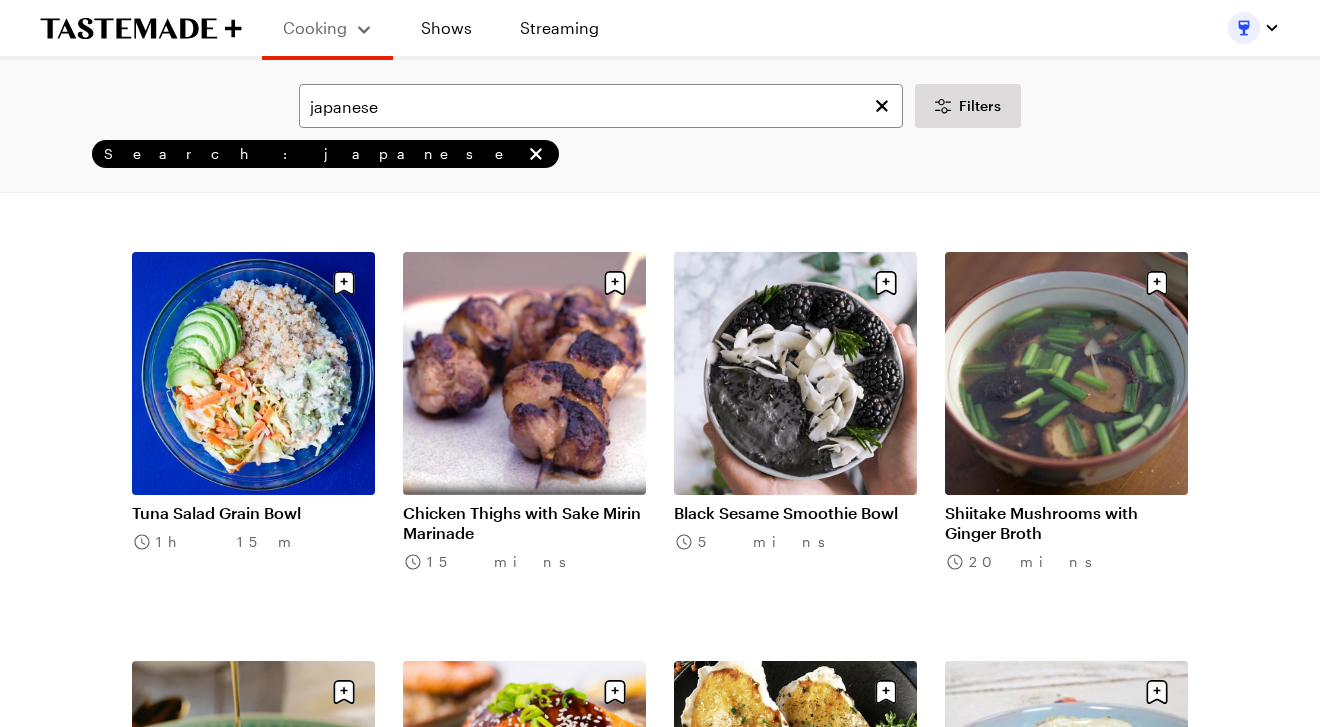 click on "Chicken Thighs with Sake Mirin Marinade" at bounding box center [524, 523] 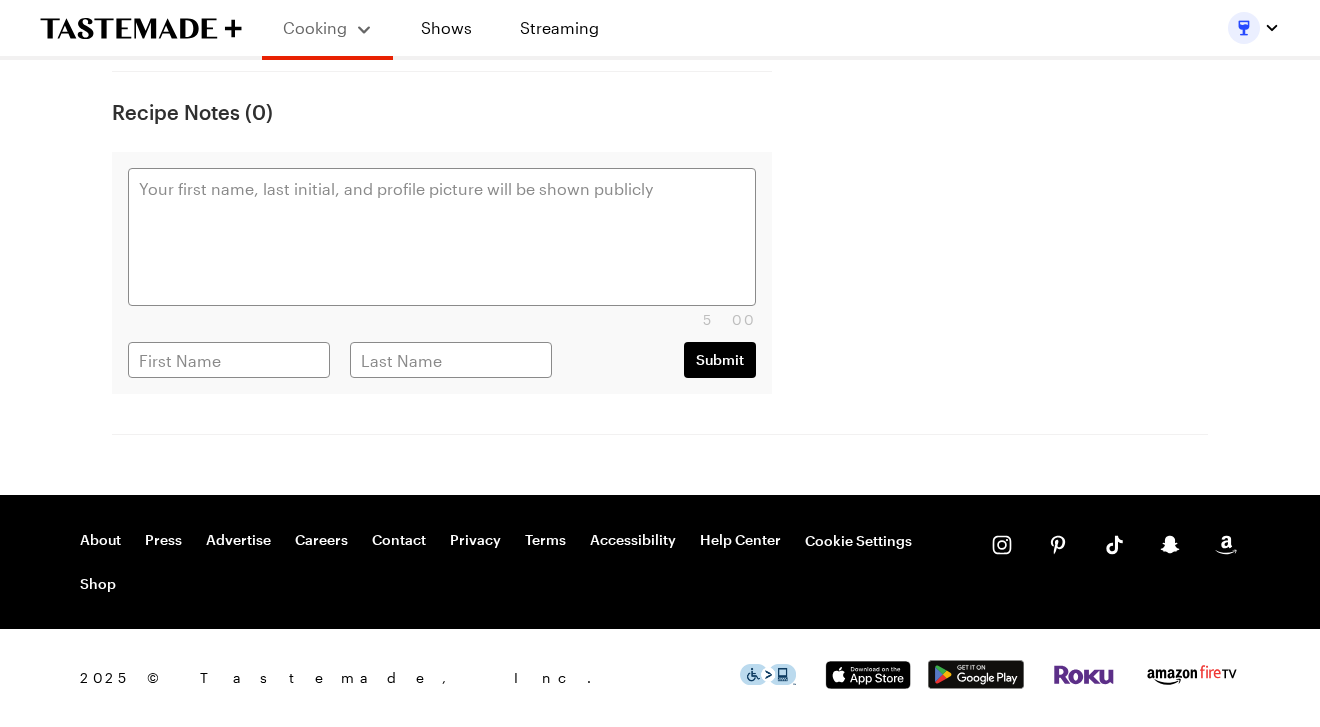 scroll, scrollTop: 0, scrollLeft: 0, axis: both 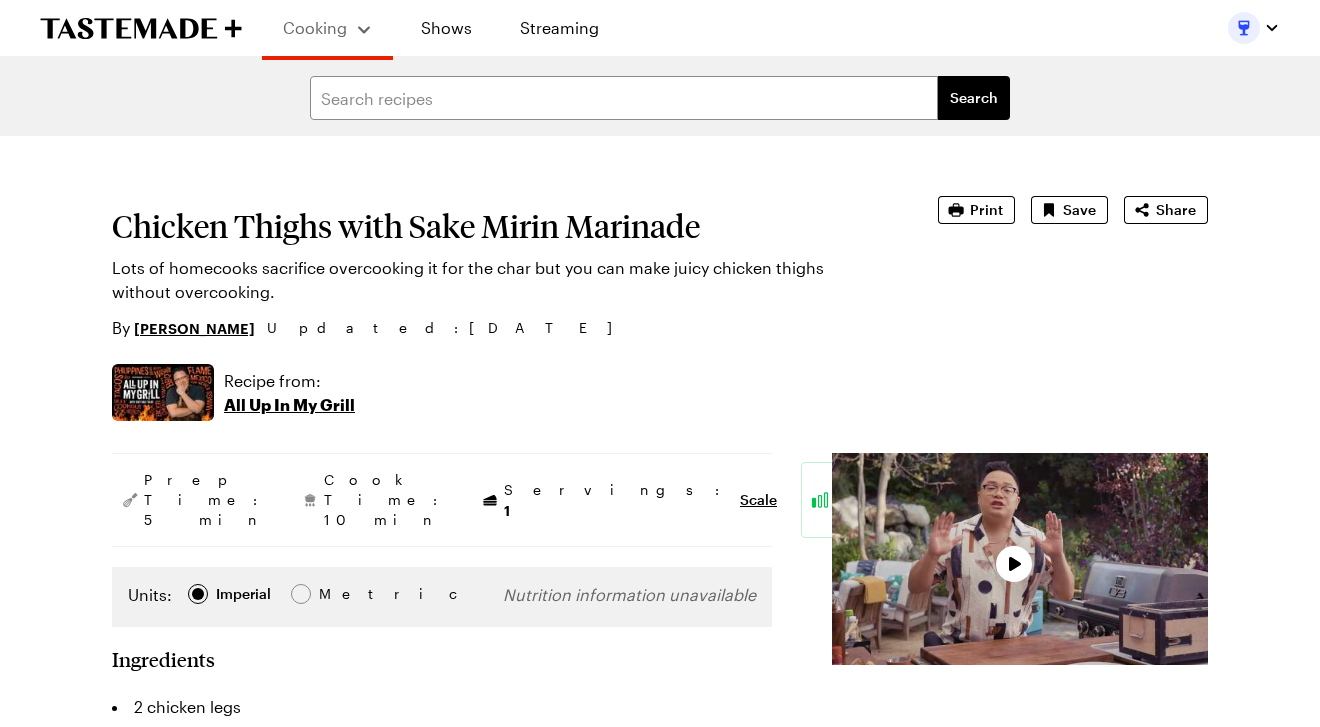 type on "x" 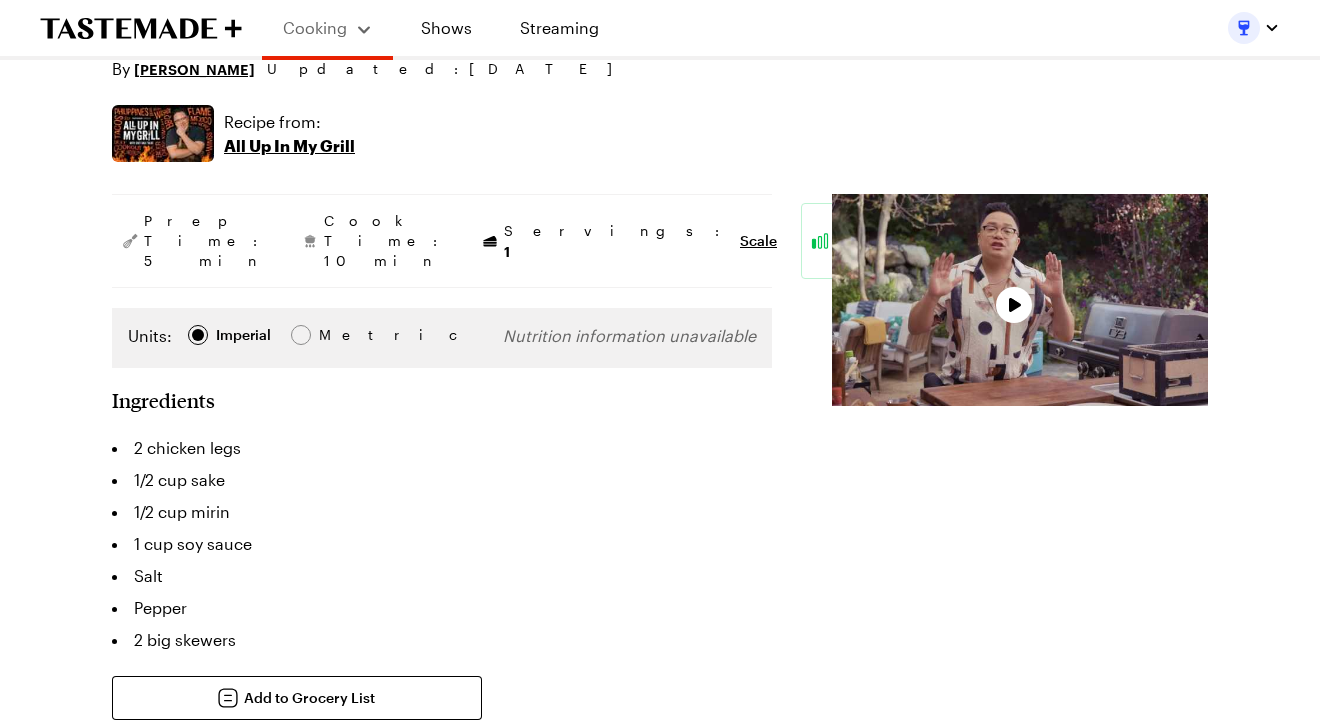 scroll, scrollTop: 288, scrollLeft: 0, axis: vertical 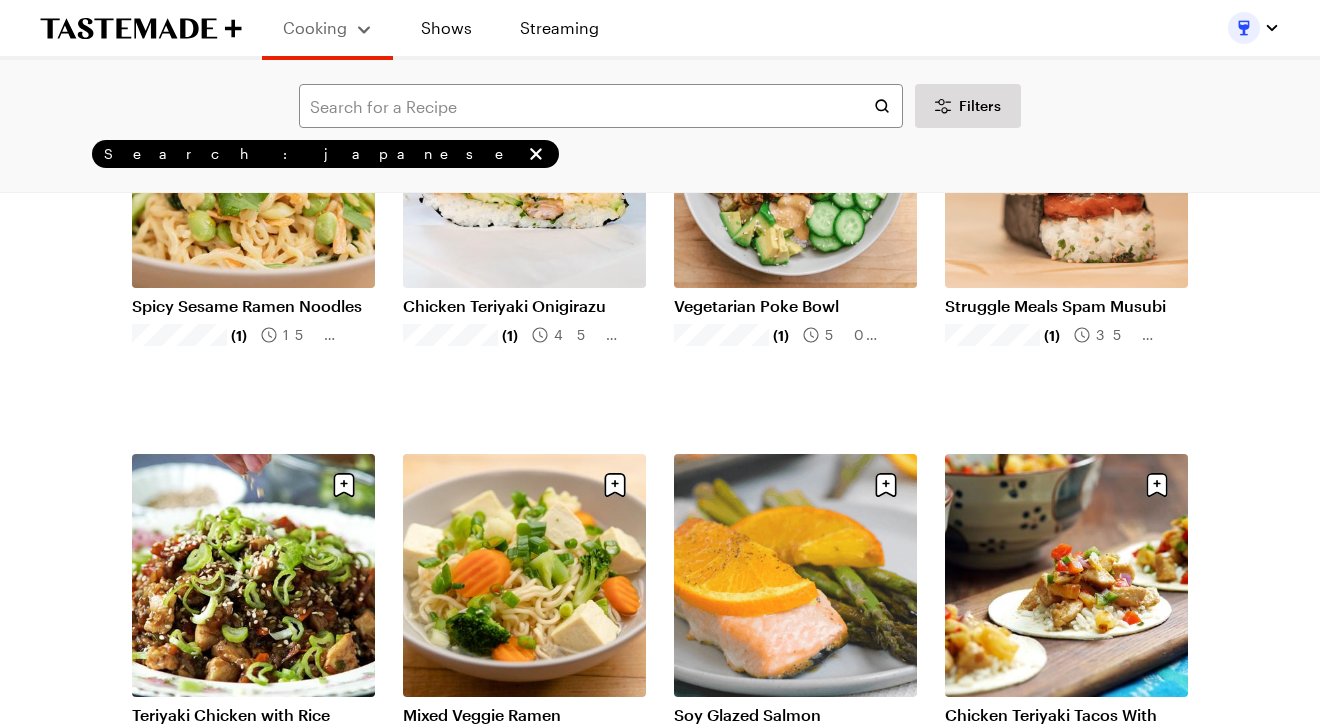 type on "japanese" 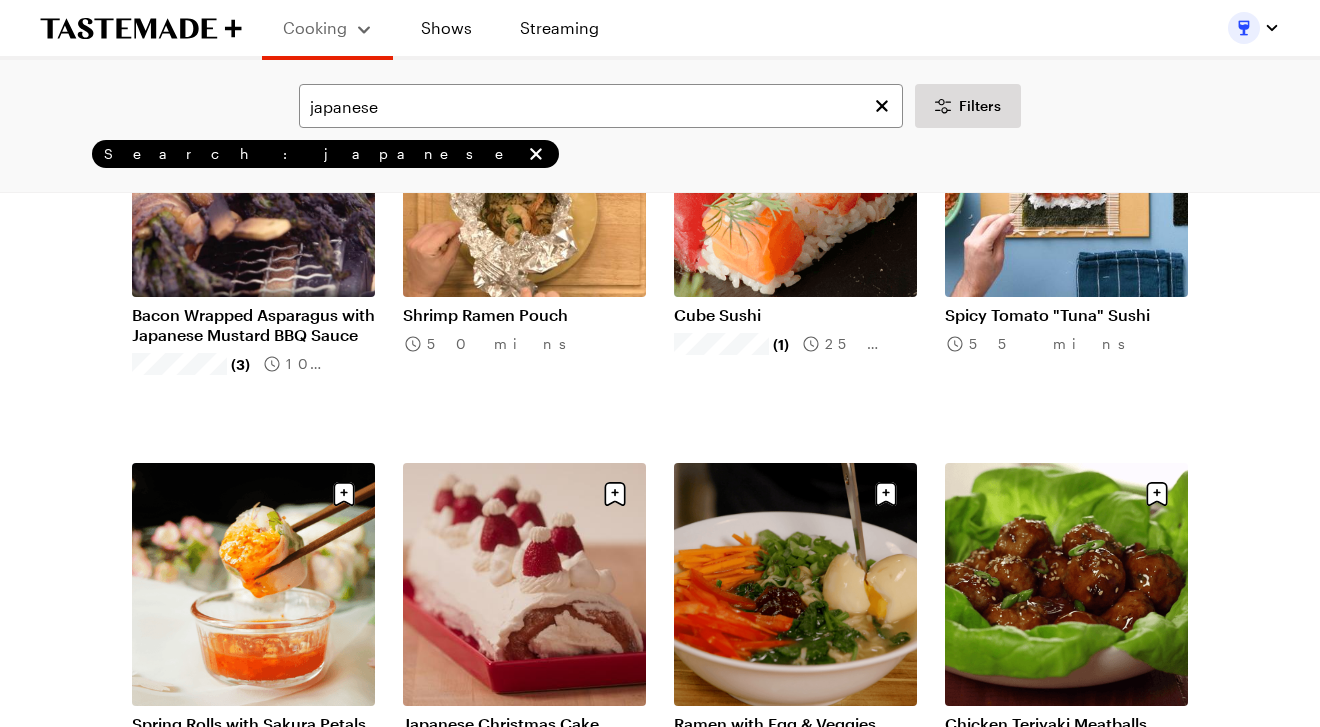 scroll, scrollTop: 4155, scrollLeft: 0, axis: vertical 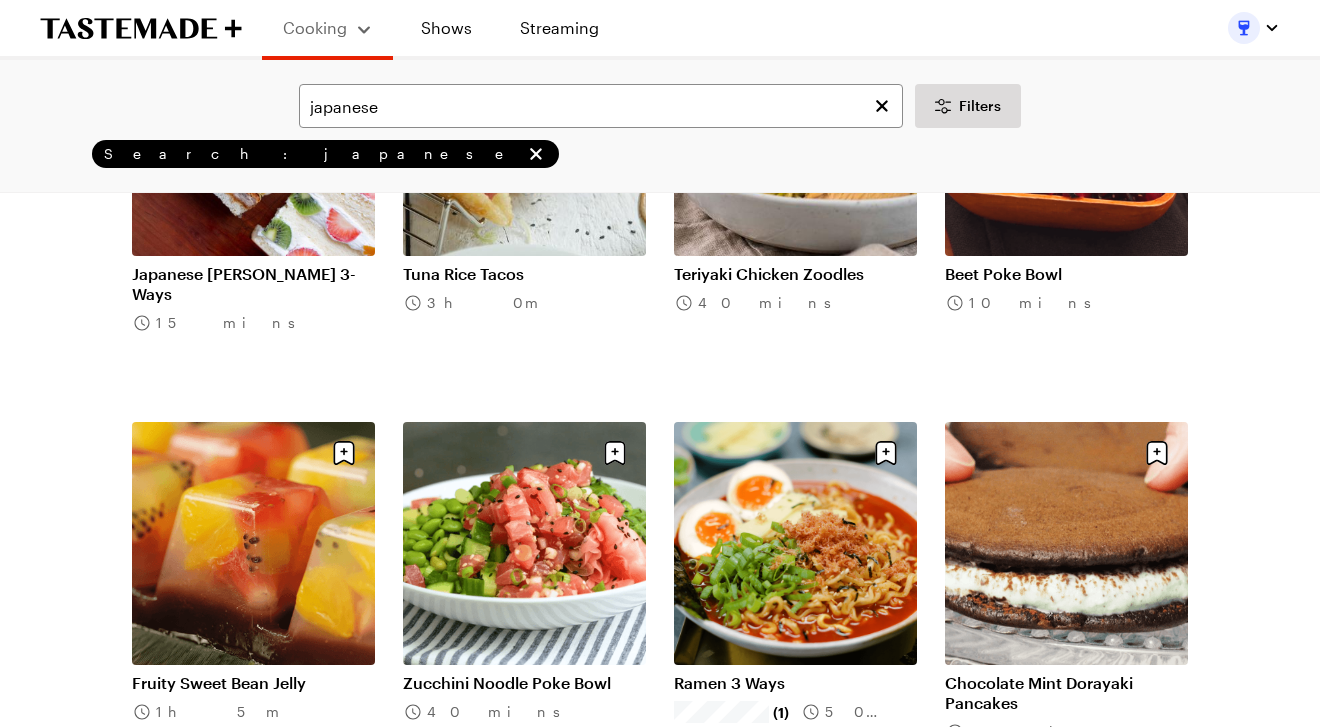 click on "Japanese Sando 3-Ways" at bounding box center (253, 284) 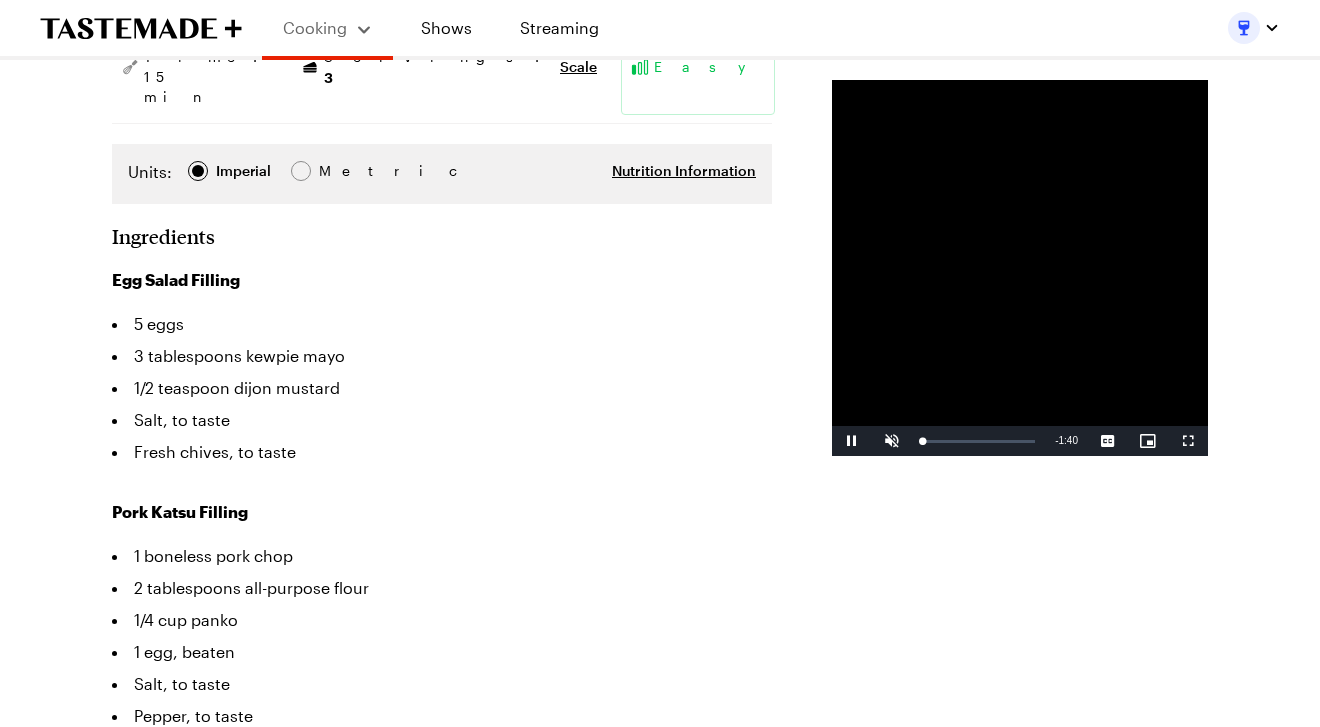 scroll, scrollTop: 436, scrollLeft: 0, axis: vertical 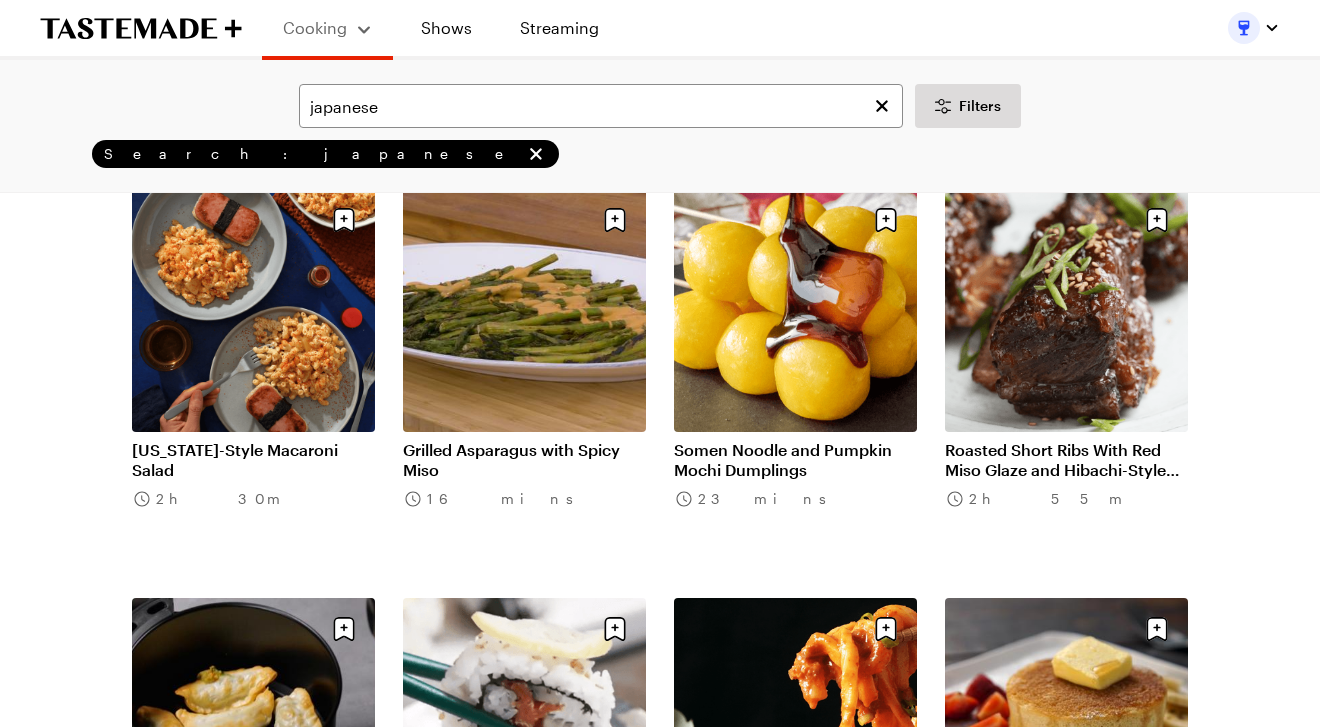 click on "Roasted Short Ribs With Red Miso Glaze and Hibachi-Style Fried Rice" at bounding box center (1066, 460) 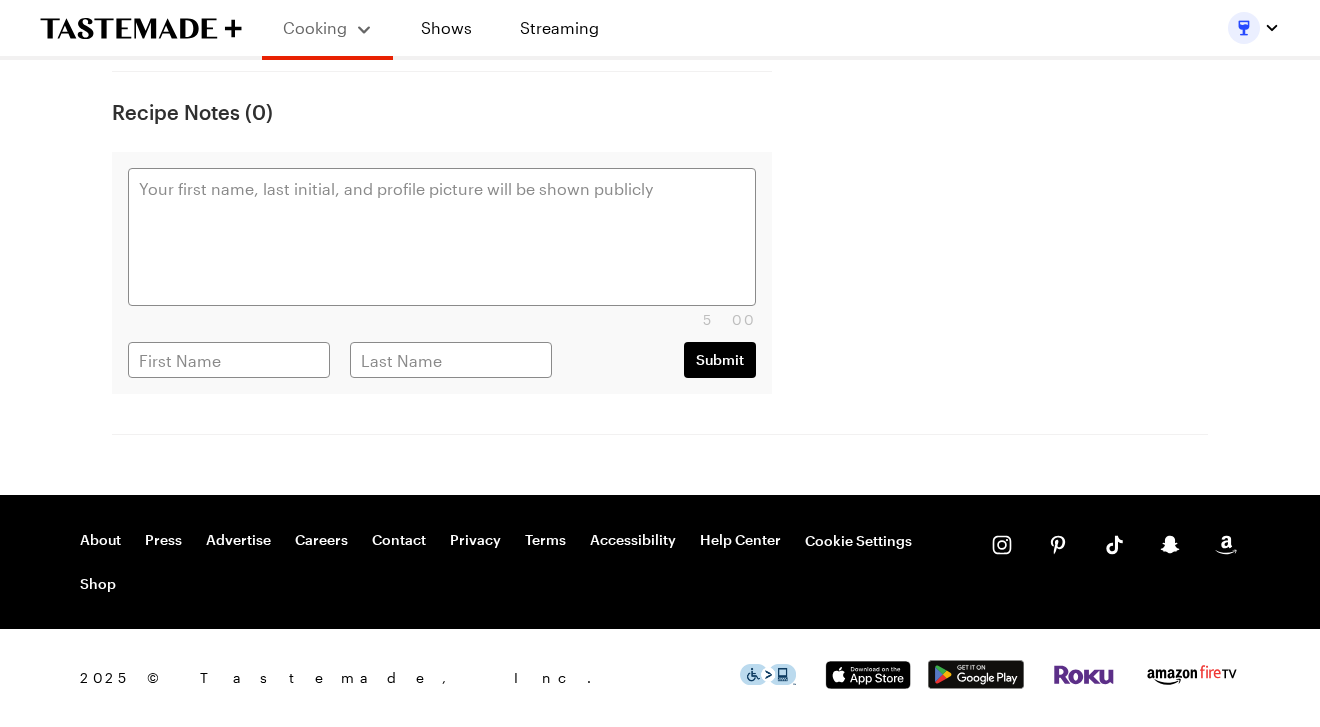 scroll, scrollTop: 0, scrollLeft: 0, axis: both 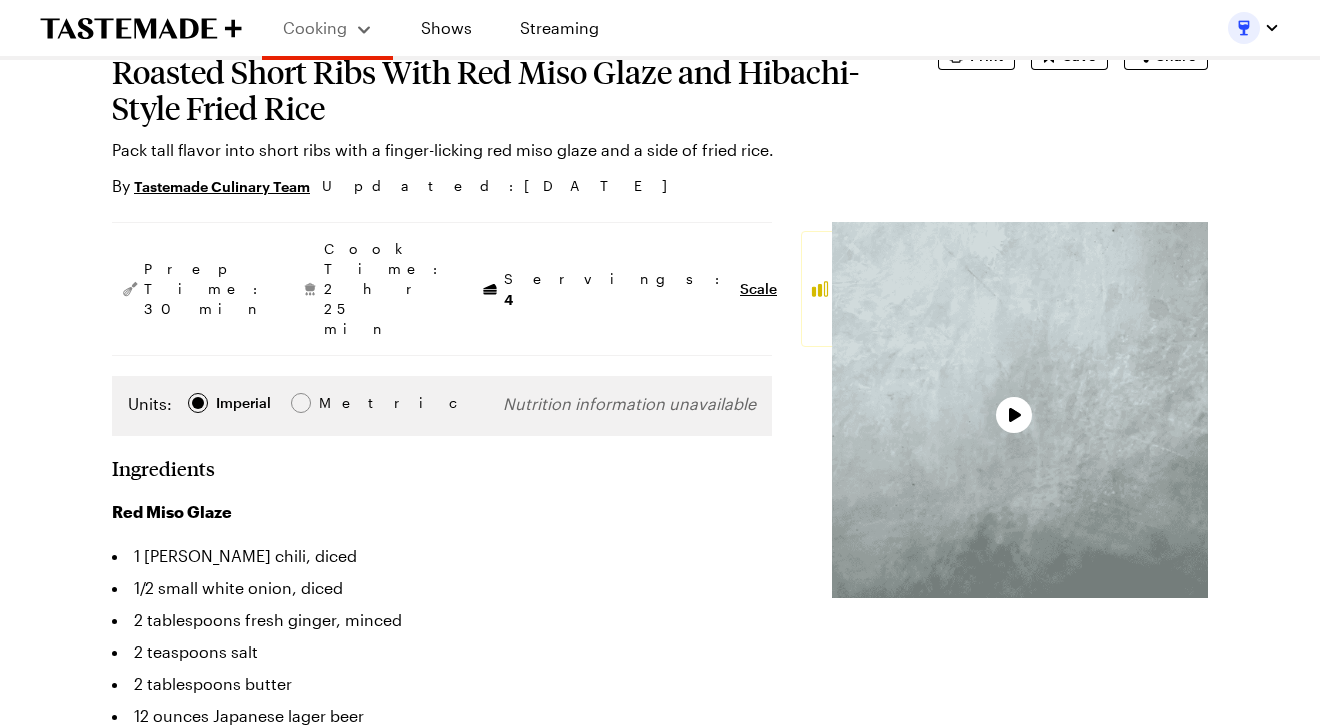type on "x" 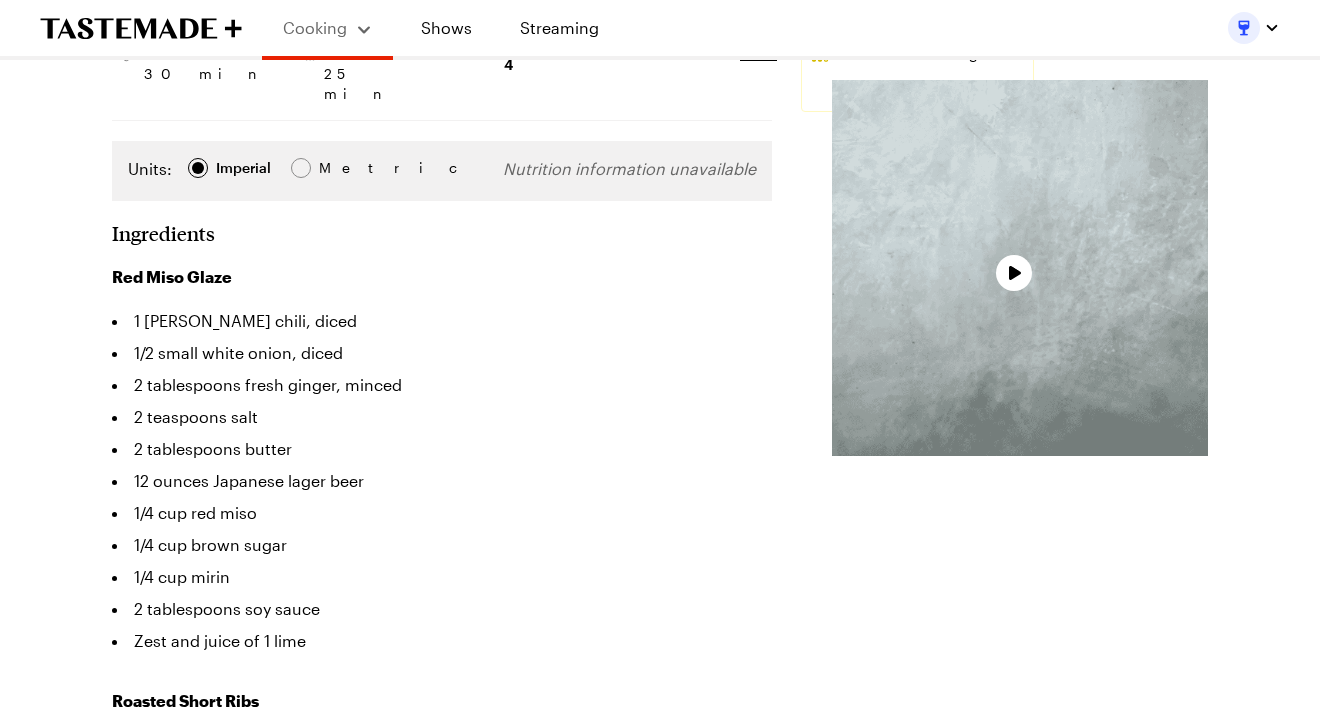 scroll, scrollTop: 634, scrollLeft: 0, axis: vertical 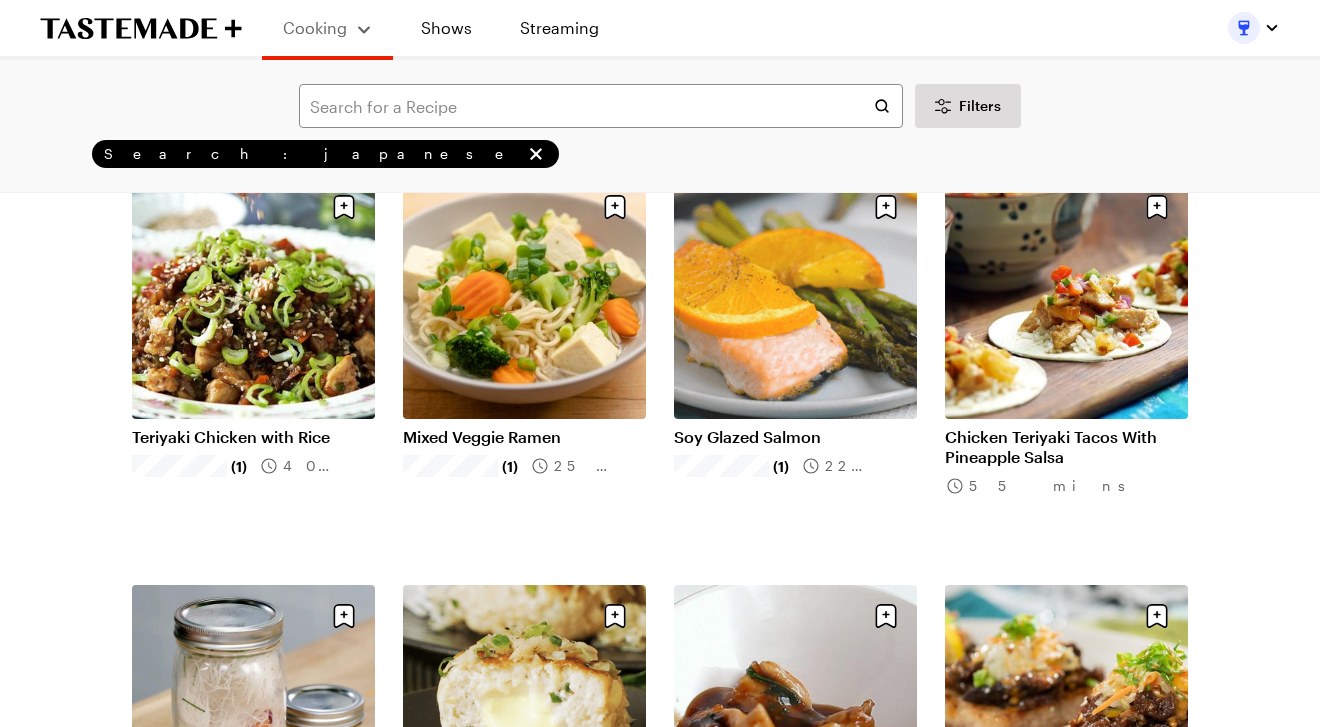 type on "japanese" 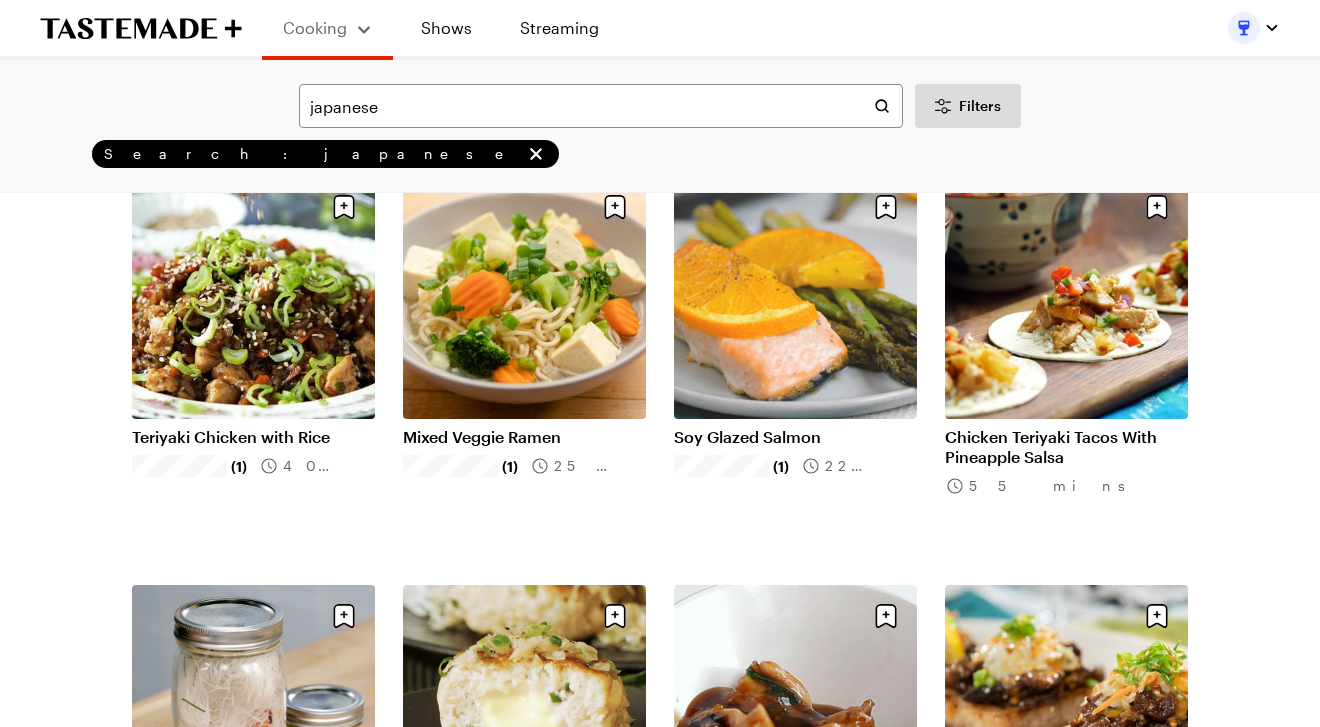 scroll, scrollTop: 11596, scrollLeft: 0, axis: vertical 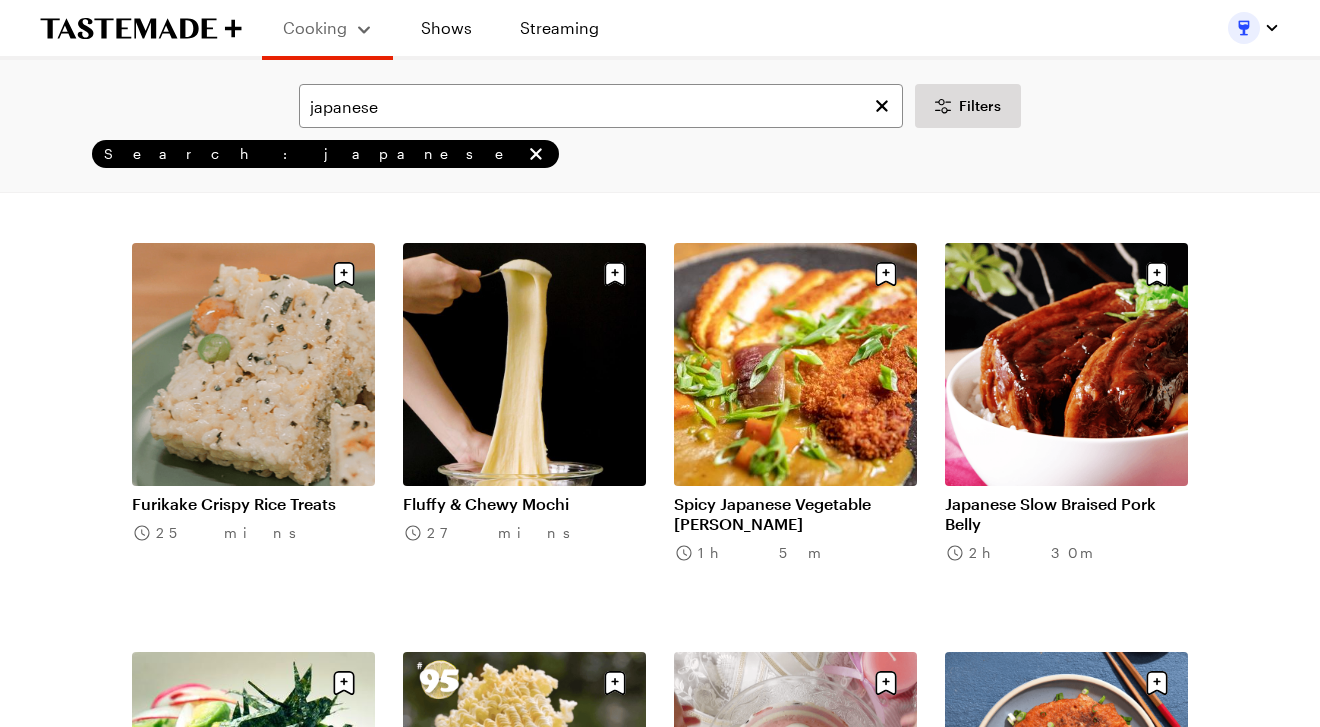 click on "Japanese Slow Braised Pork Belly" at bounding box center [1066, 514] 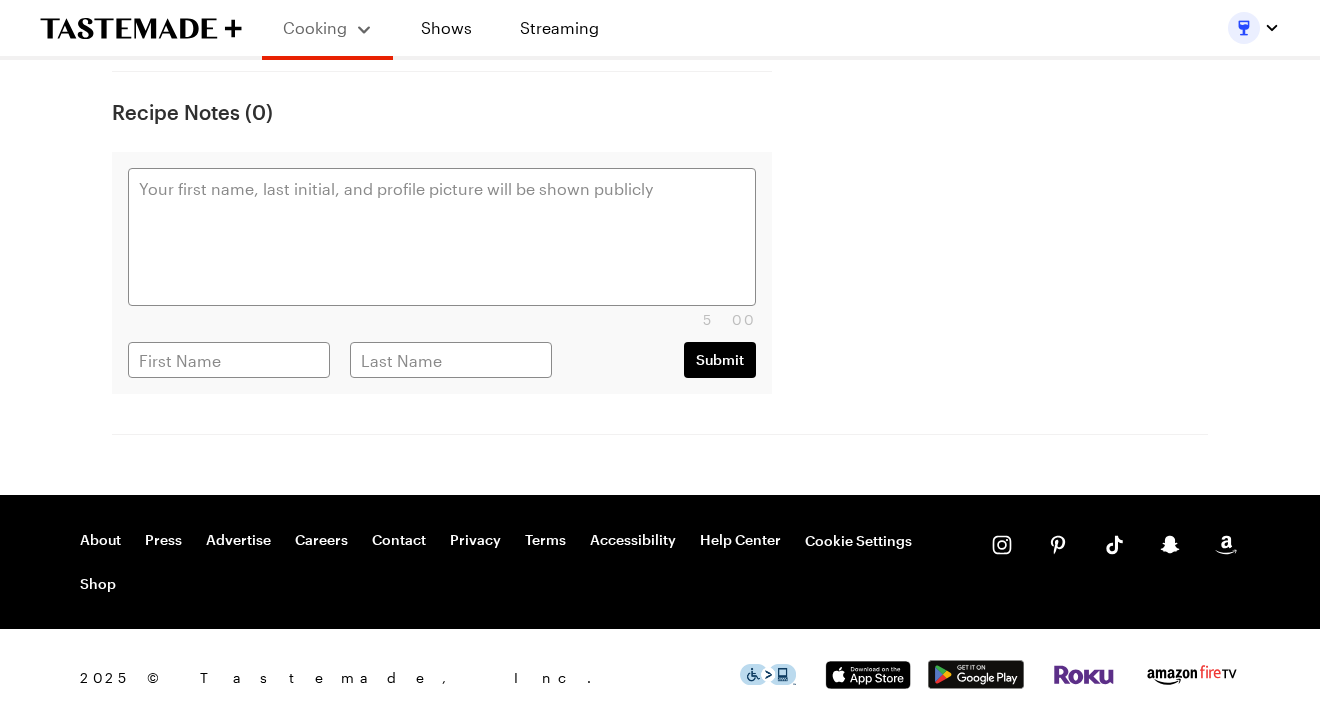 scroll, scrollTop: 0, scrollLeft: 0, axis: both 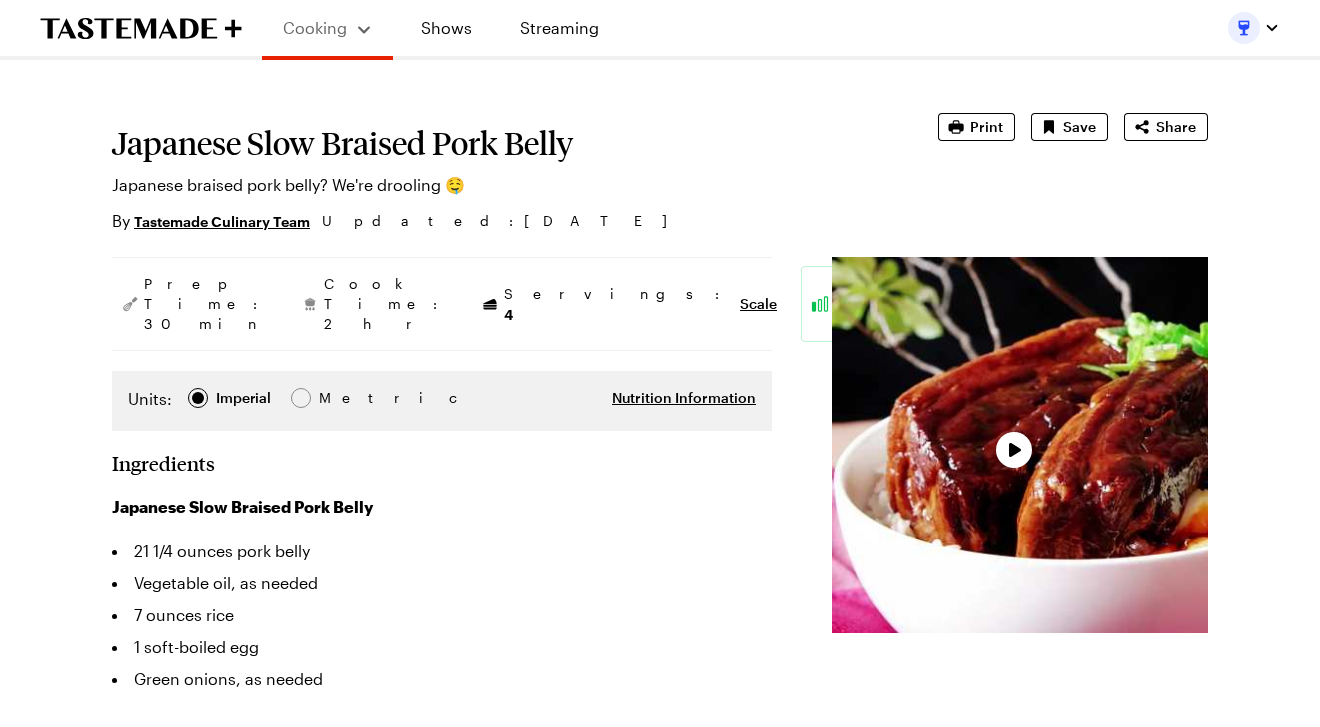 type on "x" 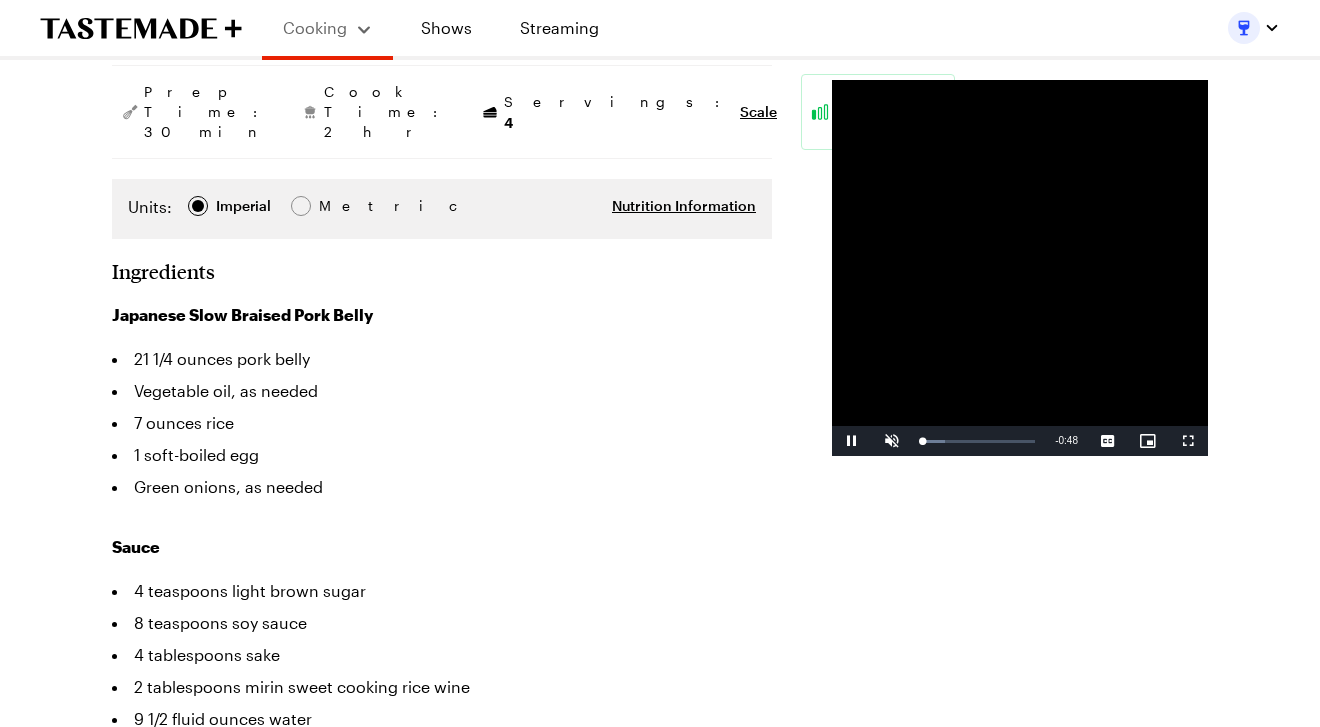 scroll, scrollTop: 315, scrollLeft: 0, axis: vertical 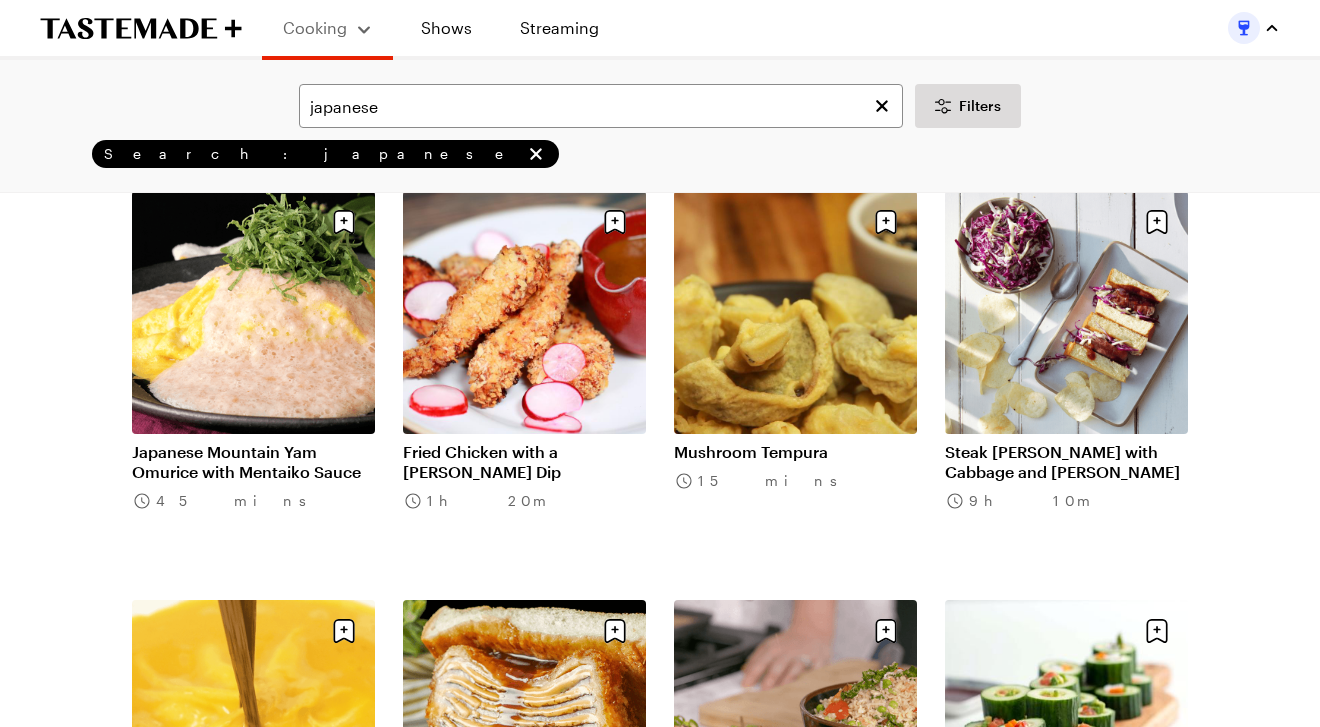 click at bounding box center [1244, 28] 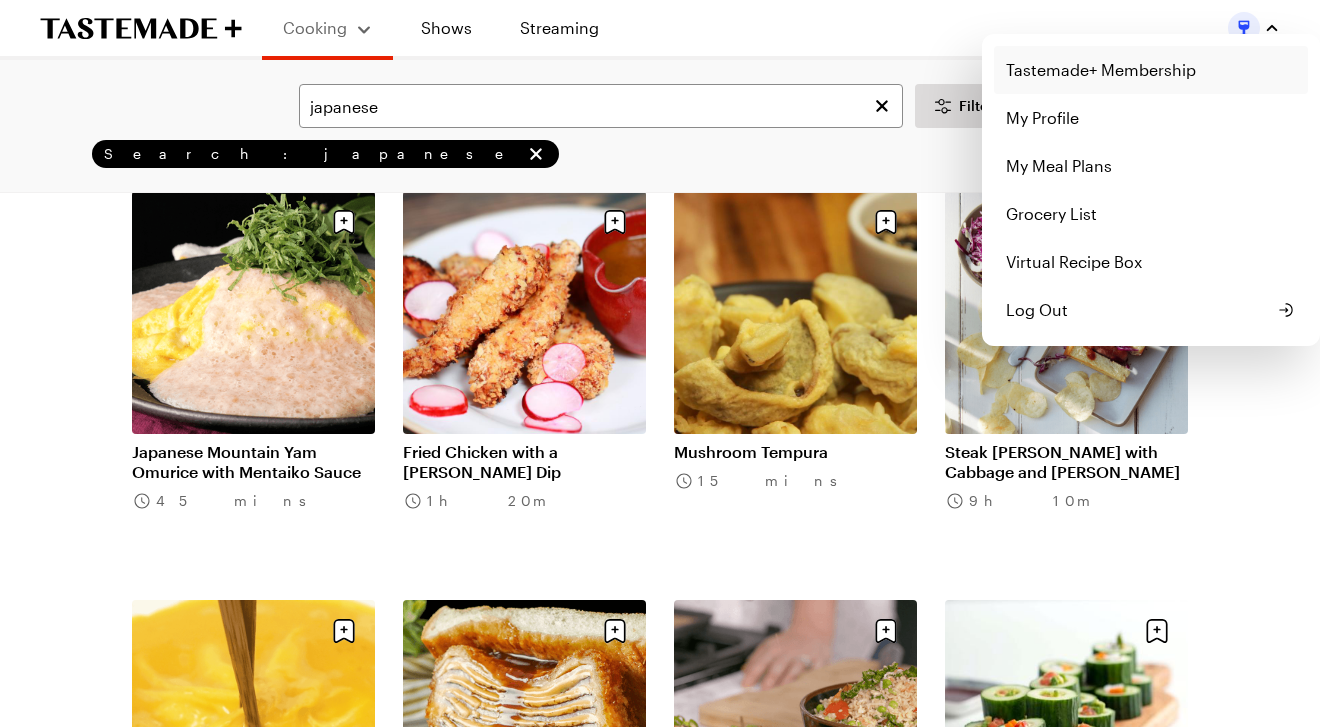 click on "Tastemade+ Membership" at bounding box center [1151, 70] 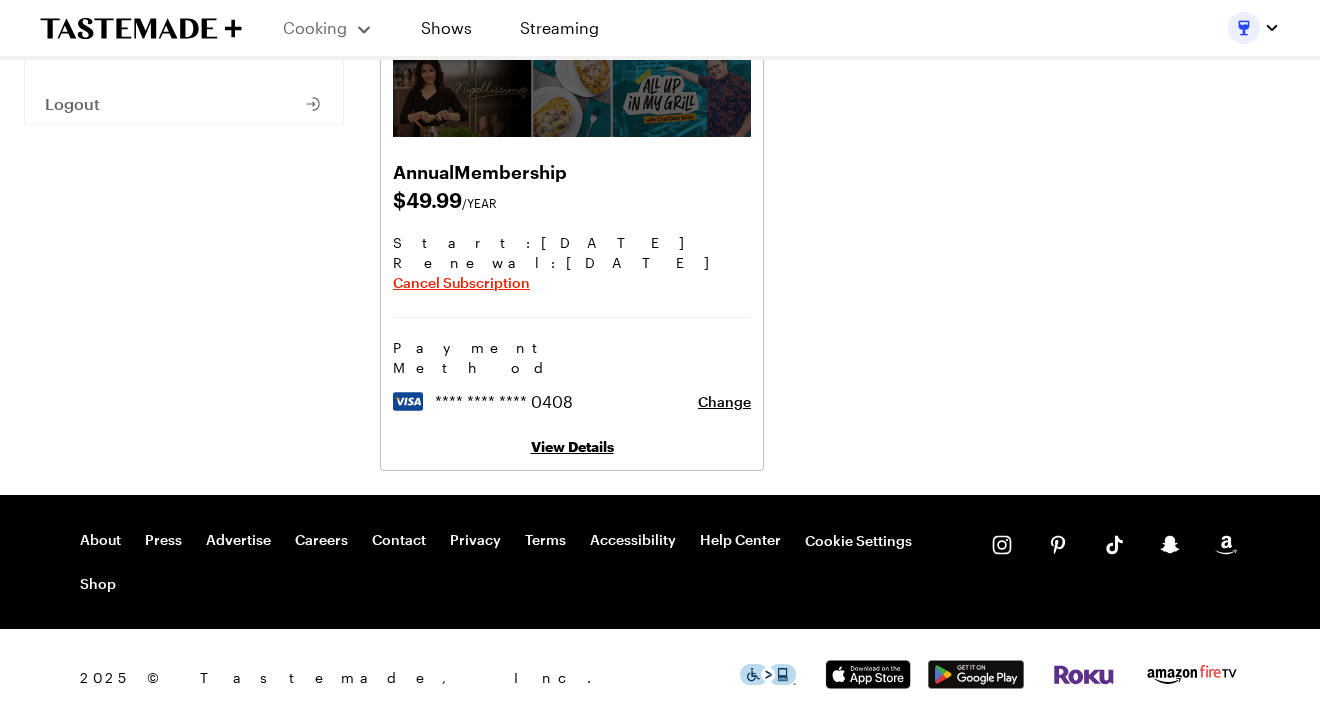 scroll, scrollTop: 0, scrollLeft: 0, axis: both 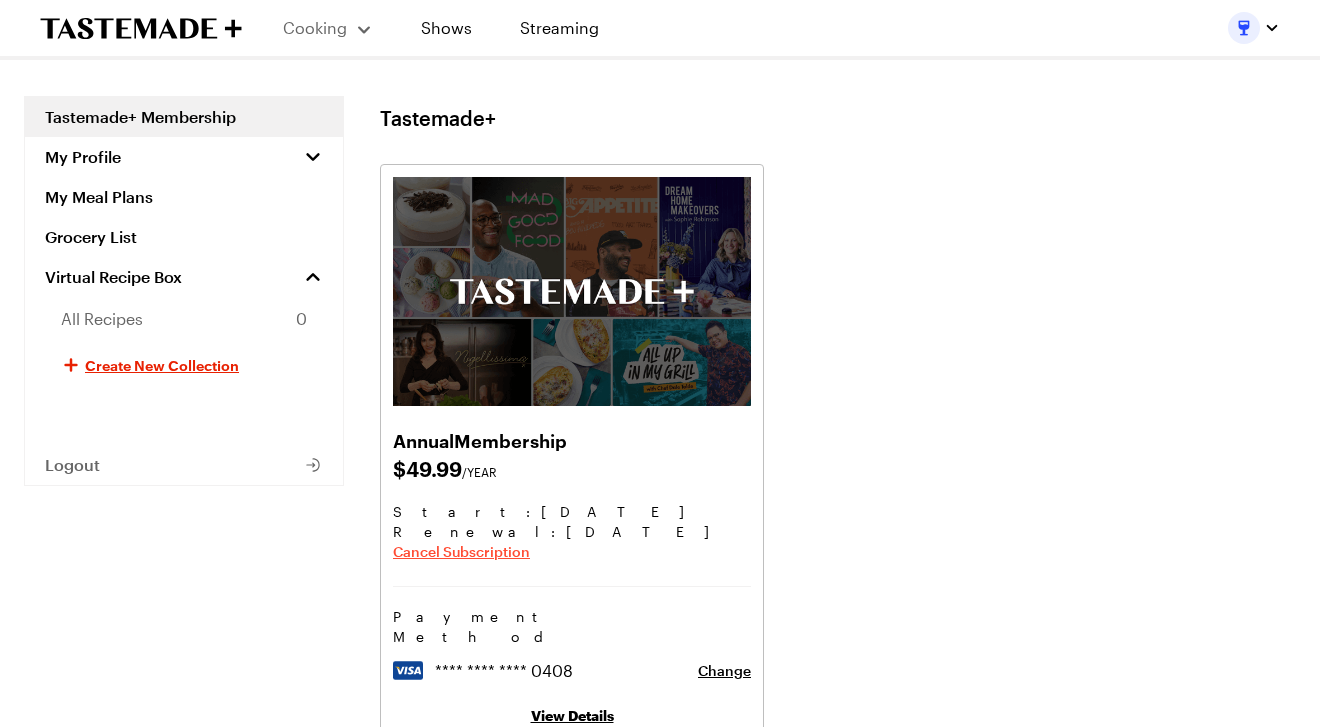 click on "Cancel Subscription" at bounding box center [461, 552] 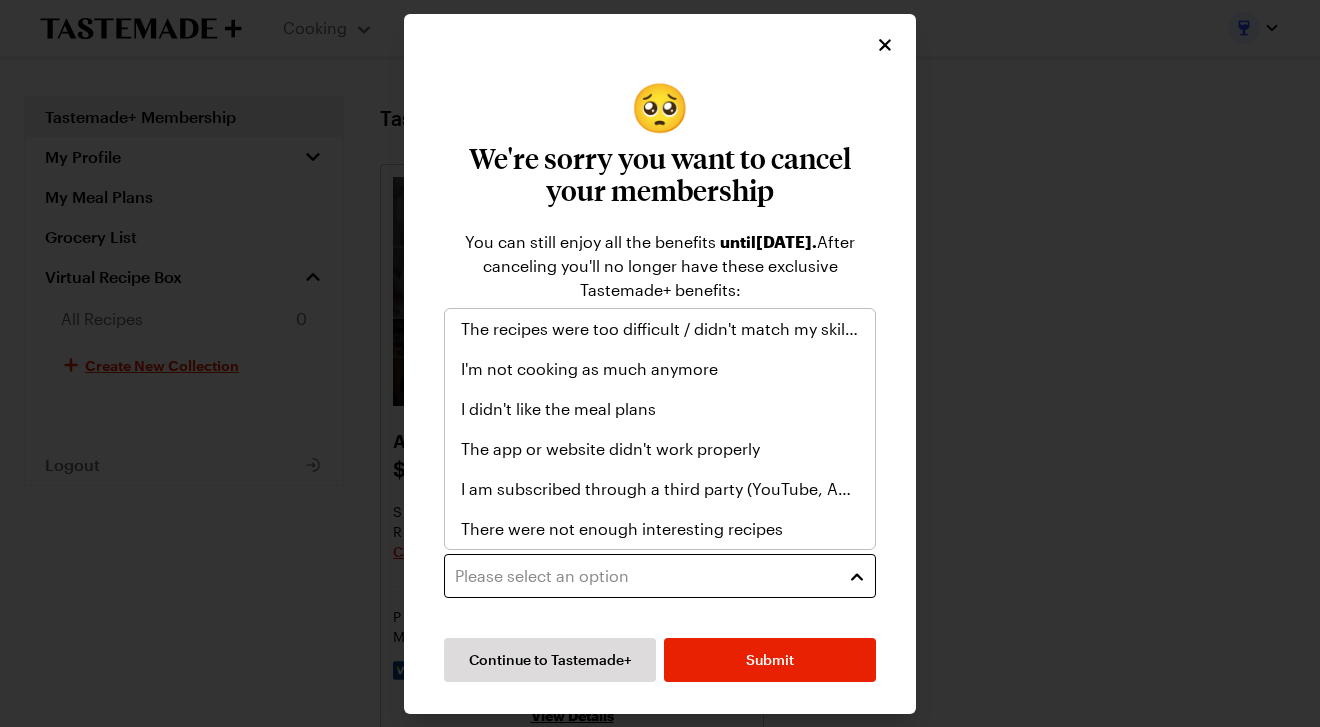 click on "Please select an option" at bounding box center (645, 576) 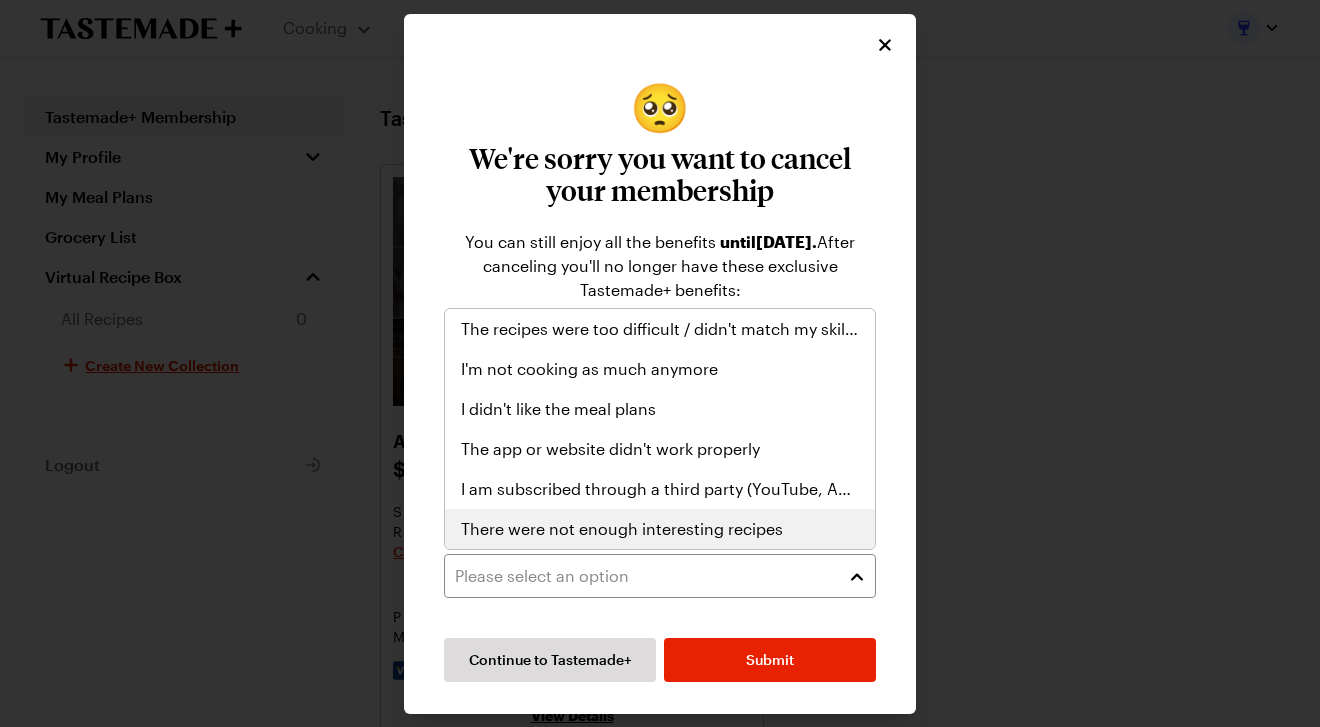 click on "There were not enough interesting recipes" at bounding box center (622, 529) 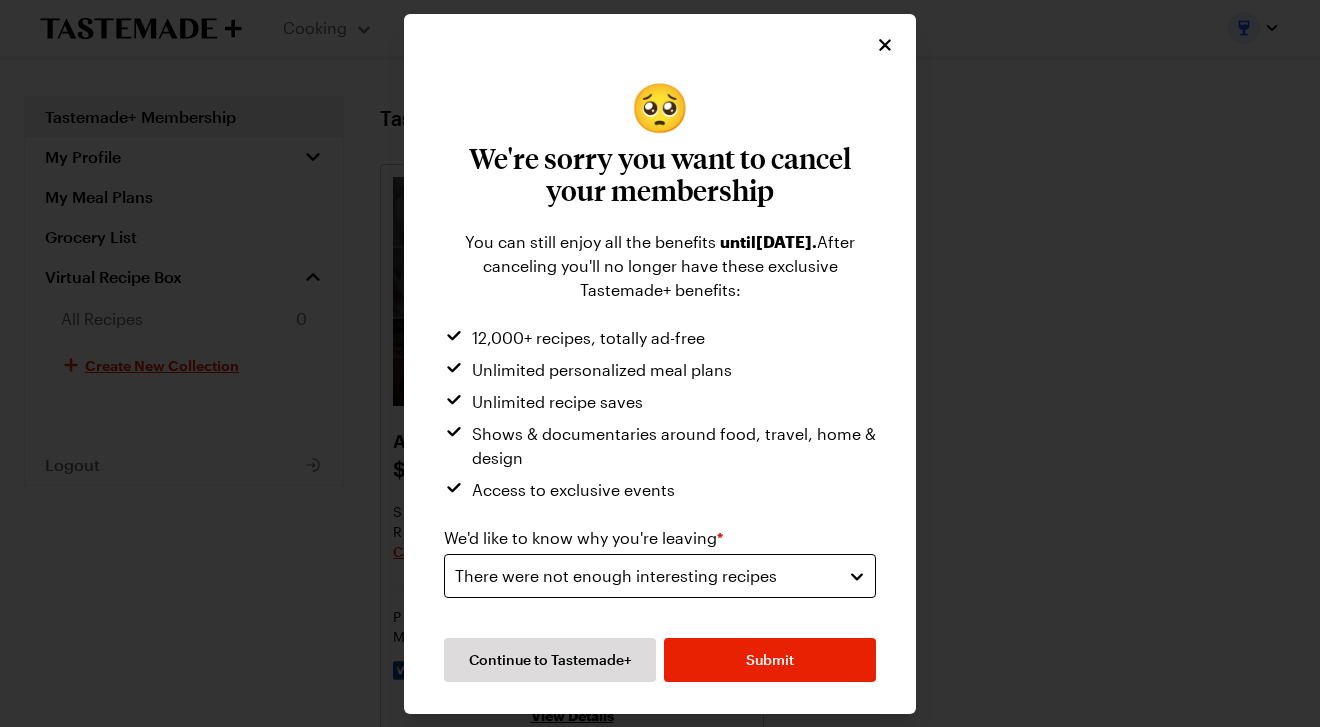 click on "There were not enough interesting recipes" at bounding box center [616, 576] 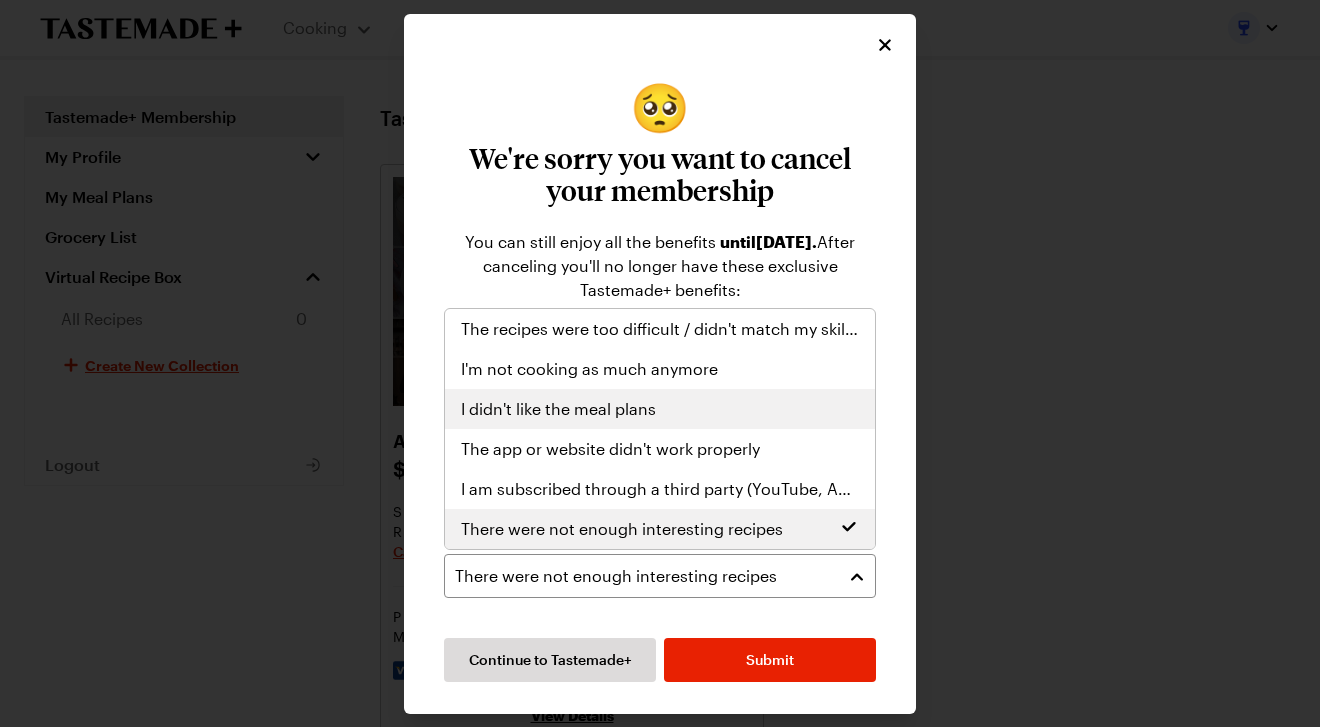 click on "I didn't like the meal plans" at bounding box center (558, 409) 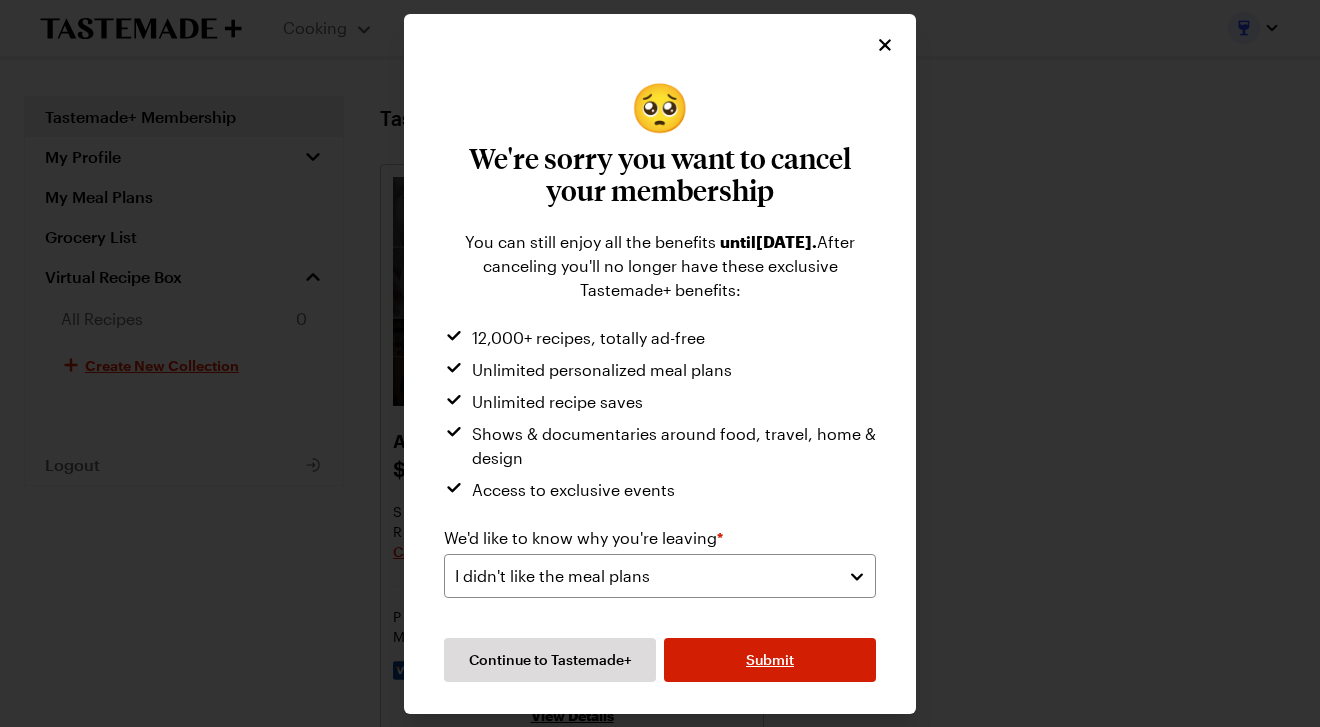 click on "Submit" at bounding box center [770, 660] 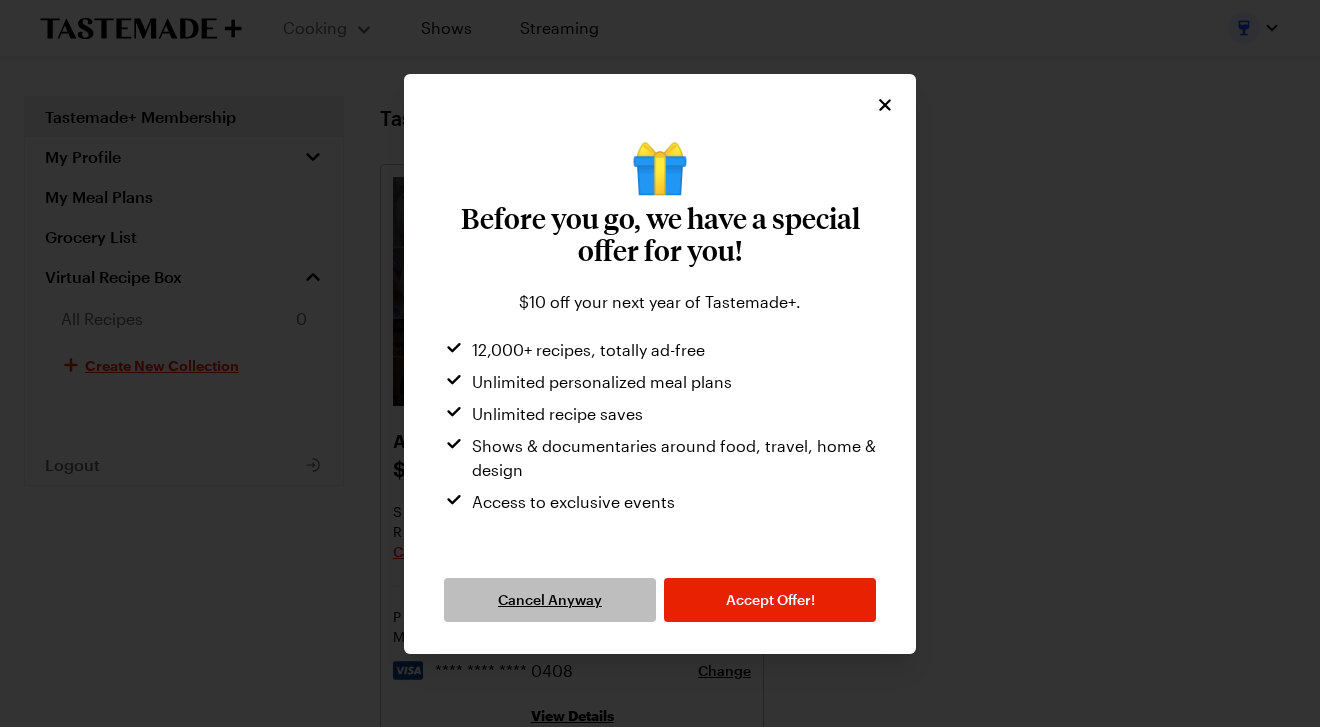 click on "Cancel Anyway" at bounding box center (550, 600) 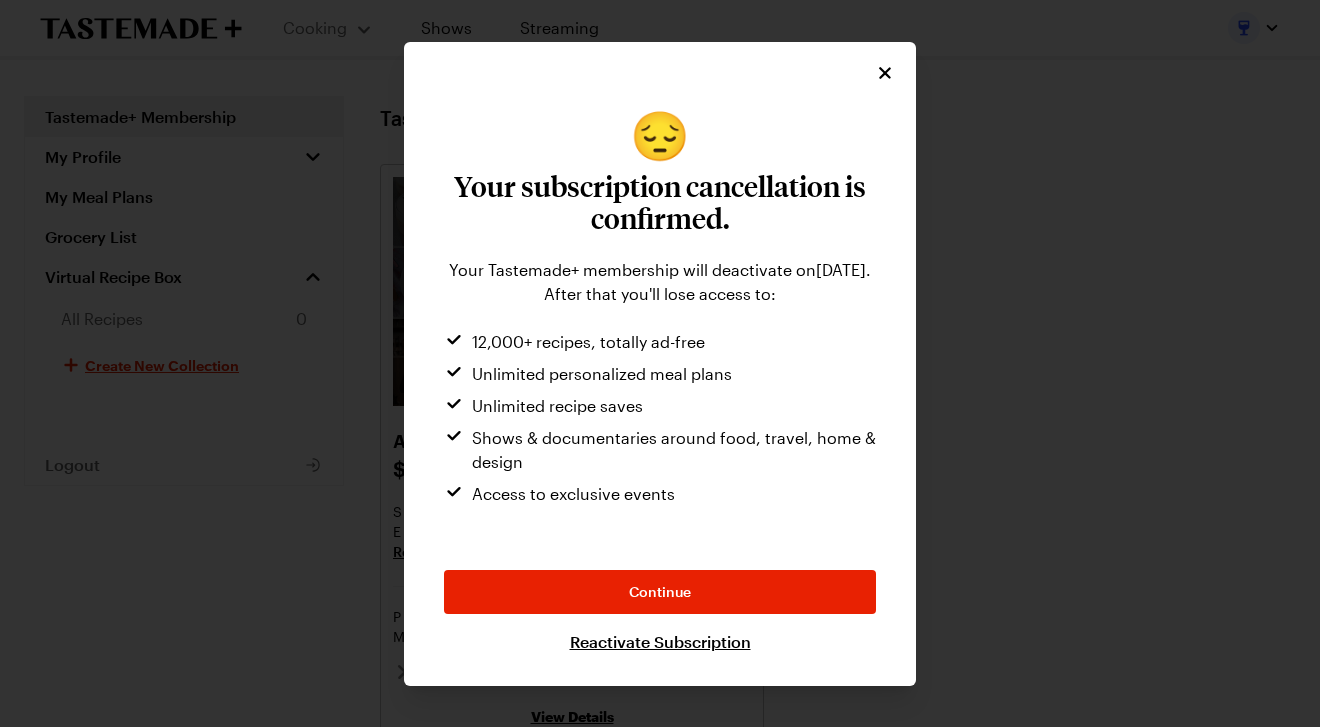 click on "Continue" at bounding box center (660, 592) 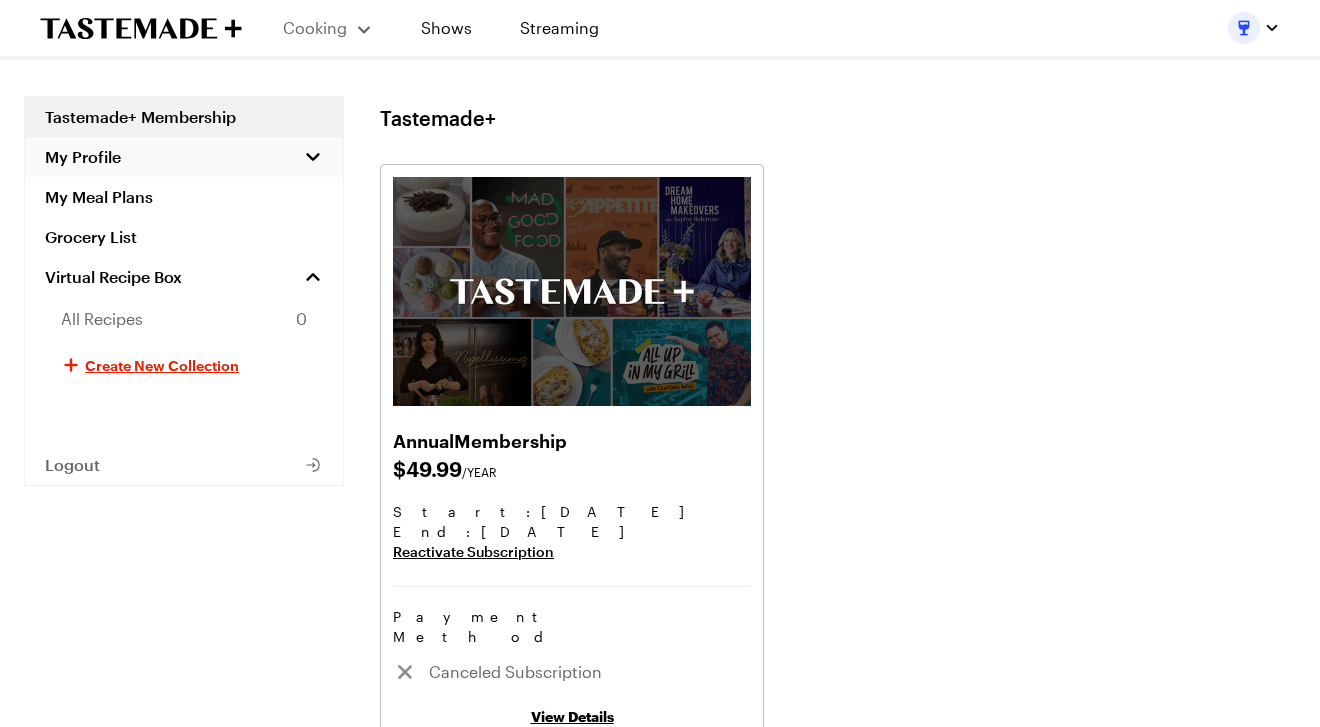 click on "My Profile" at bounding box center [184, 157] 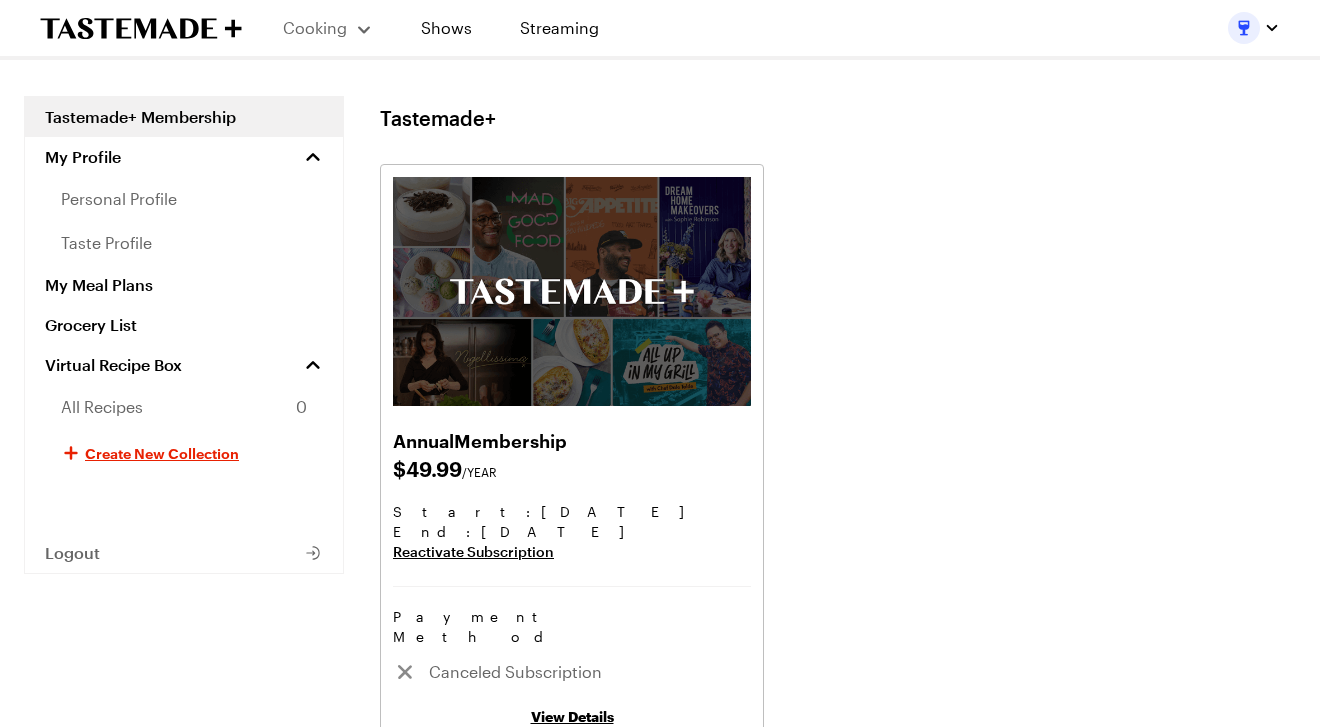 click at bounding box center (1244, 28) 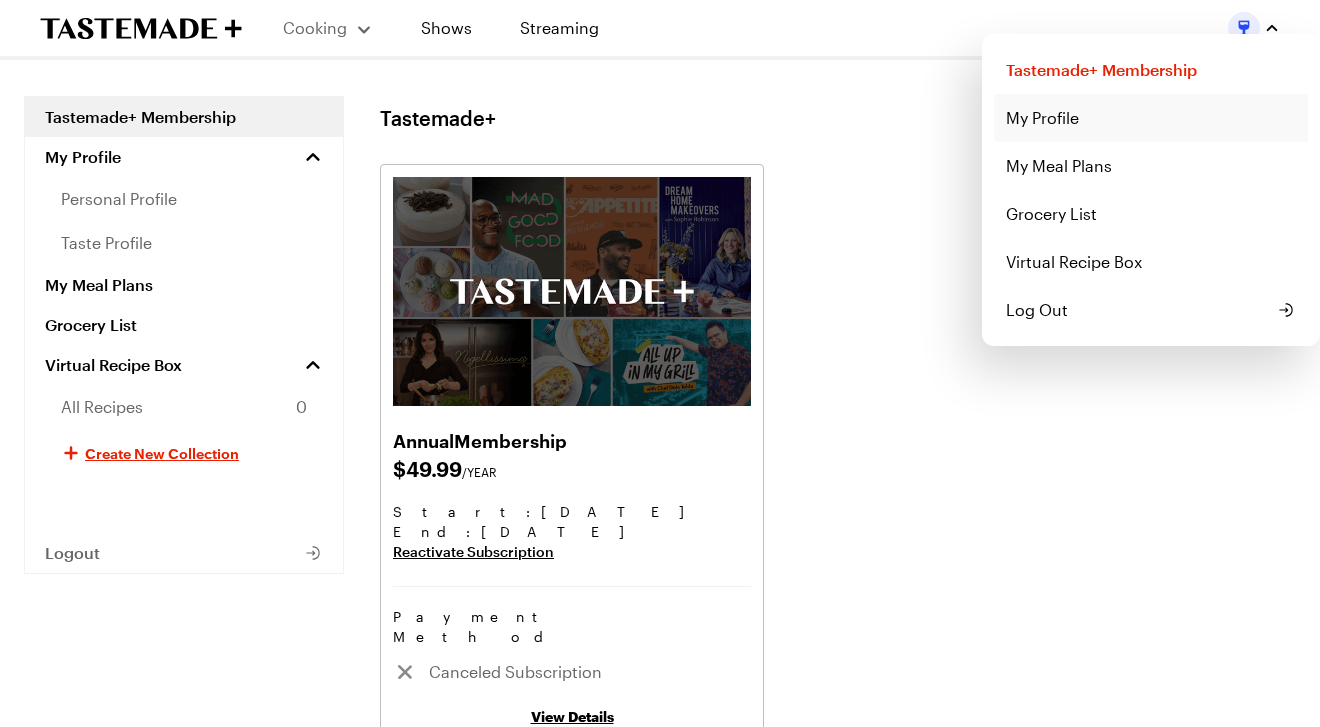 click on "My Profile" at bounding box center (1151, 118) 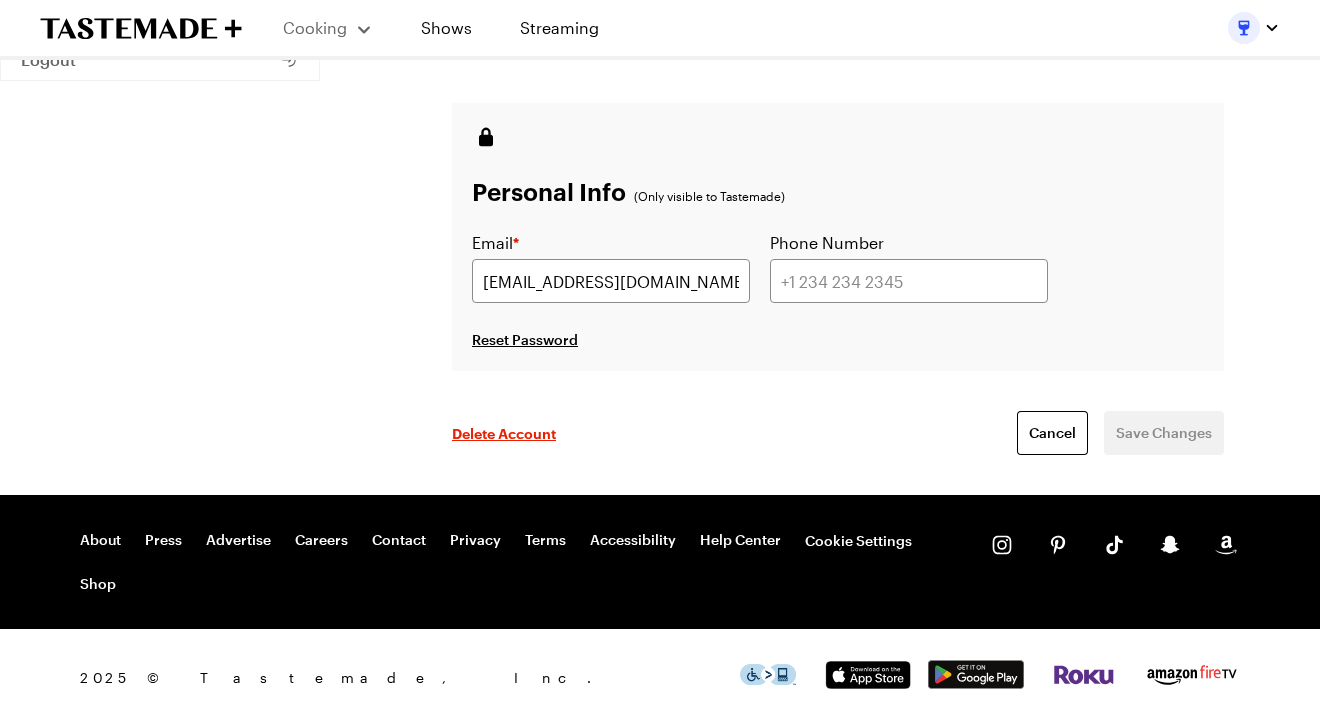 scroll, scrollTop: 493, scrollLeft: 0, axis: vertical 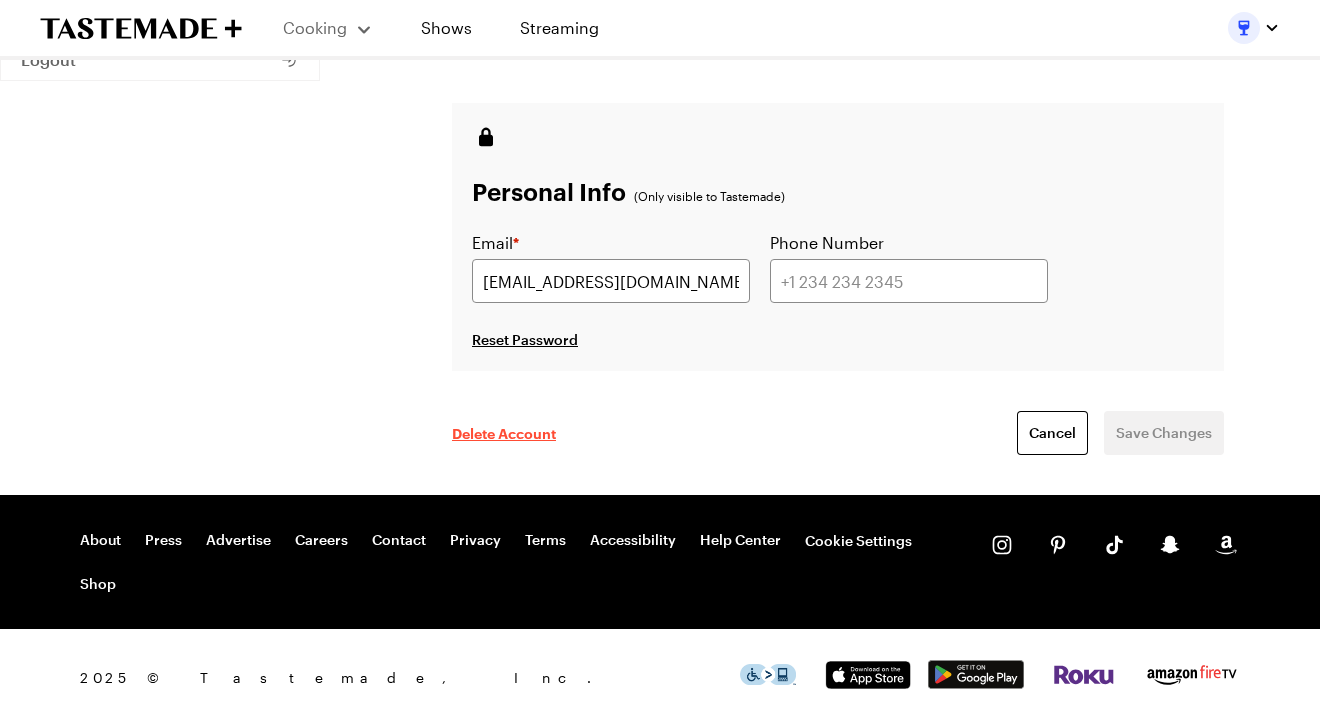 click on "Delete Account" at bounding box center (504, 433) 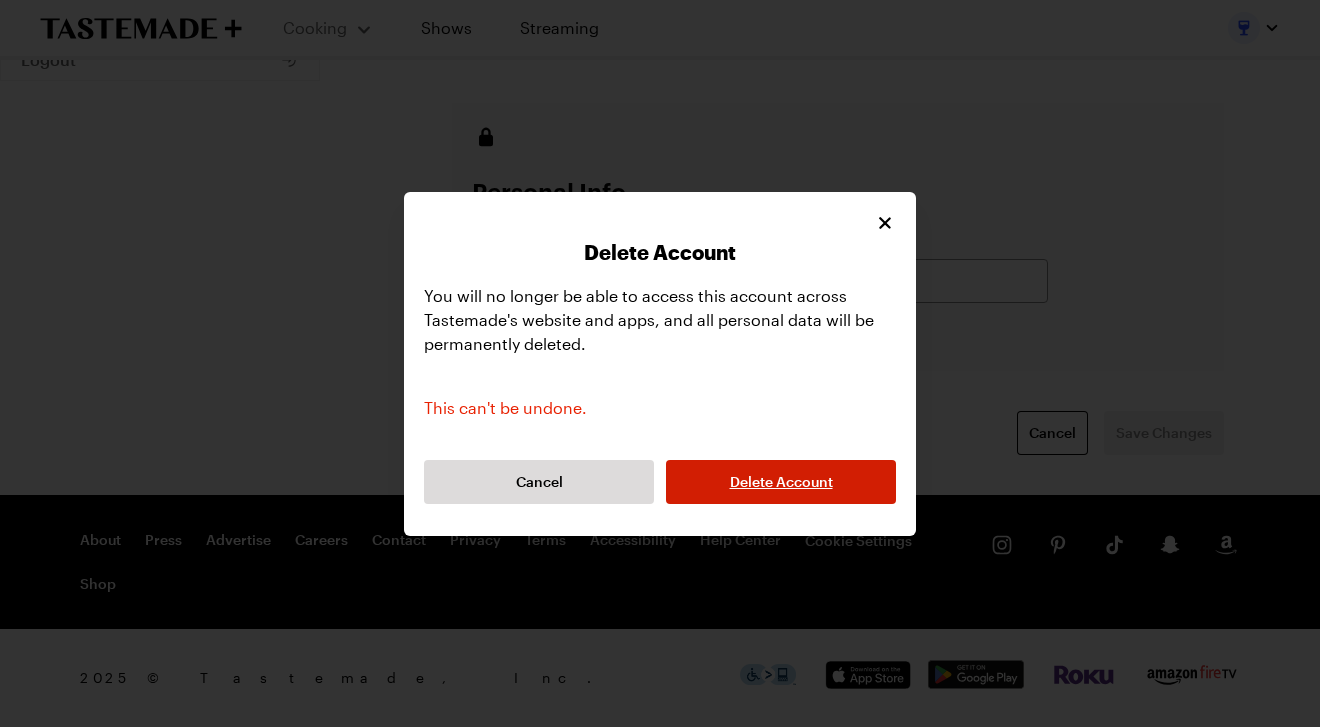 click on "Delete Account" at bounding box center (781, 482) 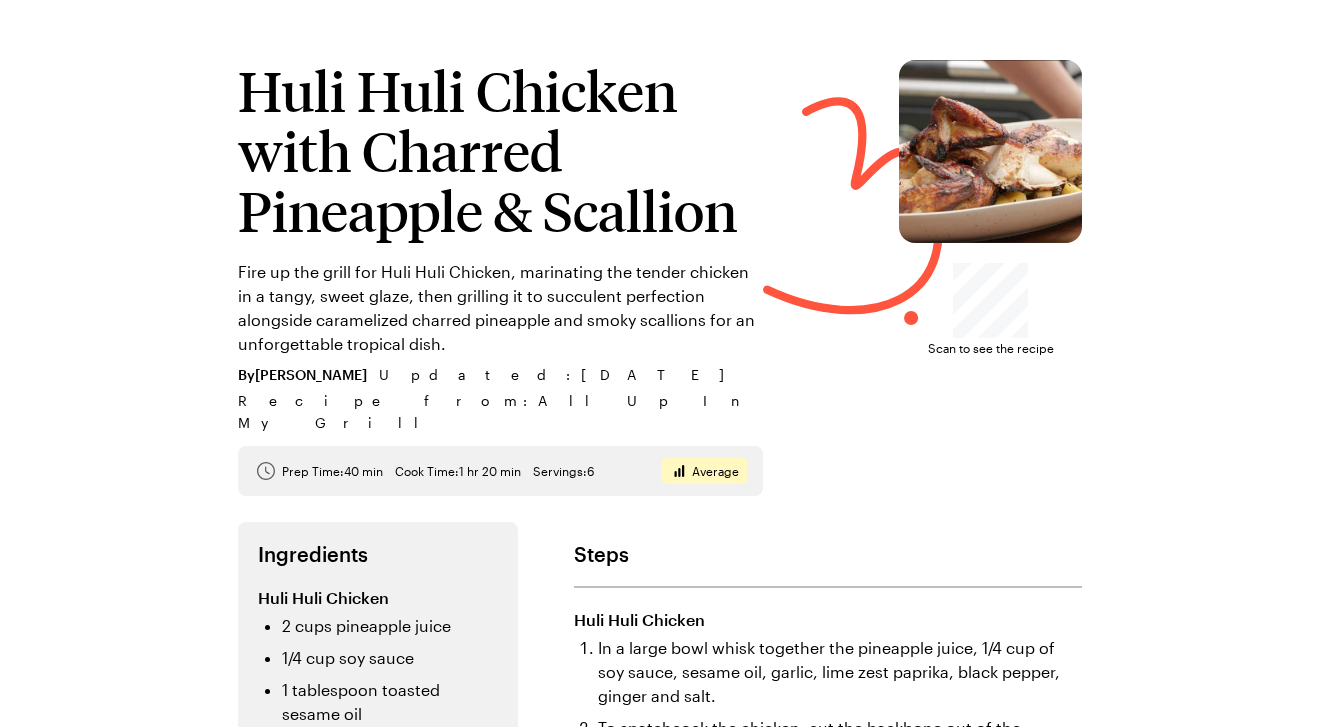 scroll, scrollTop: 0, scrollLeft: 0, axis: both 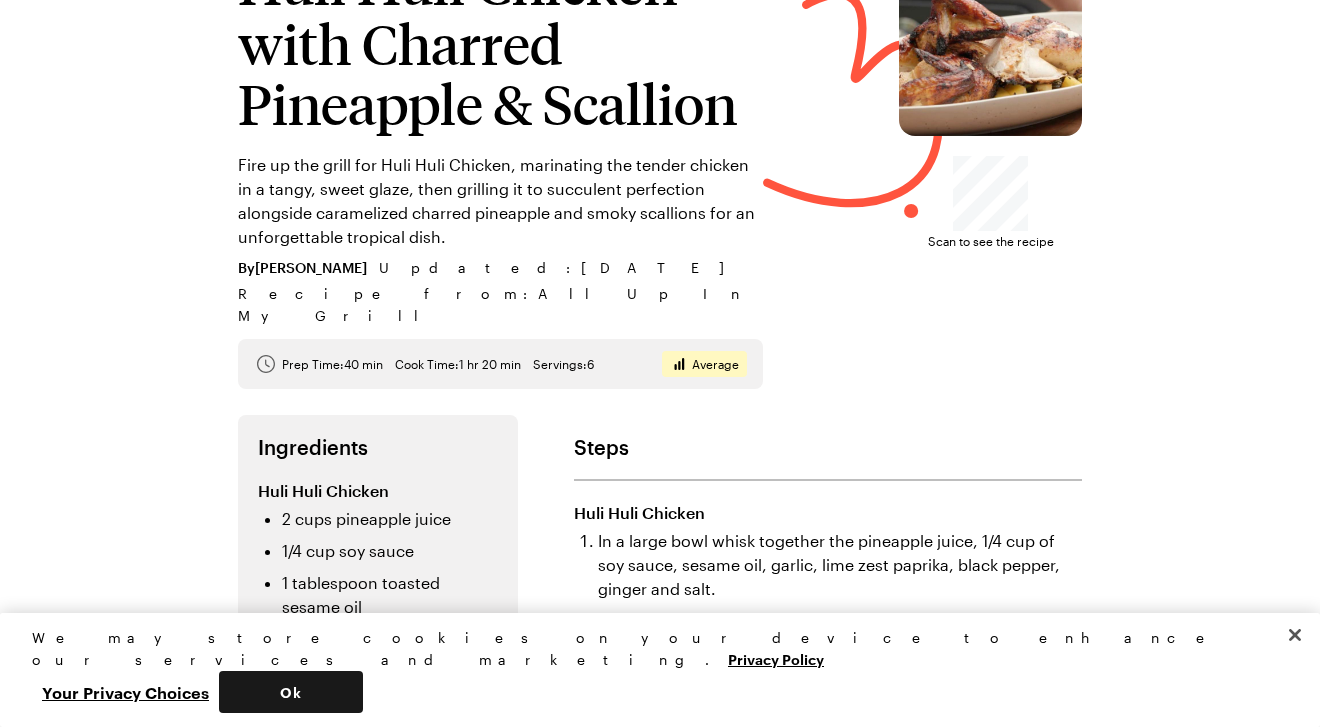 click on "Ok" at bounding box center [291, 692] 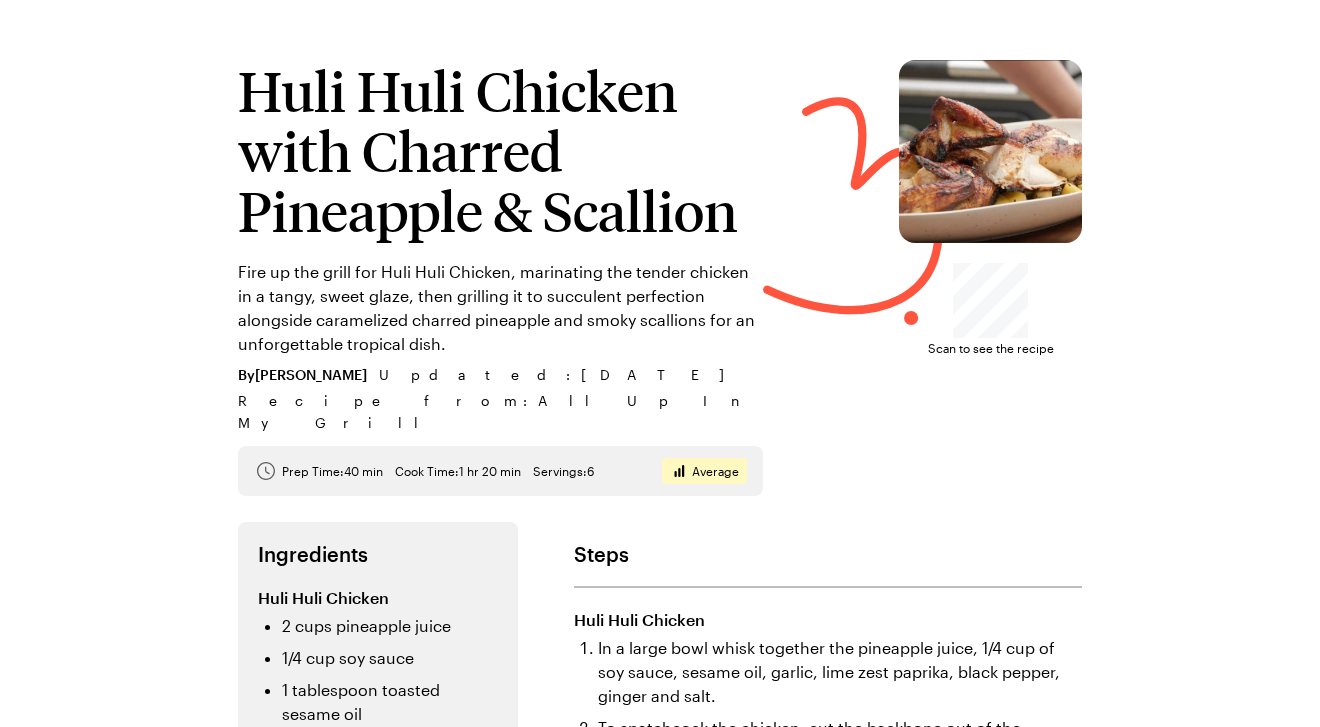 scroll, scrollTop: 0, scrollLeft: 0, axis: both 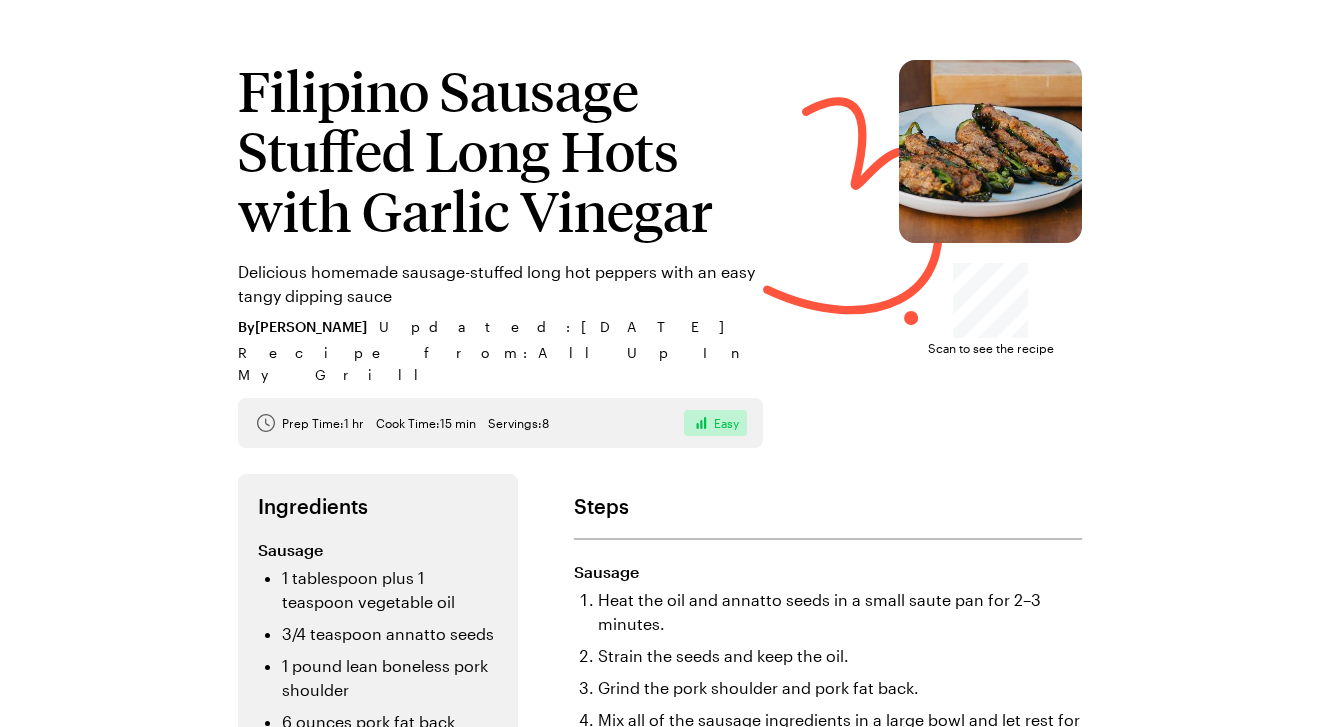 click on "Filipino Sausage Stuffed Long Hots with Garlic Vinegar Delicious homemade sausage-stuffed long hot peppers with an easy tangy dipping sauce   By  [PERSON_NAME] Updated :  [DATE] Recipe from:  All Up In My Grill Prep Time:  1 [PERSON_NAME] Time:  15 min Servings:  8 Easy Scan to see the recipe Ingredients Sausage 1 tablespoon plus 1 teaspoon vegetable oil 3/4 teaspoon annatto seeds 1 pound lean boneless pork shoulder 6 ounces pork fat back 1 tablespoon worcestershire sauce 1 teaspoon reduced sodium soy sauce 1 1/2 teaspoons kosher salt 1 1/2 teaspoons granulated sugar 1/2 teaspoon garlic powder 1/2 teaspoon Asian chili oil 1/2 teaspoon ground paprika 1/2 teaspoon black pepper 8 long hot peppers, deseeded and split in half Garlic Vinegar 2 cups white vinegar 6 garlic cloves, peeled 1 1/2 teaspoons black peppercorns 4 red Thai chilis, stemmed Steps Sausage Heat the oil and annatto seeds in a small saute pan for 2–3 minutes. Strain the seeds and keep the oil. Grind the pork shoulder and pork fat back. Garlic Vinegar" at bounding box center (660, 772) 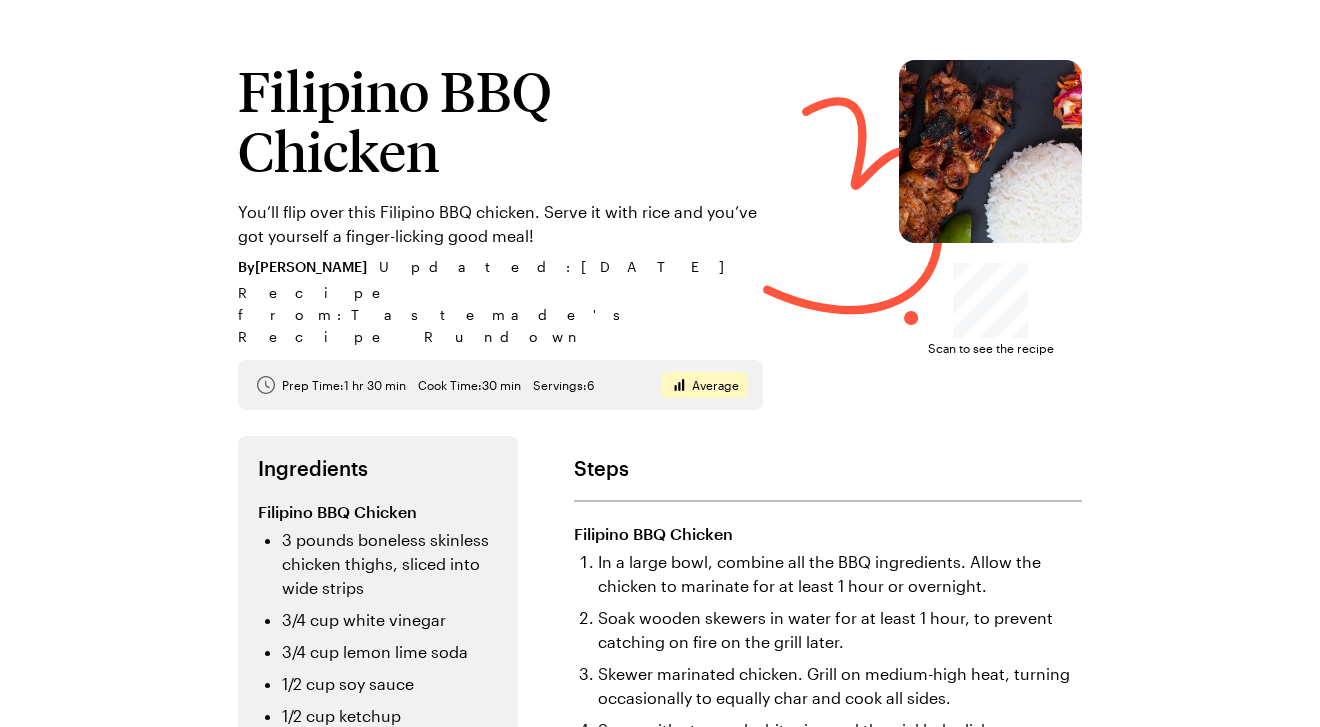 scroll, scrollTop: 0, scrollLeft: 0, axis: both 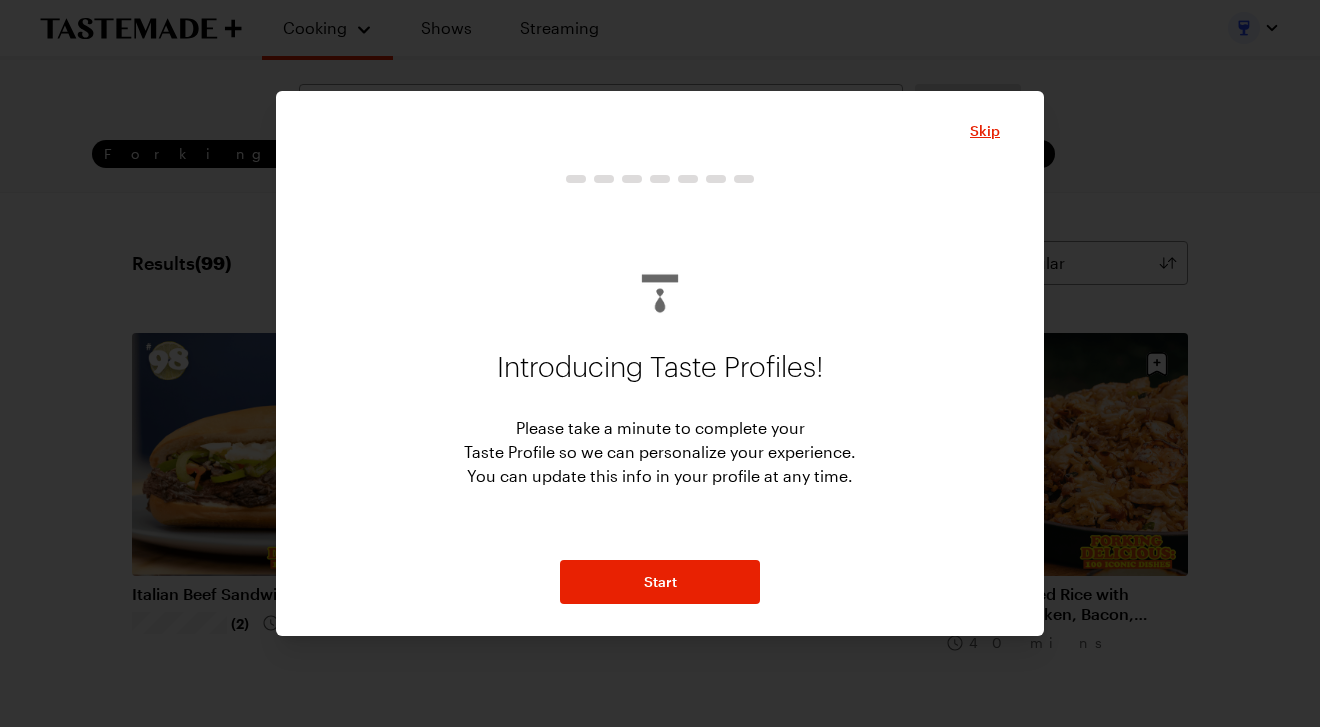 click on "Skip" at bounding box center [660, 131] 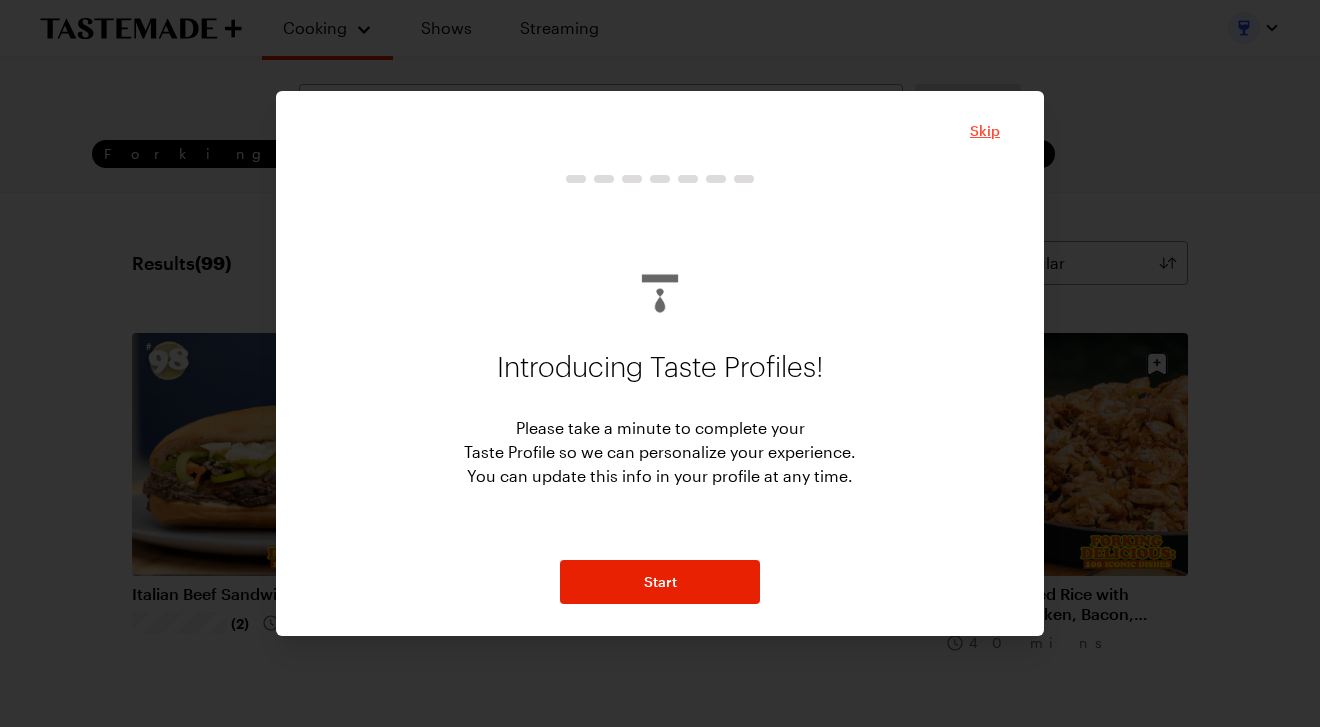 click on "Skip" at bounding box center (985, 131) 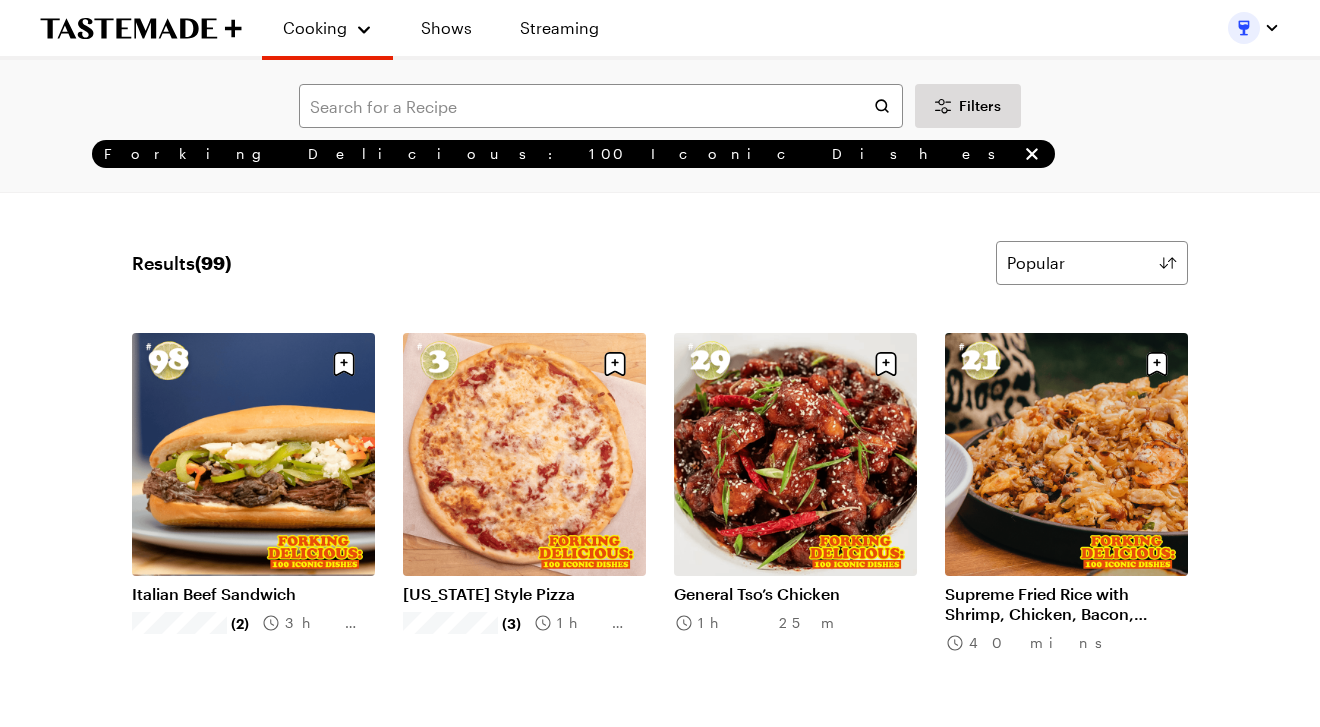 scroll, scrollTop: 0, scrollLeft: 0, axis: both 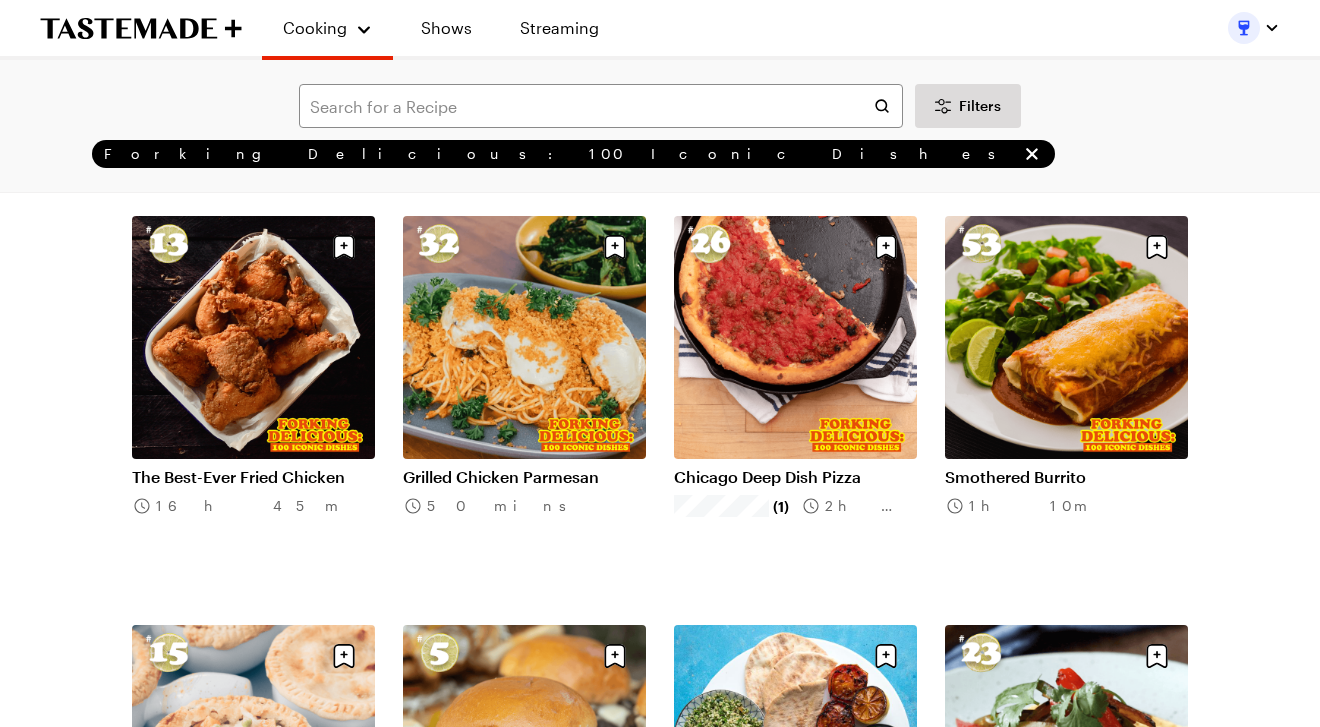 click on "The Best-Ever Fried Chicken" at bounding box center (253, 477) 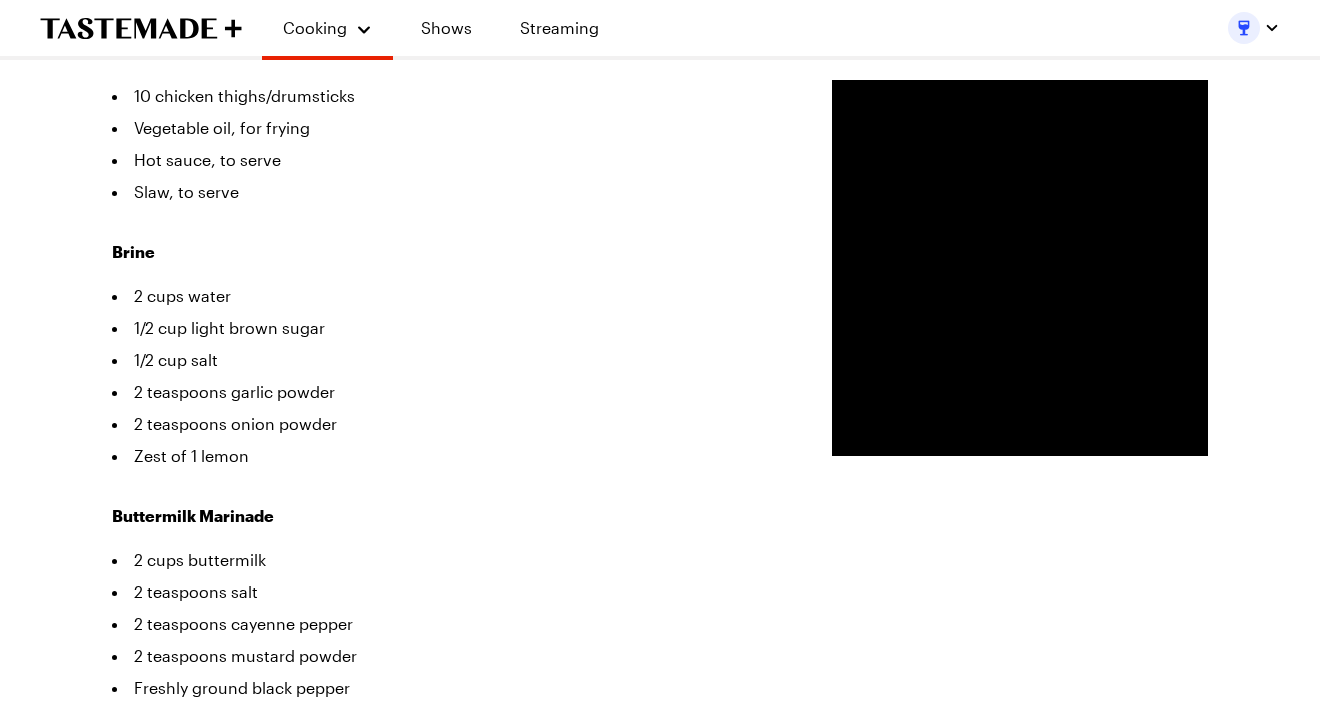 scroll, scrollTop: 693, scrollLeft: 0, axis: vertical 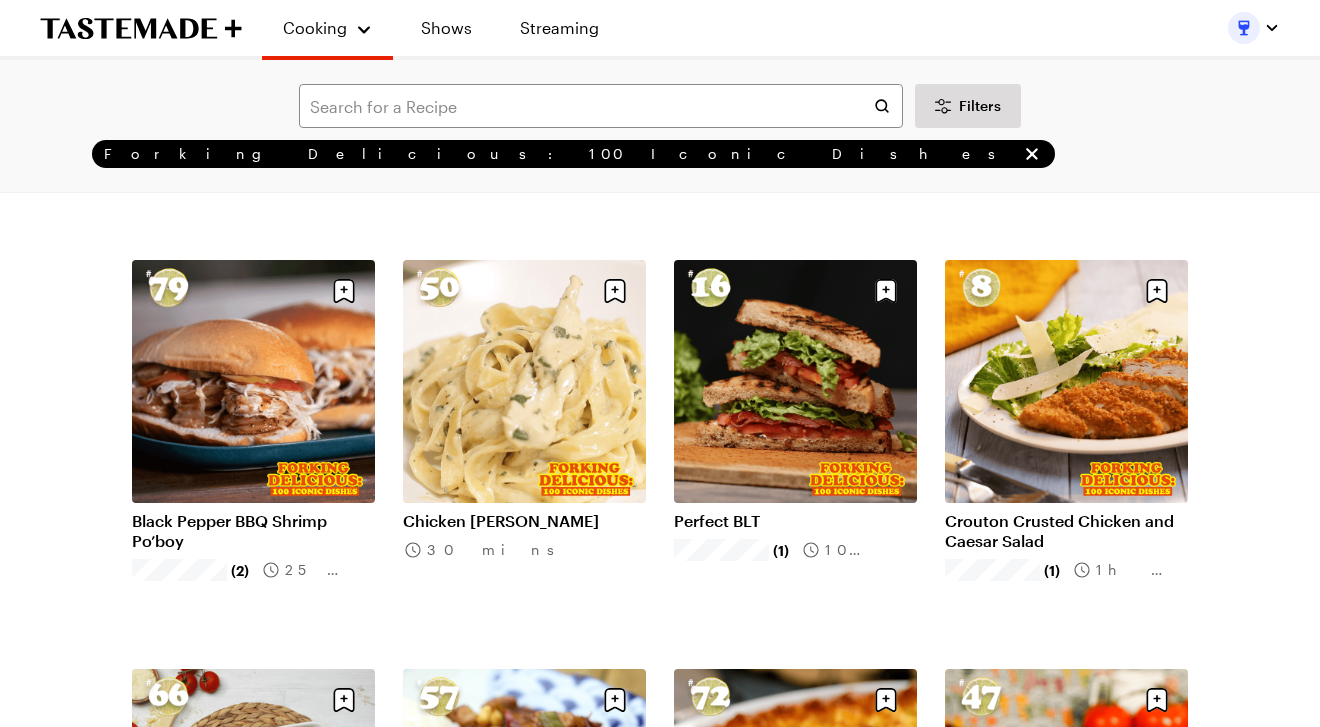 click on "Chicken [PERSON_NAME]" at bounding box center [524, 521] 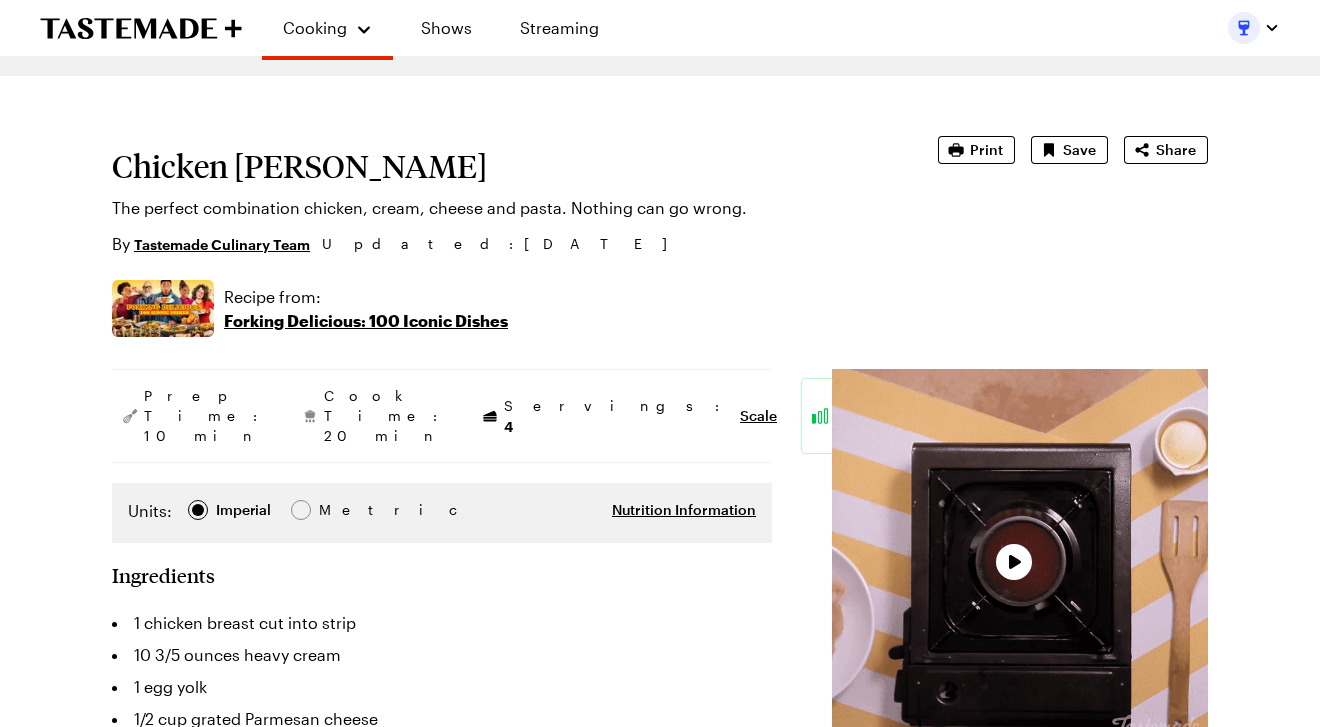 scroll, scrollTop: 334, scrollLeft: 0, axis: vertical 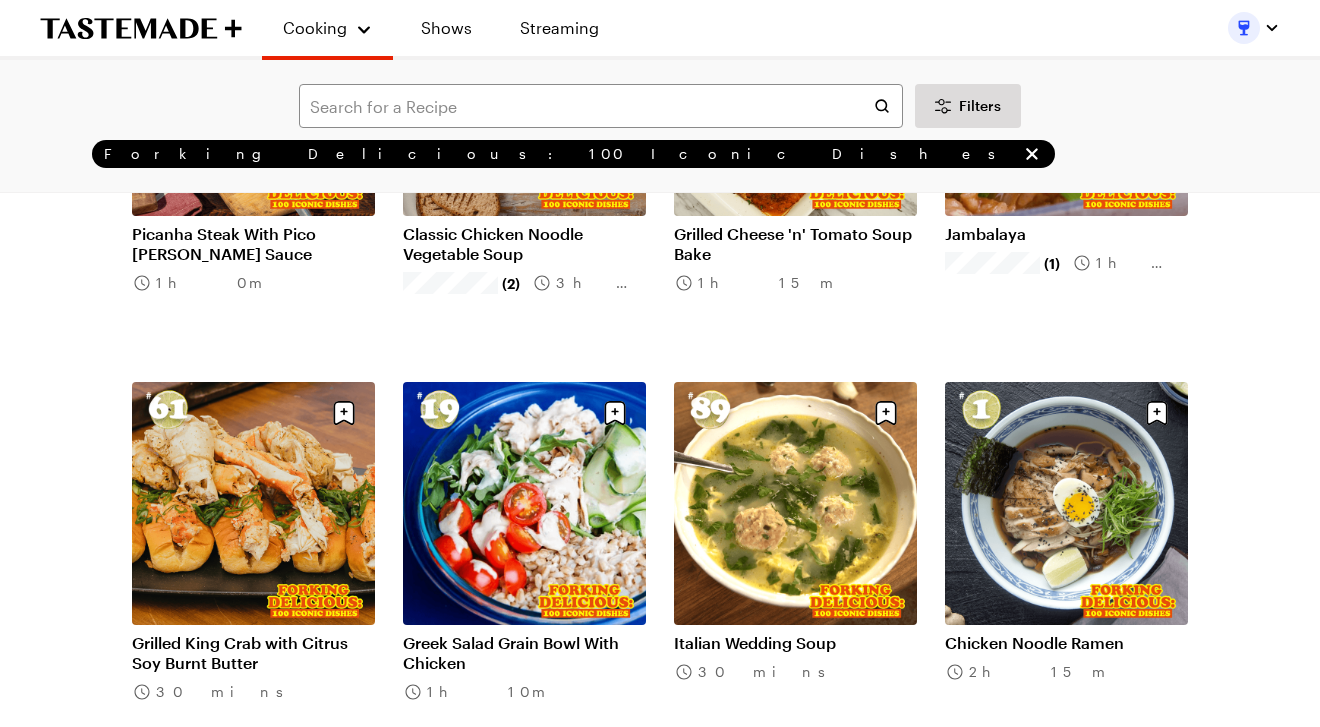 click on "Chicken Noodle Ramen" at bounding box center [1066, 643] 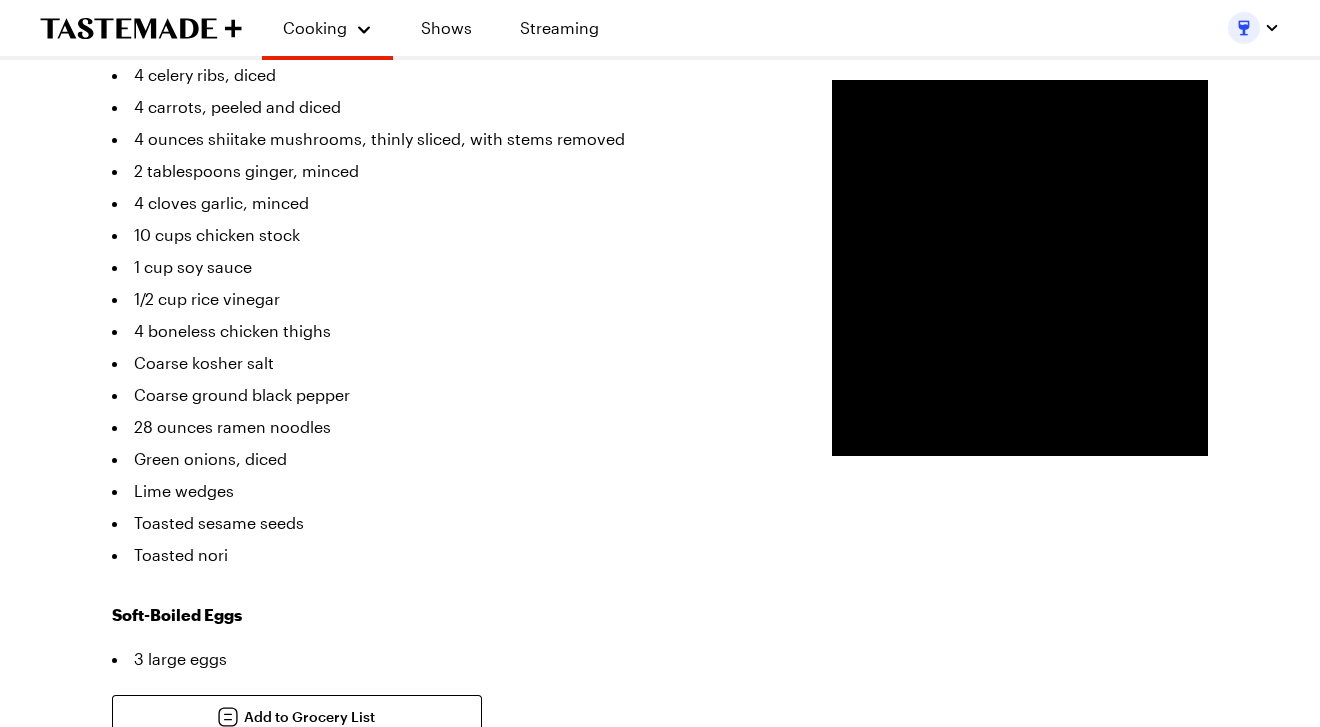 scroll, scrollTop: 781, scrollLeft: 0, axis: vertical 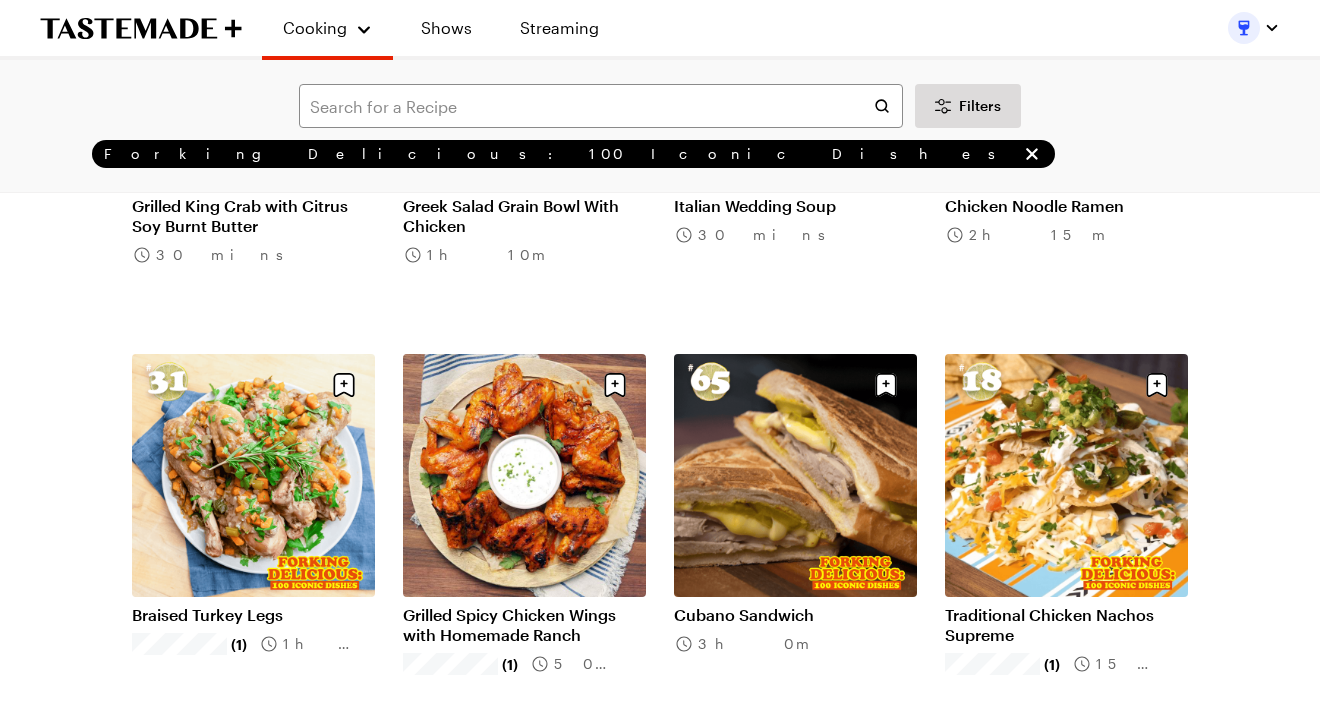 click on "Grilled Spicy Chicken Wings with Homemade Ranch" at bounding box center (524, 625) 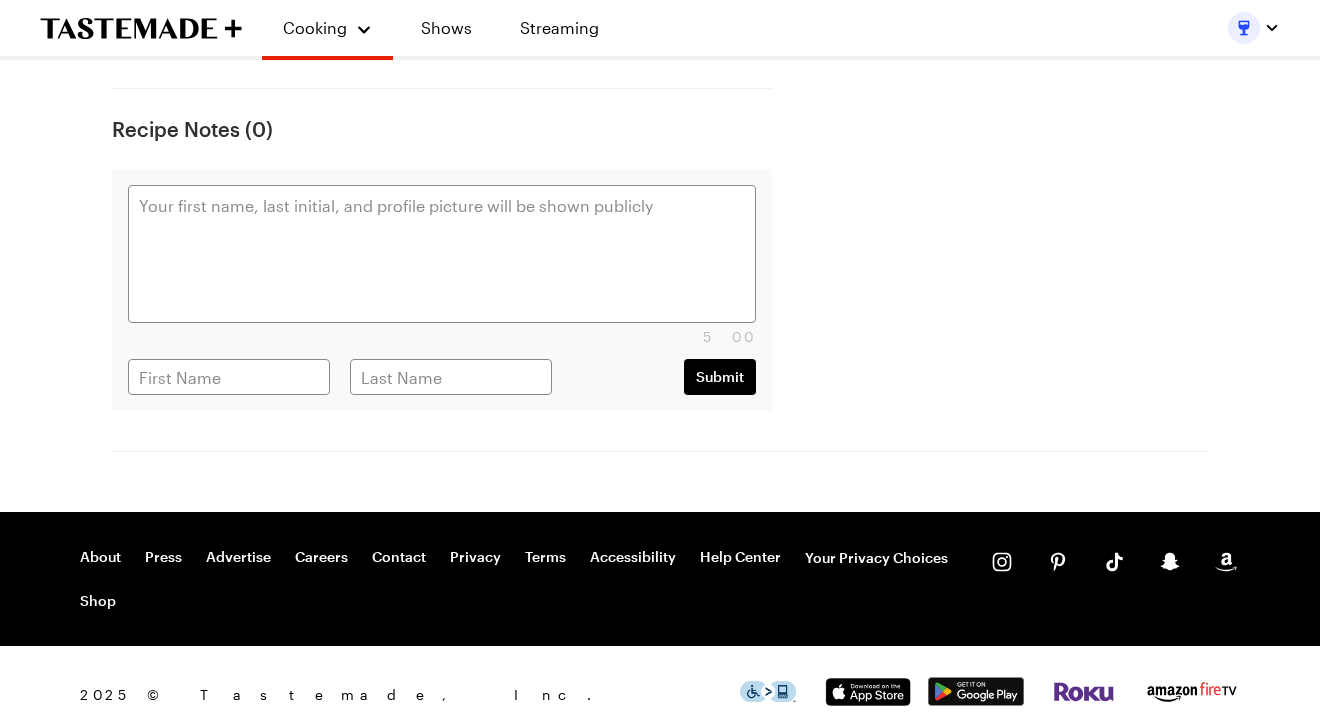 scroll, scrollTop: 0, scrollLeft: 0, axis: both 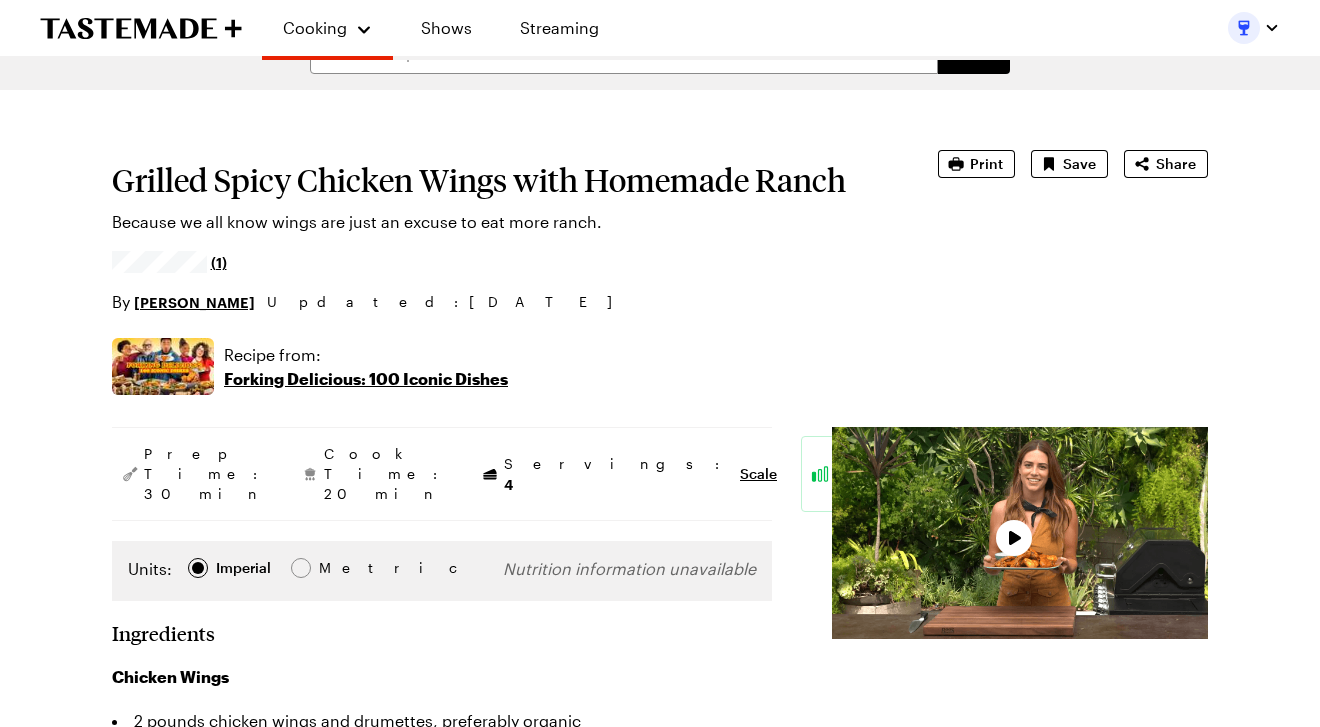 type on "x" 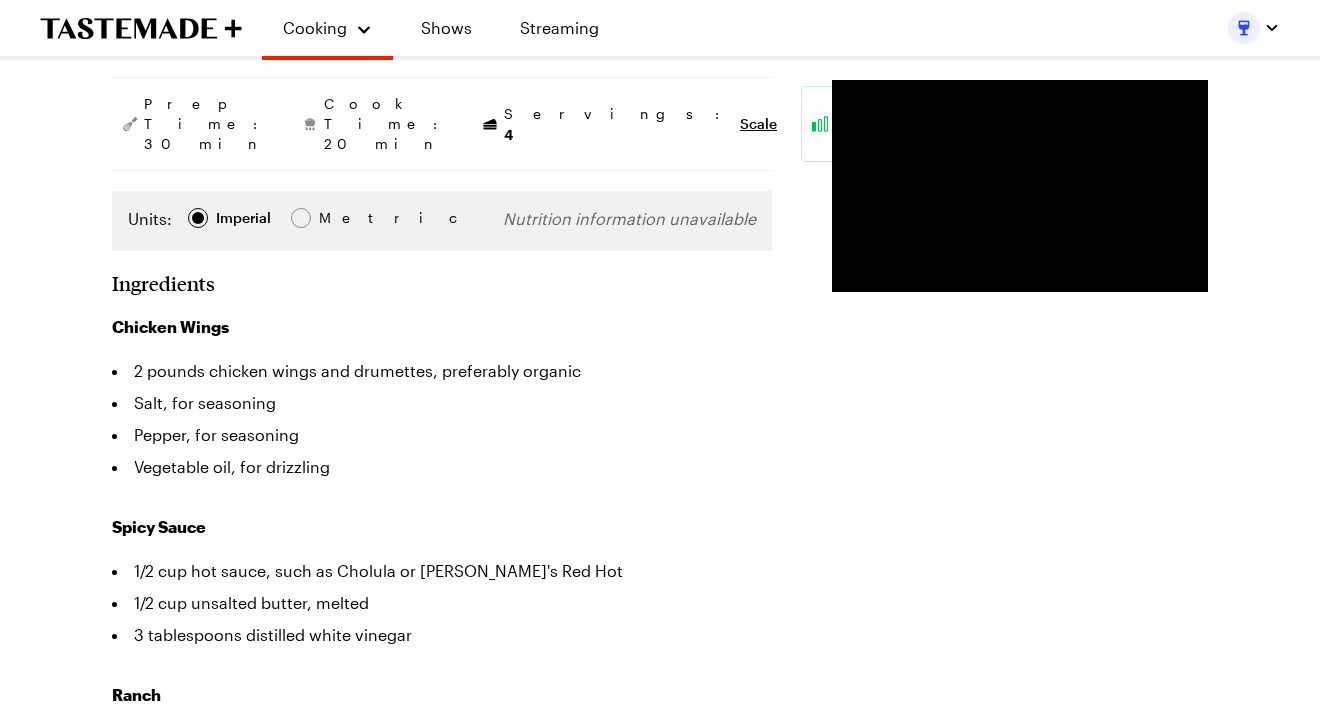 scroll, scrollTop: 120, scrollLeft: 0, axis: vertical 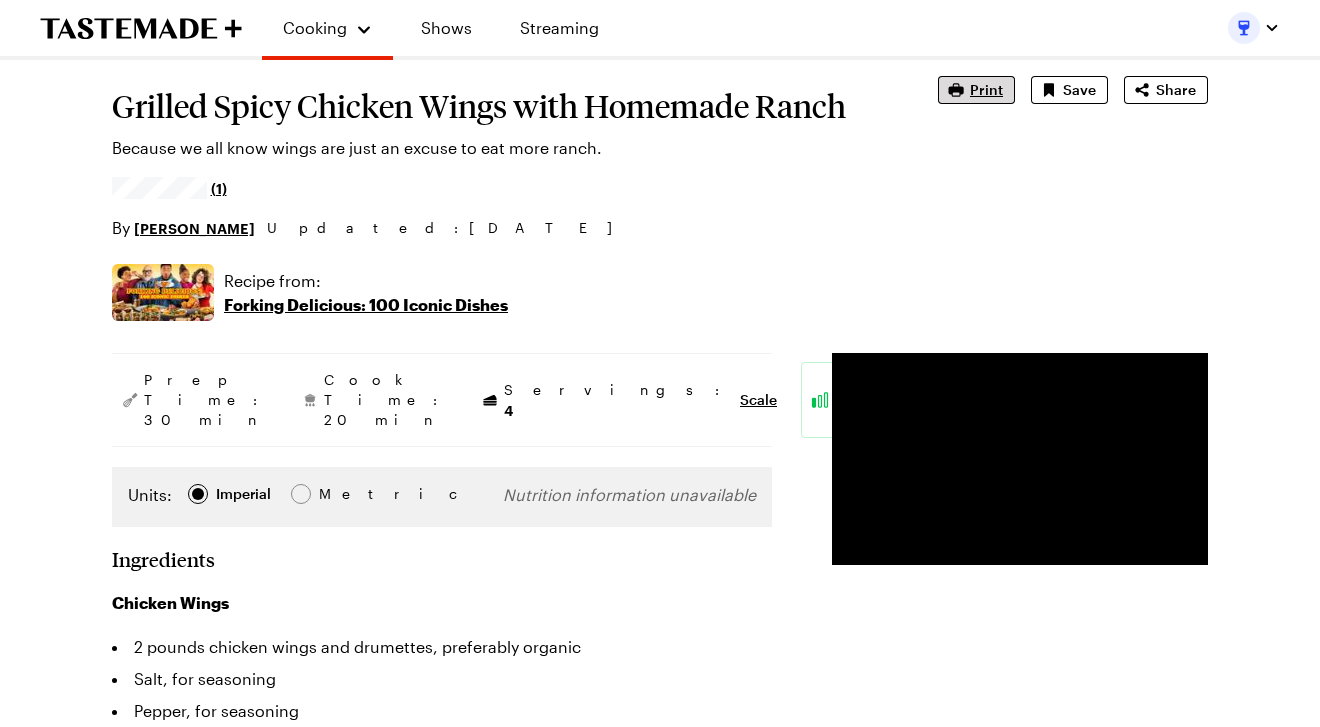 click on "Print" at bounding box center (986, 90) 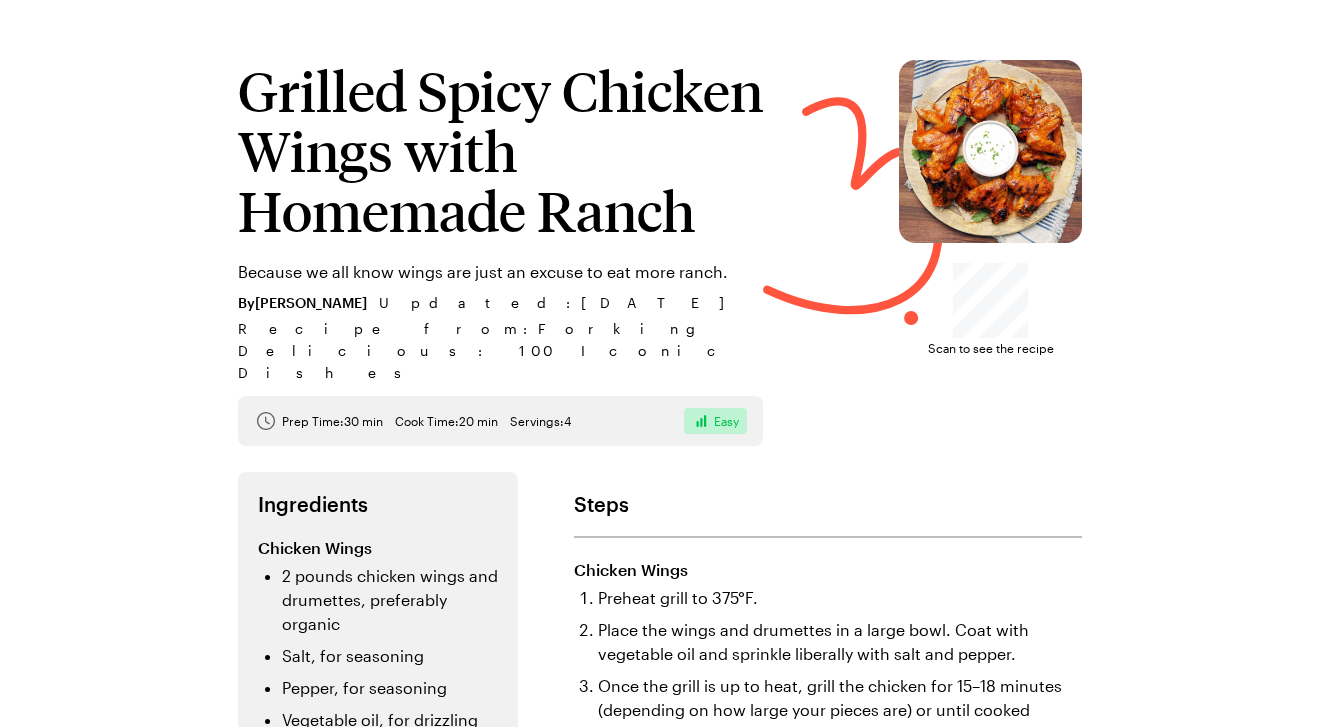 scroll, scrollTop: 0, scrollLeft: 0, axis: both 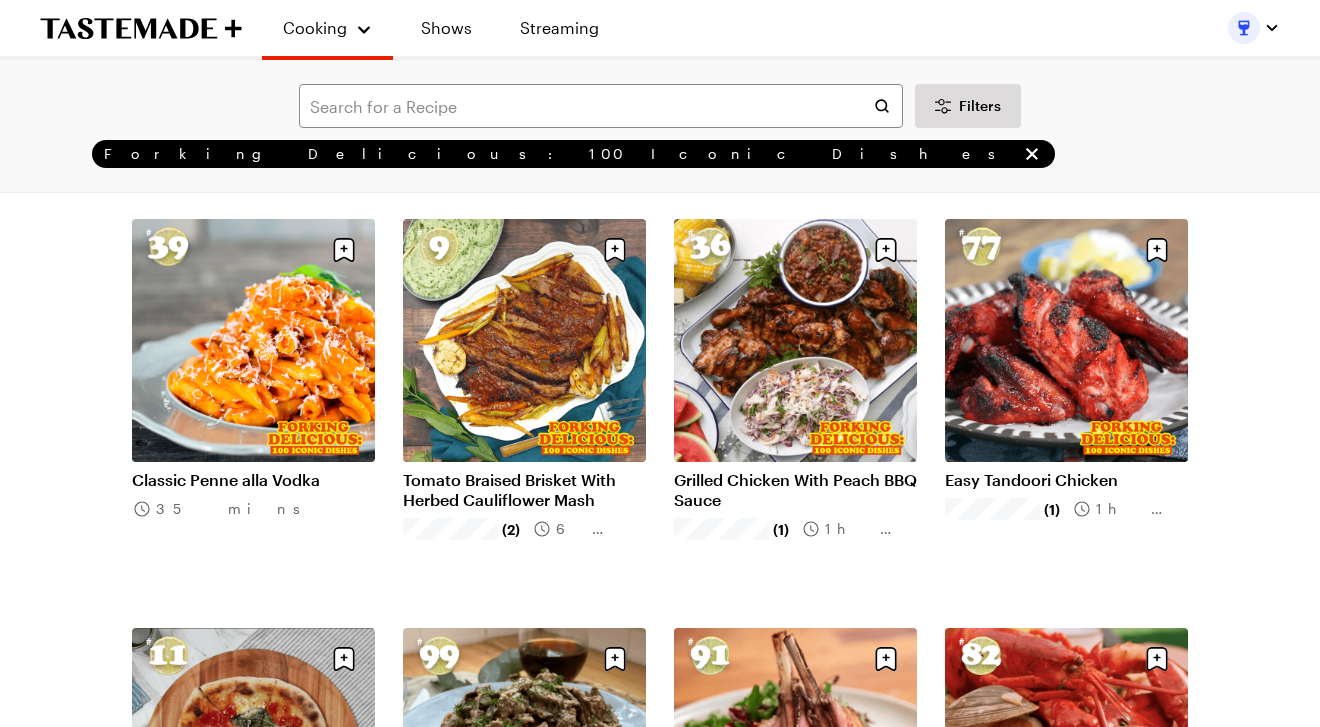 click on "Classic Penne alla Vodka" at bounding box center [253, 480] 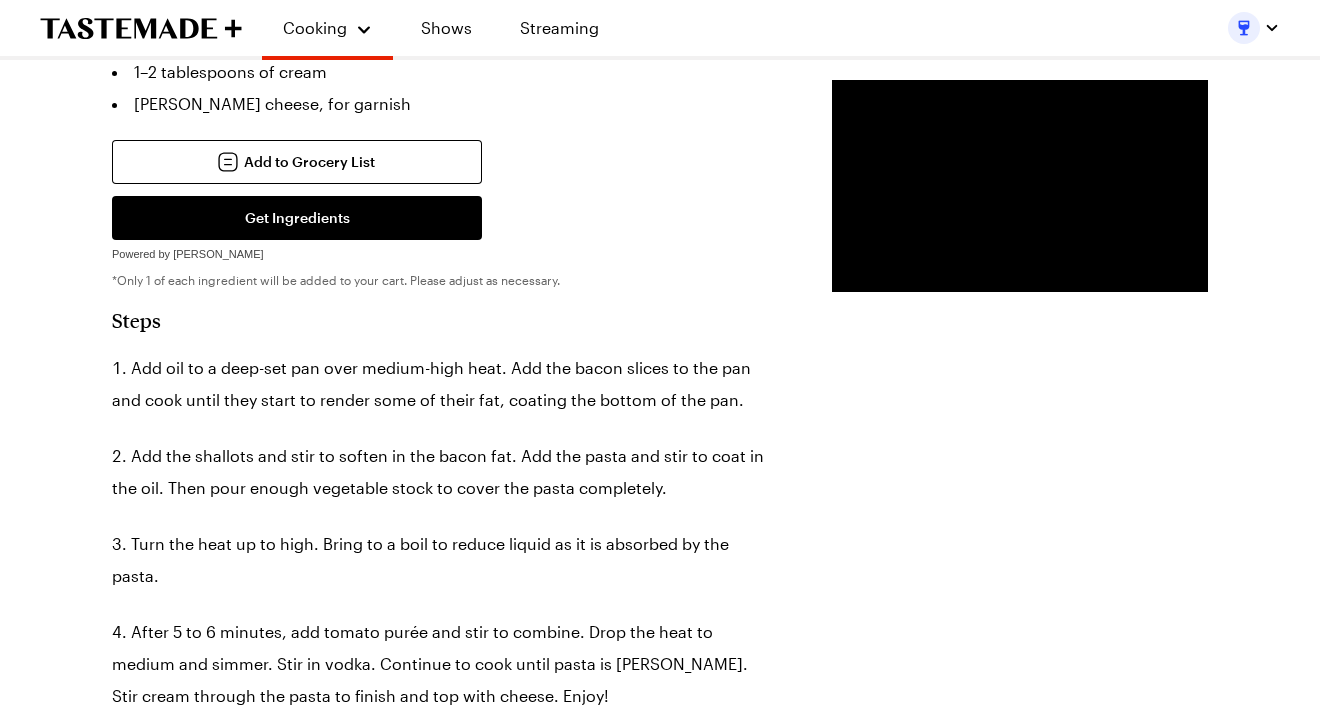 scroll, scrollTop: 855, scrollLeft: 0, axis: vertical 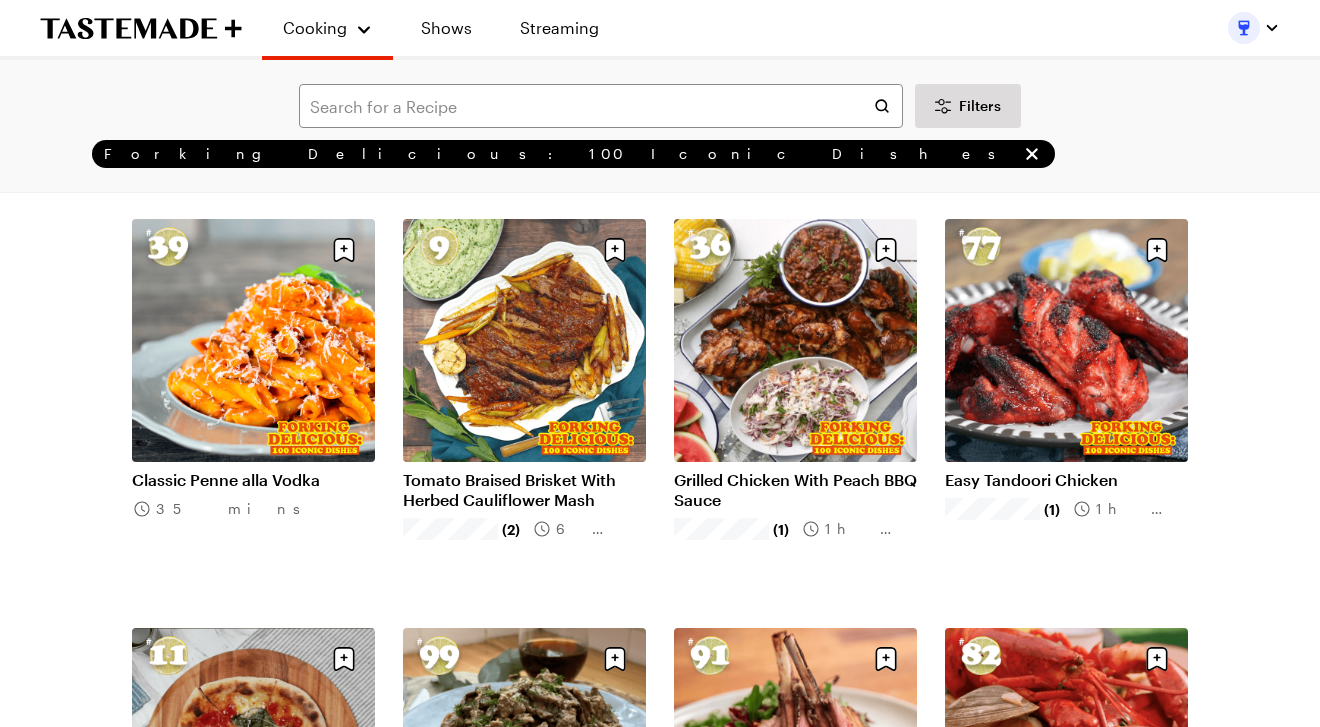 click on "Results  ( 99 ) Popular Load More Italian Beef Sandwich (2) 3h 35m New York Style Pizza (3) 1h 20m General Tso’s Chicken 1h 25m Supreme Fried Rice with Shrimp, Chicken, Bacon, Pickled Raisins & Jalapenos 40 mins The Best-Ever Fried Chicken 16h 45m Grilled Chicken Parmesan 50 mins Chicago Deep Dish Pizza (1) 2h 40m Smothered Burrito 1h 10m Chicken Pot Pies 1h 10m Brisket Burger with Grilled Onions and Blue Cheese Sauce (1) 40 mins Homemade Chicken Shawarma 2h 20m Steak Fajita (1) 1h 10m Black Pepper BBQ Shrimp Po’boy (2) 25 mins Chicken Alfredo 30 mins Perfect BLT (1) 10 mins Crouton Crusted Chicken and Caesar Salad (1) 1h 20m Eggplant Parmesan Bake (2) 1h 0m Kung Pao Chicken (2) 30 mins Classic Shepherd's Pie (2) 4h 0m Easy Chicken Tikka Masala (3) 1h 0m Picanha Steak With Pico de Gallo Sauce 1h 0m Classic Chicken Noodle Vegetable Soup (2) 3h 40m Grilled Cheese 'n' Tomato Soup Bake 1h 15m Jambalaya (1) 1h 50m Grilled King Crab with Citrus Soy Burnt Butter 30 mins Greek Salad Grain Bowl With Chicken (1)" at bounding box center (660, -1004) 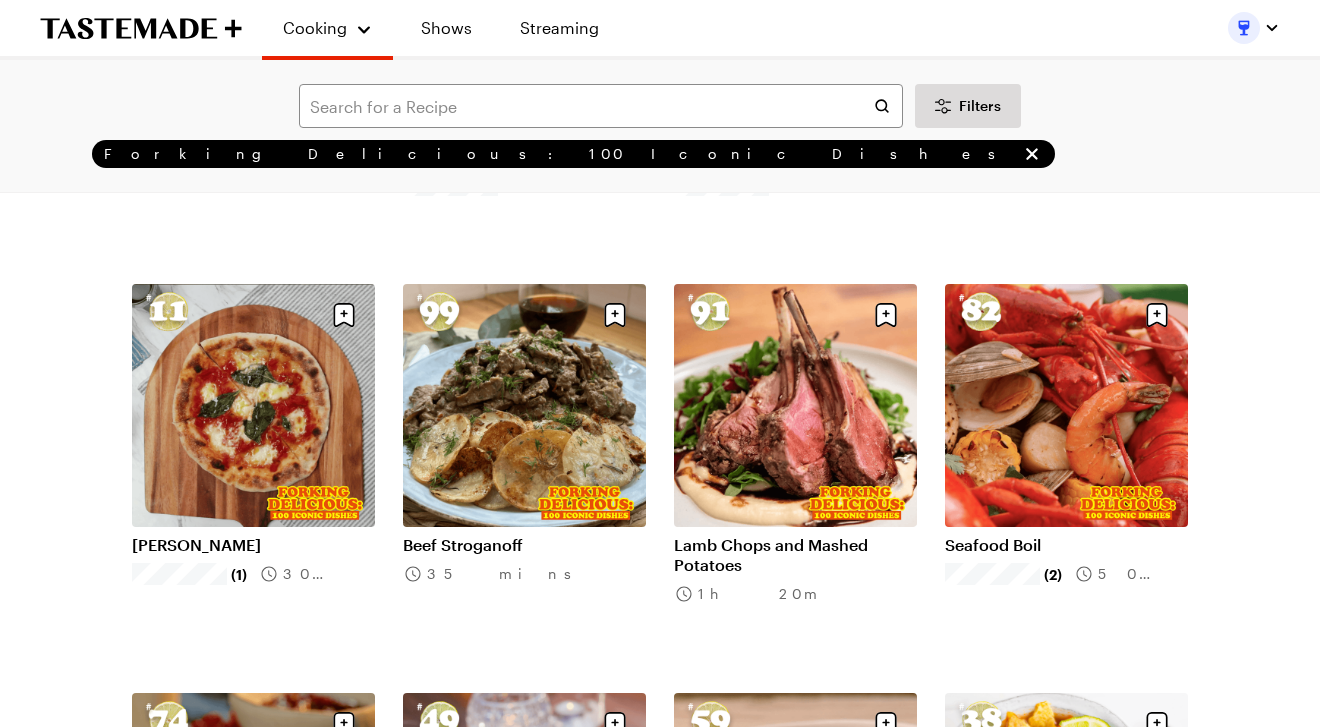scroll, scrollTop: 4158, scrollLeft: 0, axis: vertical 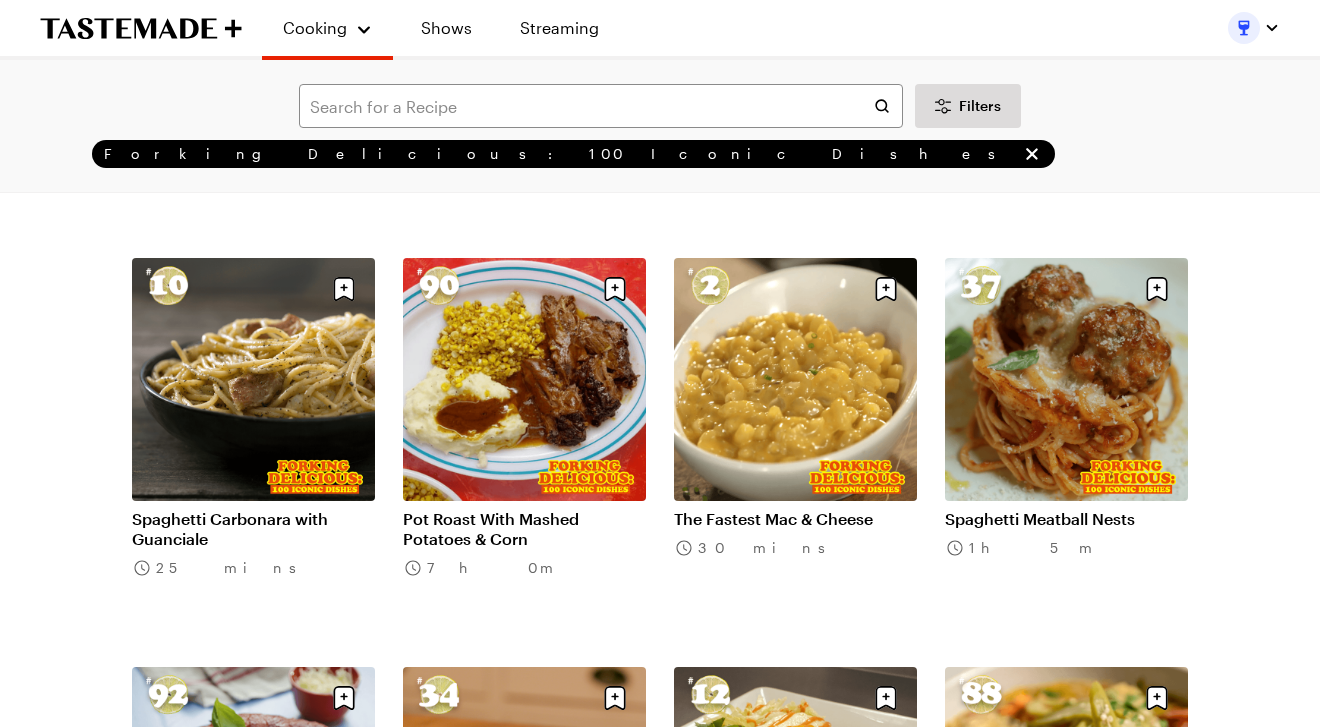 click on "Pot Roast With Mashed Potatoes & Corn" at bounding box center (524, 529) 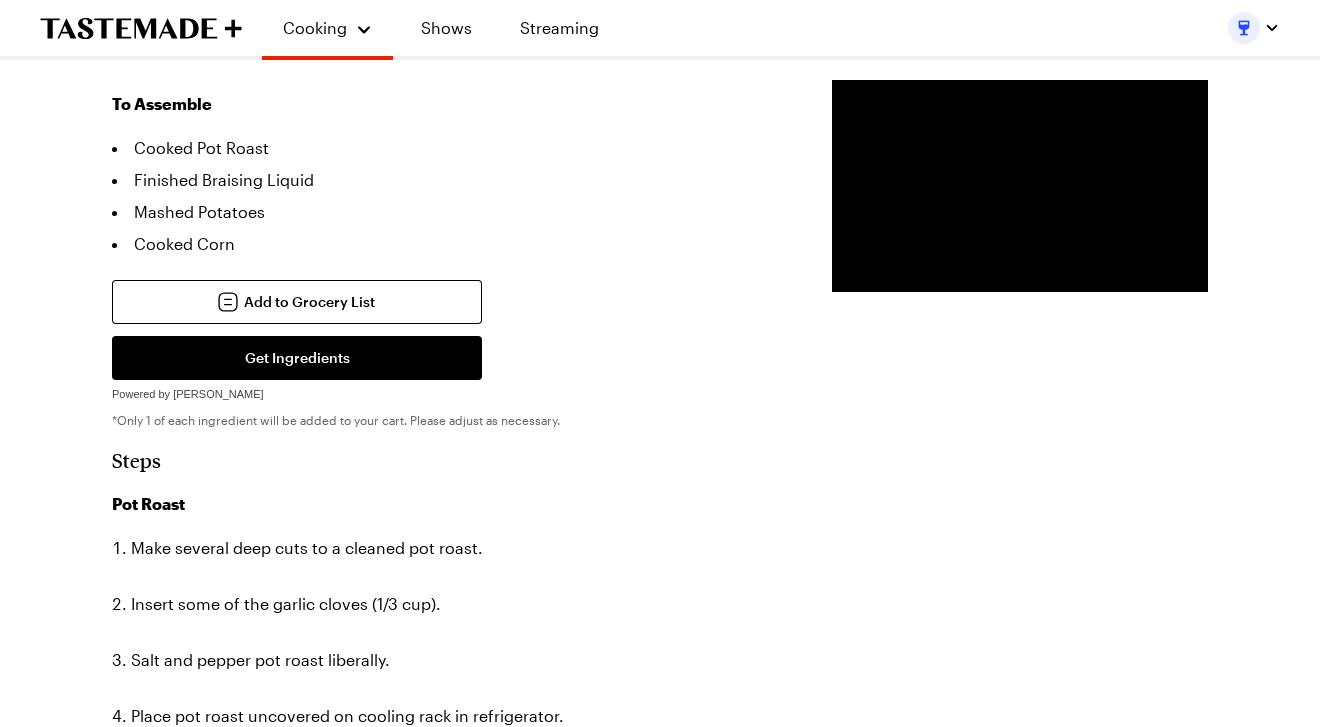 scroll, scrollTop: 1880, scrollLeft: 0, axis: vertical 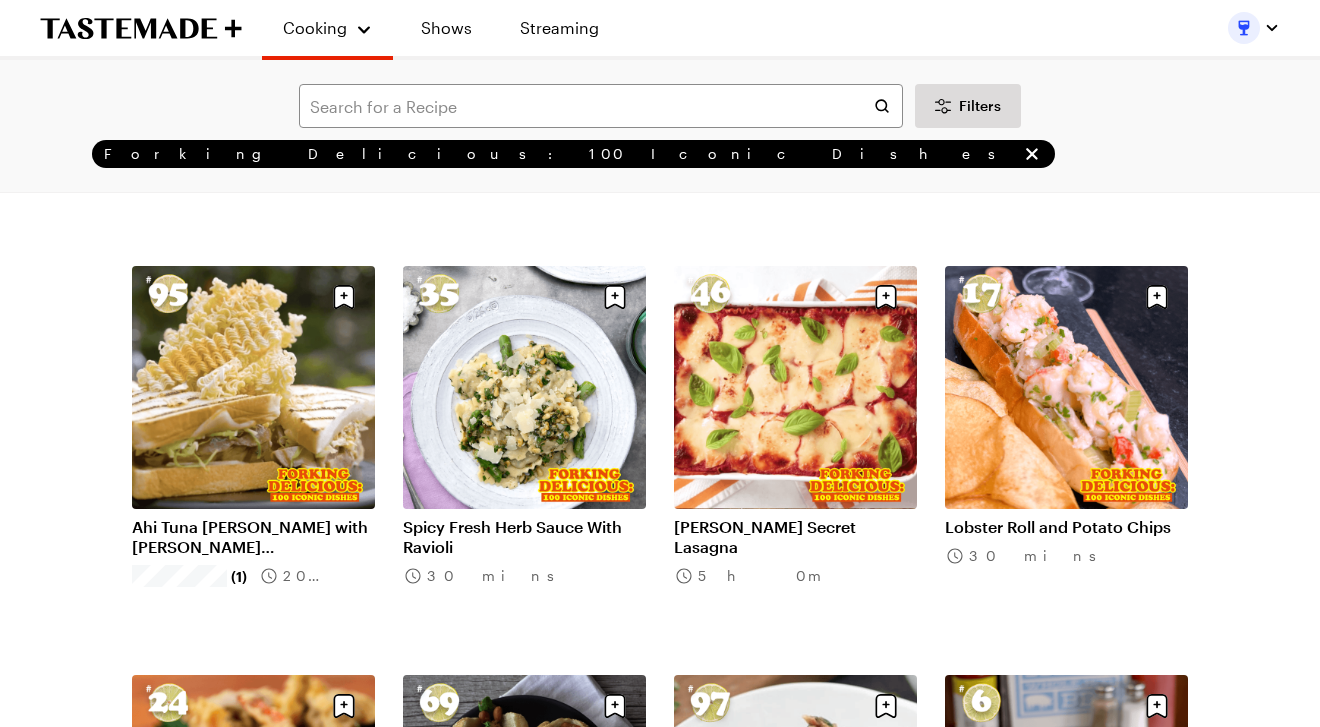 click on "Royce Burke's Secret Lasagna" at bounding box center [795, 537] 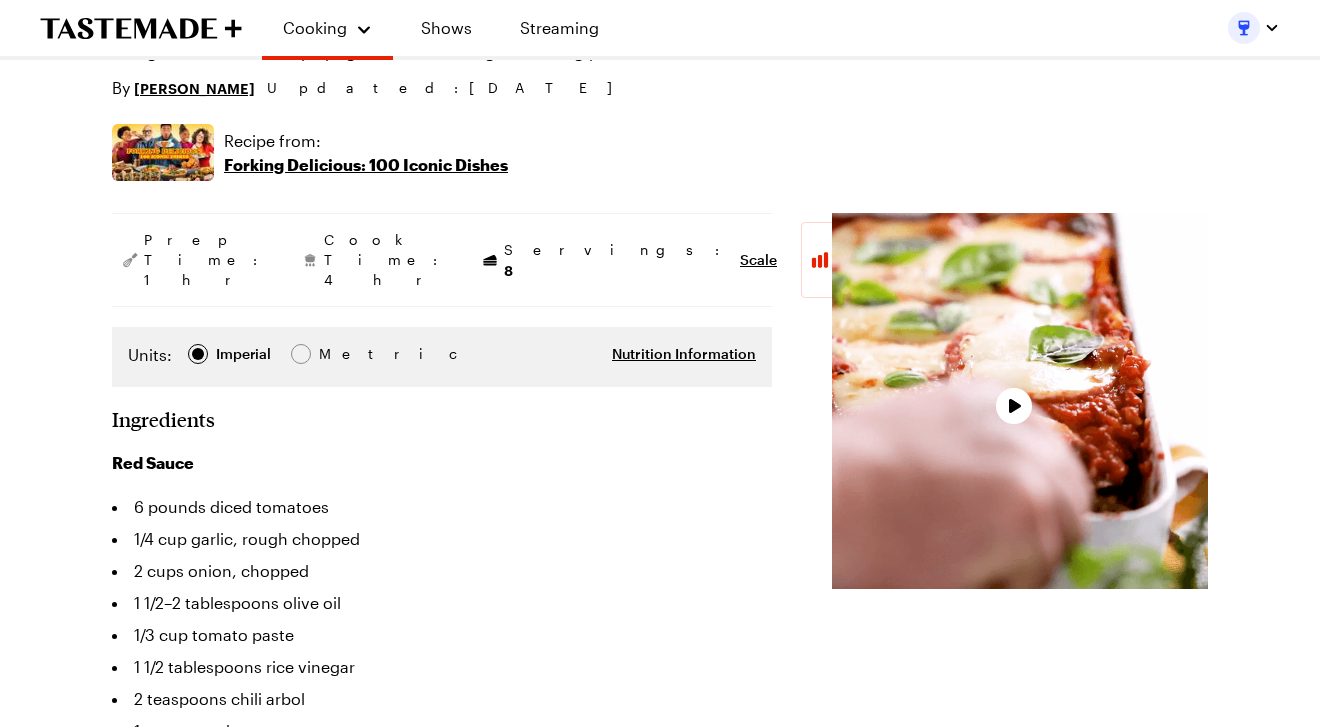 type on "x" 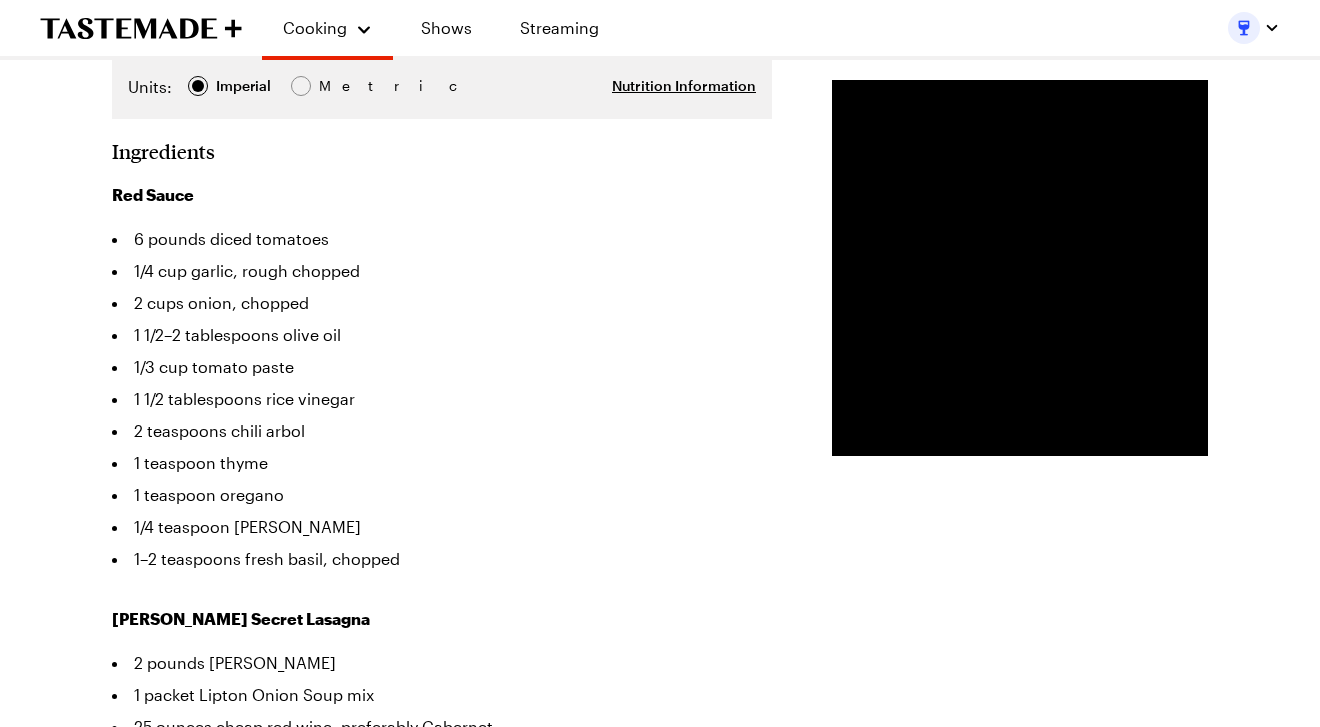 scroll, scrollTop: 509, scrollLeft: 0, axis: vertical 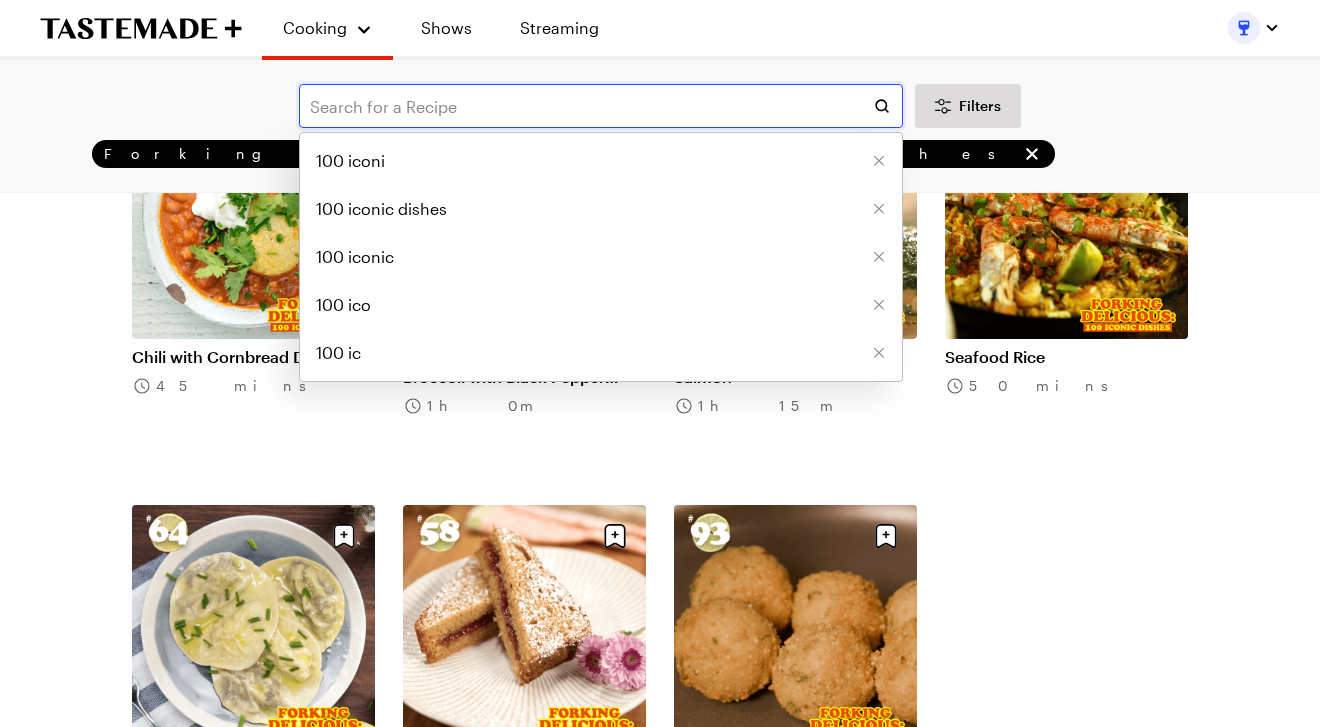 click at bounding box center [601, 106] 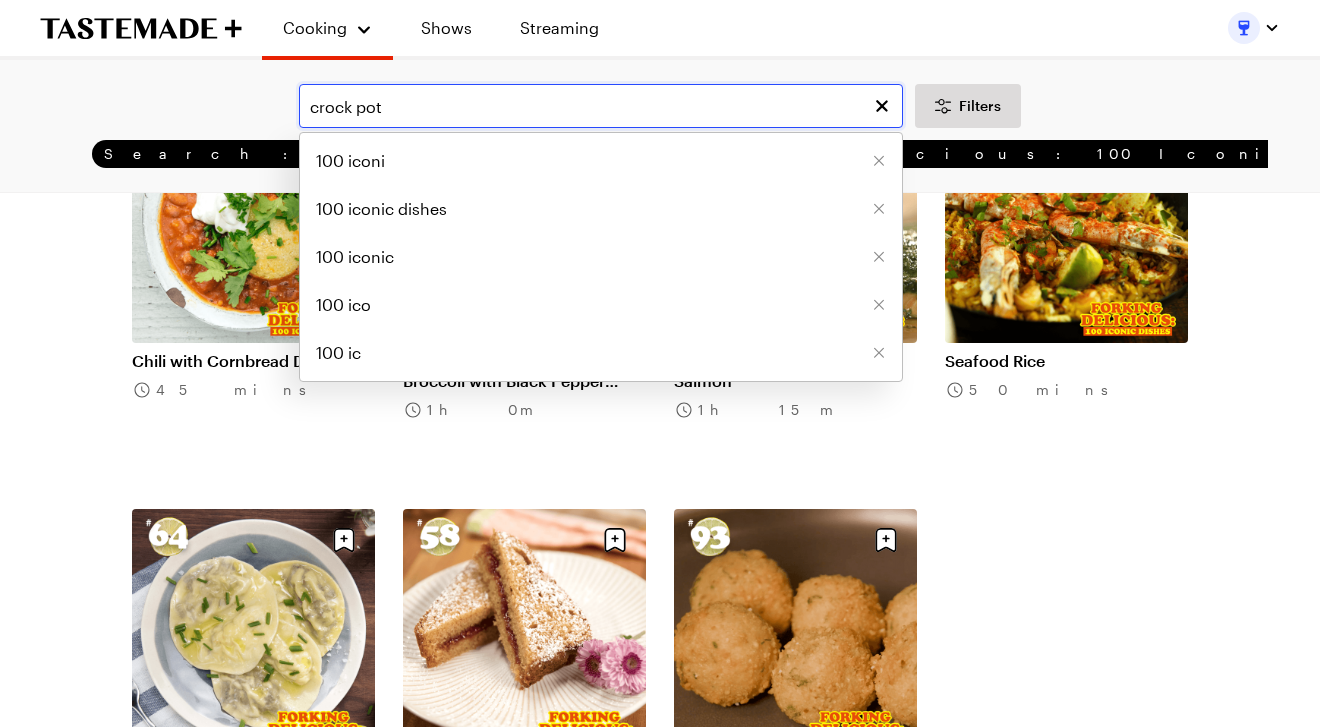 scroll, scrollTop: 0, scrollLeft: 0, axis: both 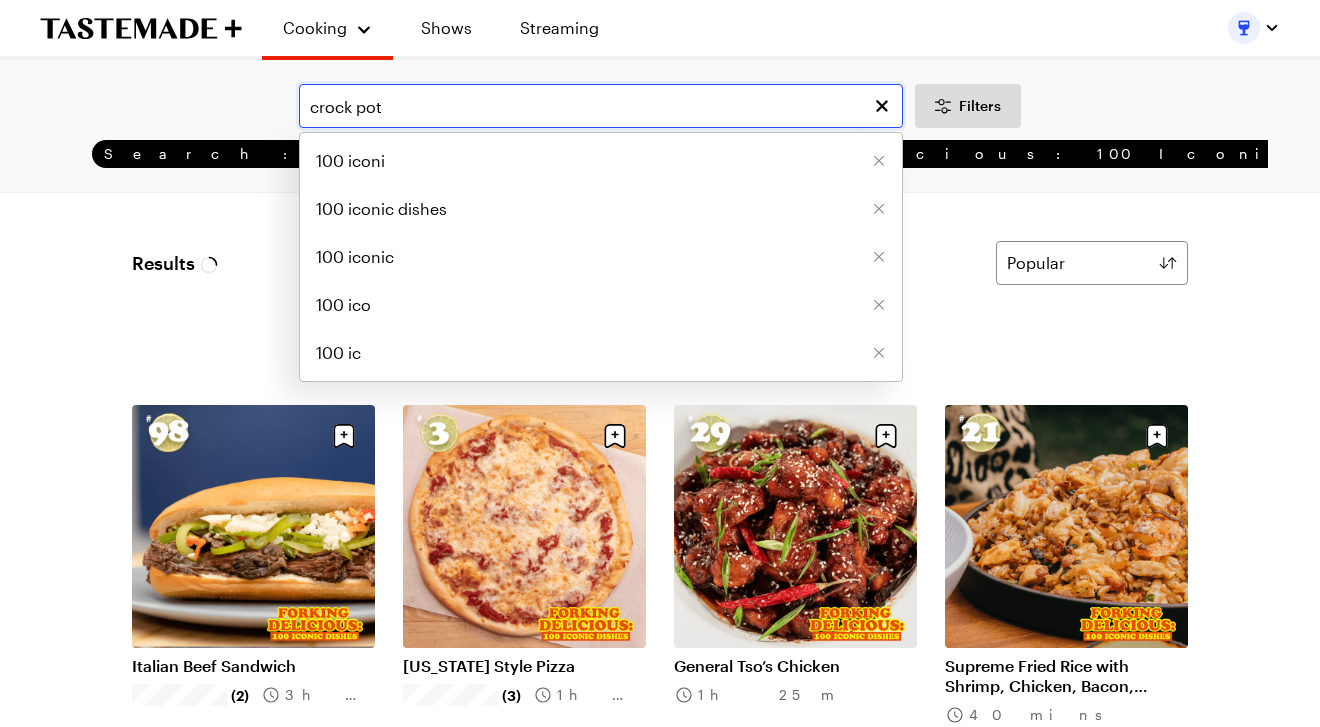 type on "crock pot" 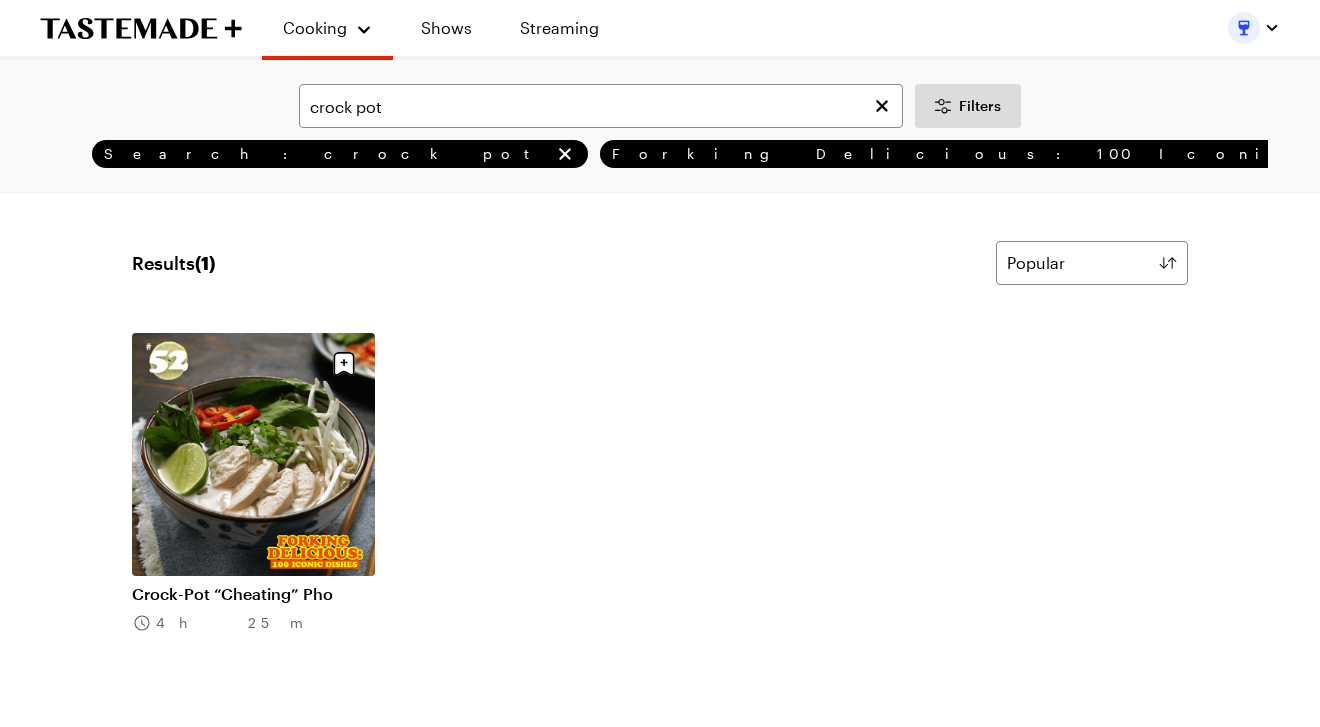 click 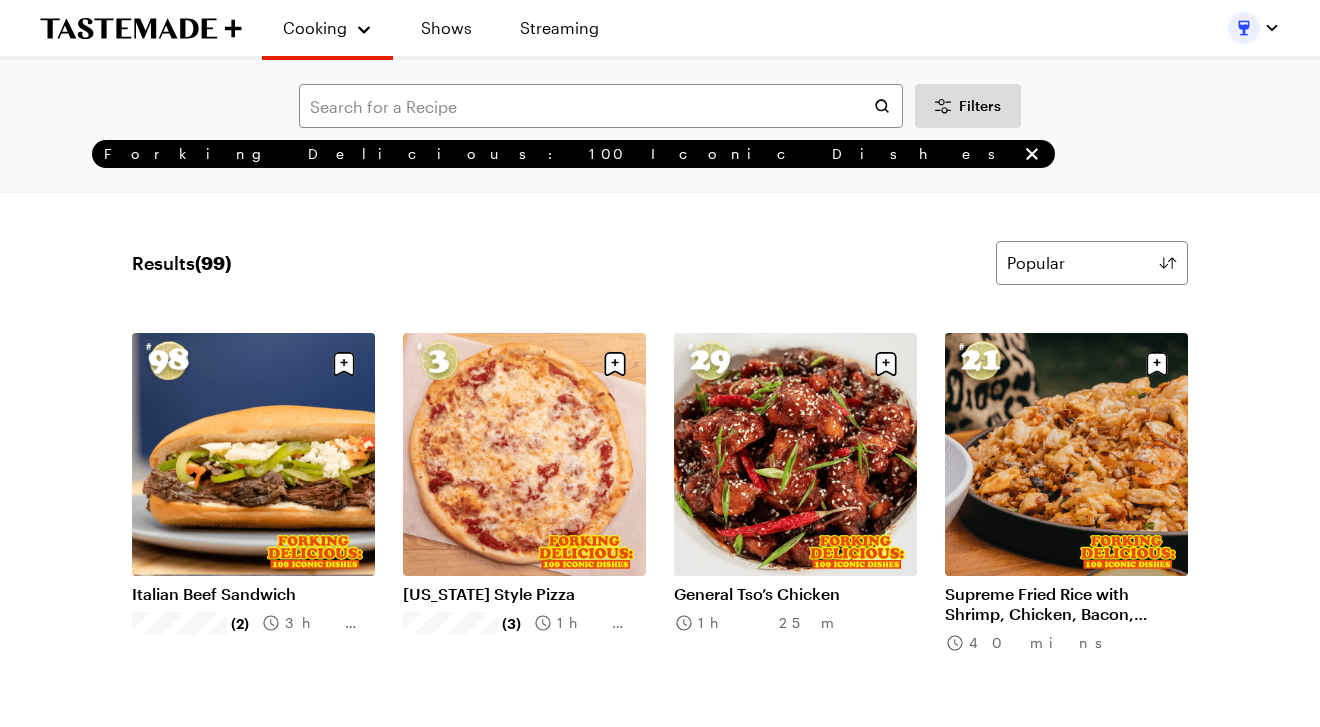 click 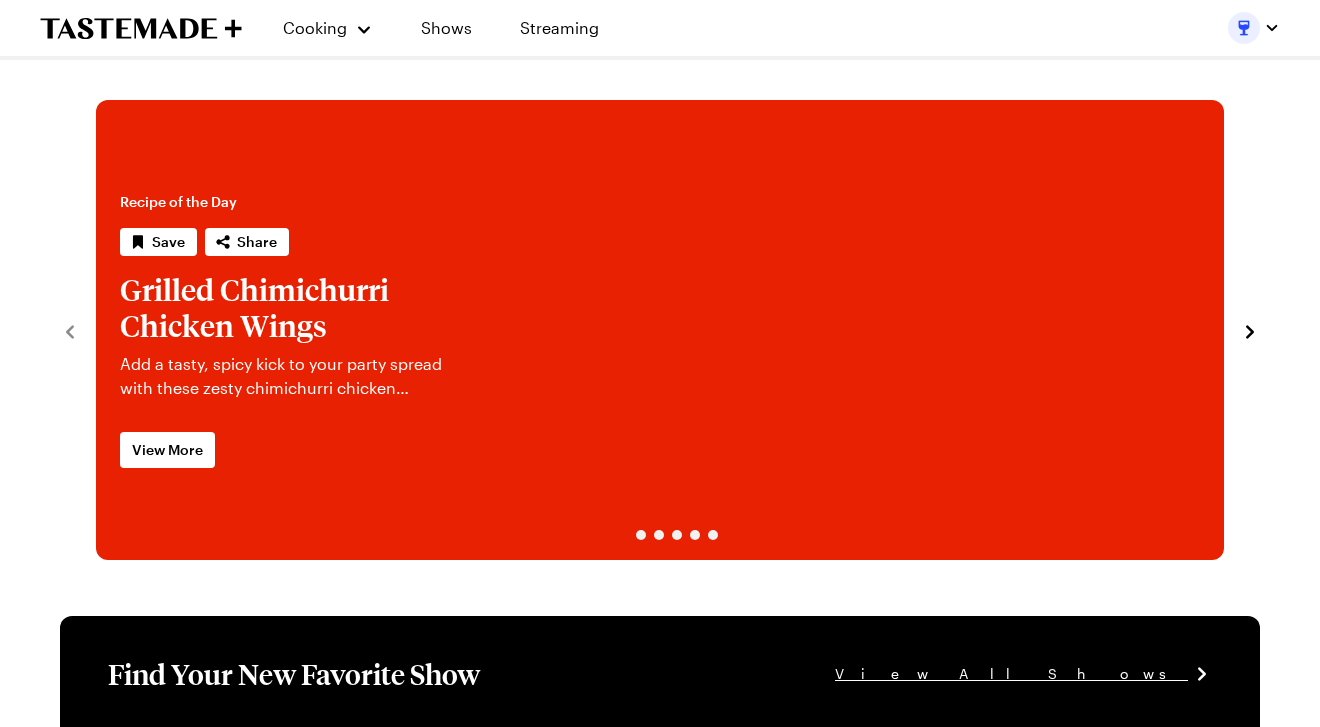 scroll, scrollTop: 0, scrollLeft: 0, axis: both 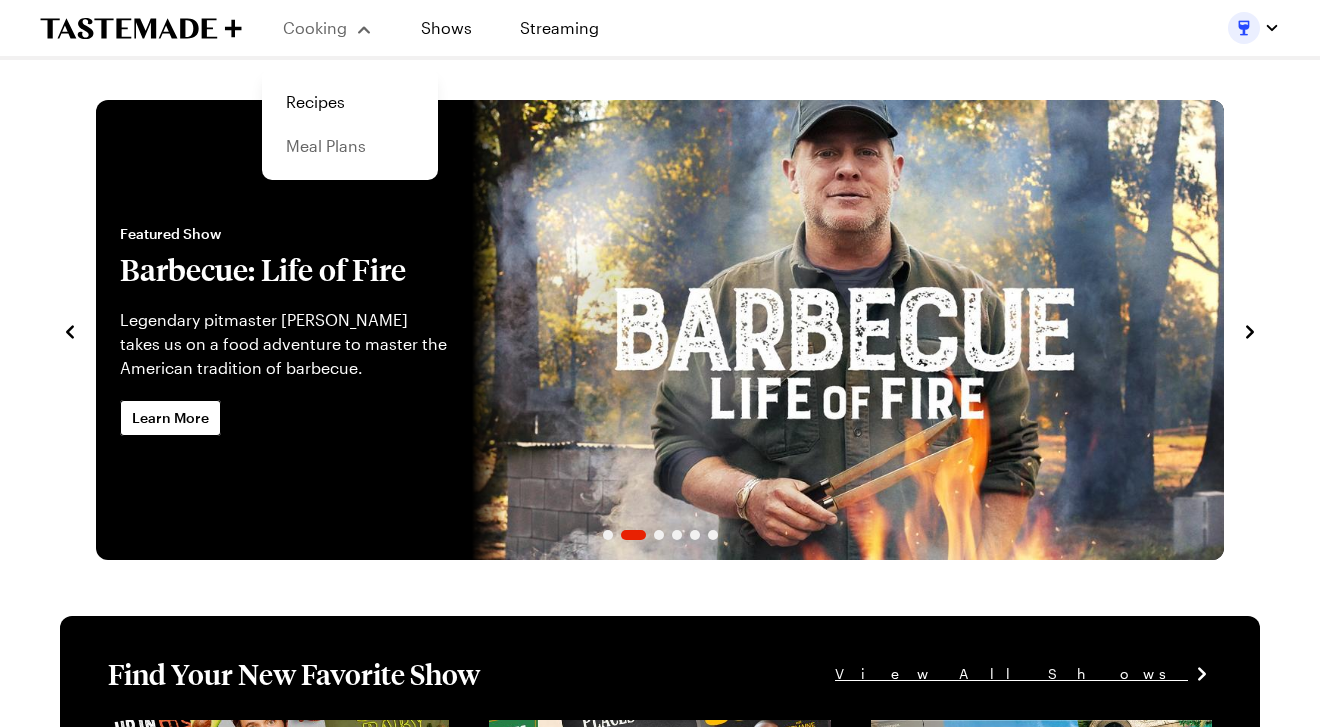 click on "Meal Plans" at bounding box center [350, 146] 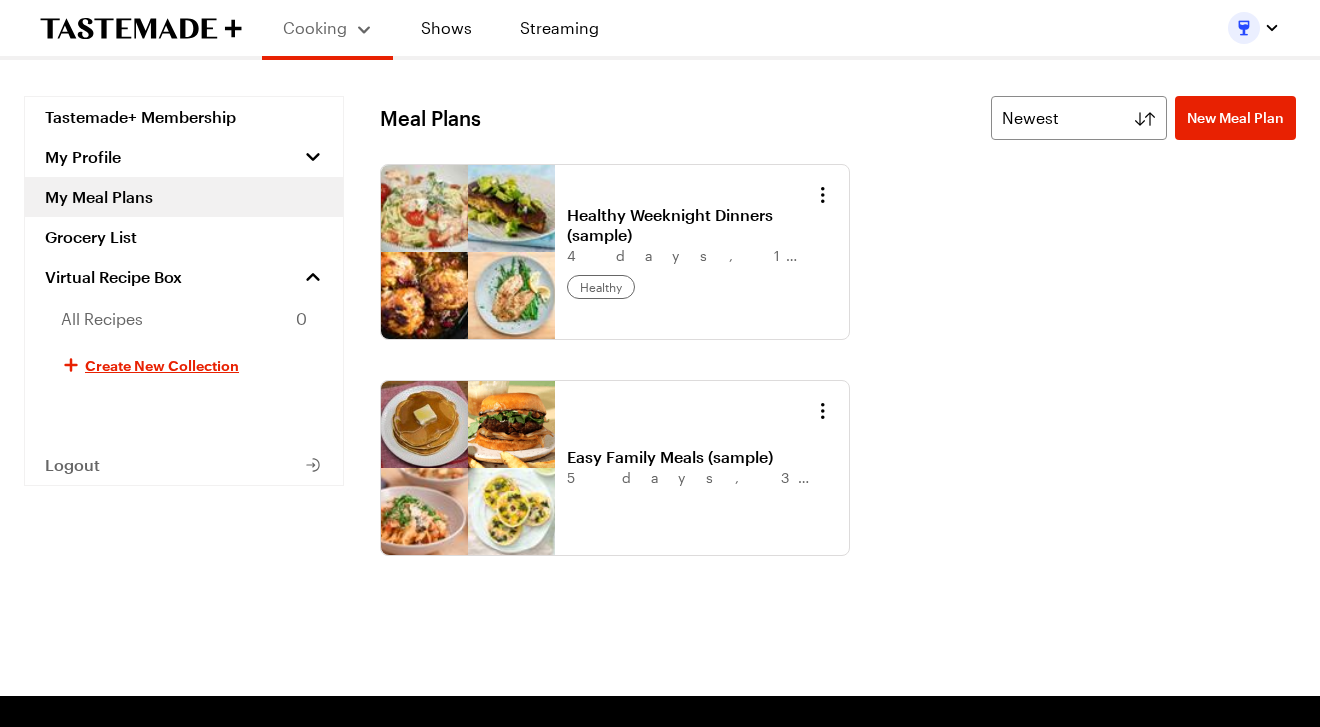 click on "Healthy Weeknight Dinners (sample)" at bounding box center (691, 225) 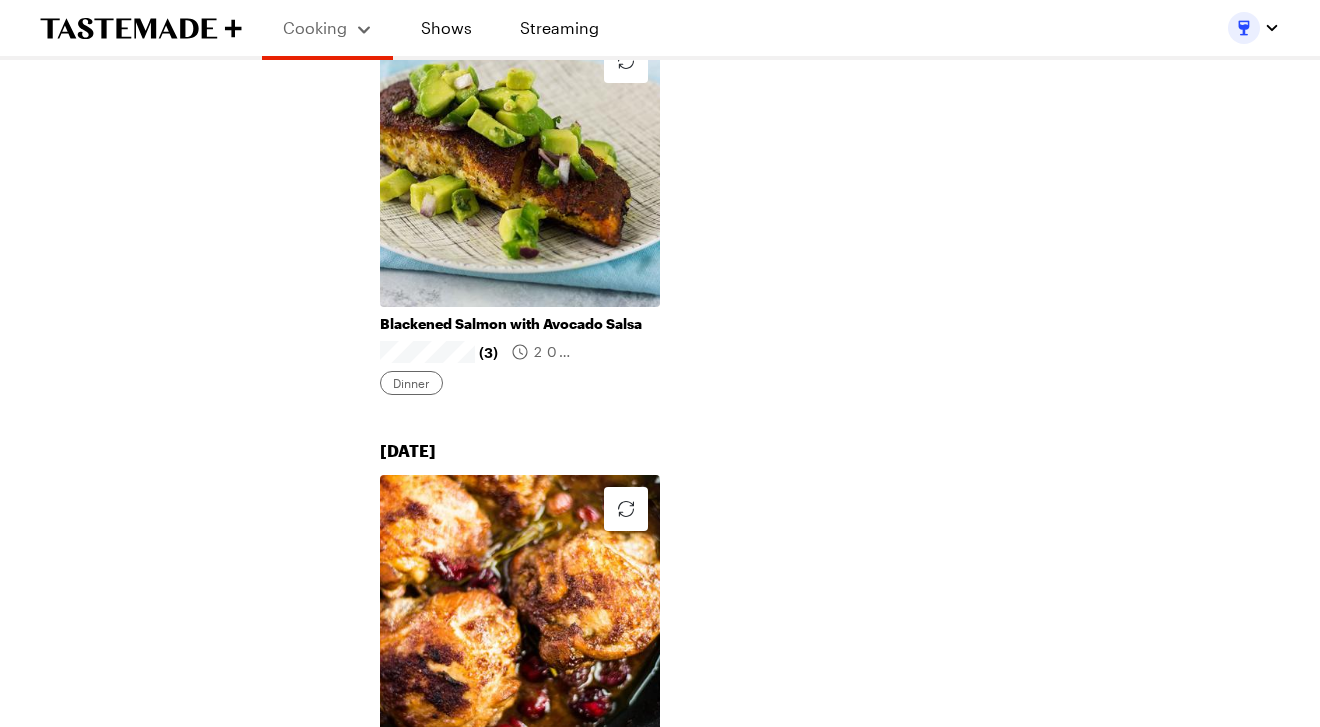 scroll, scrollTop: 1440, scrollLeft: 0, axis: vertical 